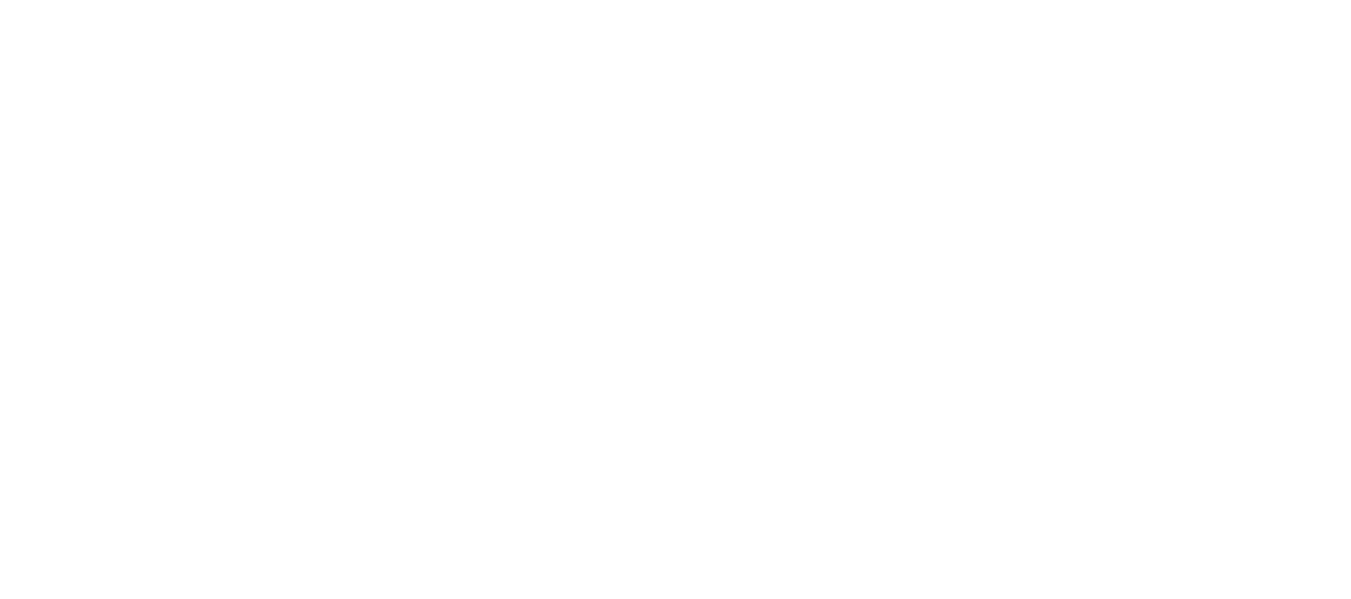 scroll, scrollTop: 0, scrollLeft: 0, axis: both 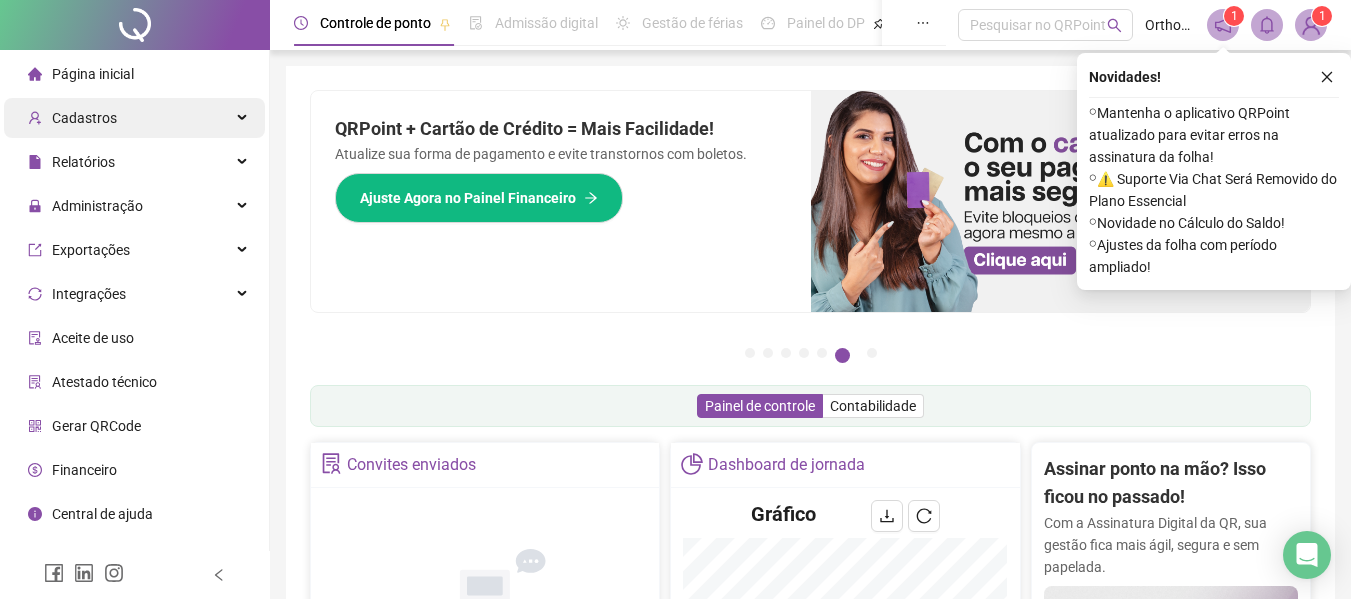 click on "Cadastros" at bounding box center [84, 118] 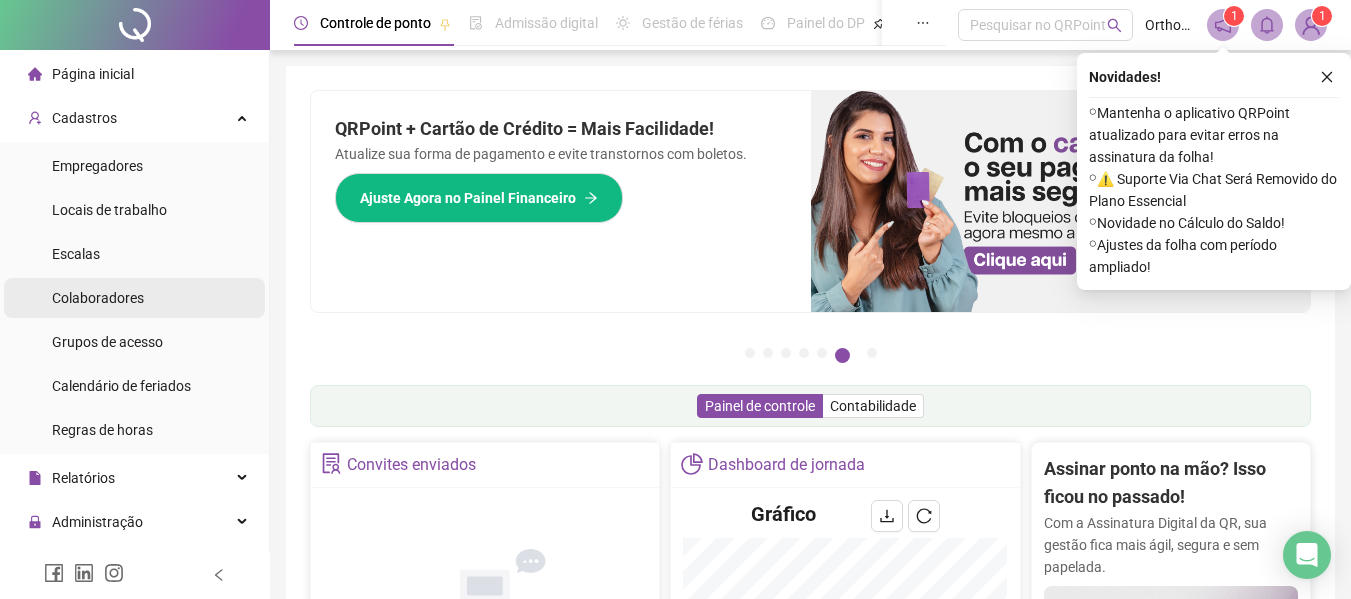 click on "Colaboradores" at bounding box center (98, 298) 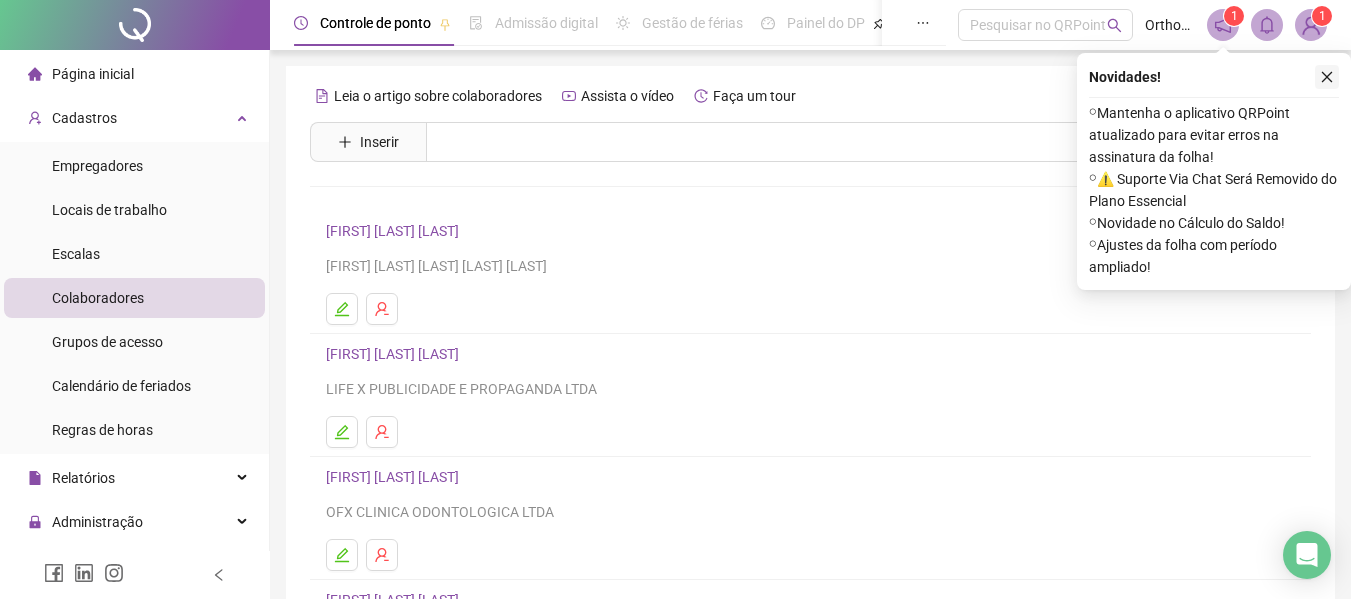 click 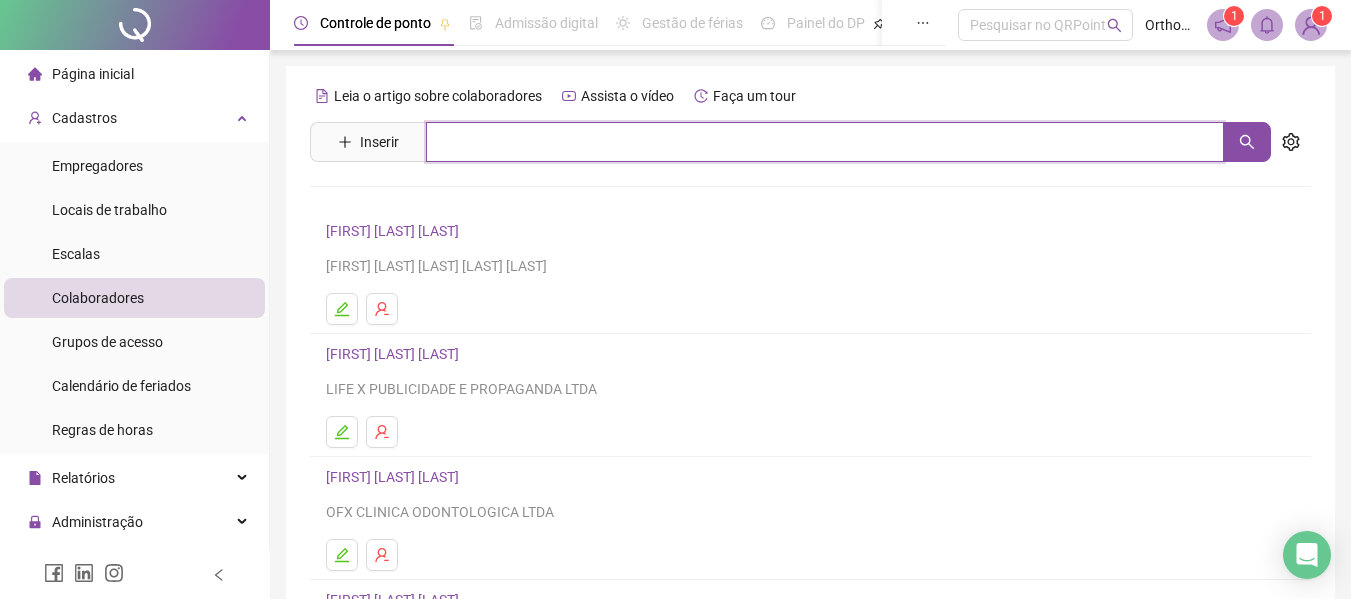 click at bounding box center (825, 142) 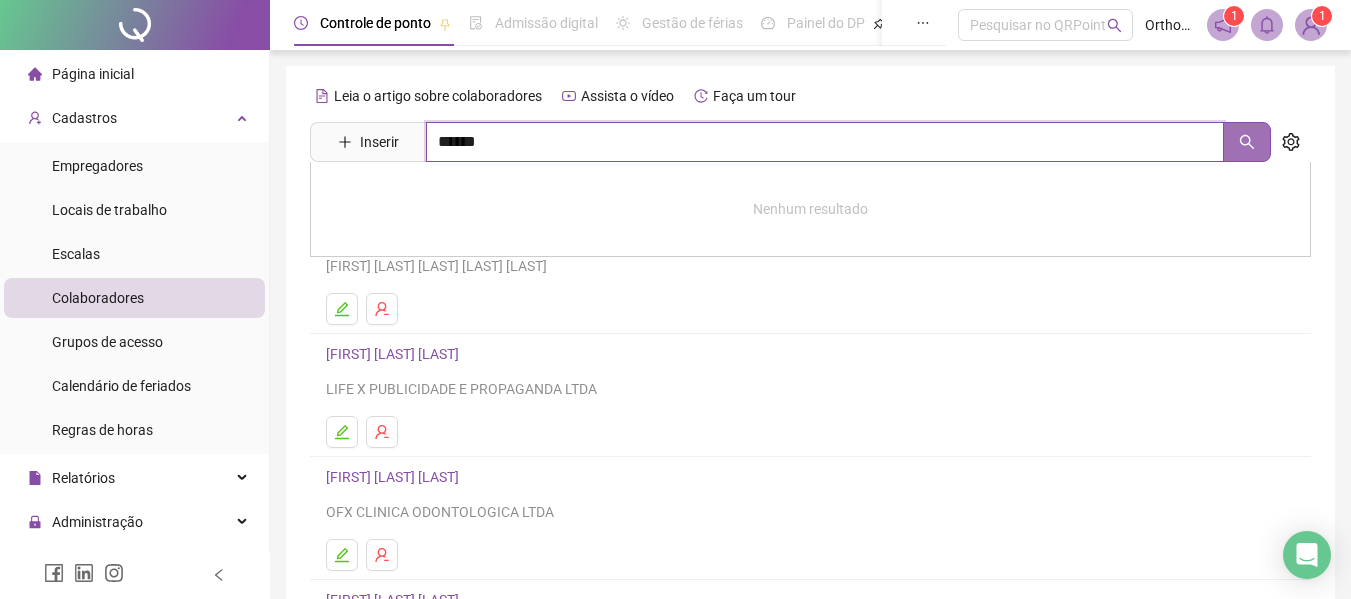 click at bounding box center (1247, 142) 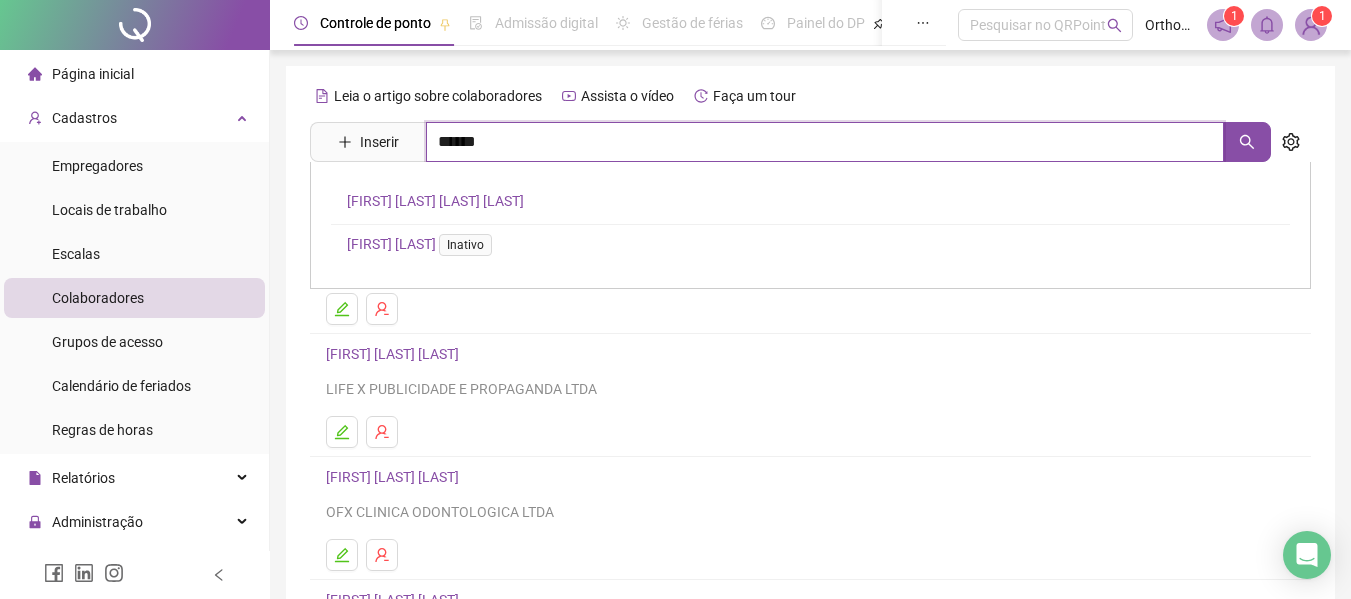 type on "******" 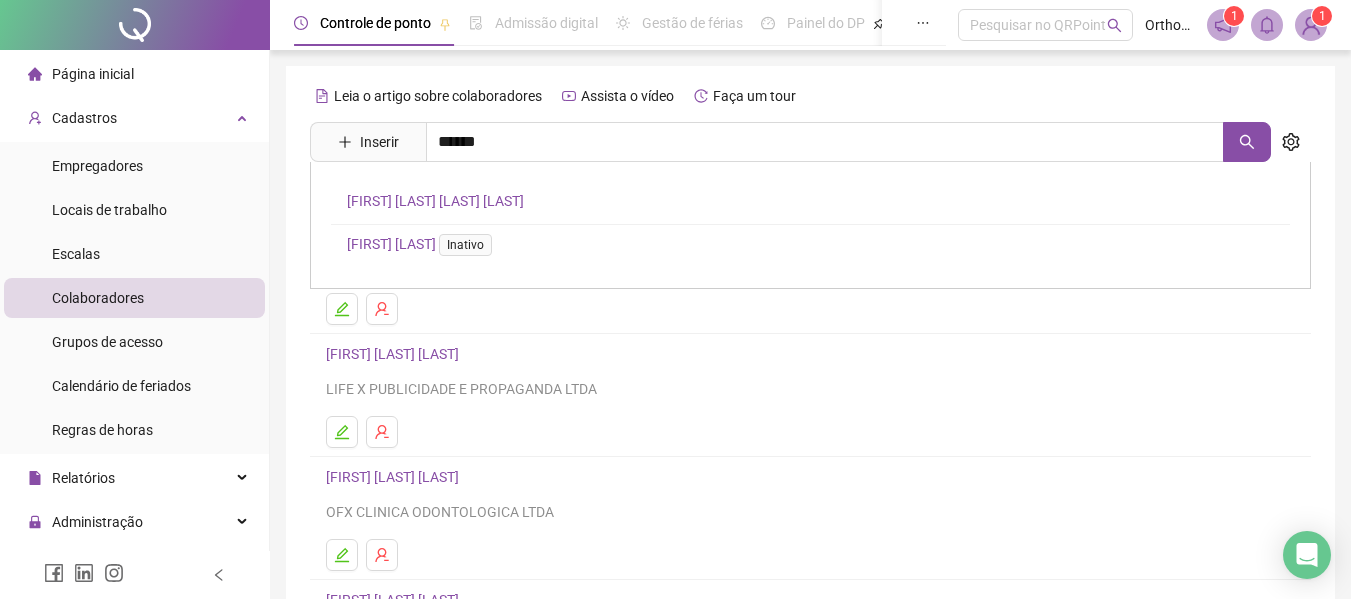 click on "[FIRST] [LAST] [LAST] [LAST]" at bounding box center (435, 201) 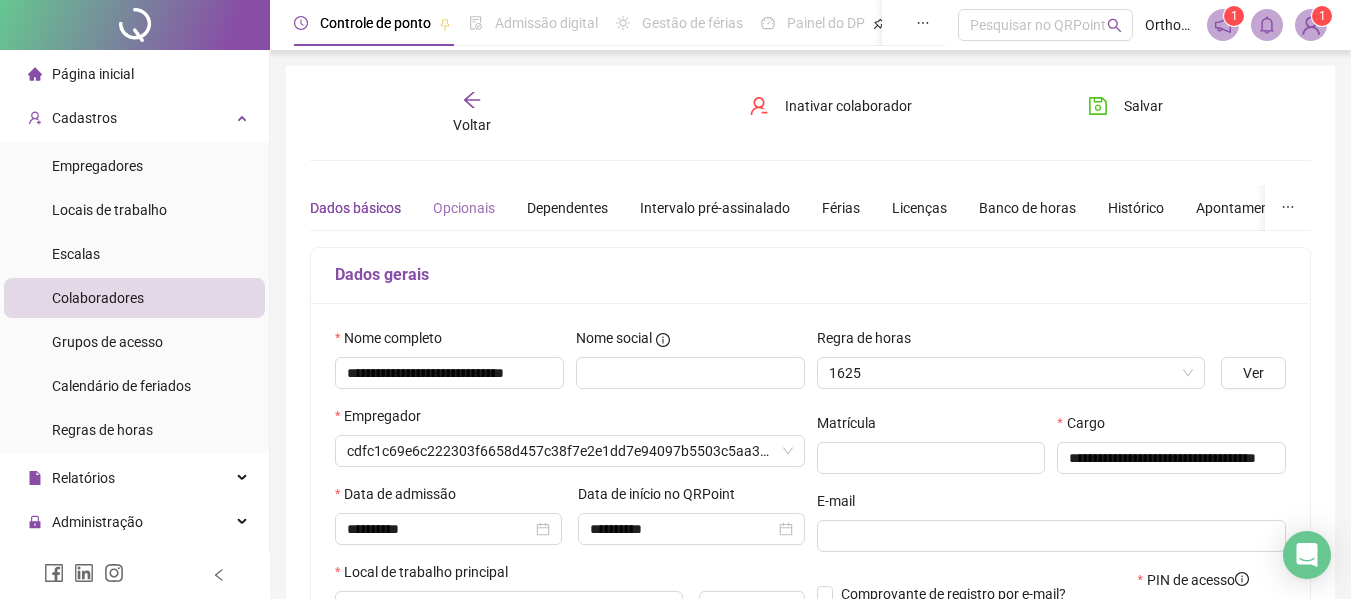 type on "**********" 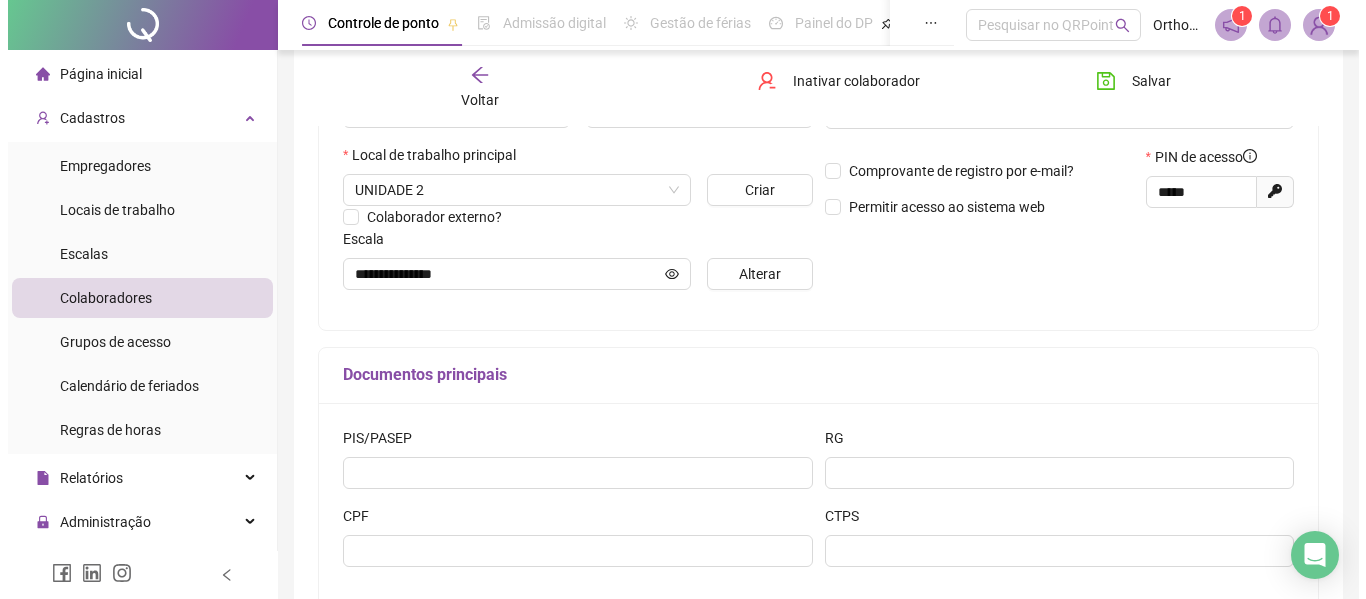 scroll, scrollTop: 500, scrollLeft: 0, axis: vertical 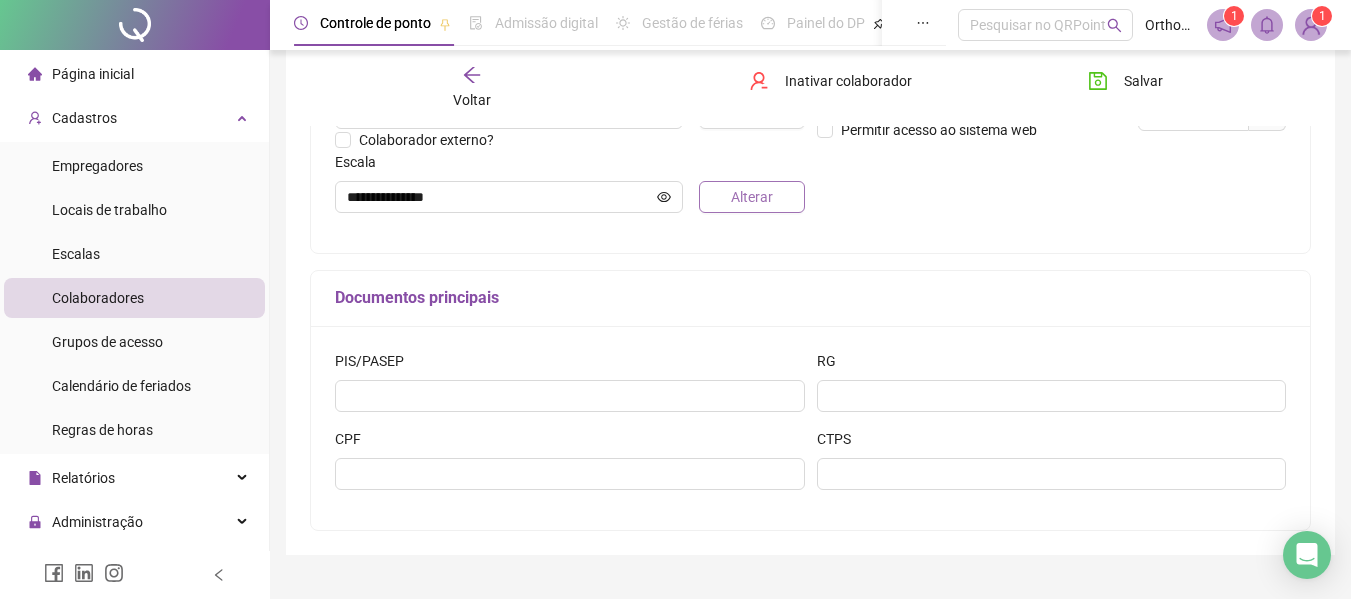 click on "Alterar" at bounding box center [752, 197] 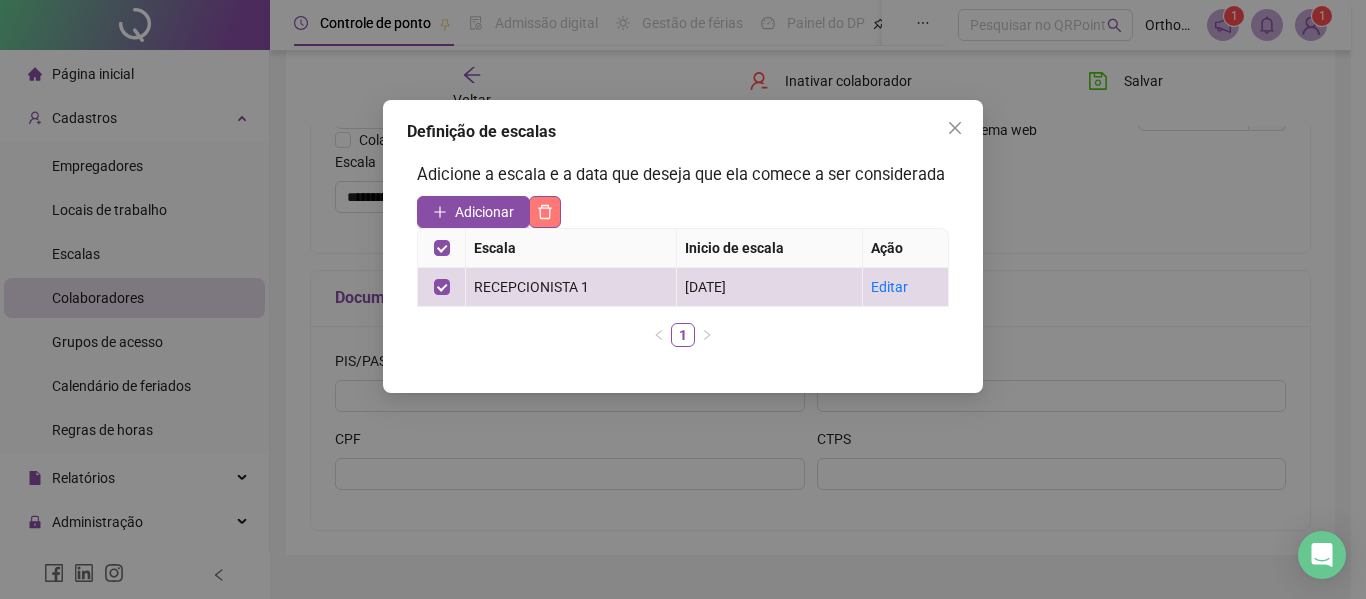 click 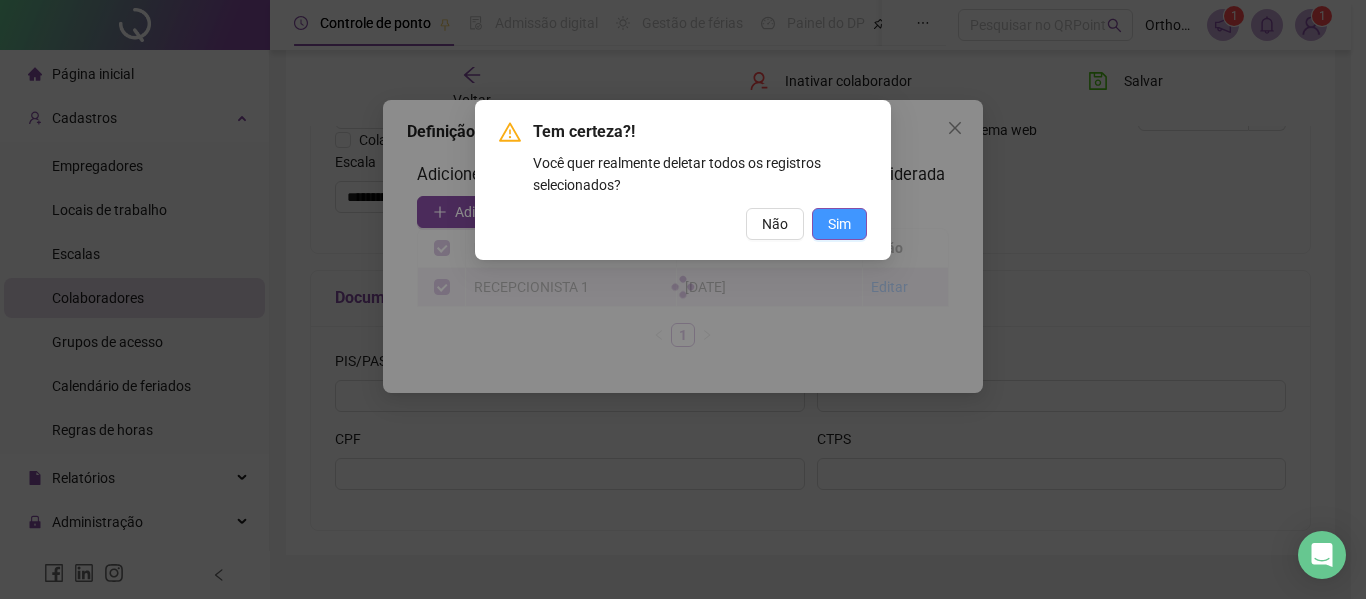click on "Sim" at bounding box center [839, 224] 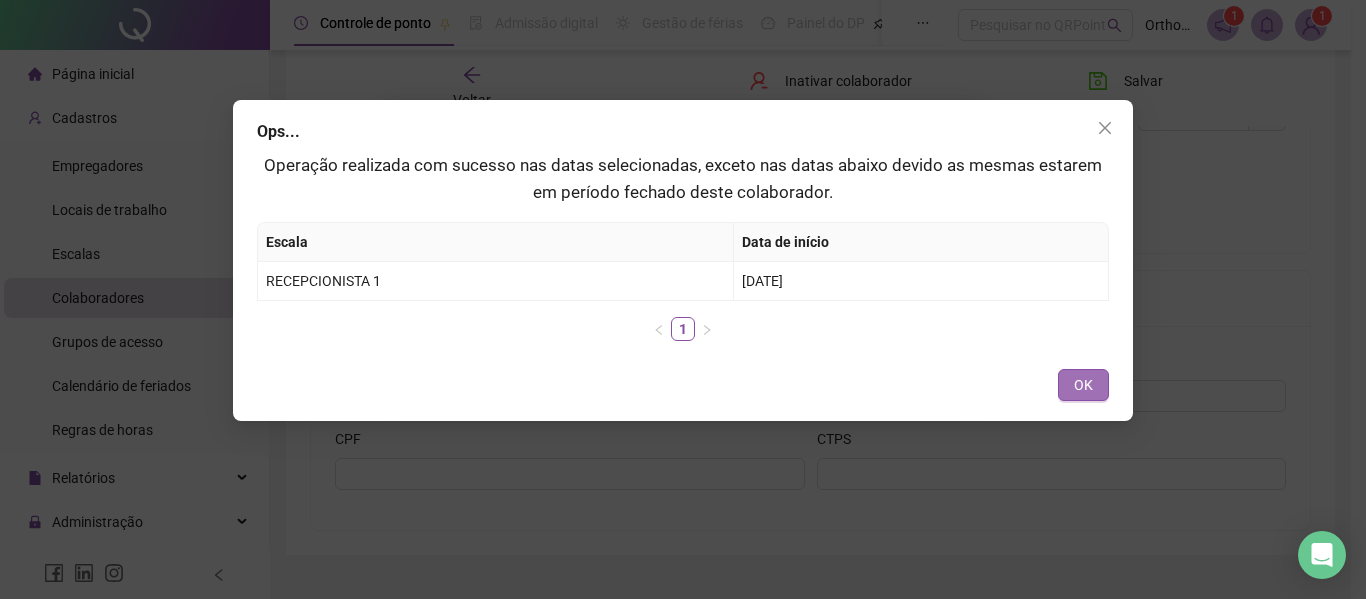 click on "OK" at bounding box center [1083, 385] 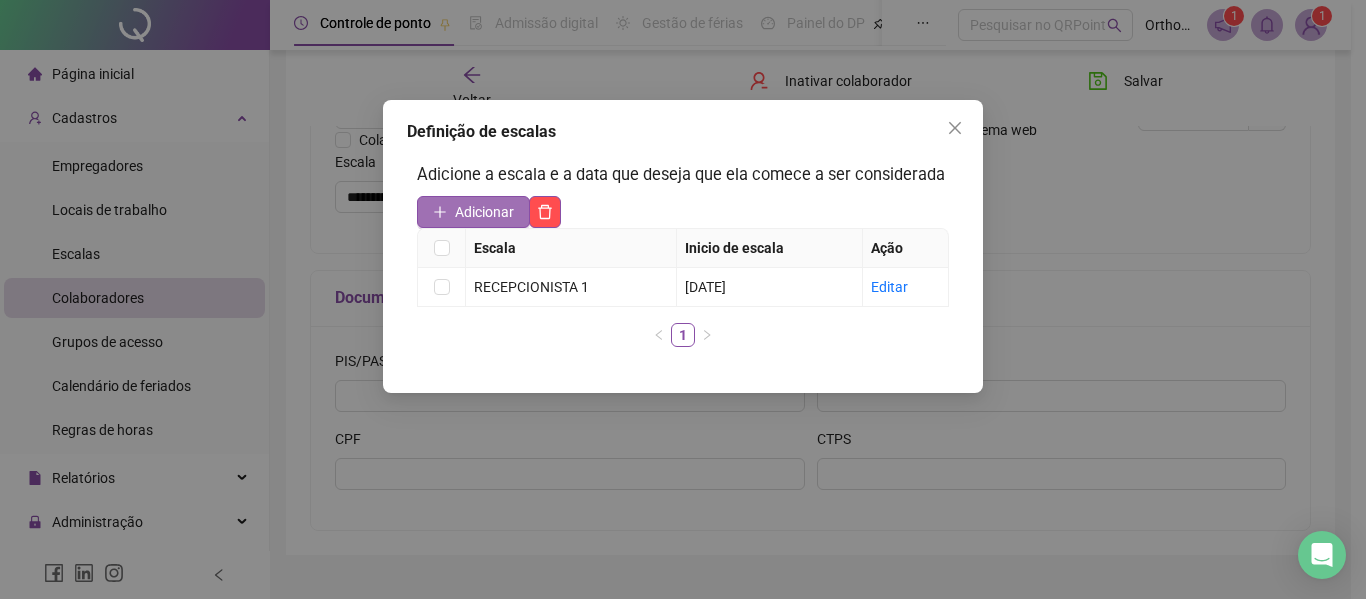 click on "Adicionar" at bounding box center (484, 212) 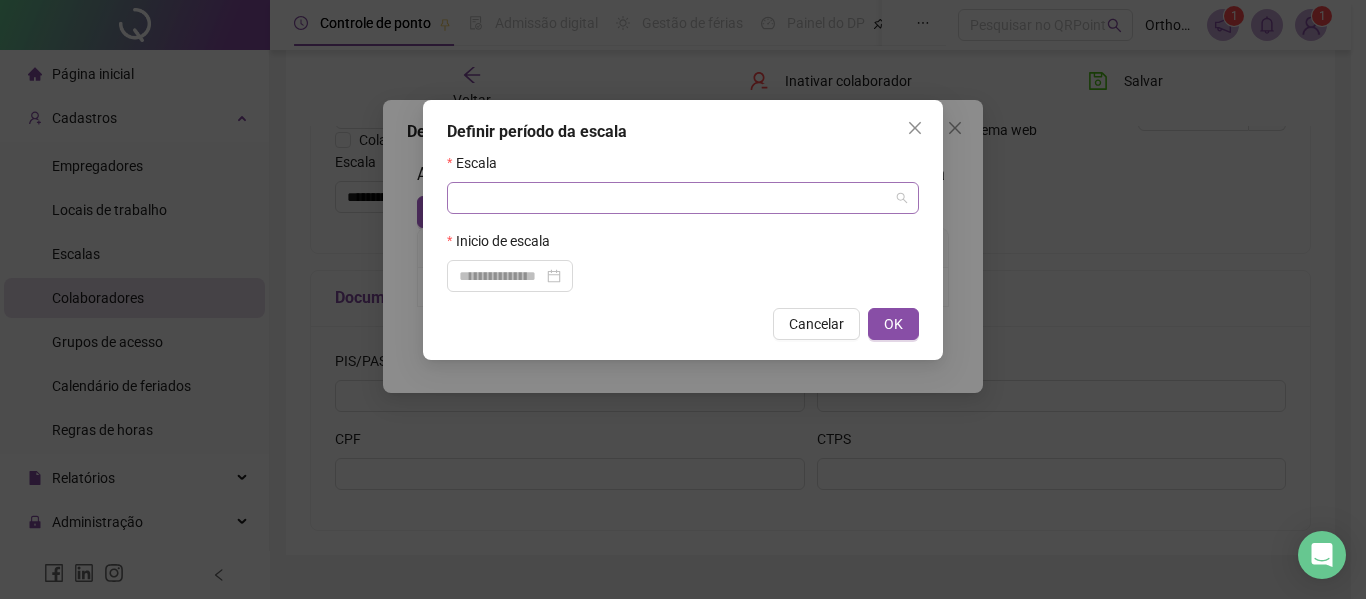 click at bounding box center (674, 198) 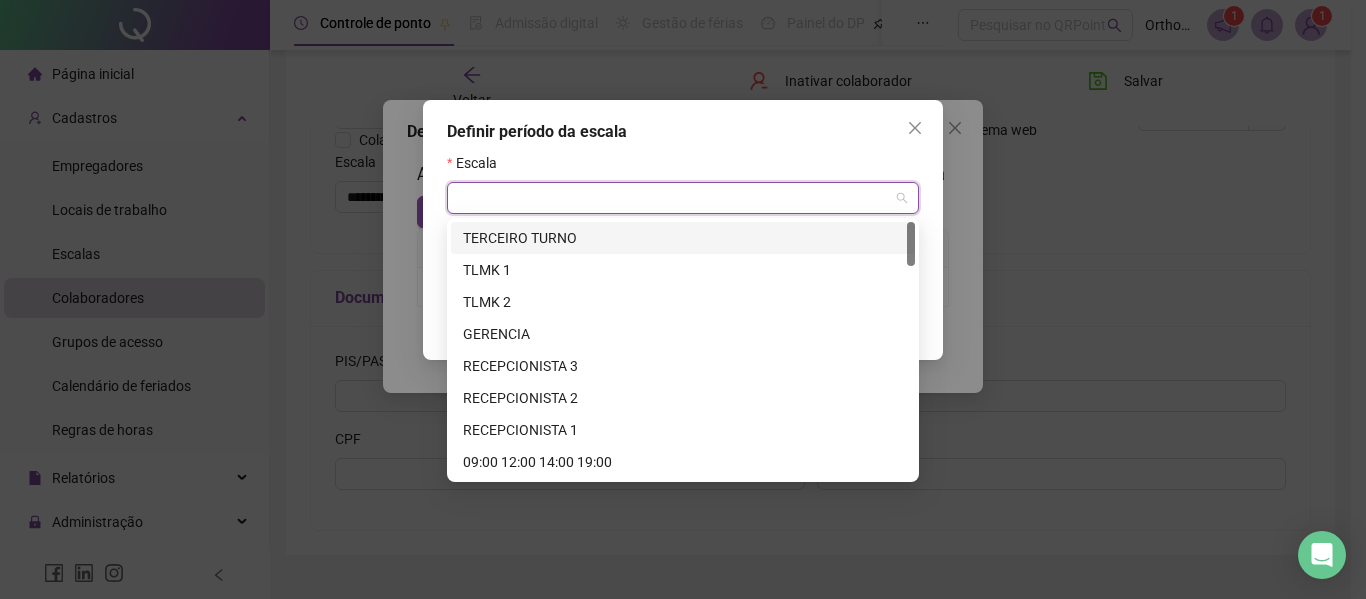 type on "*" 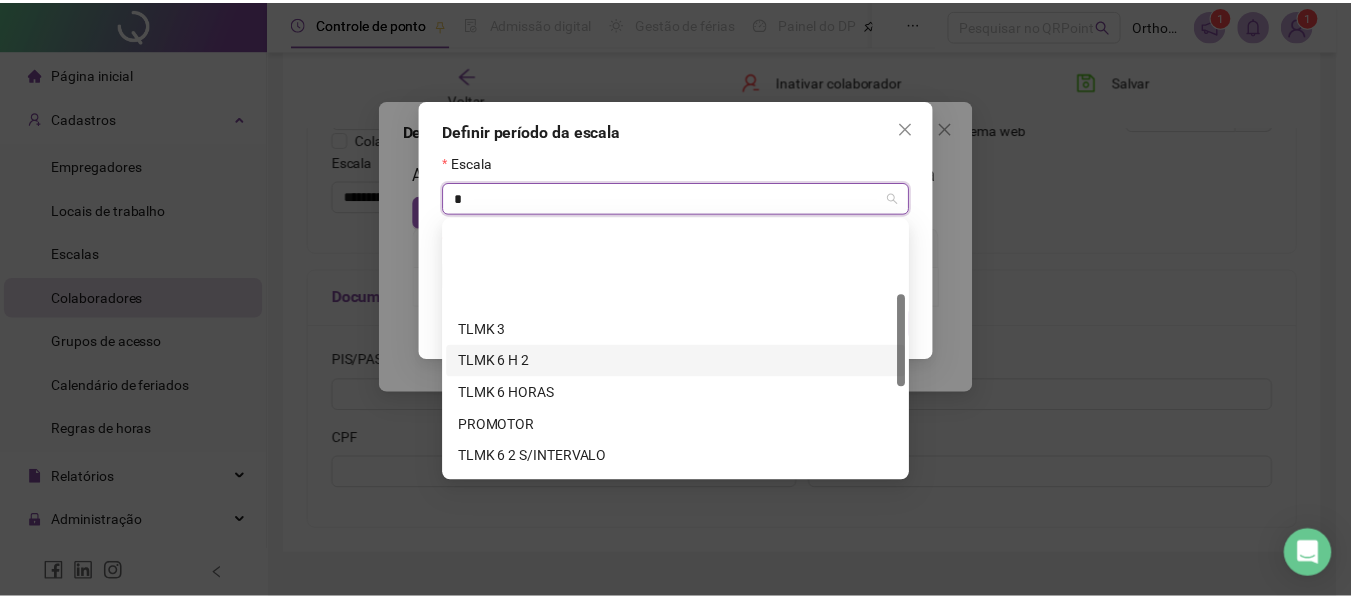scroll, scrollTop: 200, scrollLeft: 0, axis: vertical 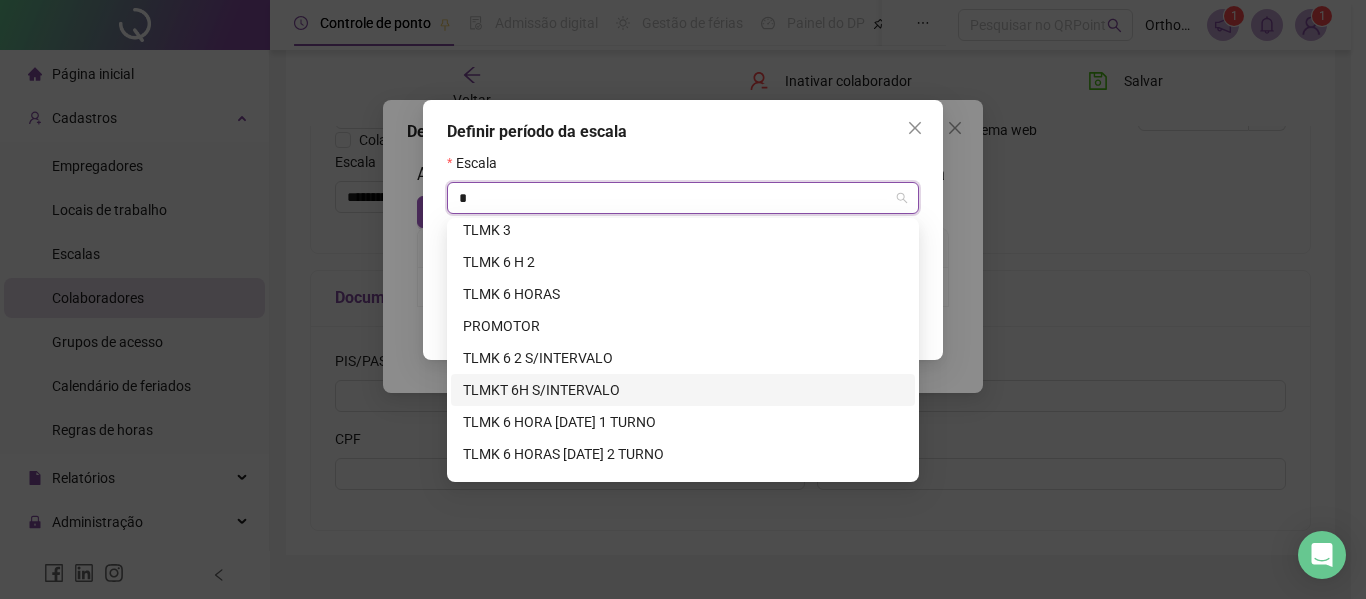 click on "TLMKT 6H S/INTERVALO" at bounding box center (683, 390) 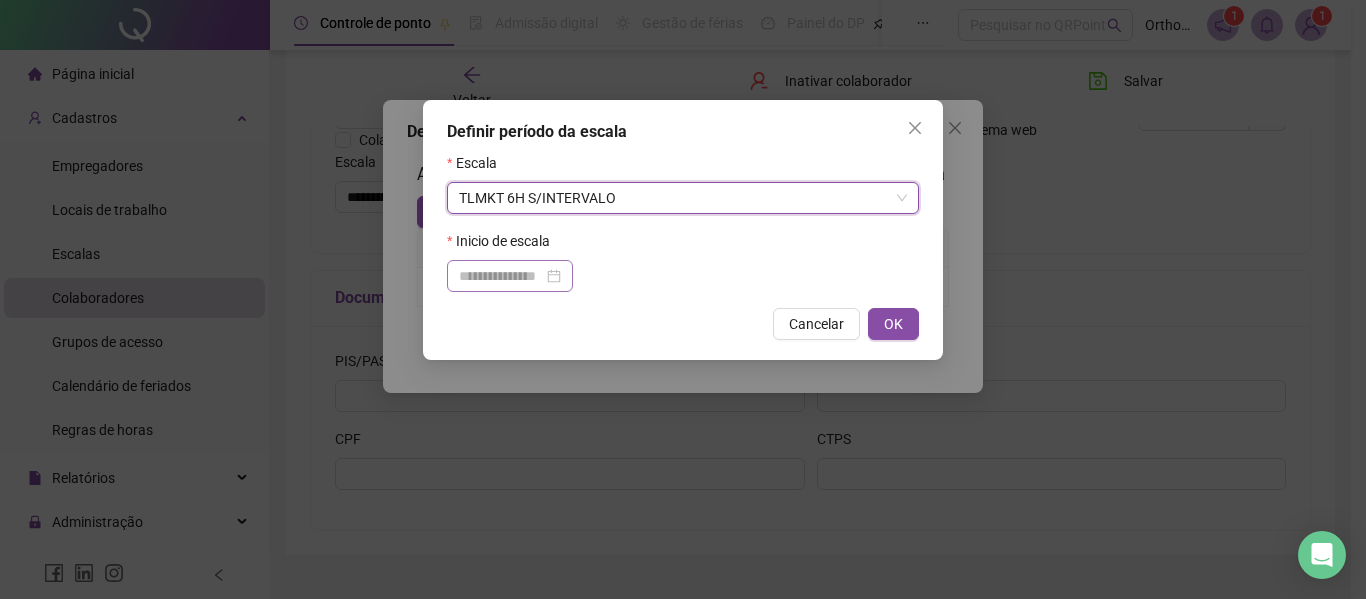 click at bounding box center [510, 276] 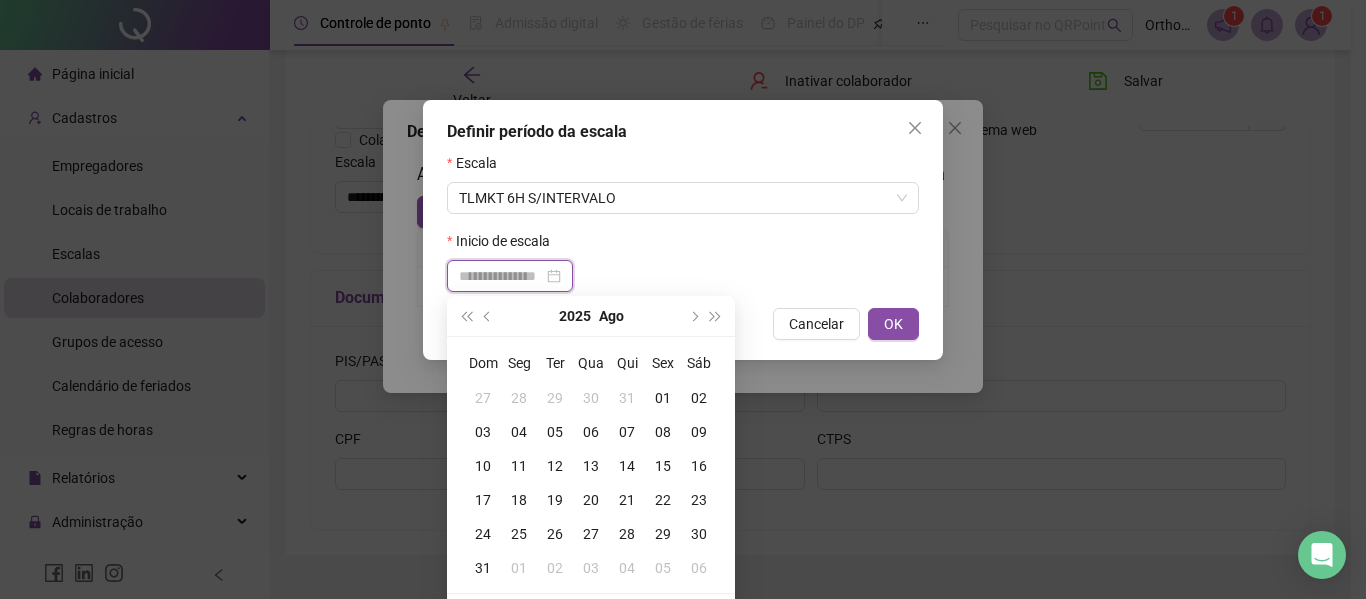 type on "**********" 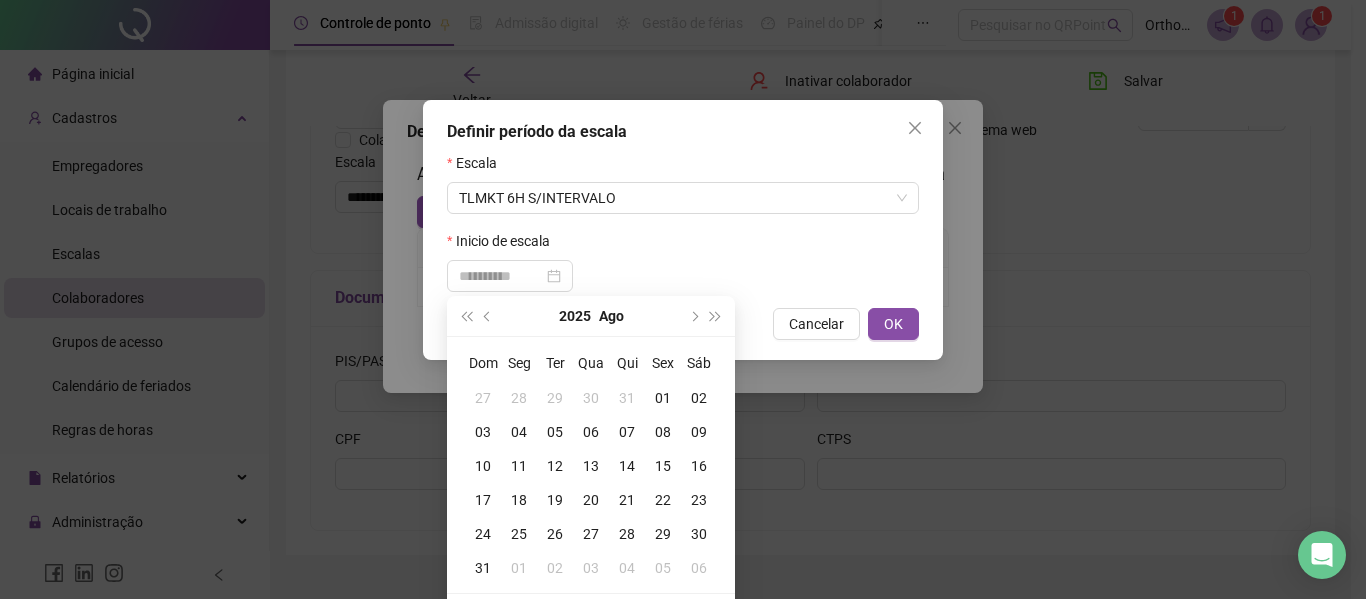 click on "01" at bounding box center (663, 398) 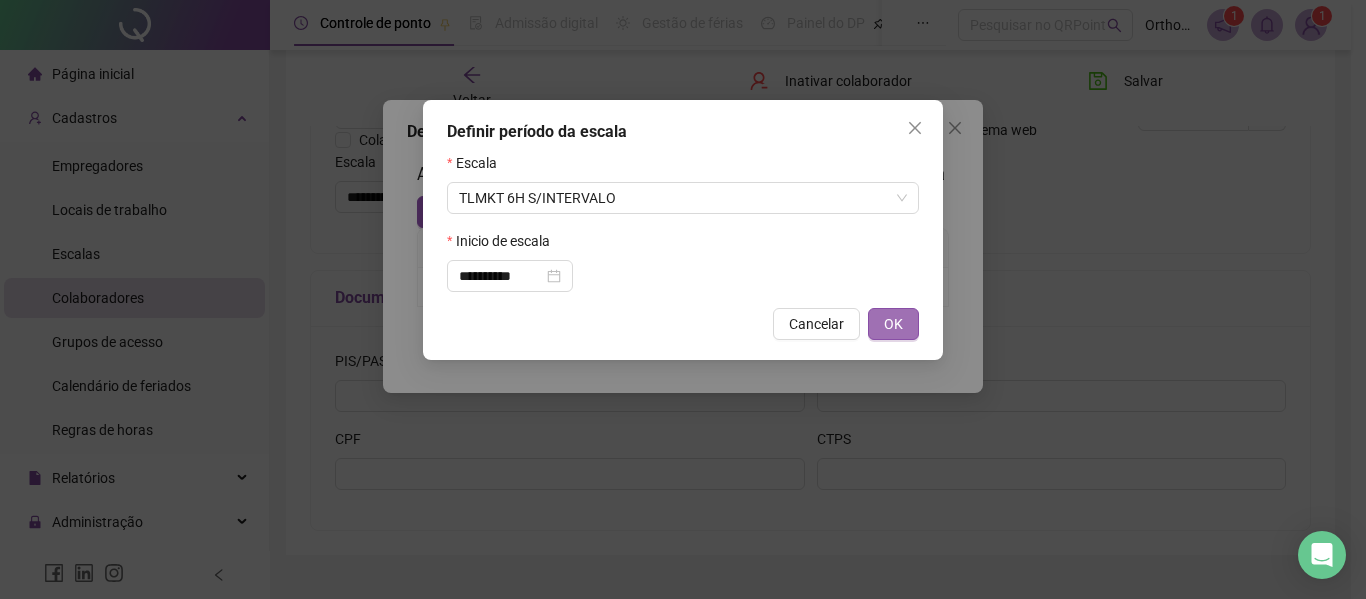 click on "OK" at bounding box center [893, 324] 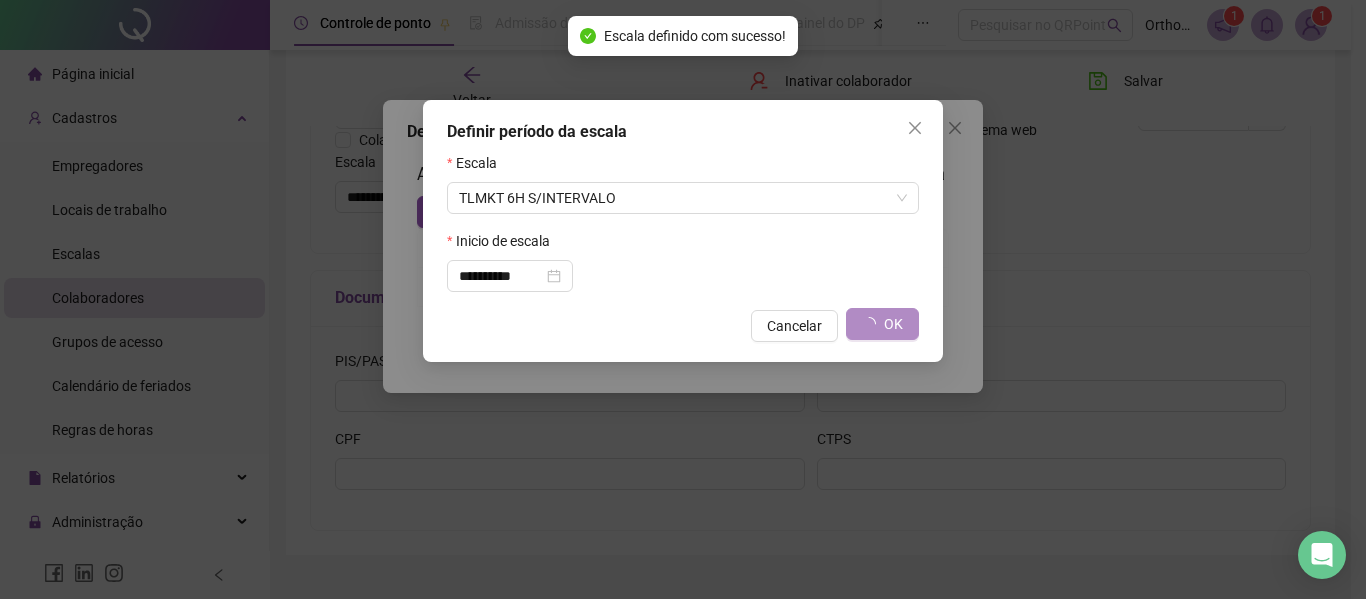 type on "**********" 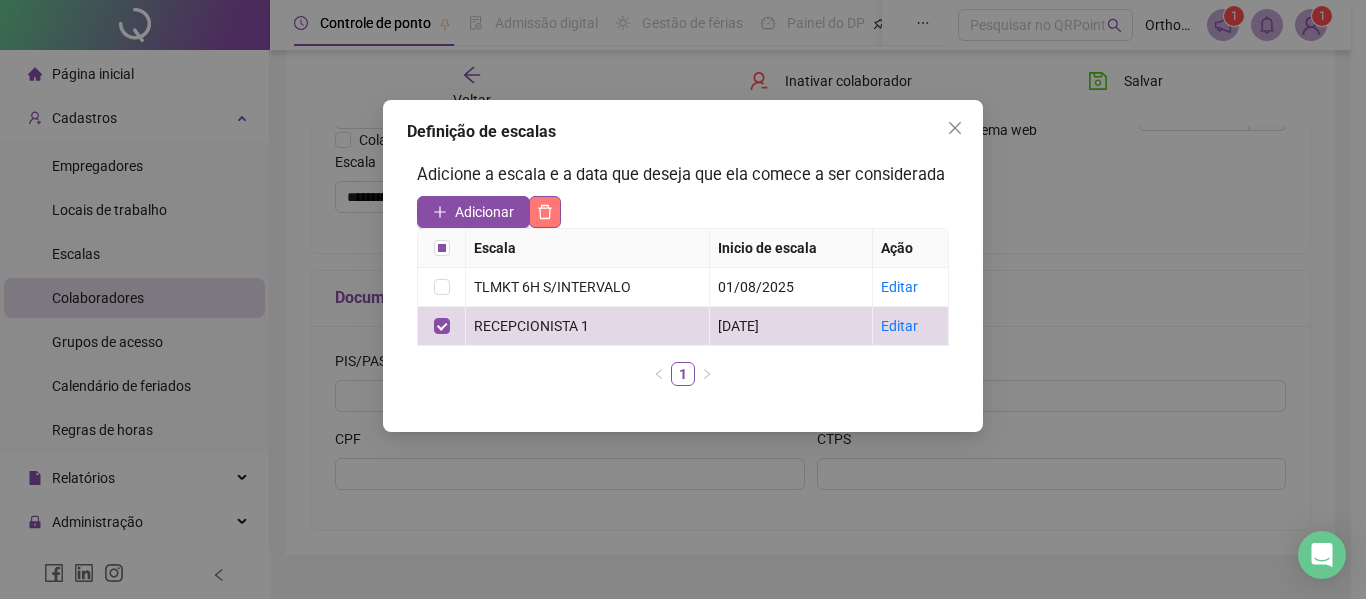 click 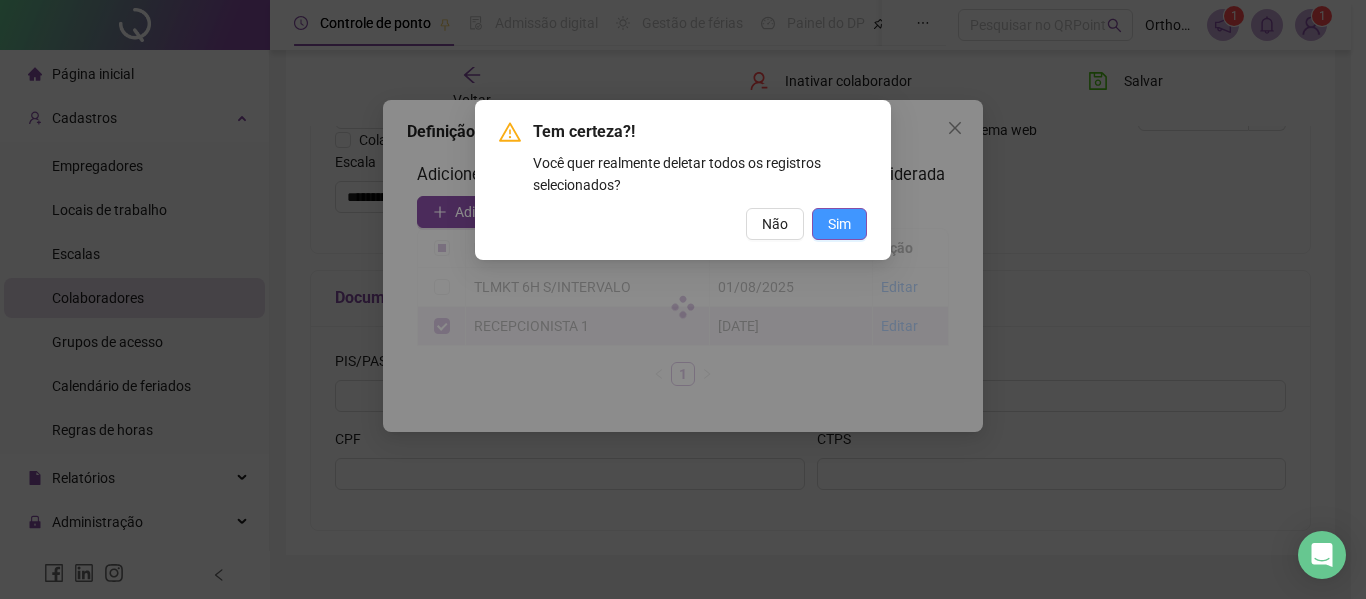 click on "Sim" at bounding box center (839, 224) 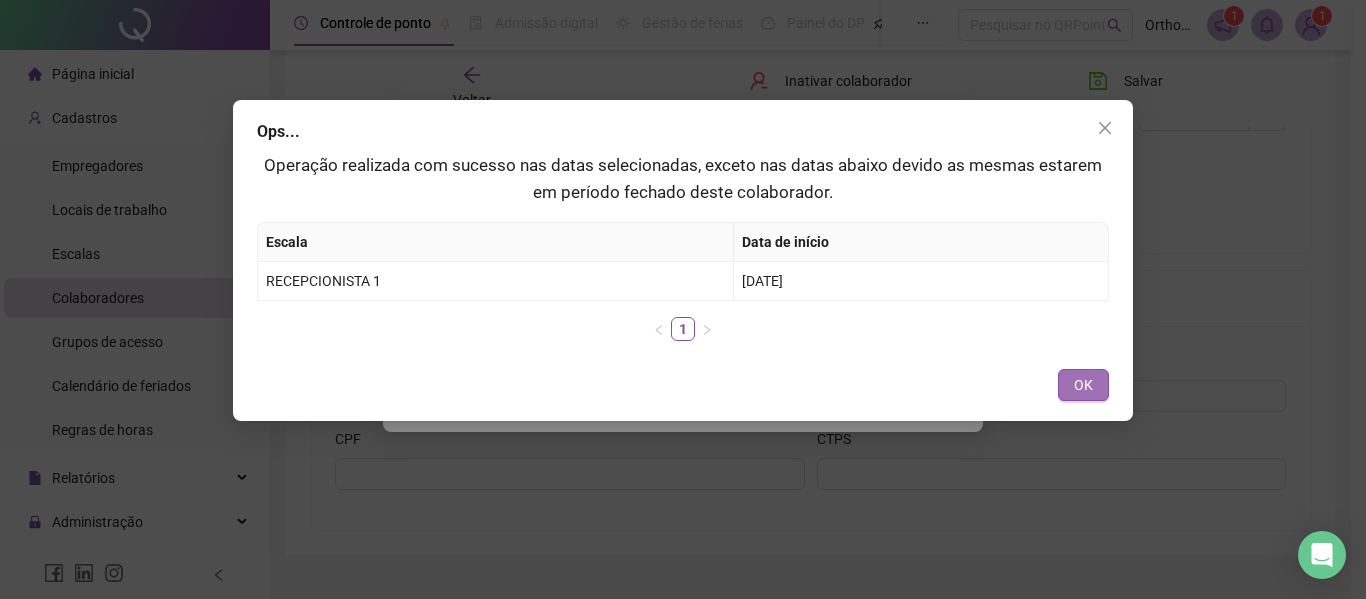 click on "OK" at bounding box center [1083, 385] 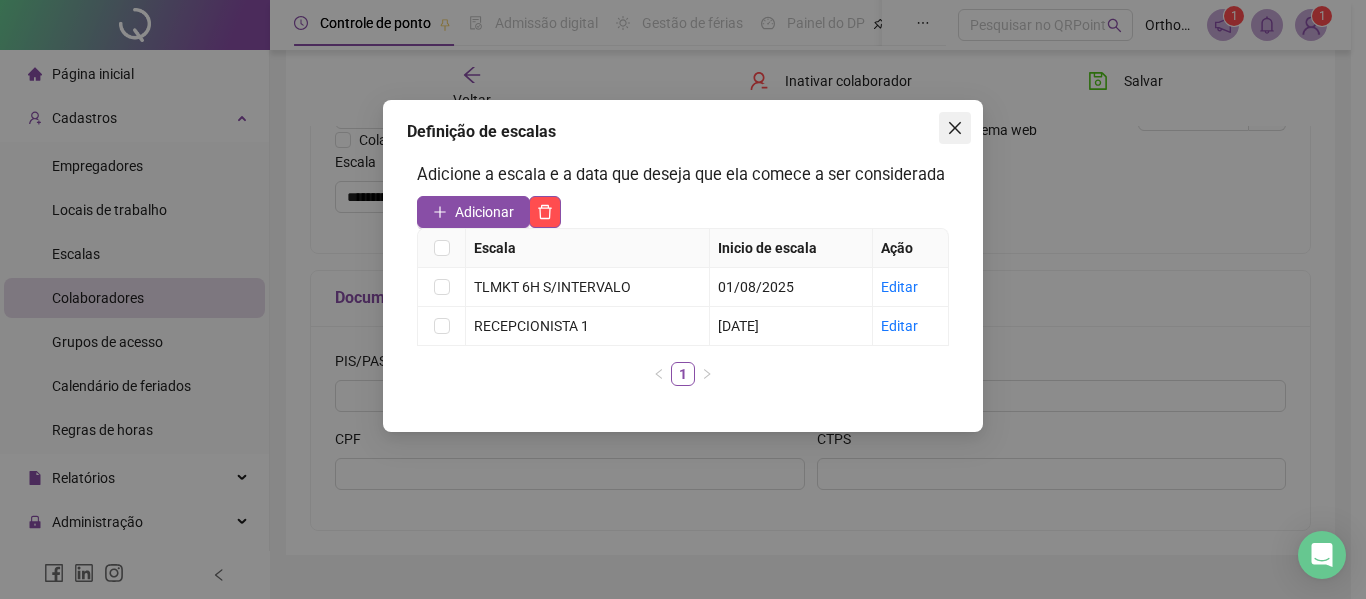 click at bounding box center [955, 128] 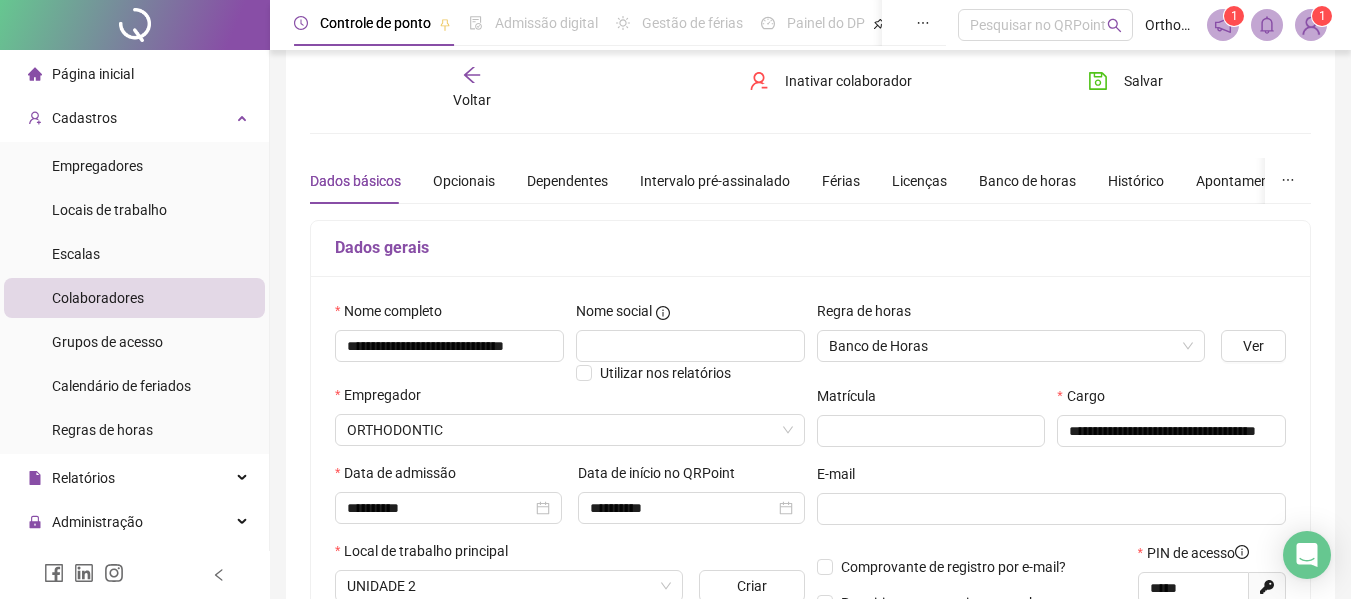 scroll, scrollTop: 0, scrollLeft: 0, axis: both 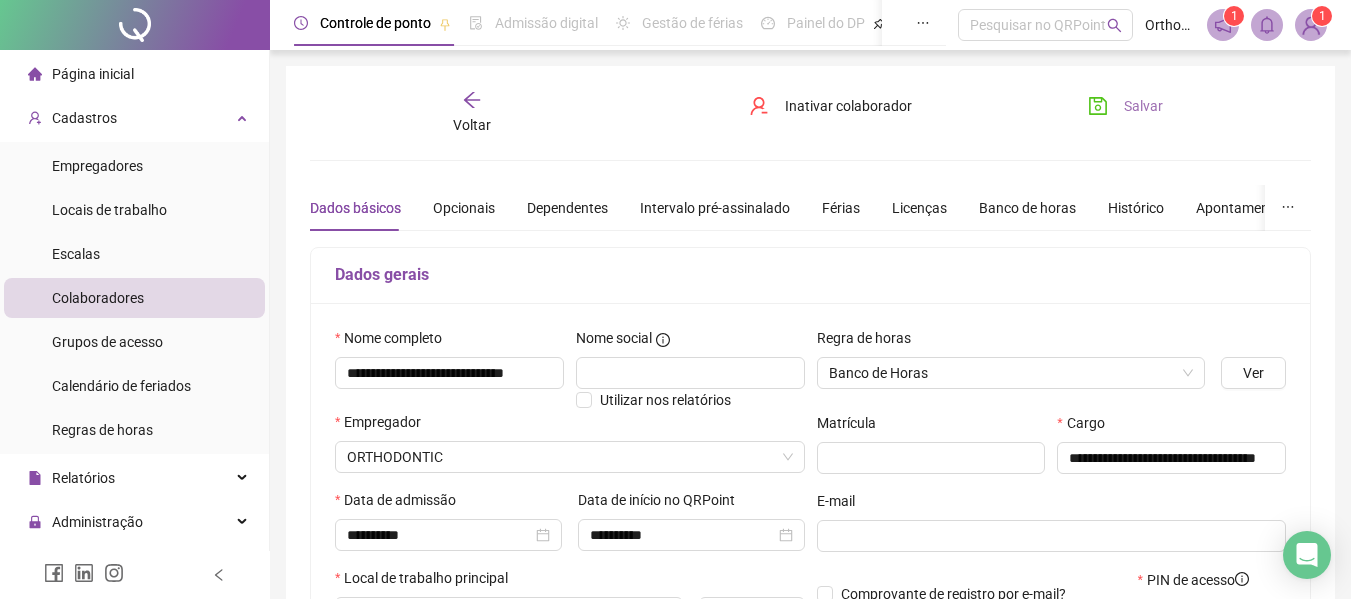 click on "Salvar" at bounding box center (1143, 106) 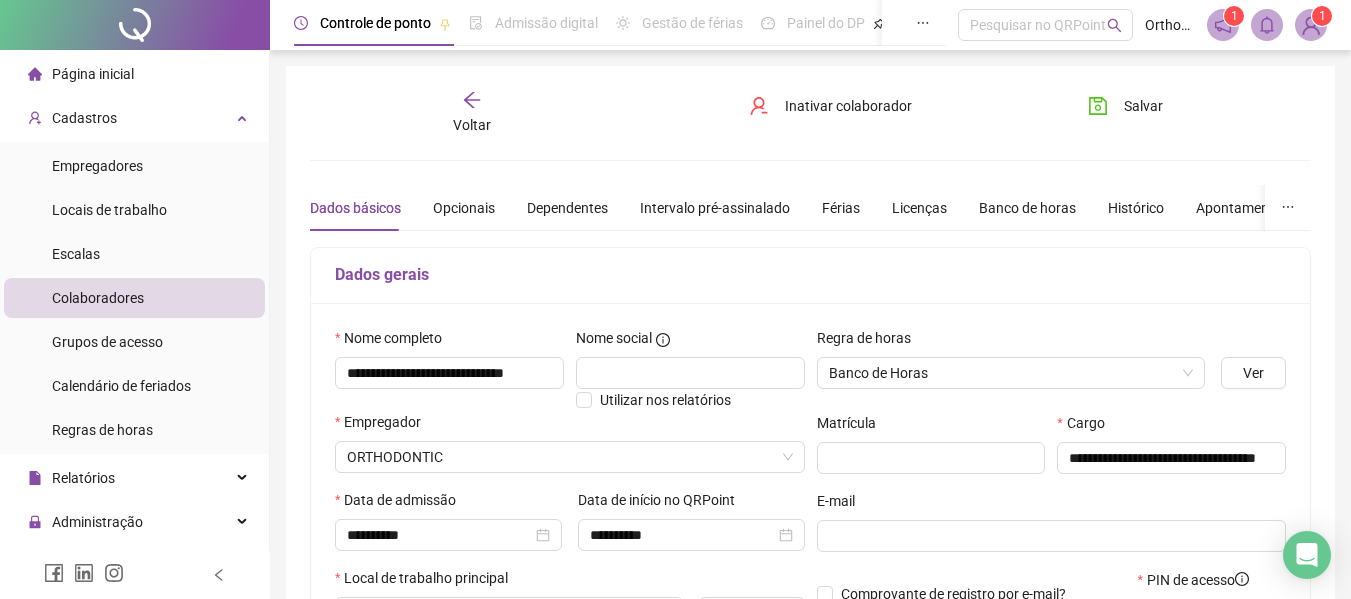 click on "Voltar" at bounding box center [472, 125] 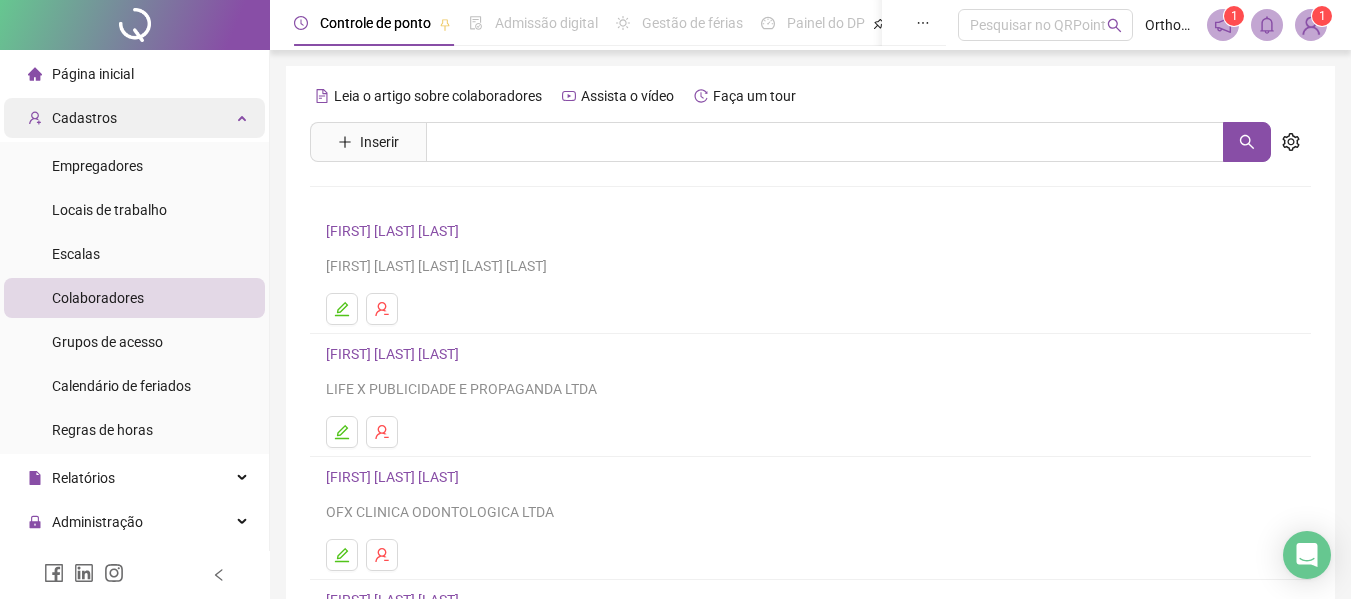 click on "Cadastros" at bounding box center [134, 118] 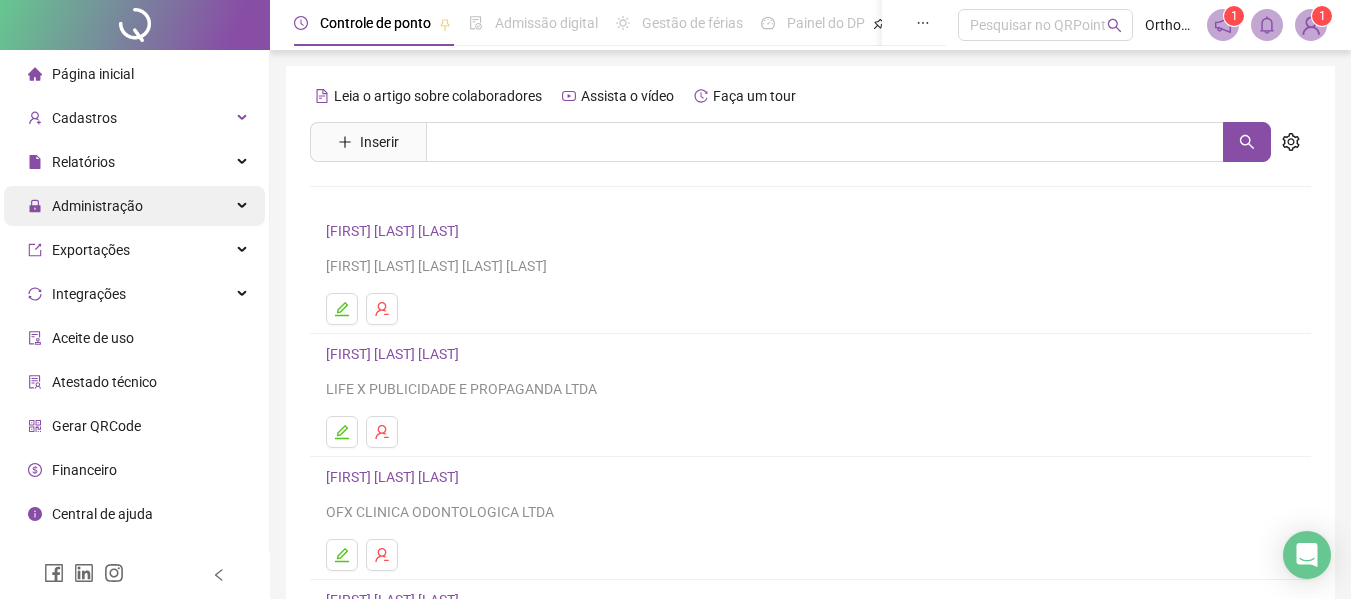 click on "Administração" at bounding box center (134, 206) 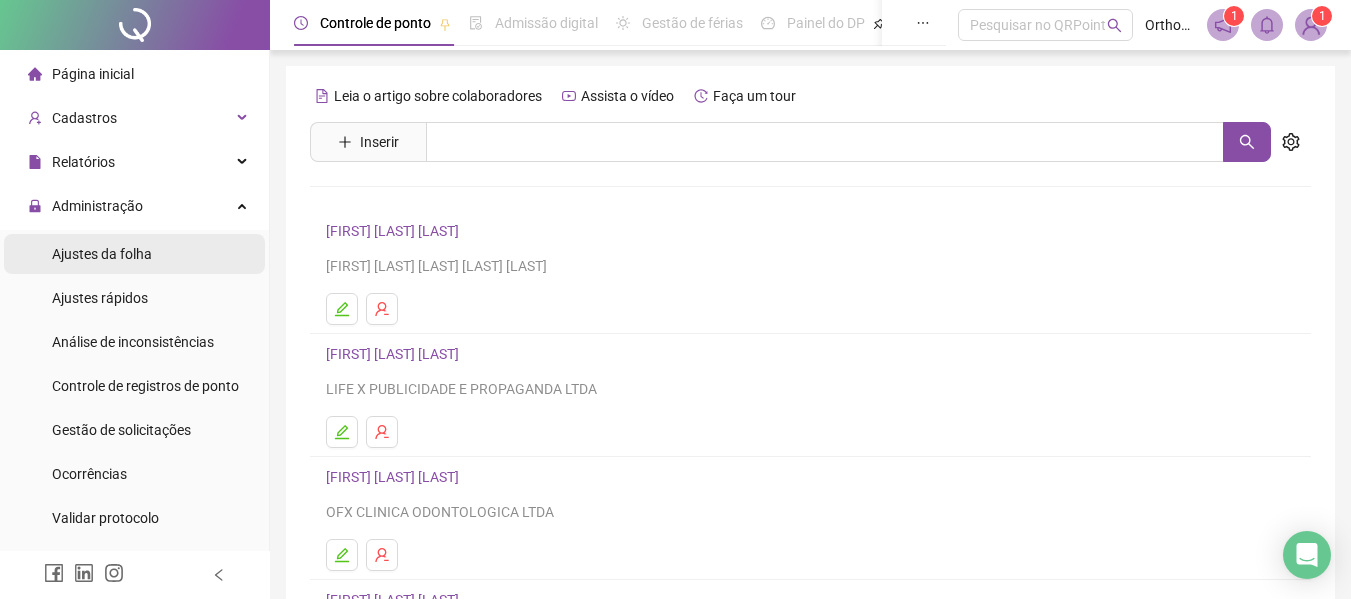 click on "Ajustes da folha" at bounding box center (102, 254) 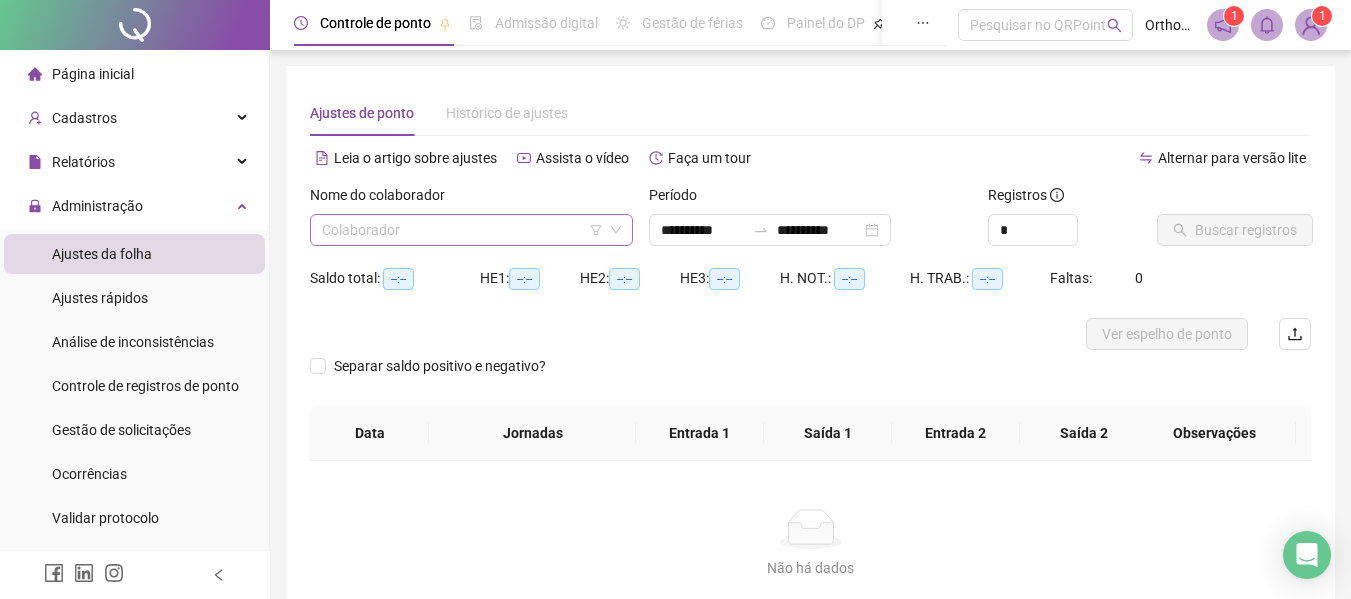 click at bounding box center (462, 230) 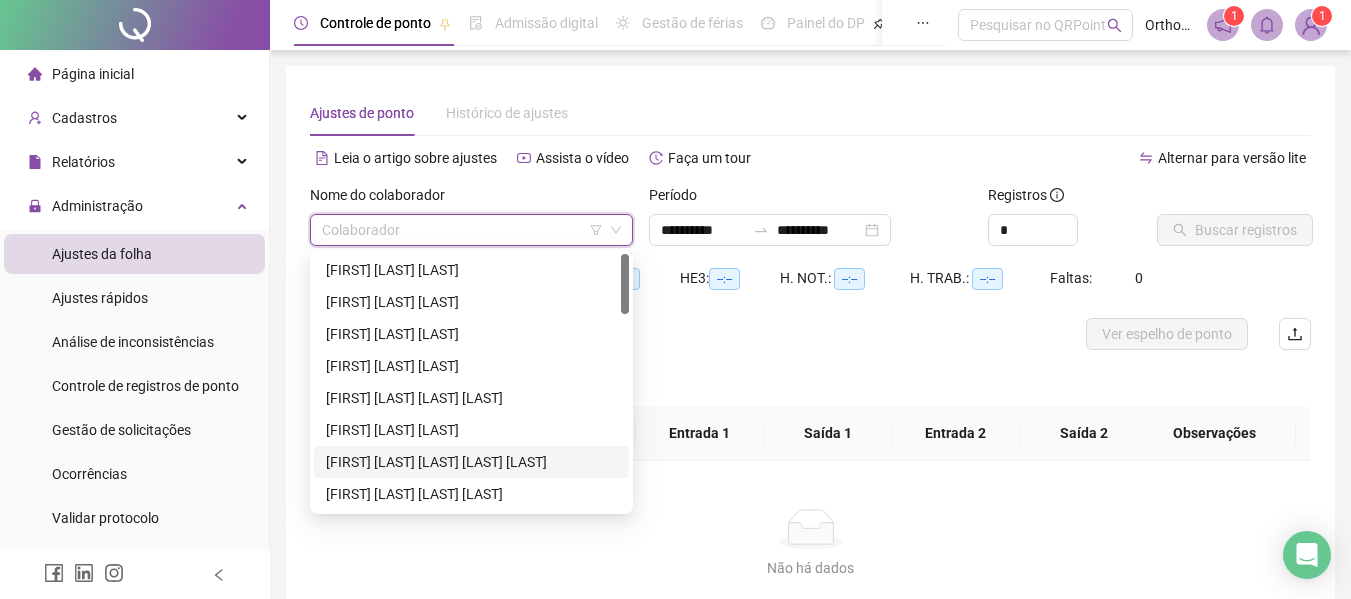 click on "[FIRST] [LAST] [LAST] [LAST]" at bounding box center (471, 462) 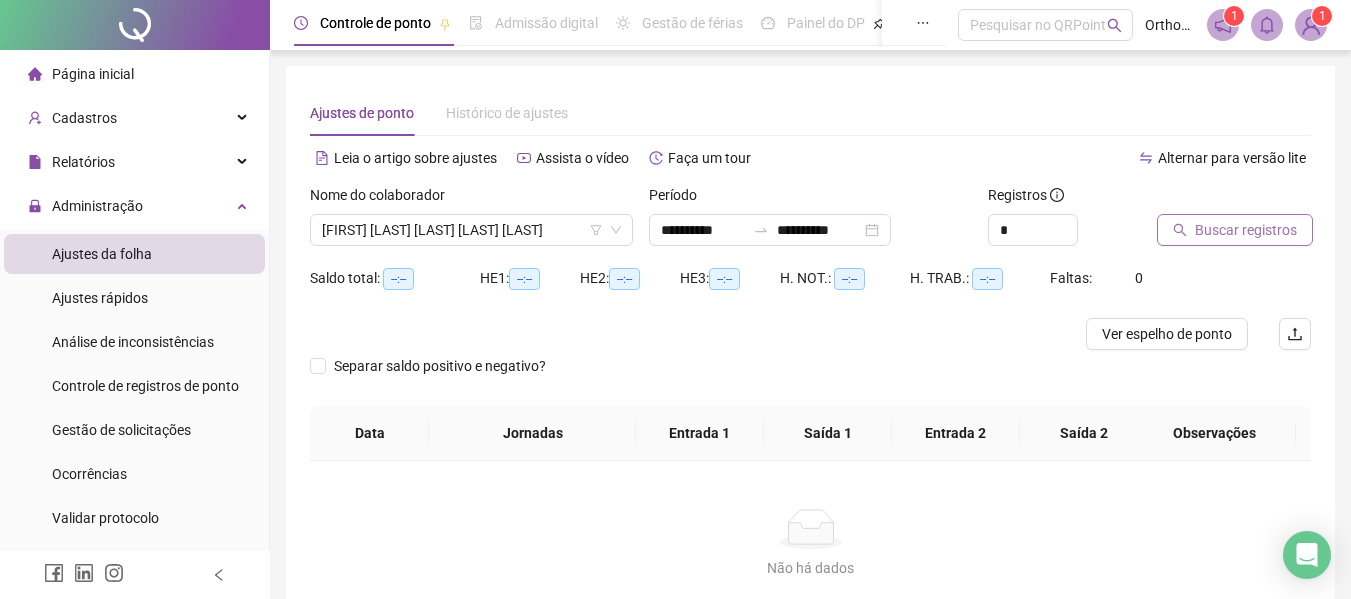 click on "Buscar registros" at bounding box center (1235, 230) 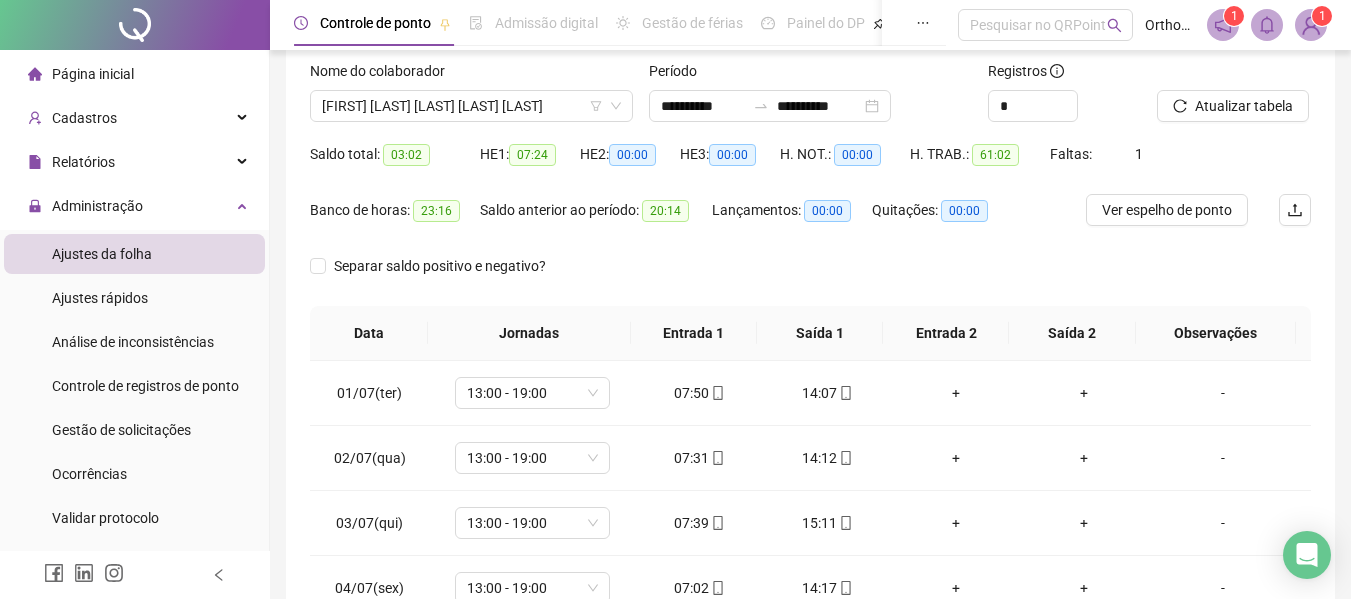 scroll, scrollTop: 423, scrollLeft: 0, axis: vertical 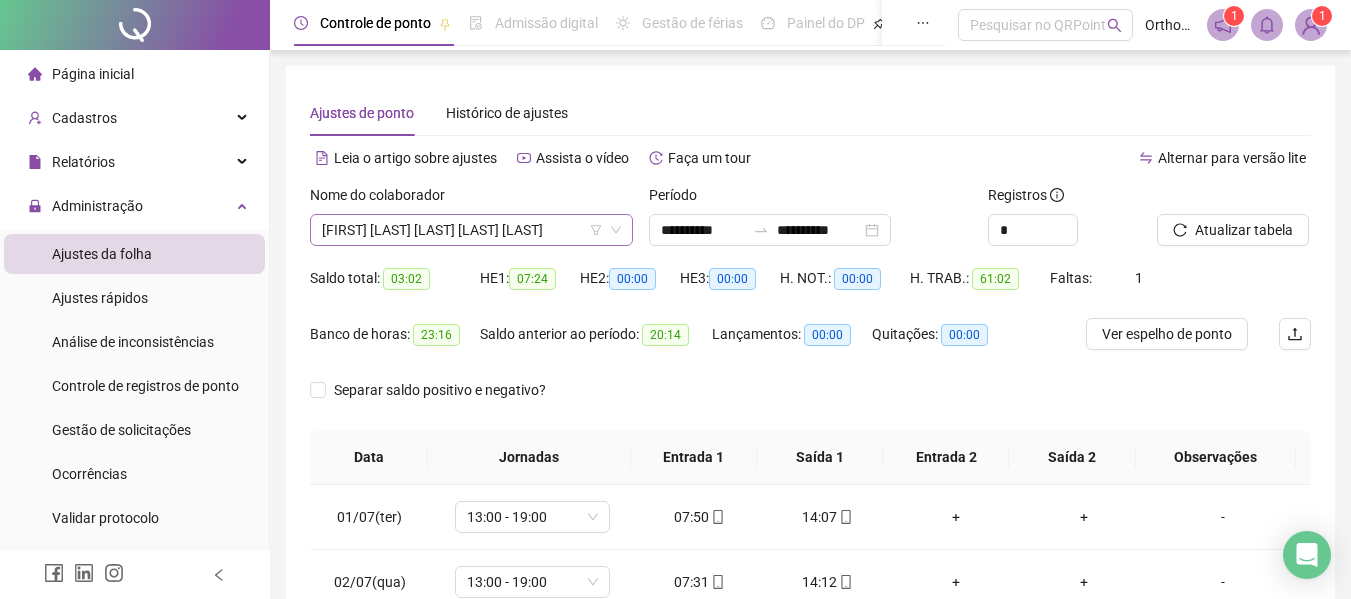 click on "[FIRST] [LAST] [LAST] [LAST]" at bounding box center [471, 230] 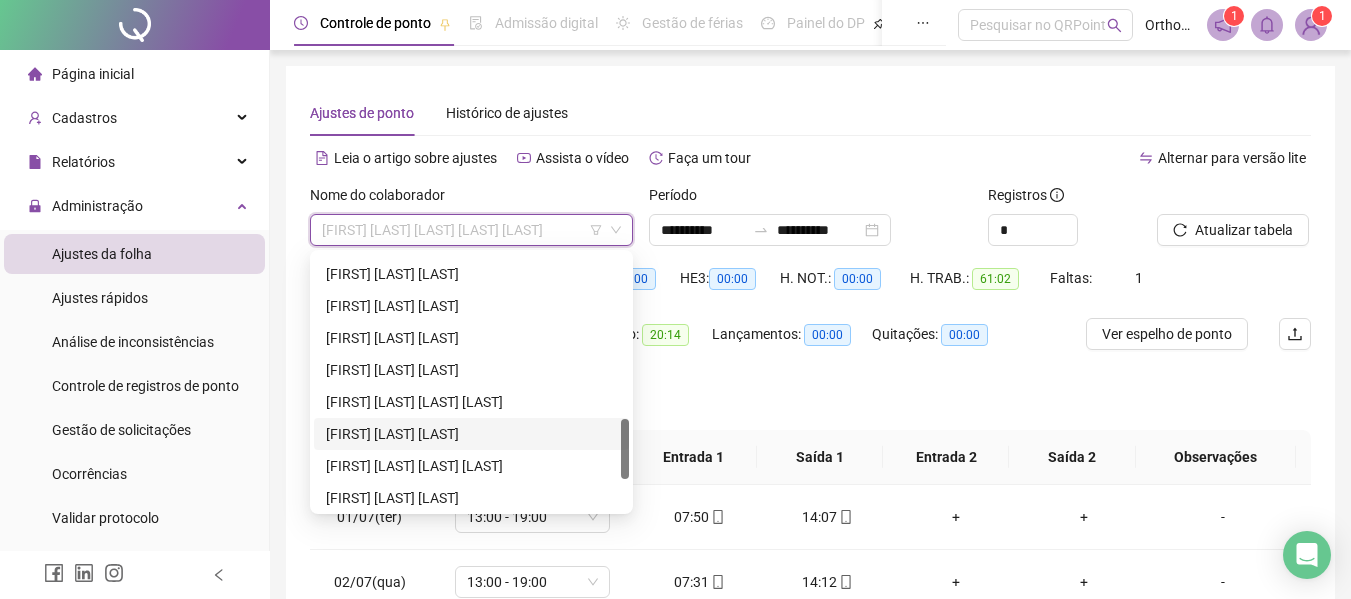 scroll, scrollTop: 832, scrollLeft: 0, axis: vertical 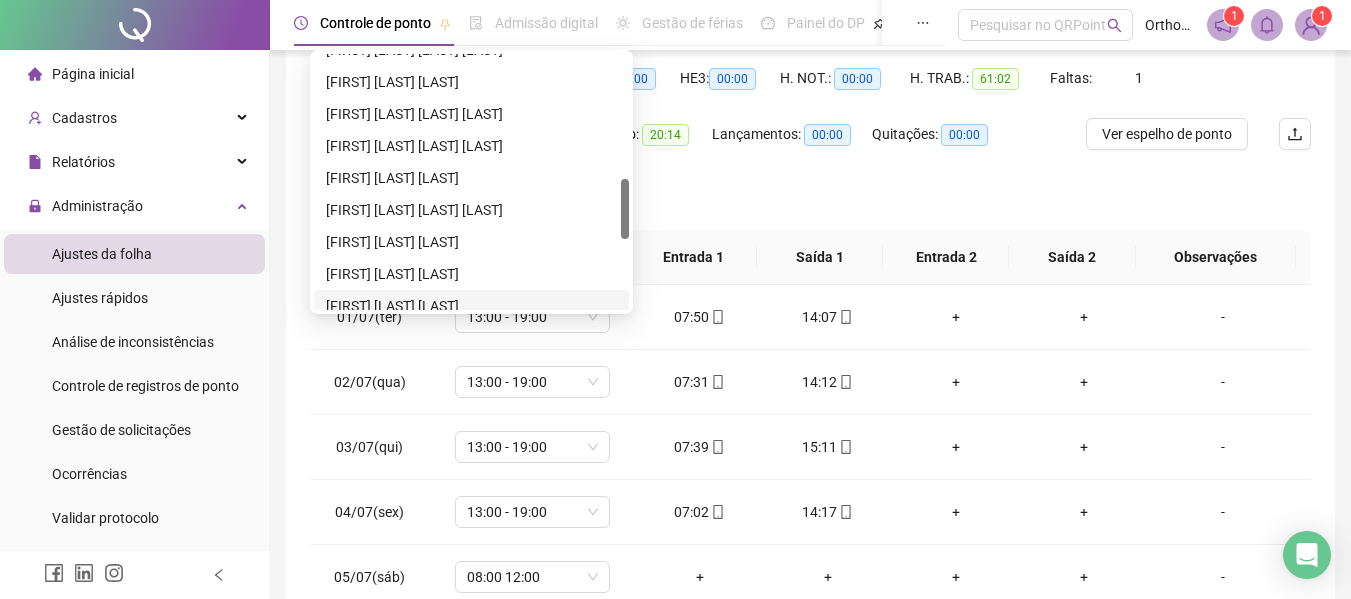 click on "[FIRST] [LAST] [LAST]" at bounding box center [471, 306] 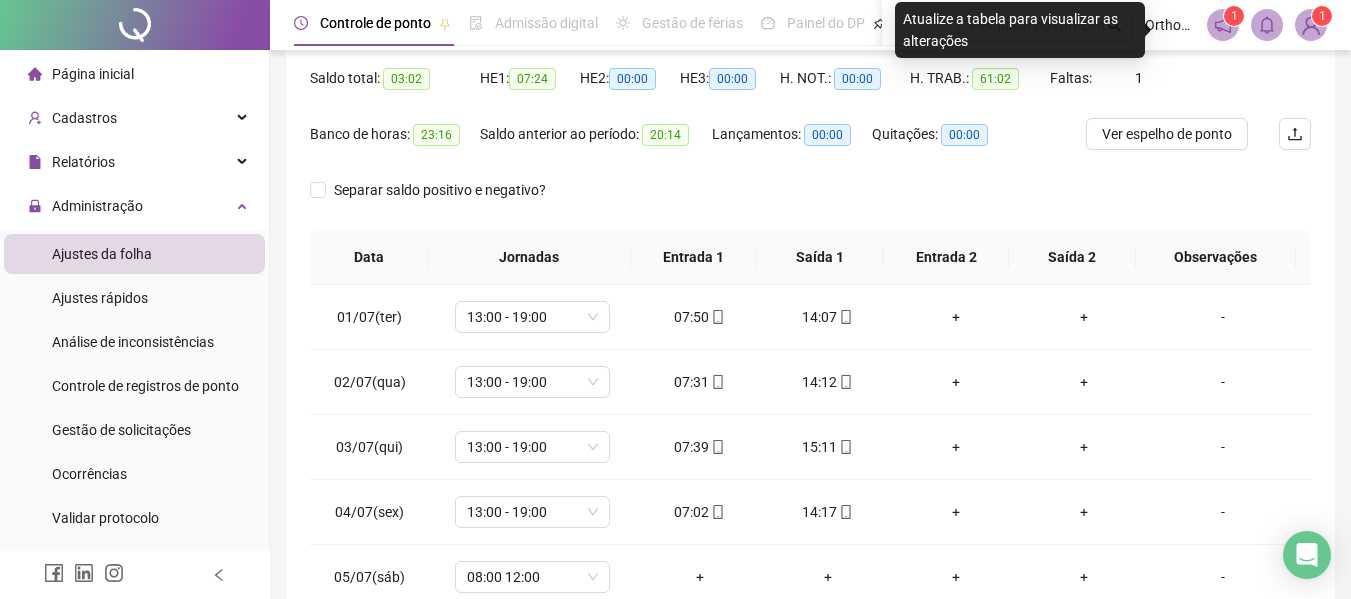 scroll, scrollTop: 100, scrollLeft: 0, axis: vertical 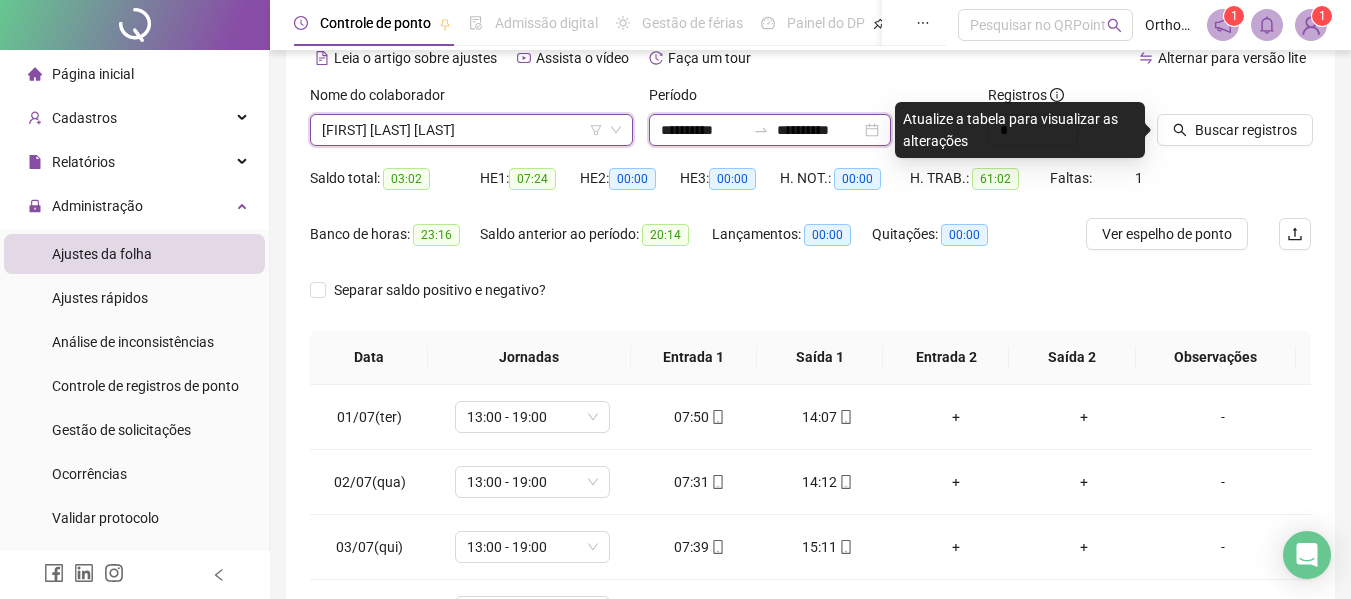 click on "**********" at bounding box center [703, 130] 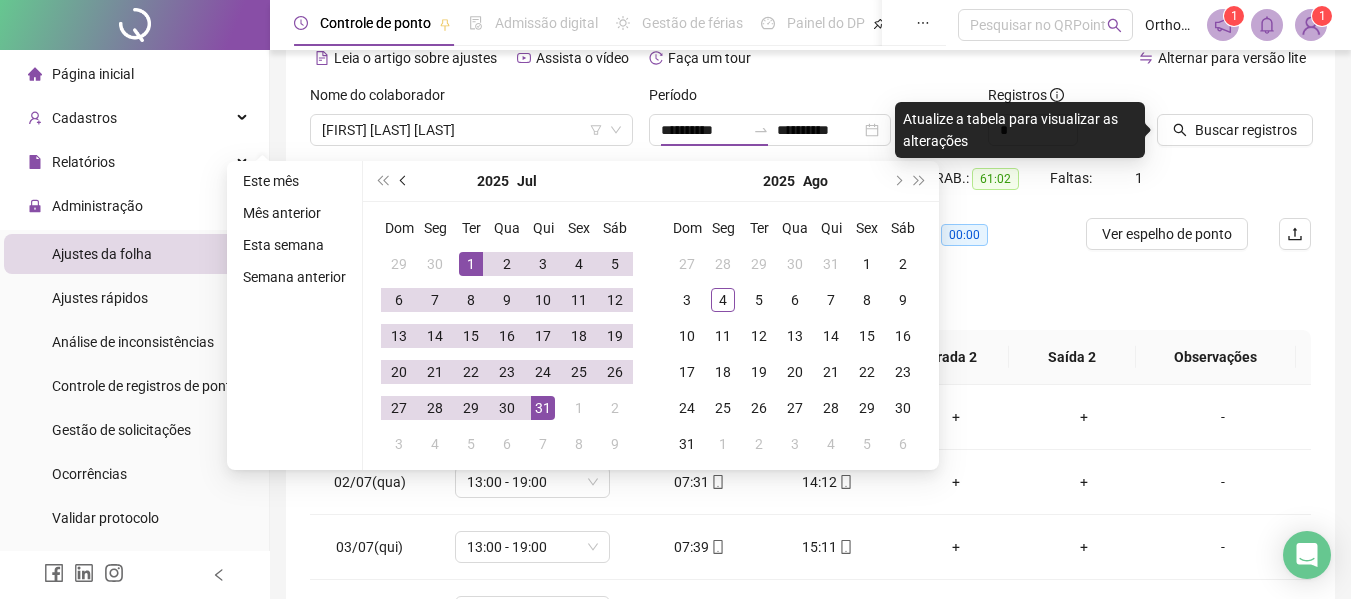 click at bounding box center (404, 181) 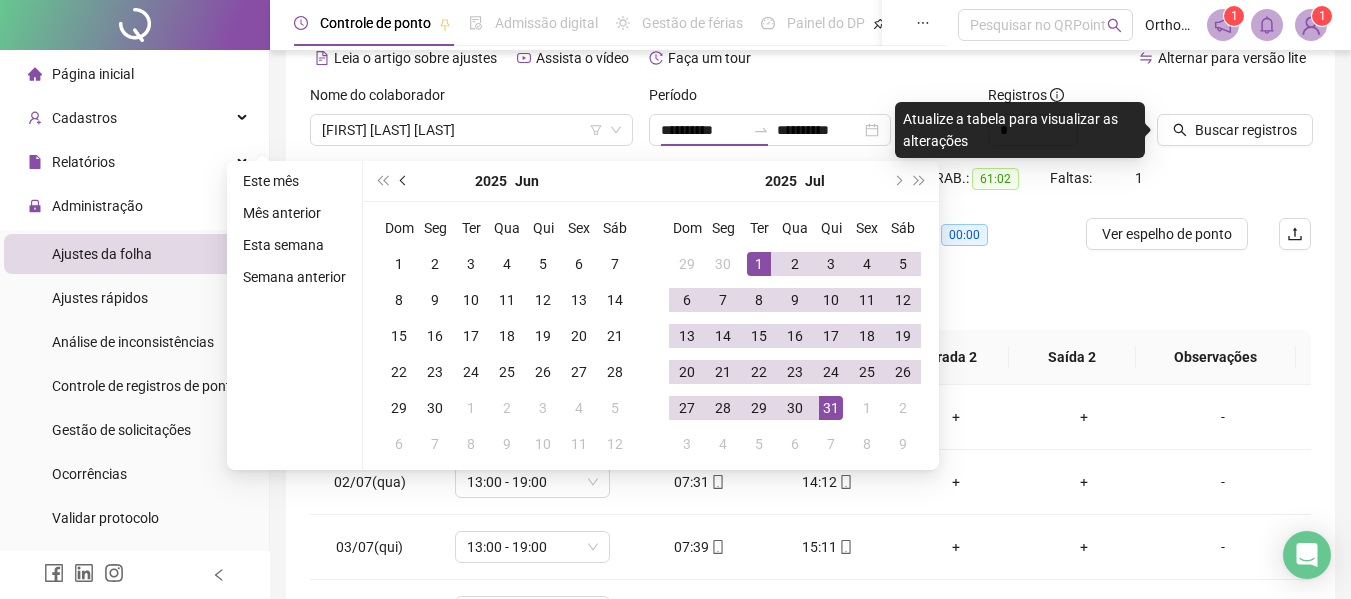 click at bounding box center [404, 181] 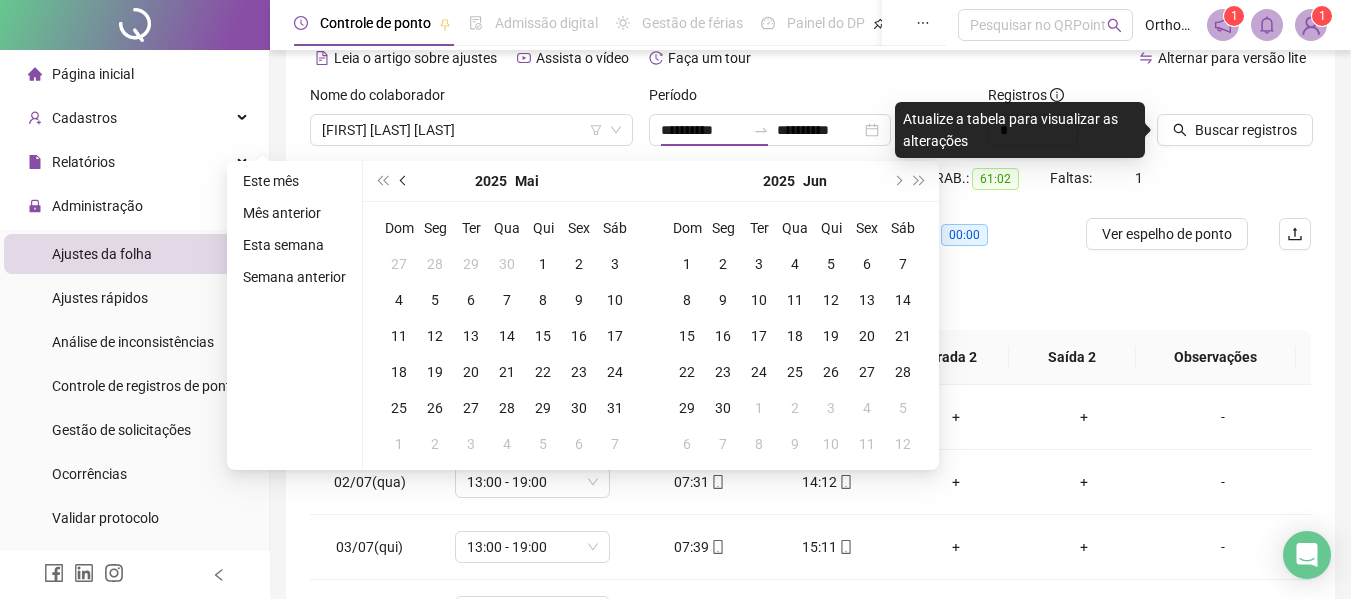 click at bounding box center [404, 181] 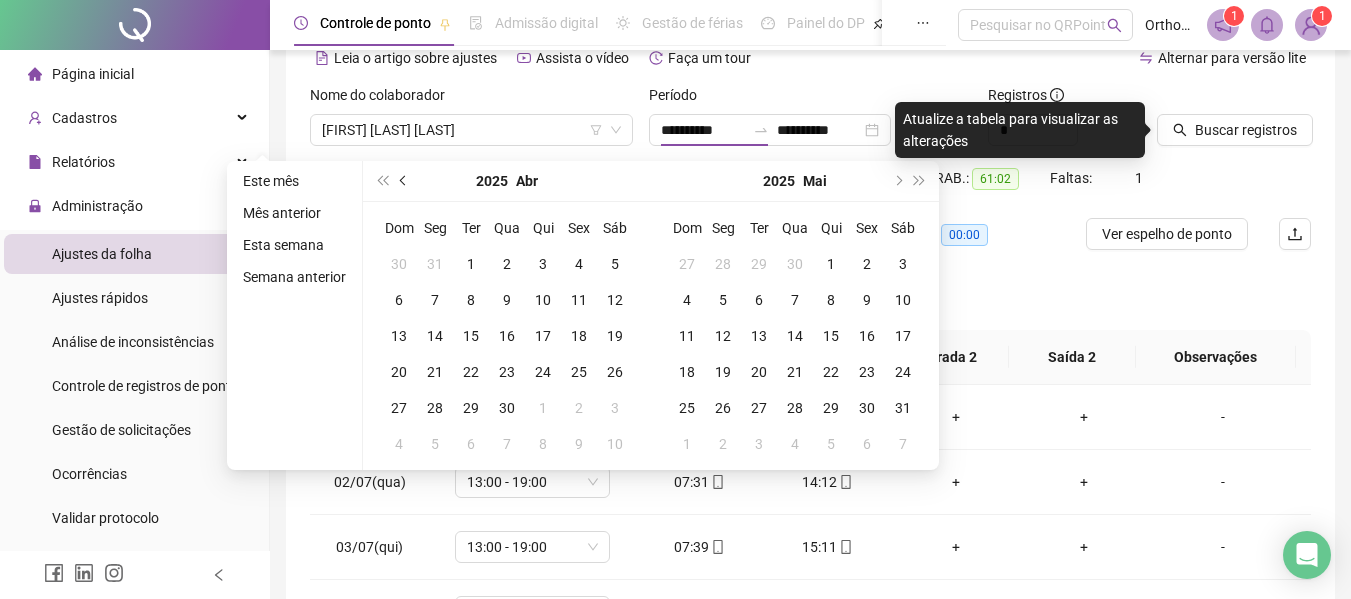 click at bounding box center [404, 181] 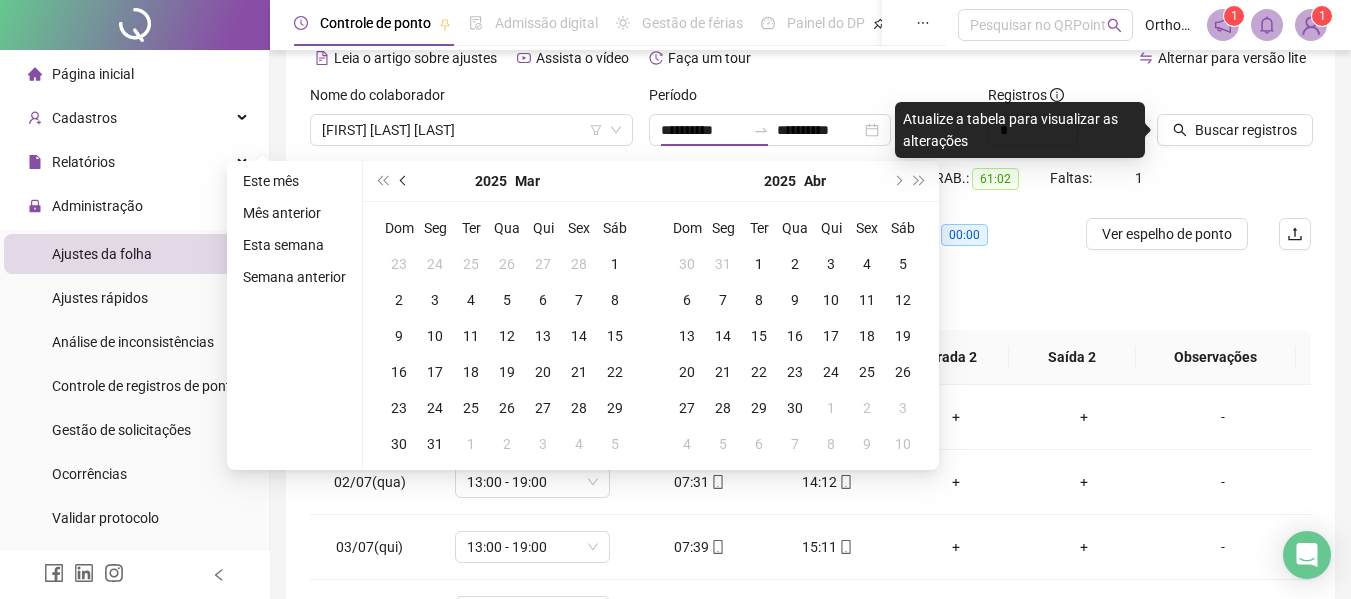 click at bounding box center (404, 181) 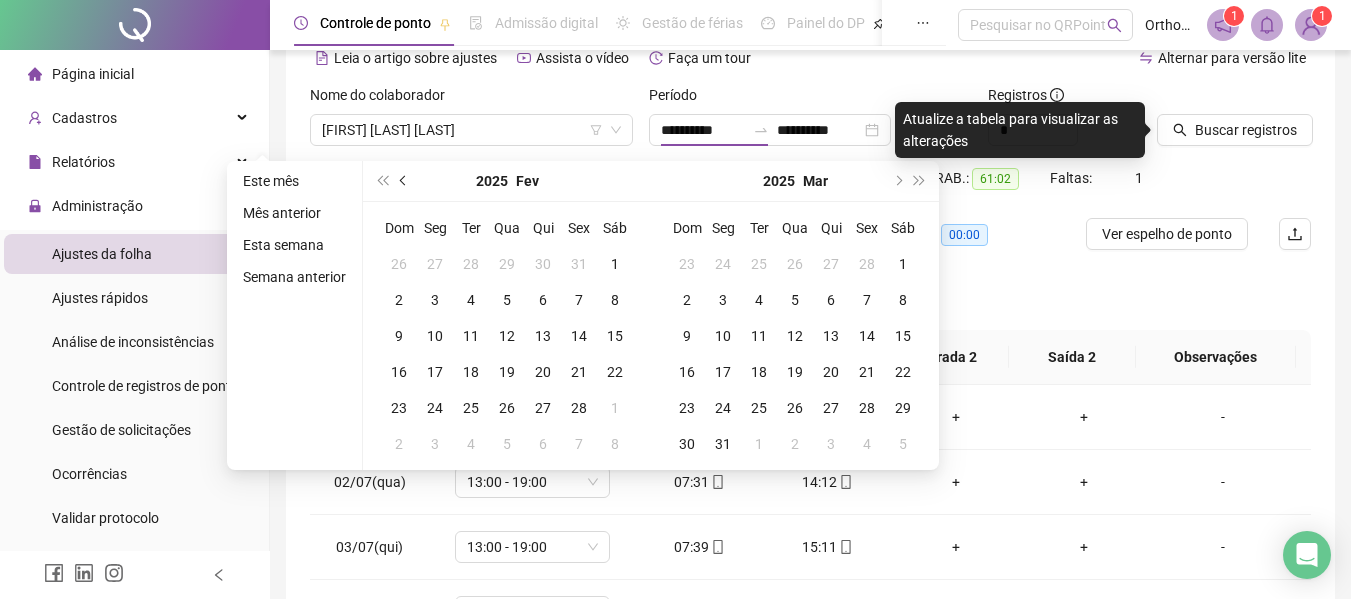 click at bounding box center [404, 181] 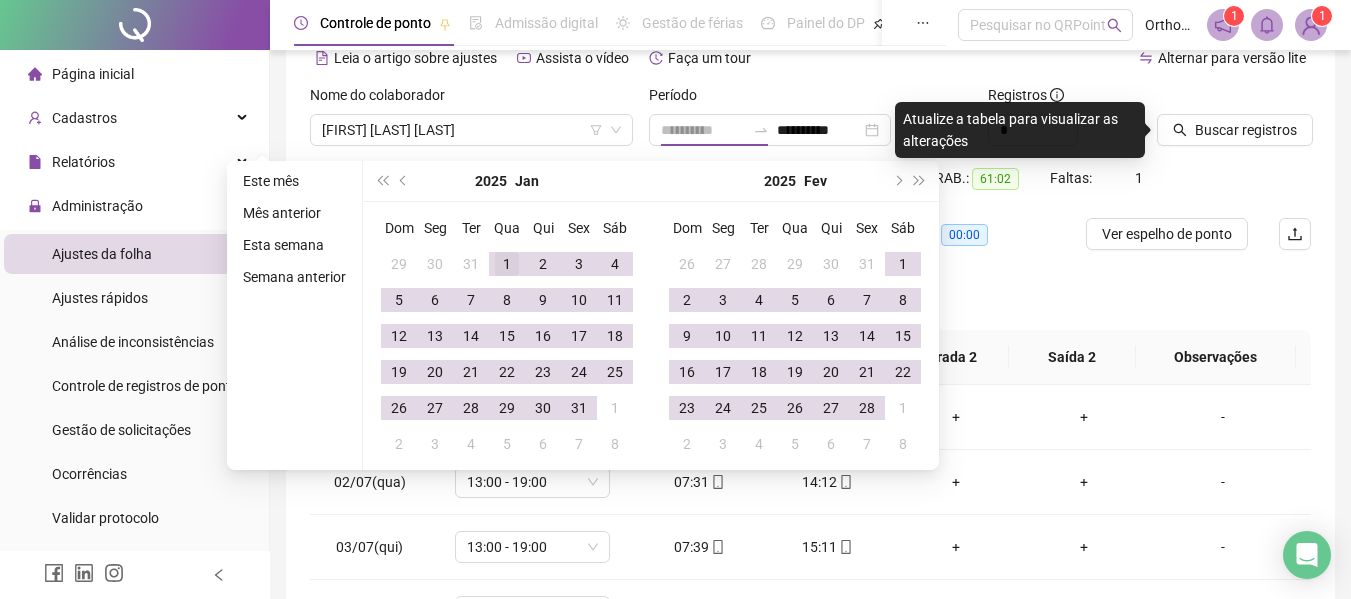 type on "**********" 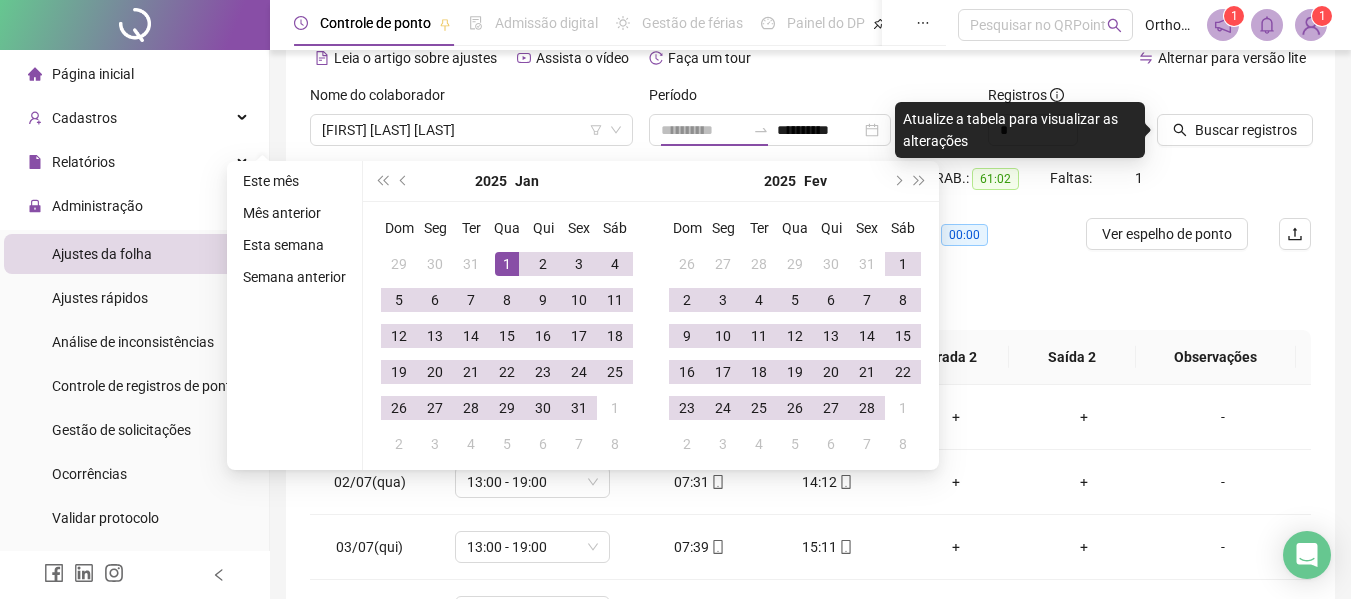 click on "1" at bounding box center [507, 264] 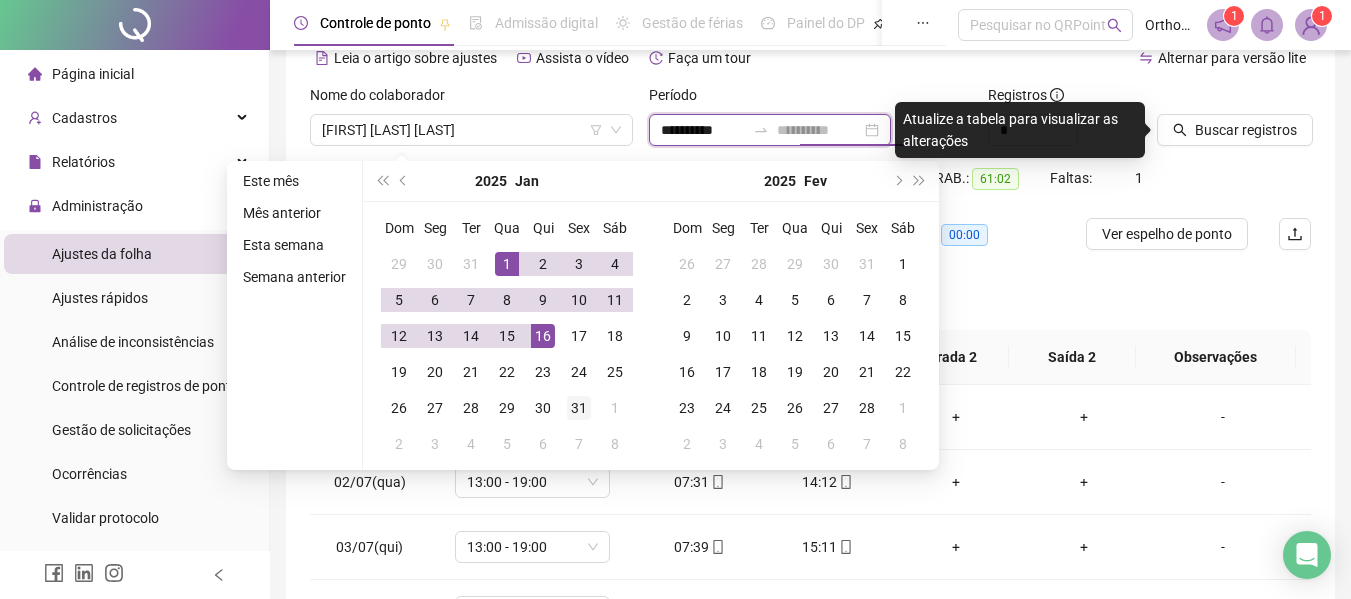 type on "**********" 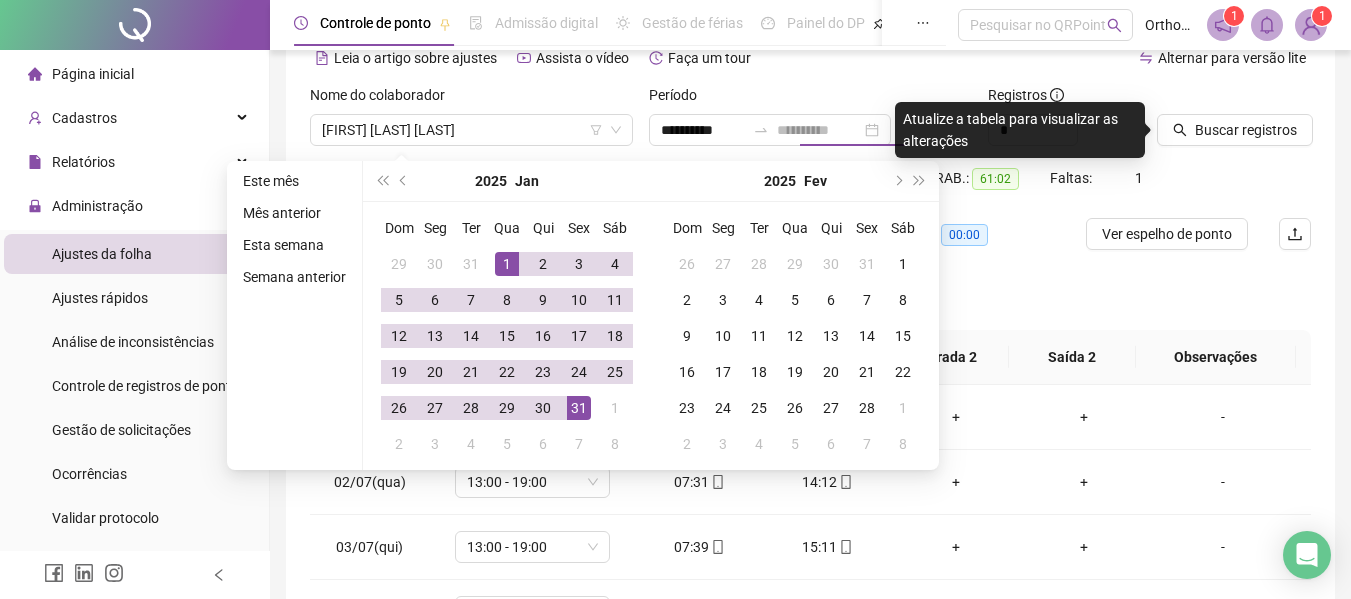 click on "31" at bounding box center [579, 408] 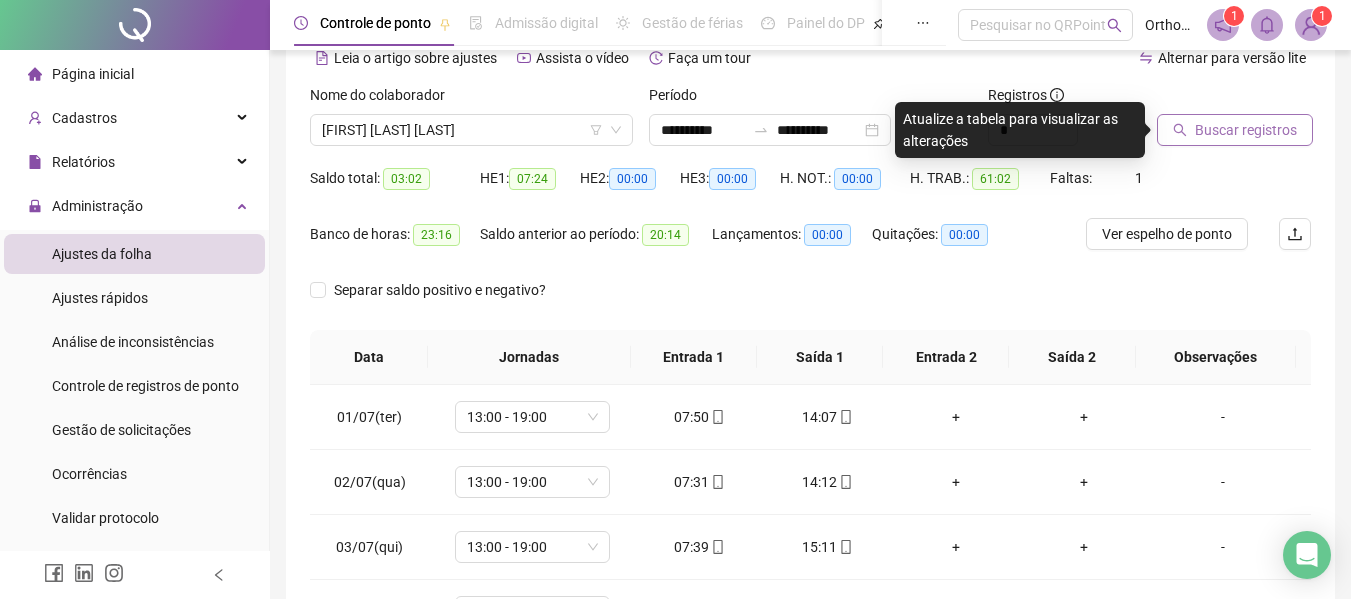 click on "Buscar registros" at bounding box center (1246, 130) 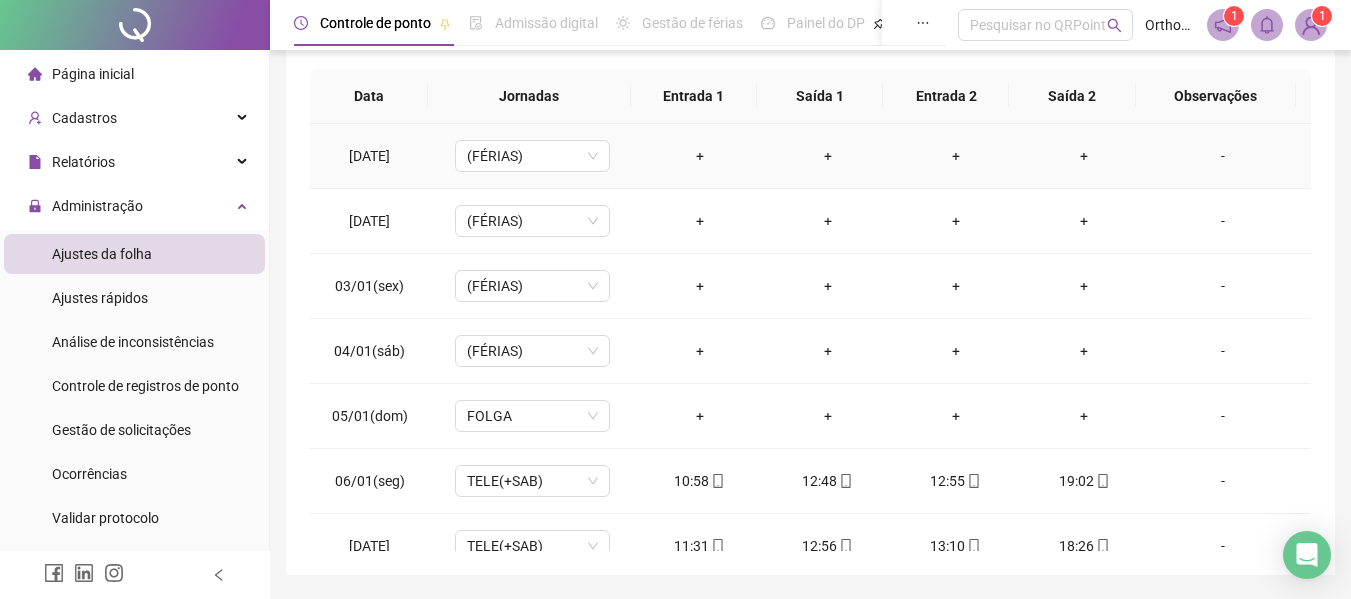 scroll, scrollTop: 400, scrollLeft: 0, axis: vertical 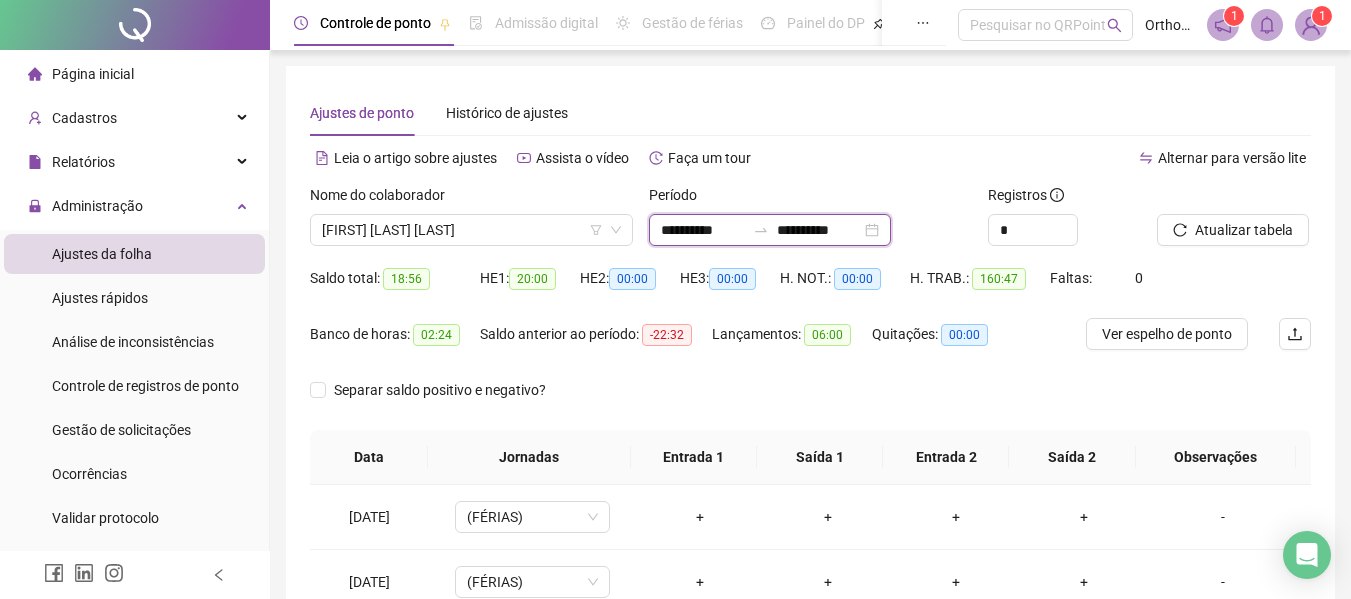 click on "**********" at bounding box center (703, 230) 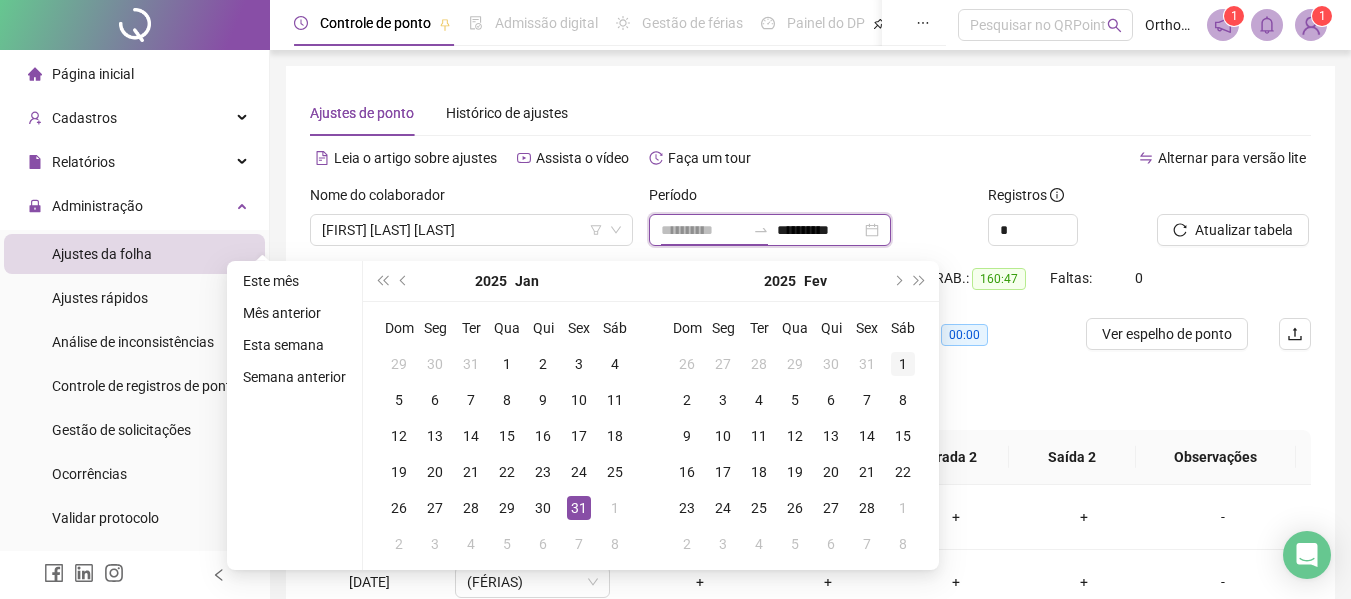 type on "**********" 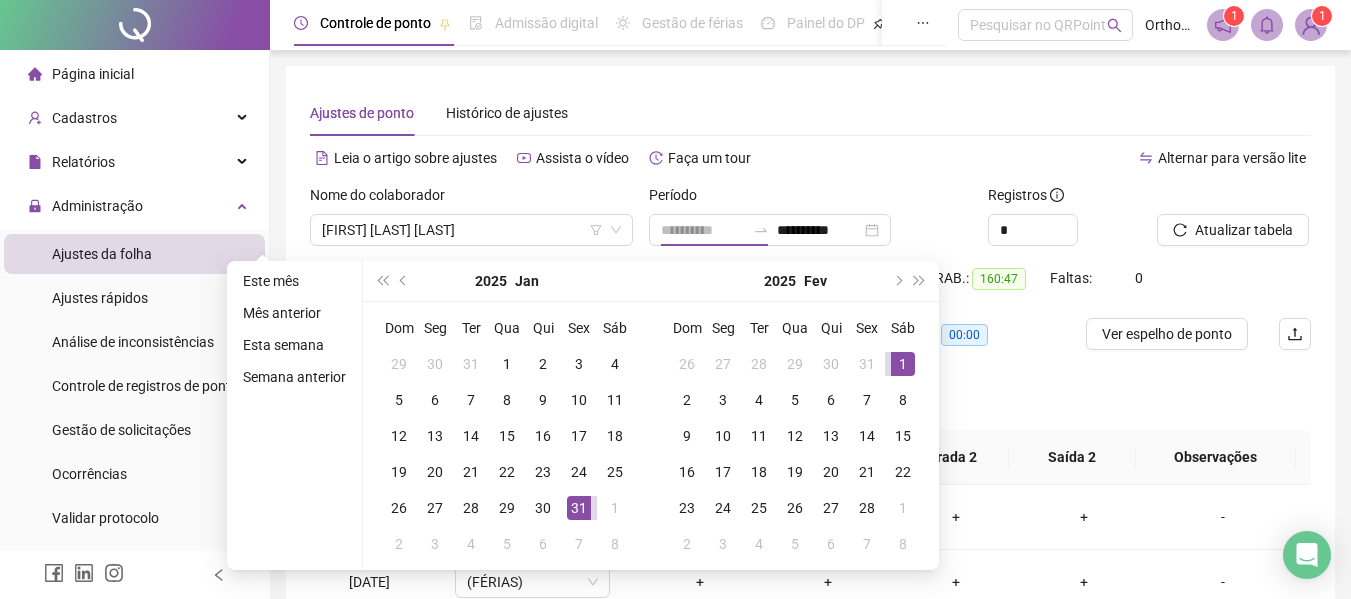 click on "1" at bounding box center [903, 364] 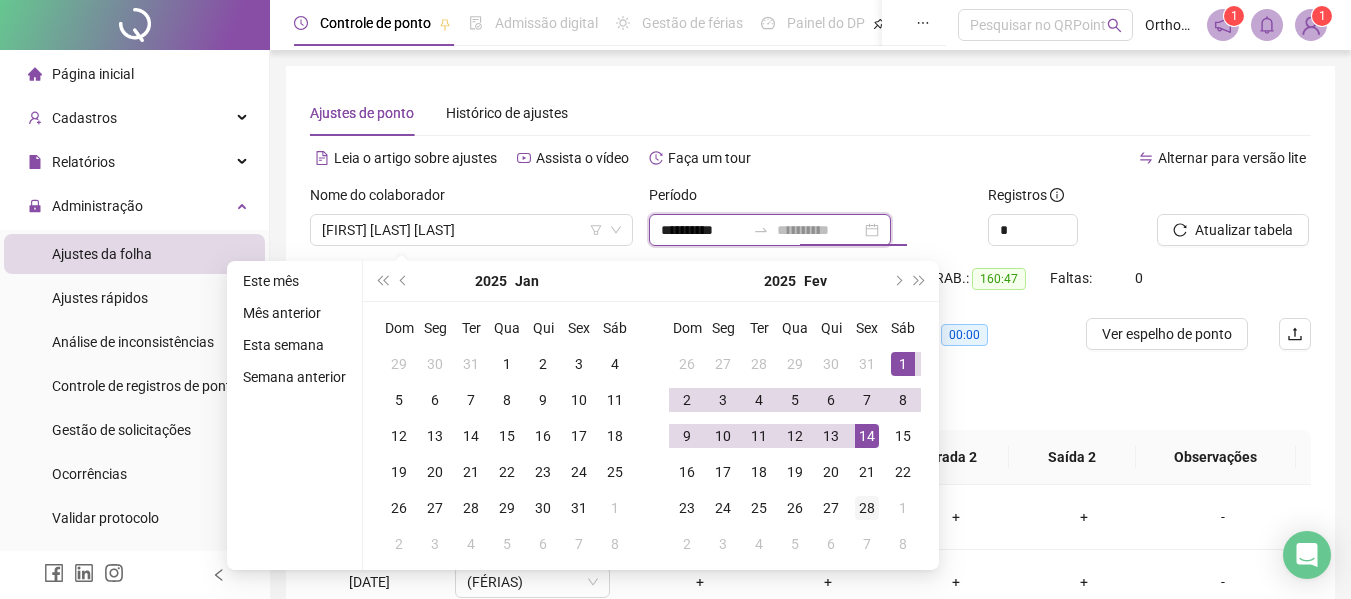 type on "**********" 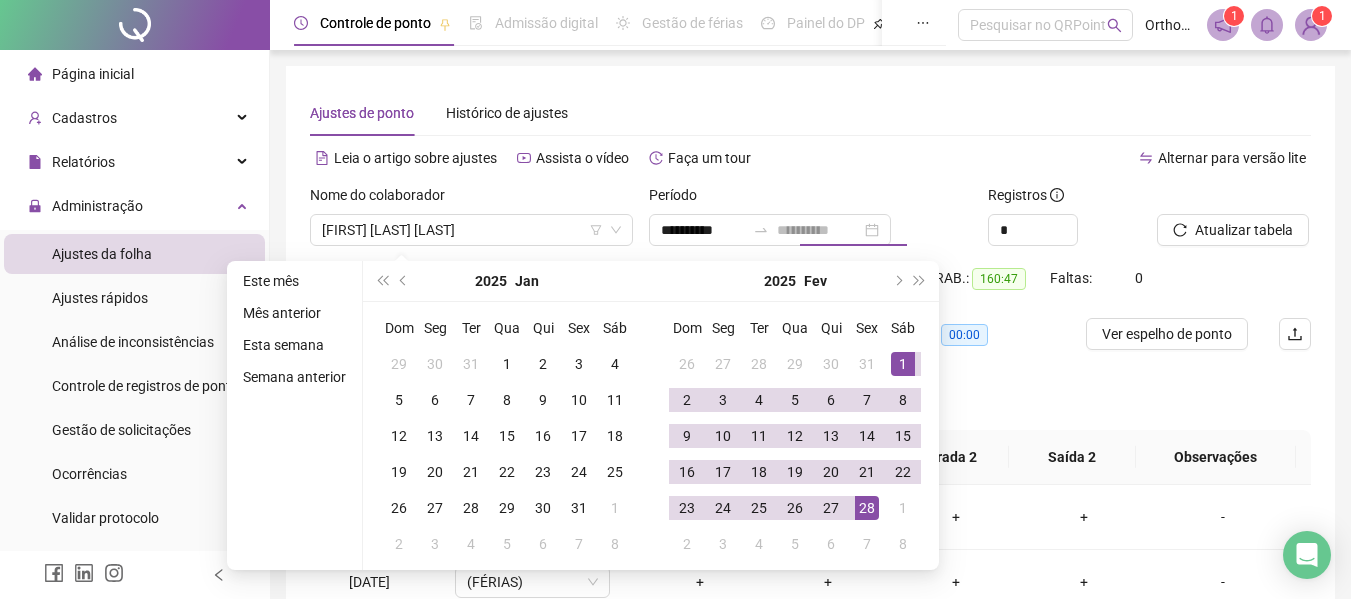 click on "28" at bounding box center (867, 508) 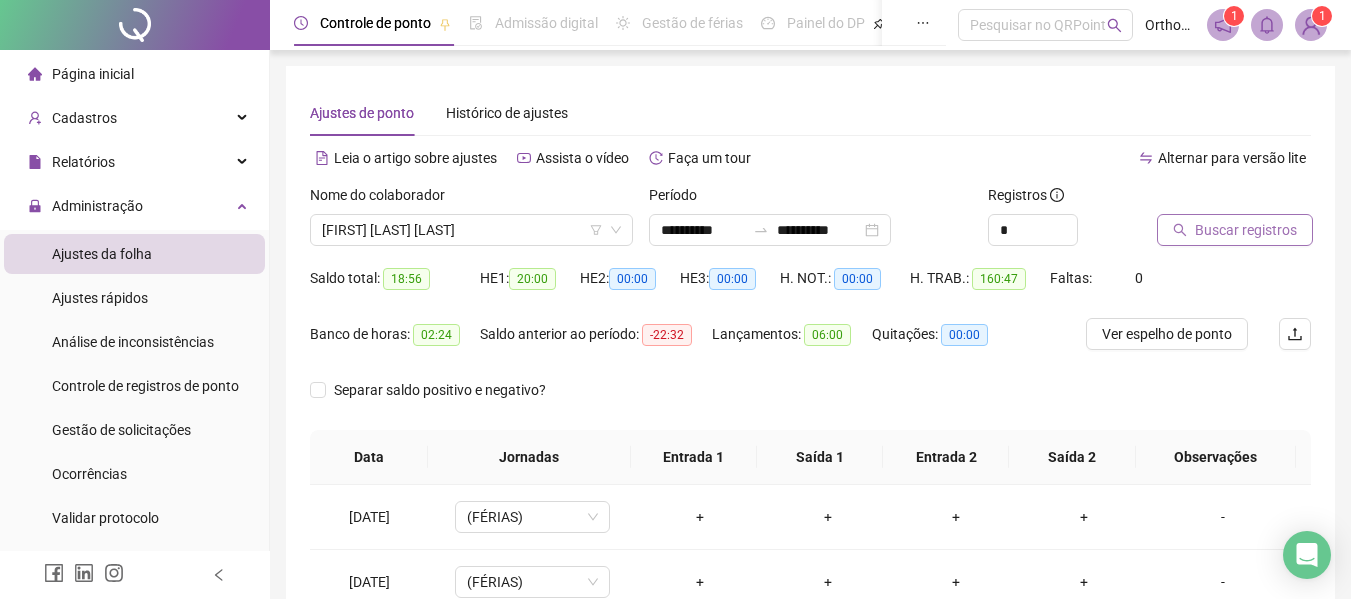 click on "Buscar registros" at bounding box center [1235, 230] 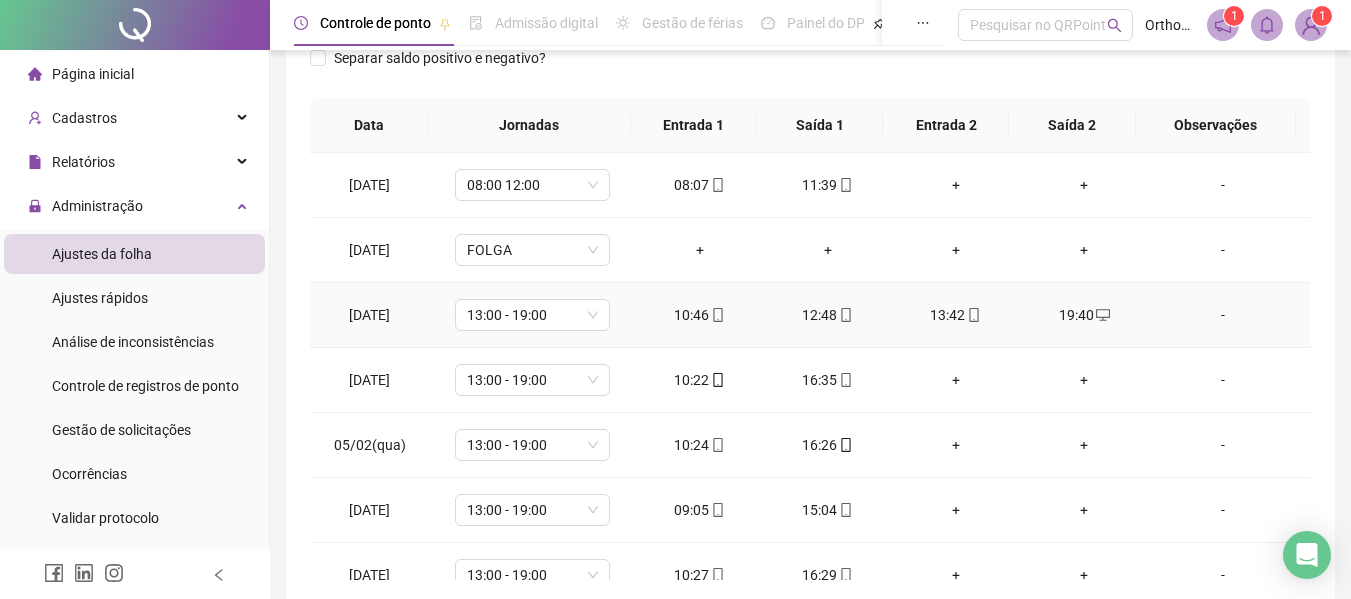 scroll, scrollTop: 300, scrollLeft: 0, axis: vertical 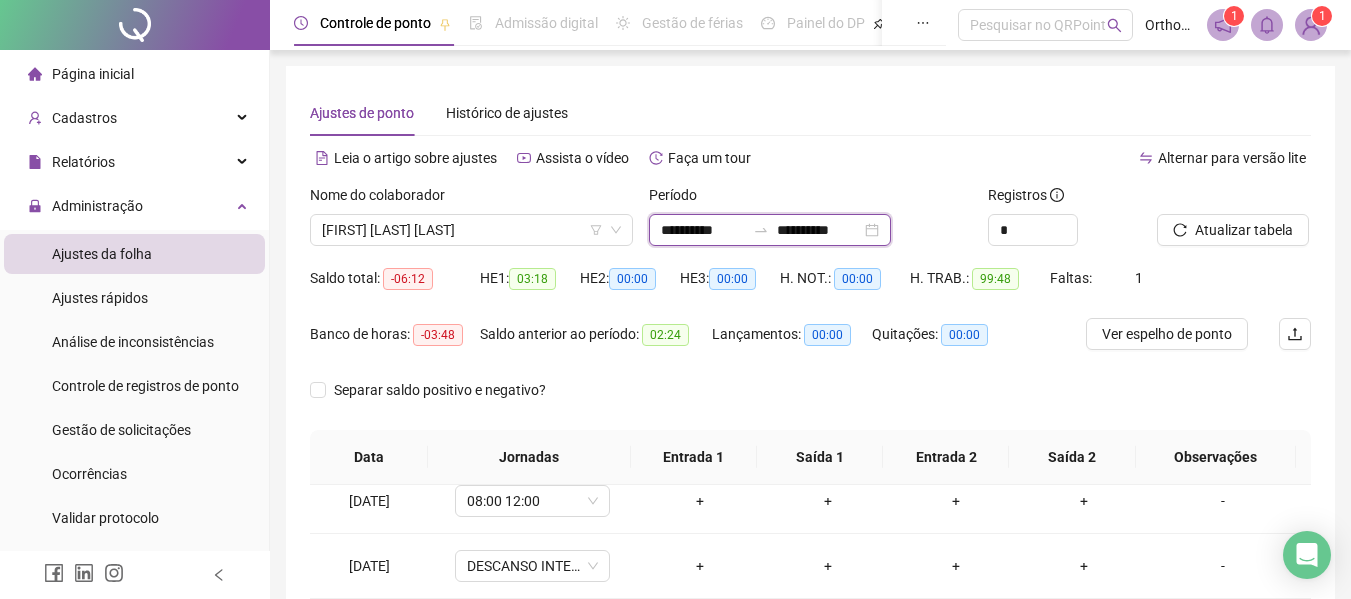 click on "**********" at bounding box center (703, 230) 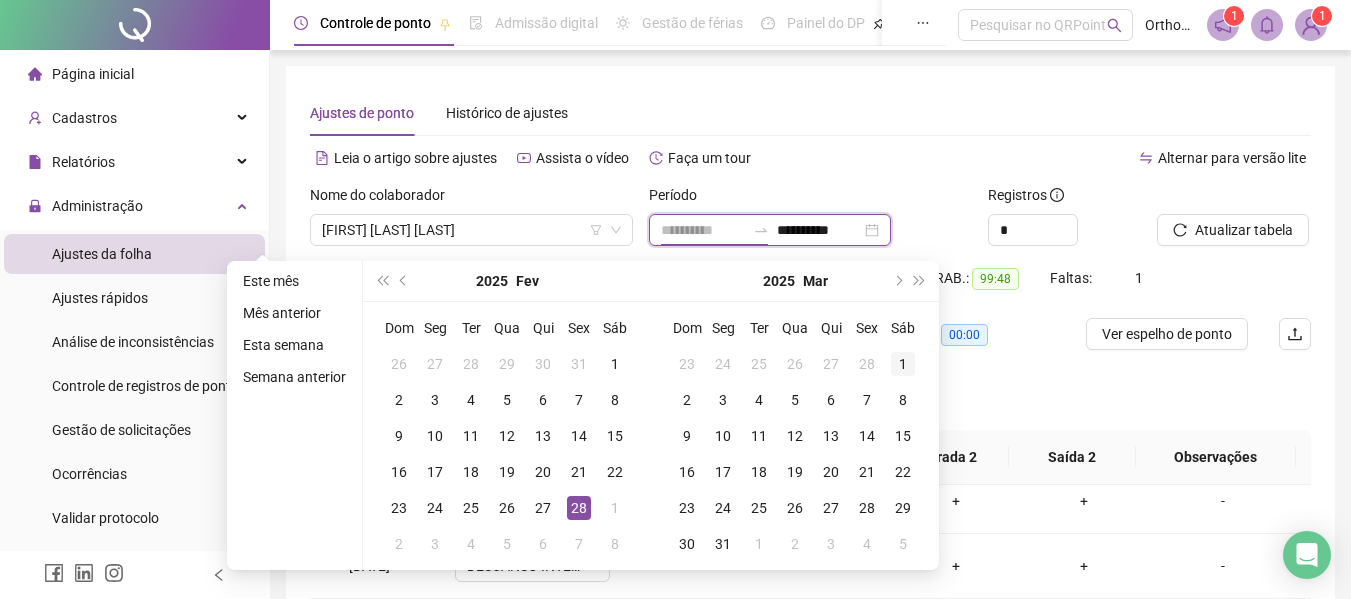 type on "**********" 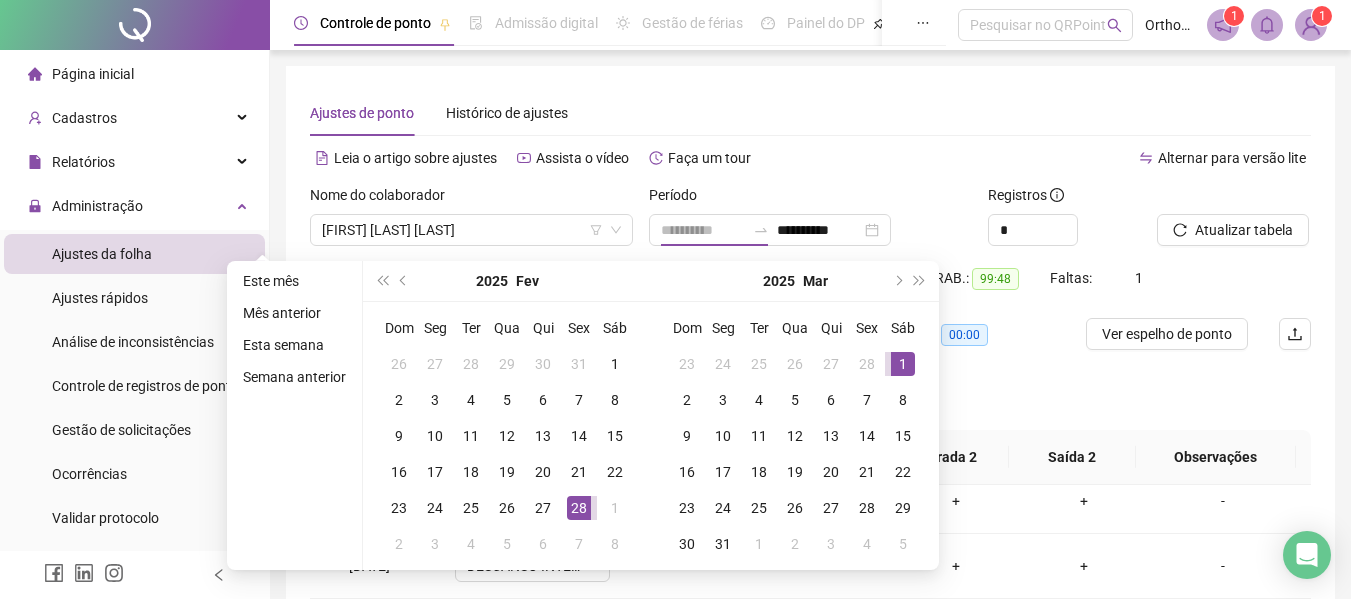 click on "1" at bounding box center [903, 364] 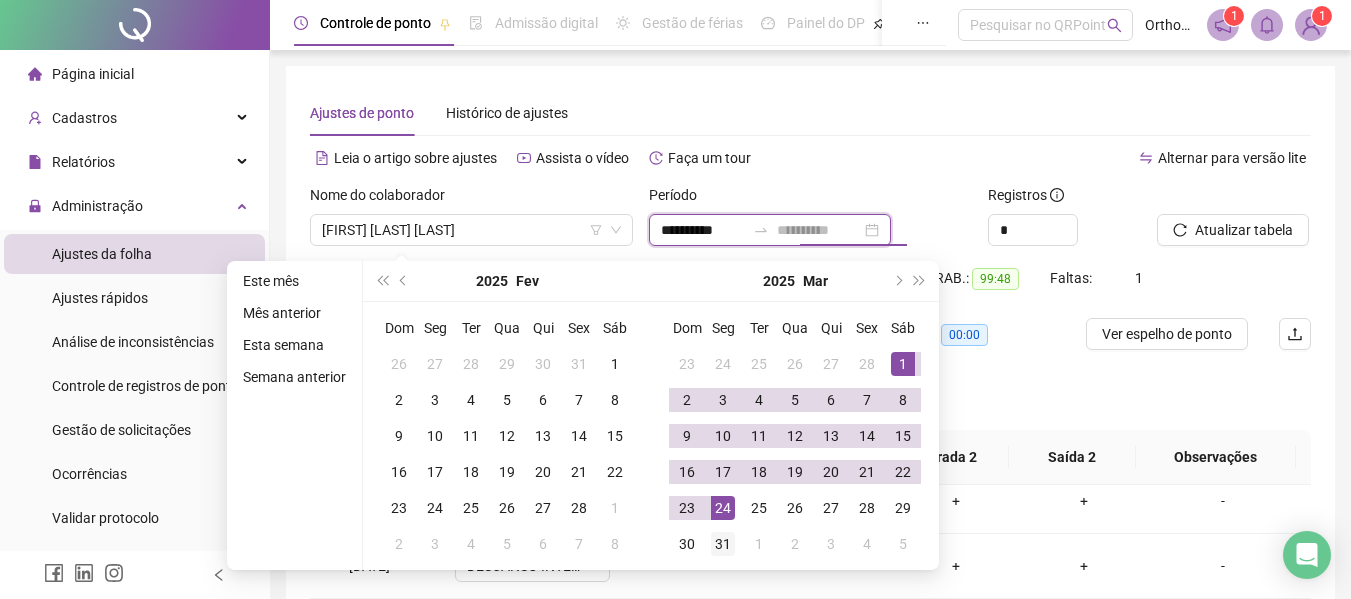 type on "**********" 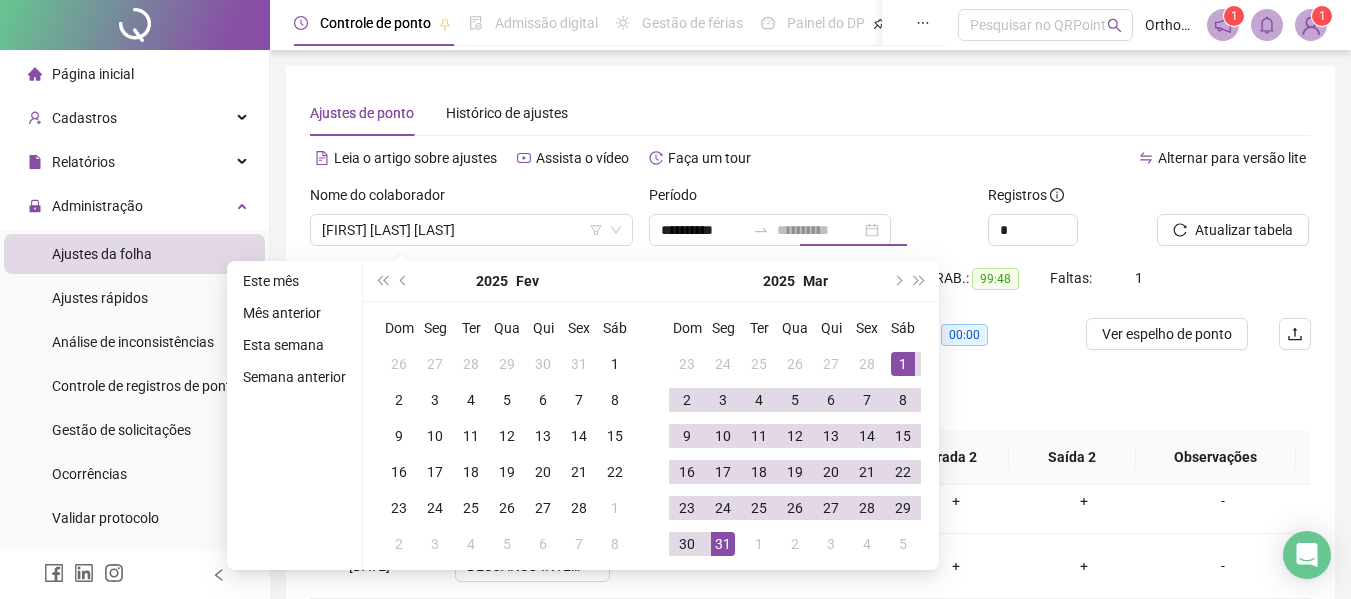 click on "31" at bounding box center [723, 544] 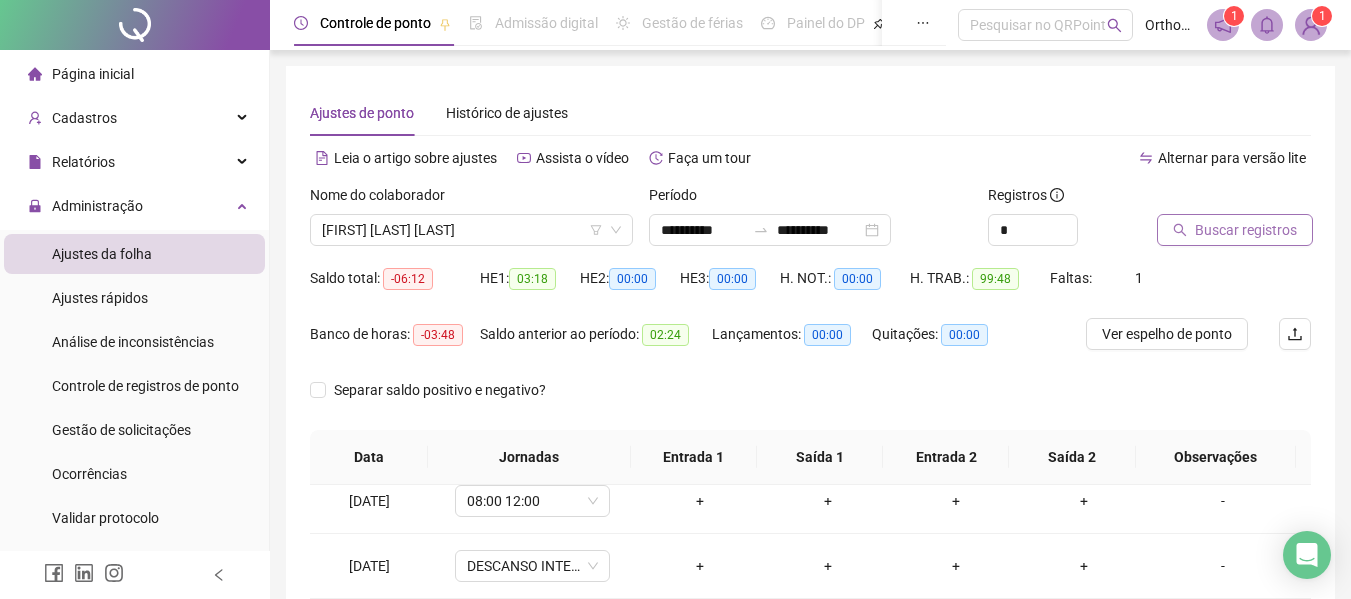 click on "Buscar registros" at bounding box center [1235, 230] 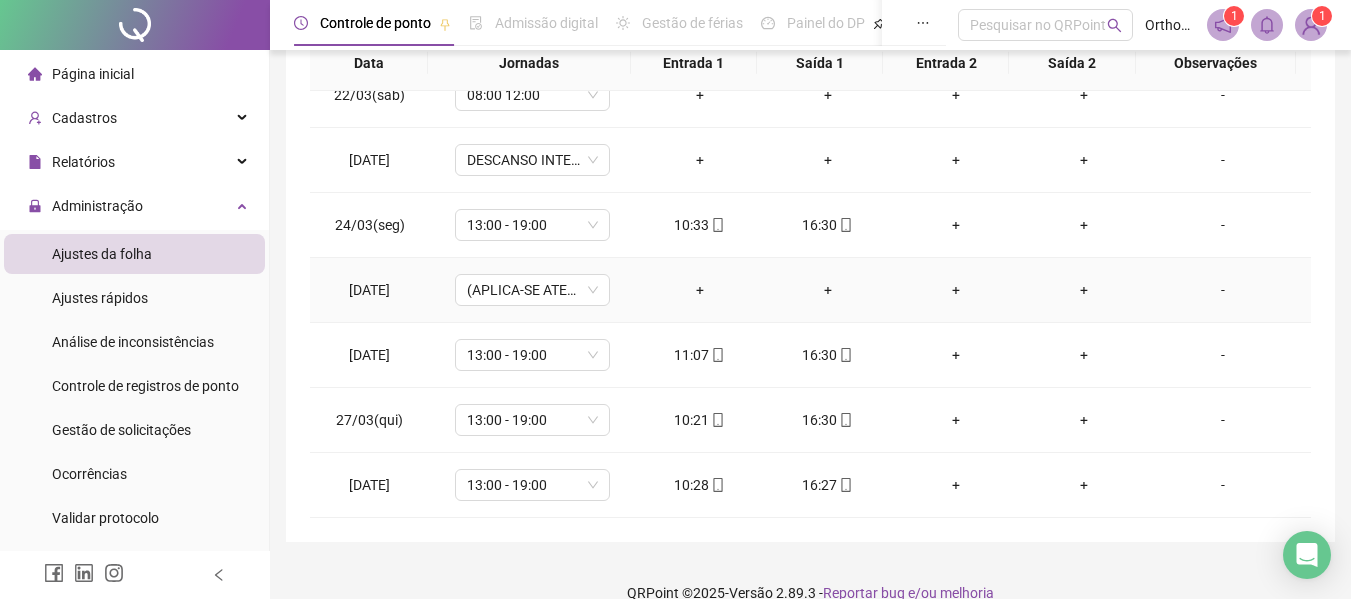 scroll, scrollTop: 400, scrollLeft: 0, axis: vertical 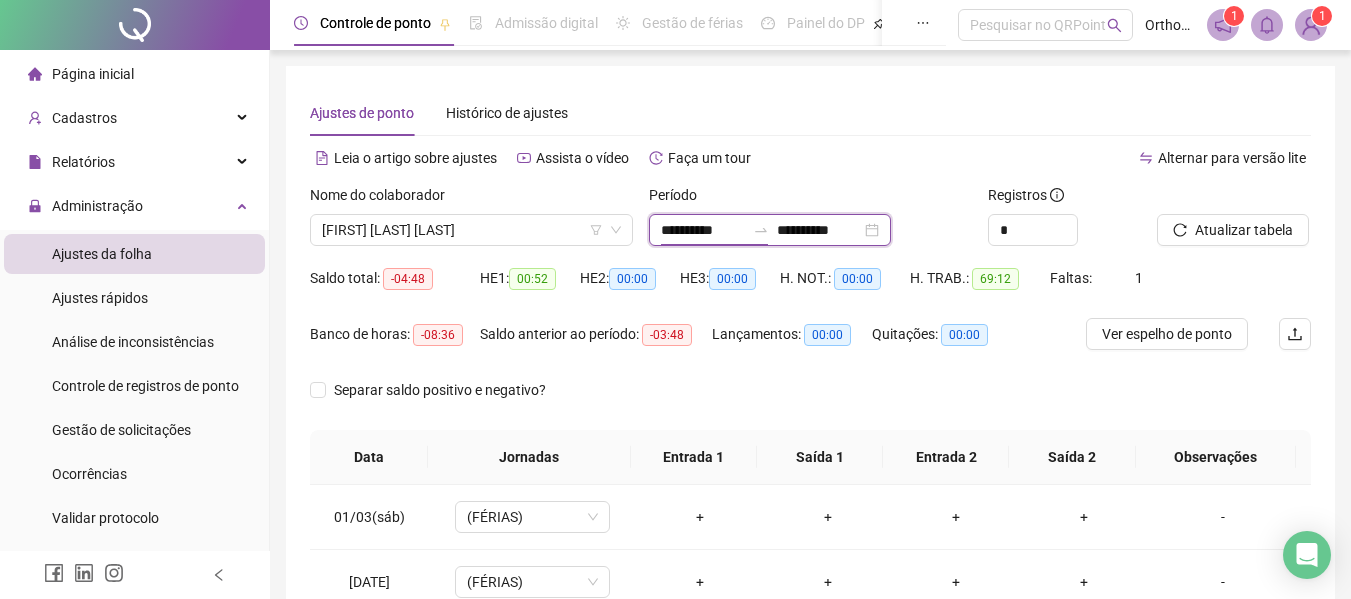 click on "**********" at bounding box center [703, 230] 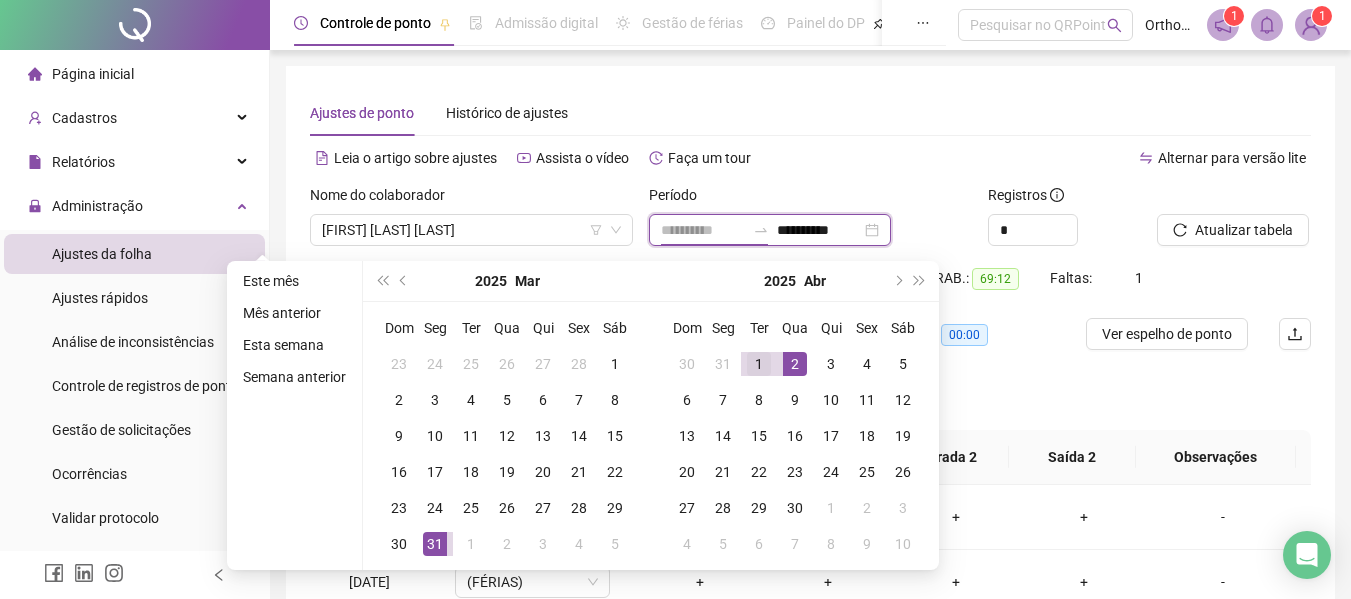 type on "**********" 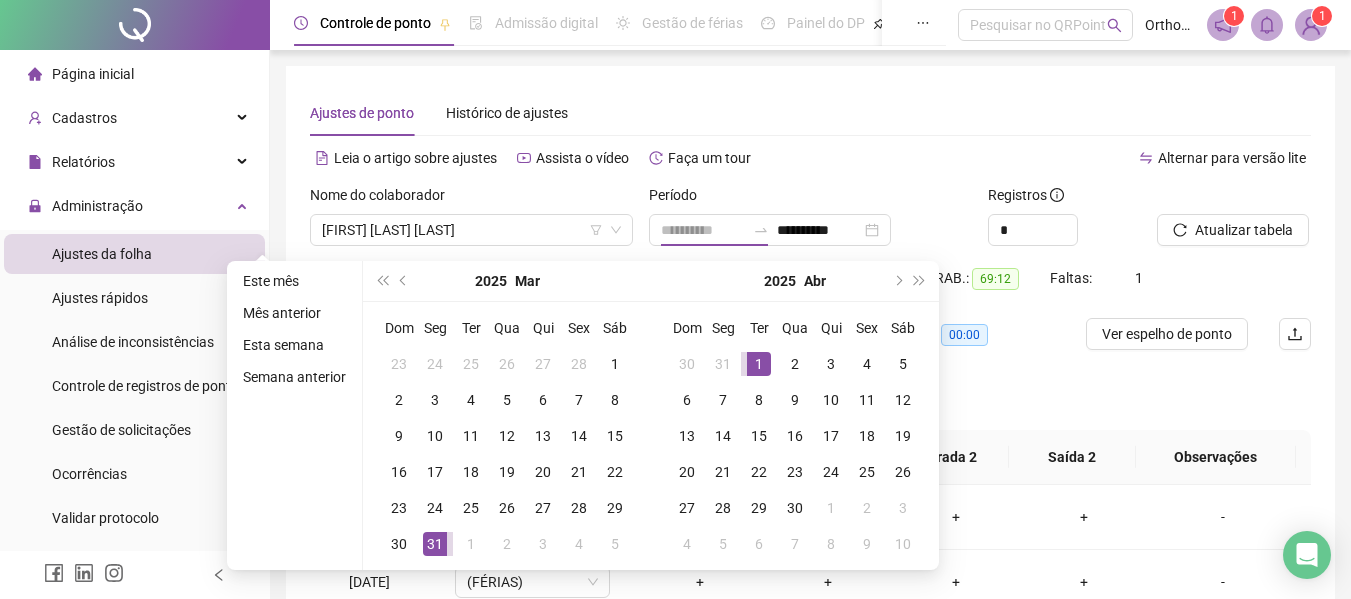 click on "1" at bounding box center (759, 364) 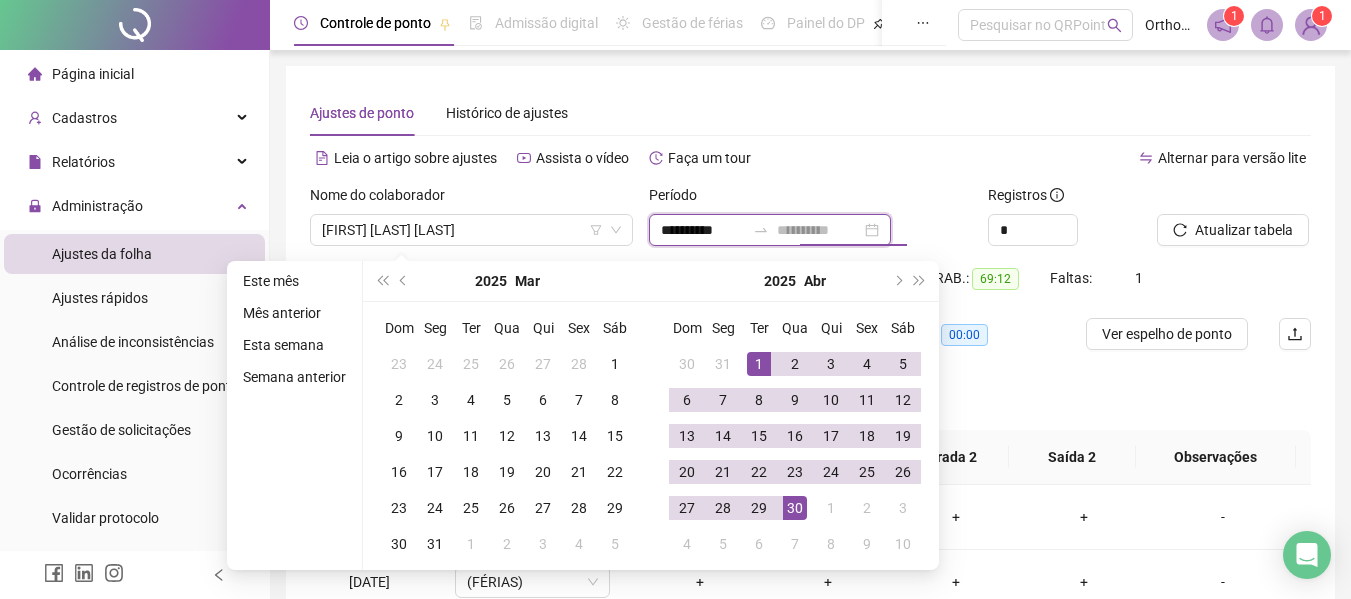 type on "**********" 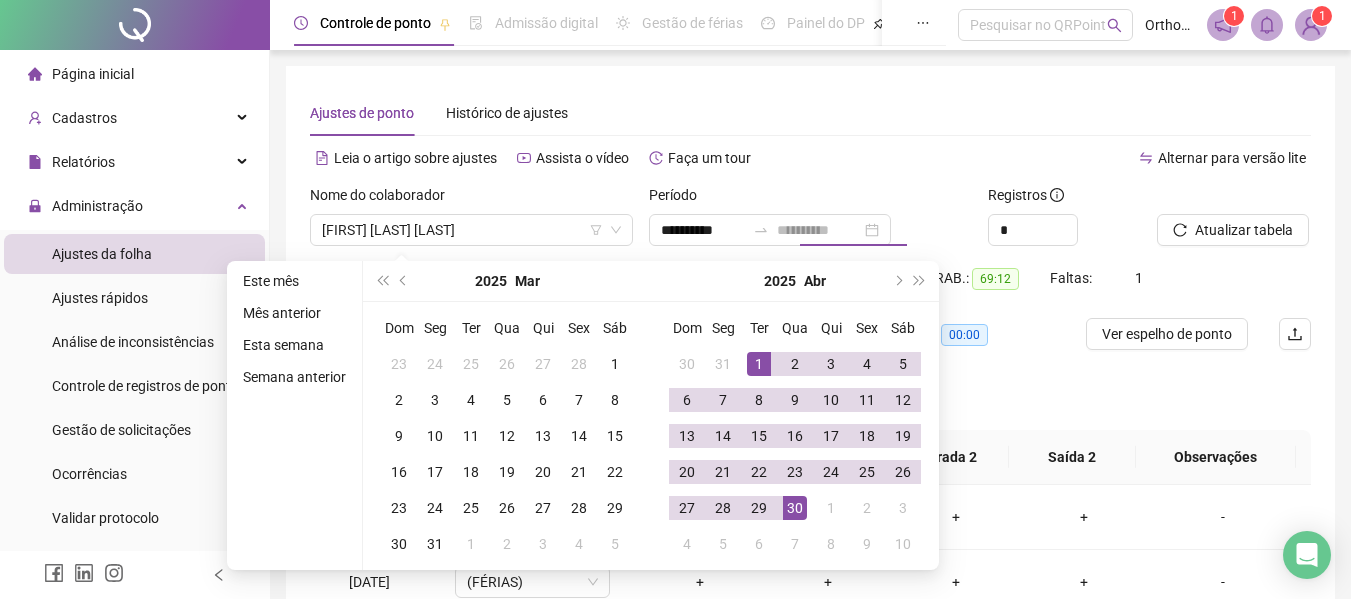 click on "30" at bounding box center [795, 508] 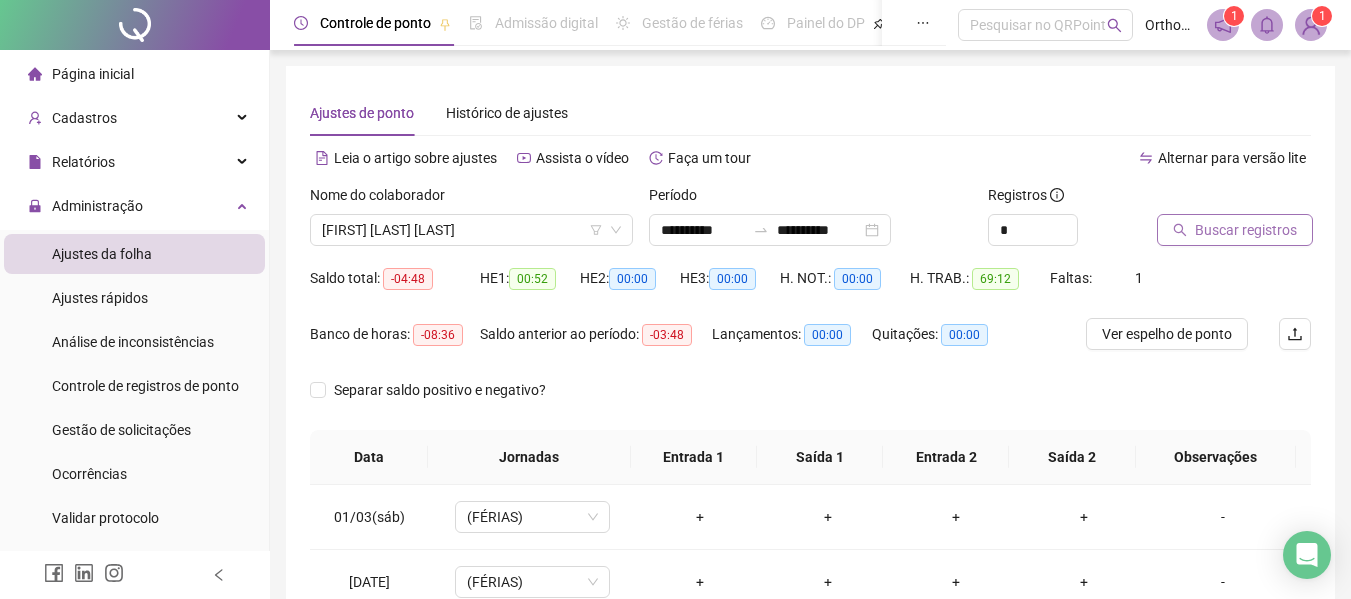 click on "Buscar registros" at bounding box center [1246, 230] 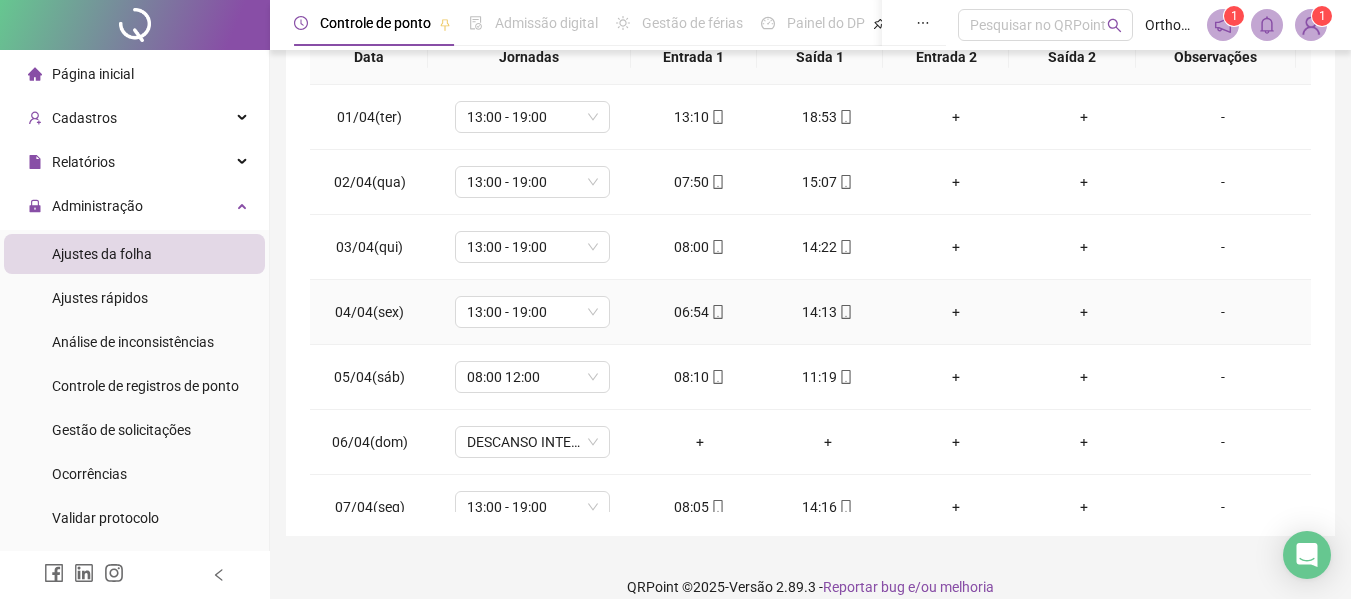 scroll, scrollTop: 300, scrollLeft: 0, axis: vertical 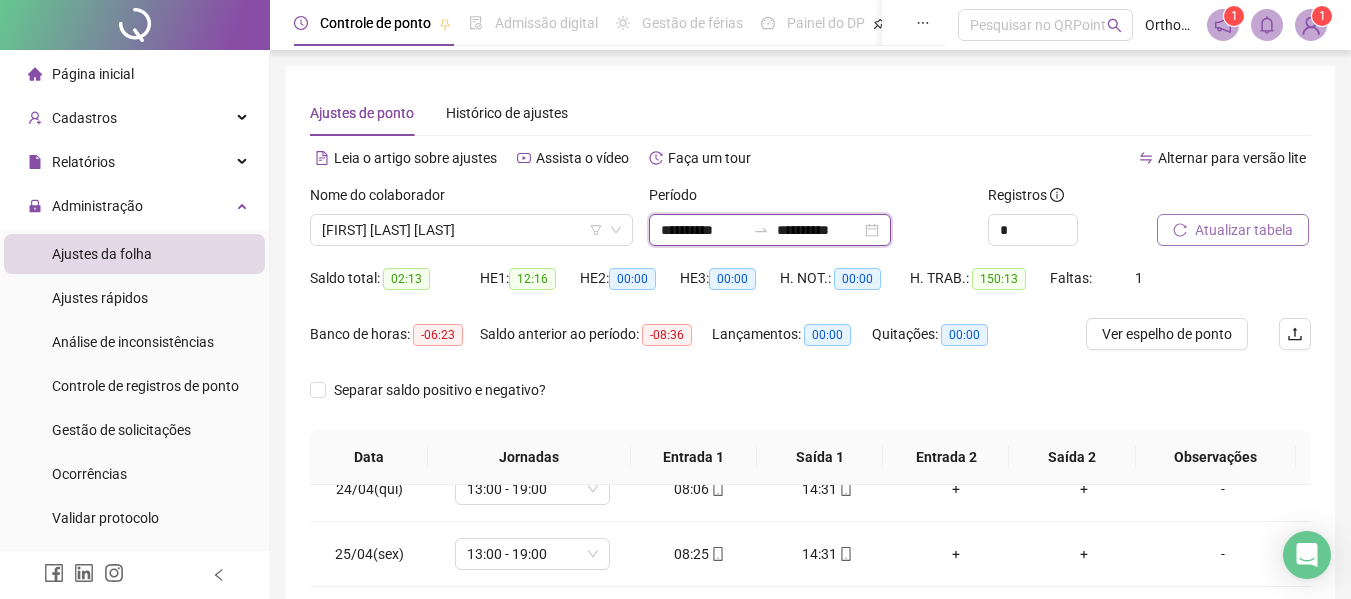 click on "**********" at bounding box center [703, 230] 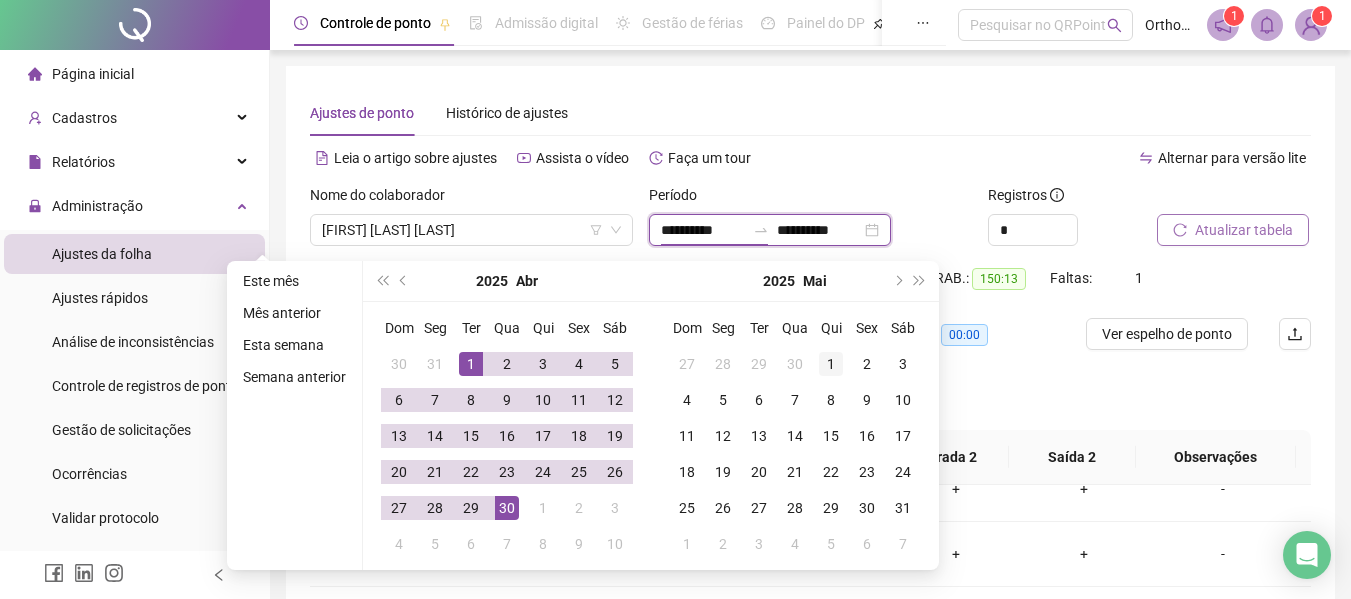 type on "**********" 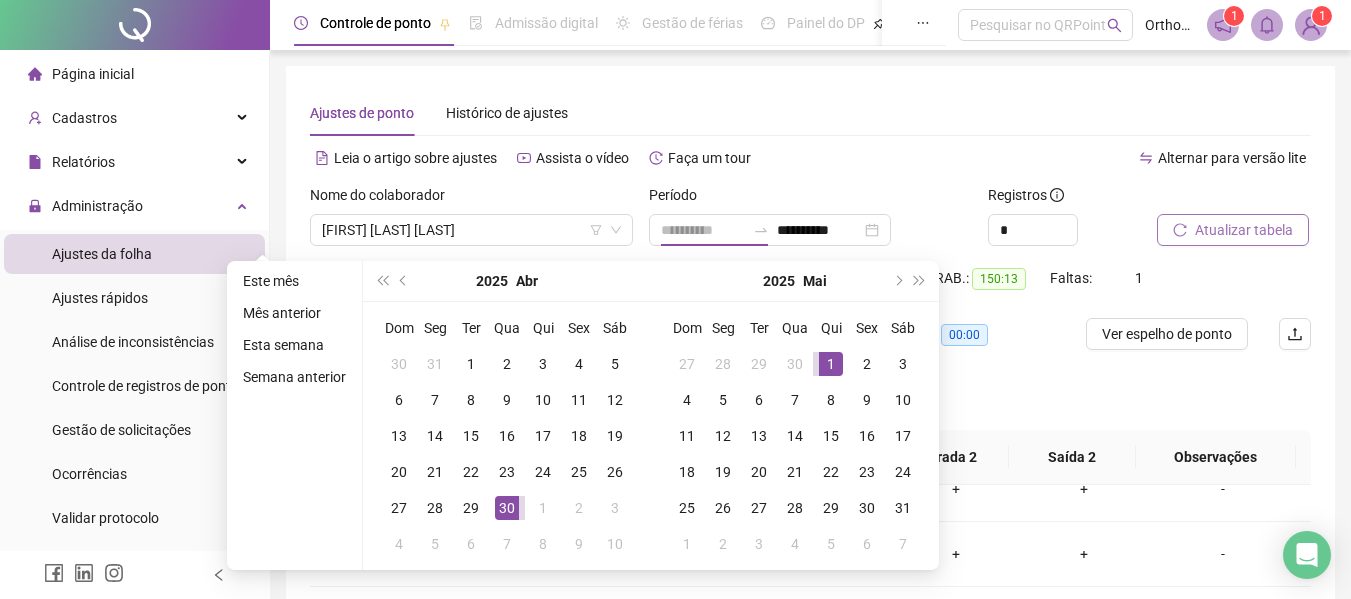 click on "1" at bounding box center [831, 364] 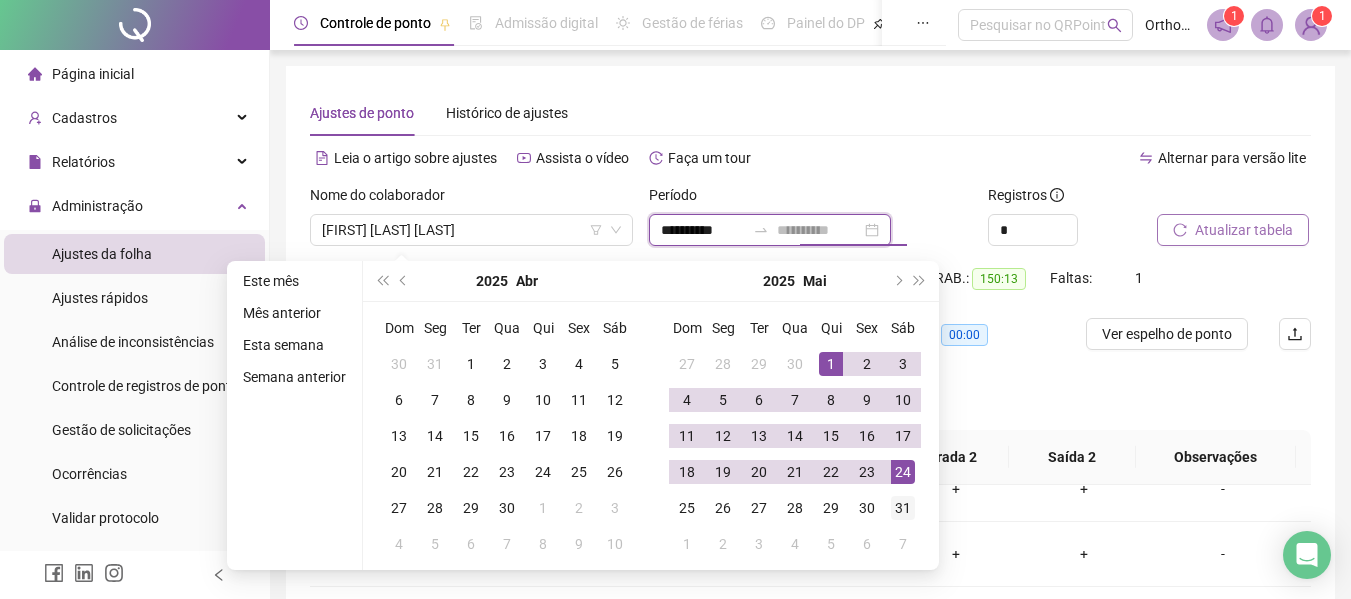 type on "**********" 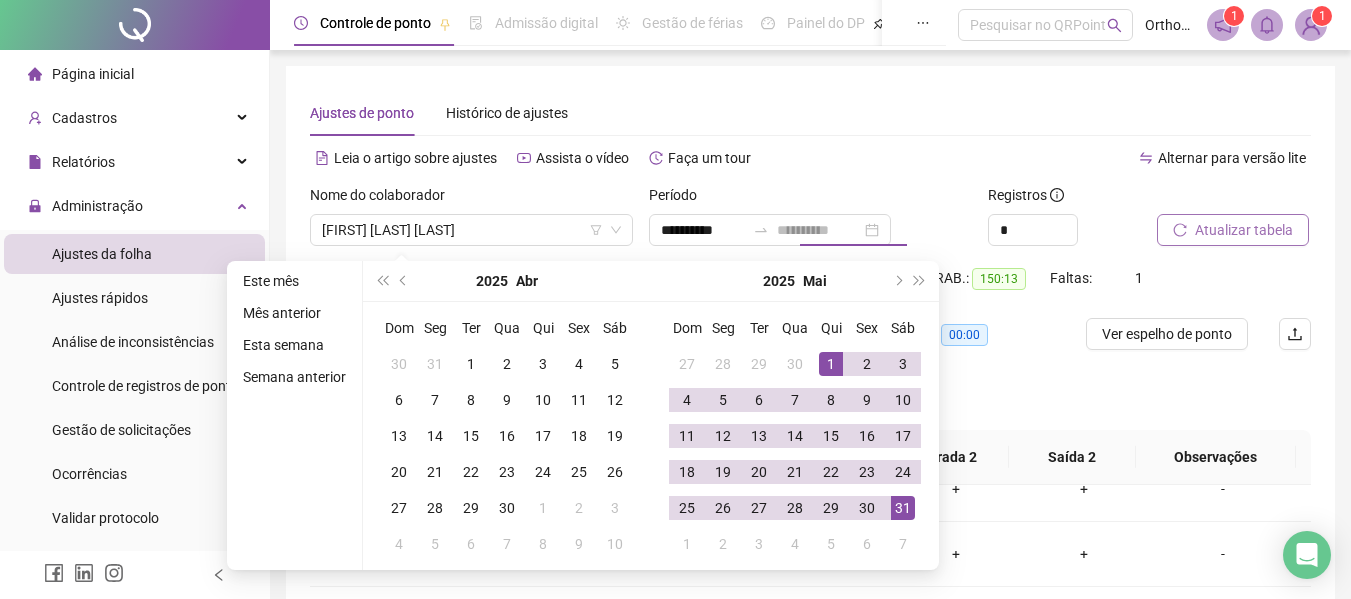 drag, startPoint x: 897, startPoint y: 511, endPoint x: 1044, endPoint y: 364, distance: 207.88939 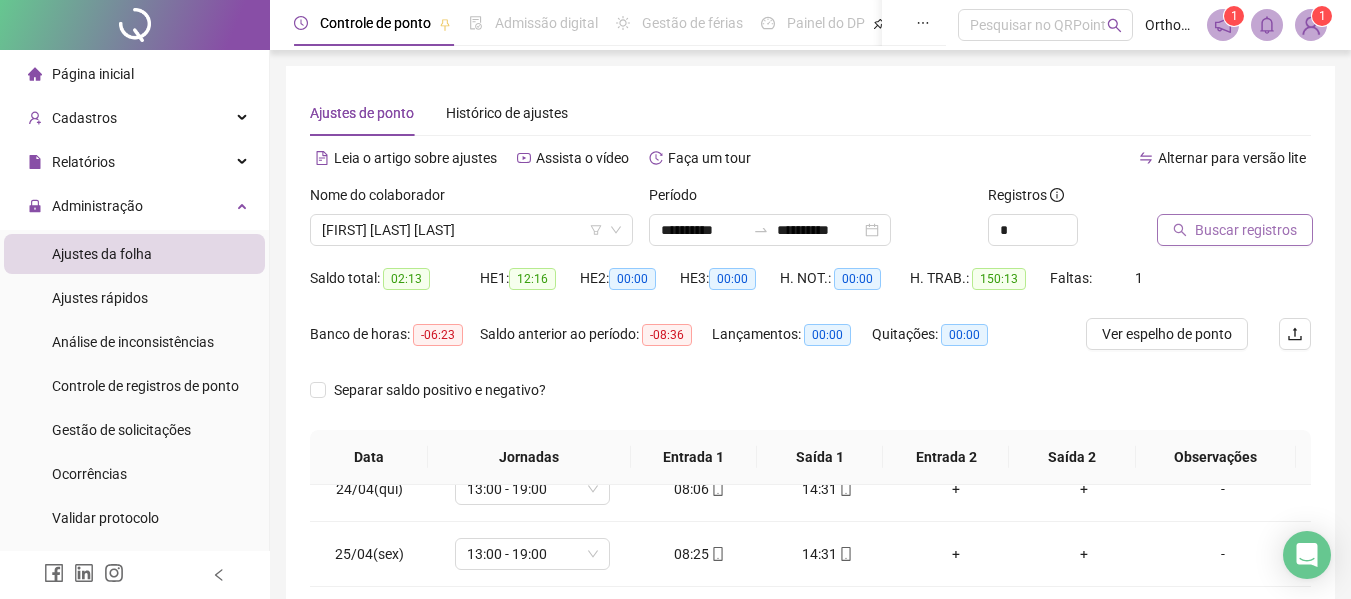 click on "Buscar registros" at bounding box center (1235, 230) 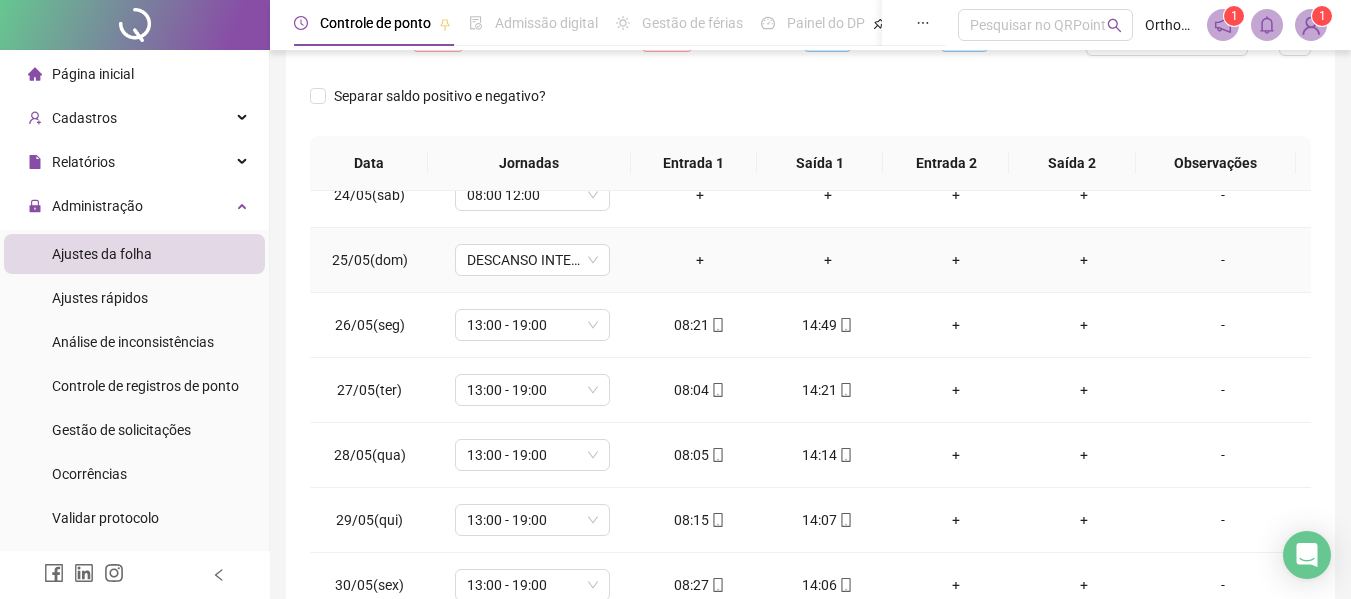 scroll, scrollTop: 300, scrollLeft: 0, axis: vertical 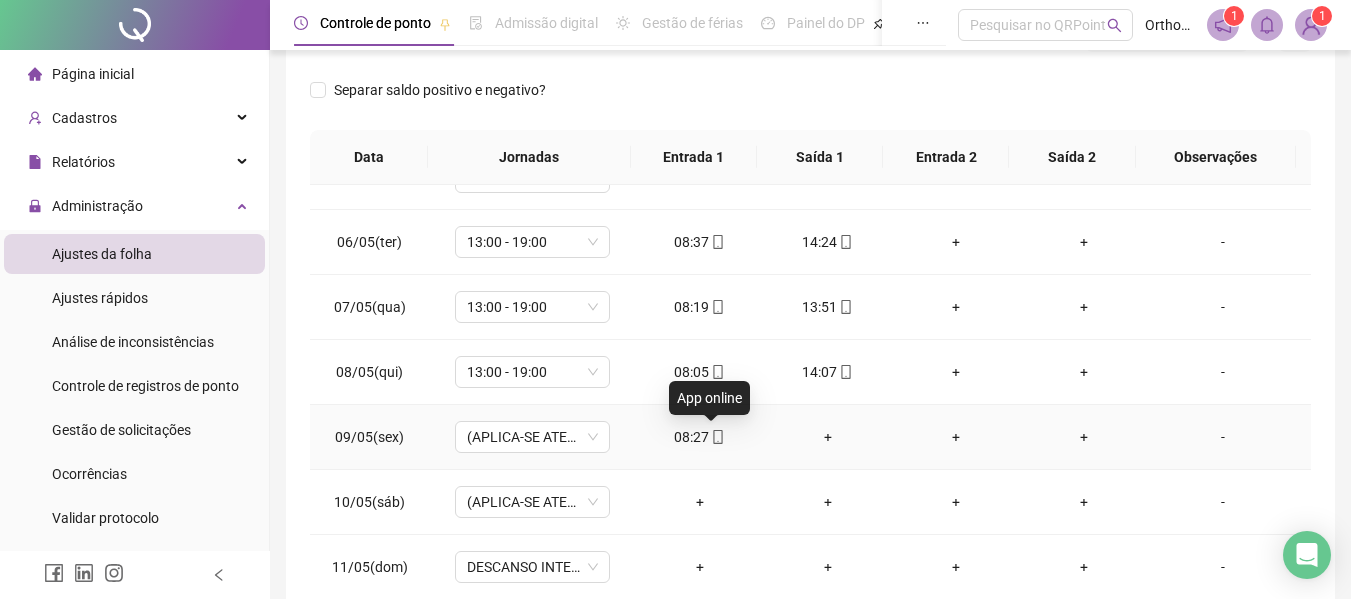 click 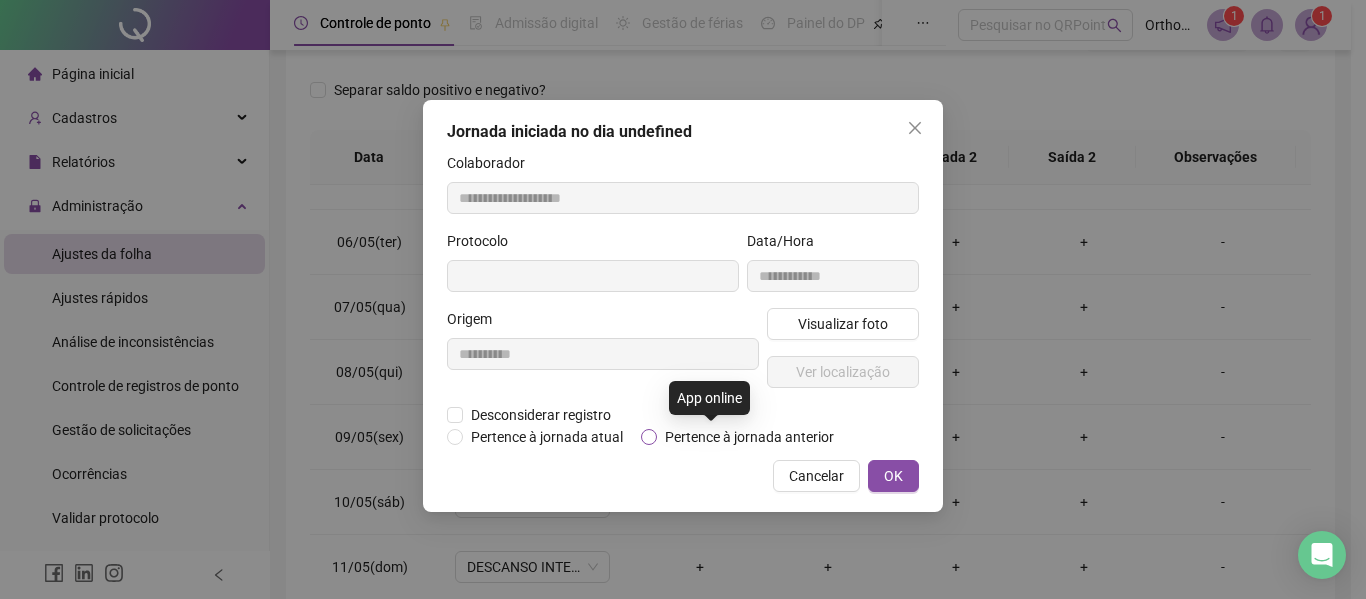 type on "**********" 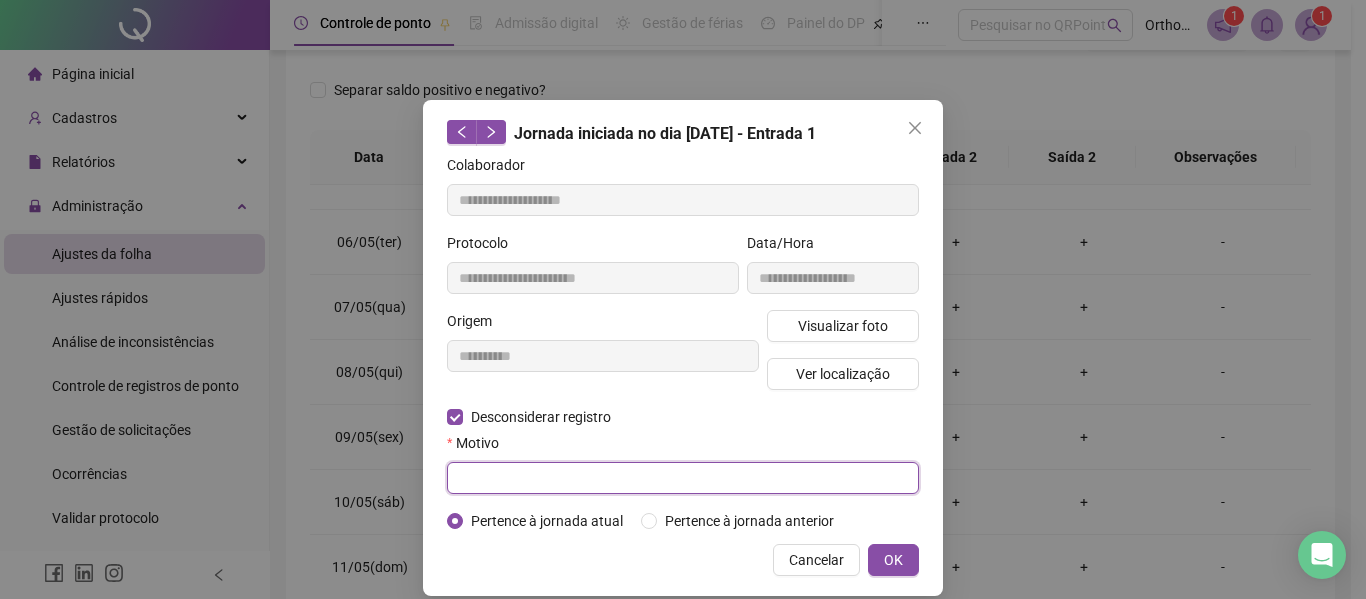 click at bounding box center (683, 478) 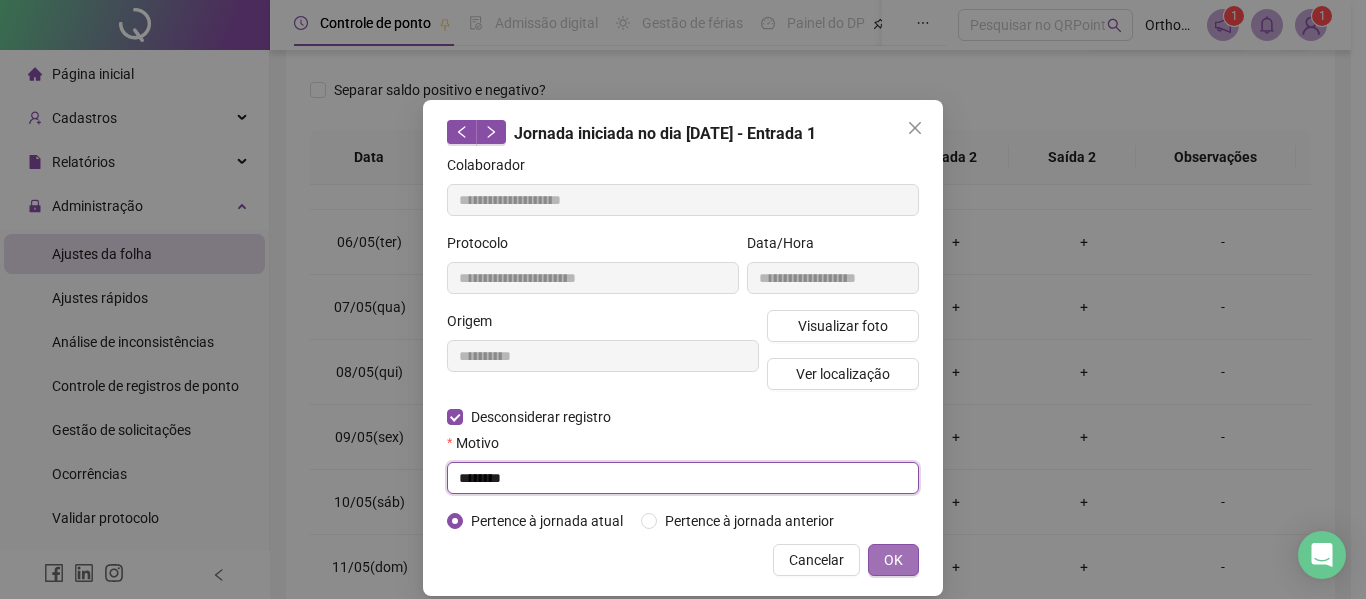 type on "********" 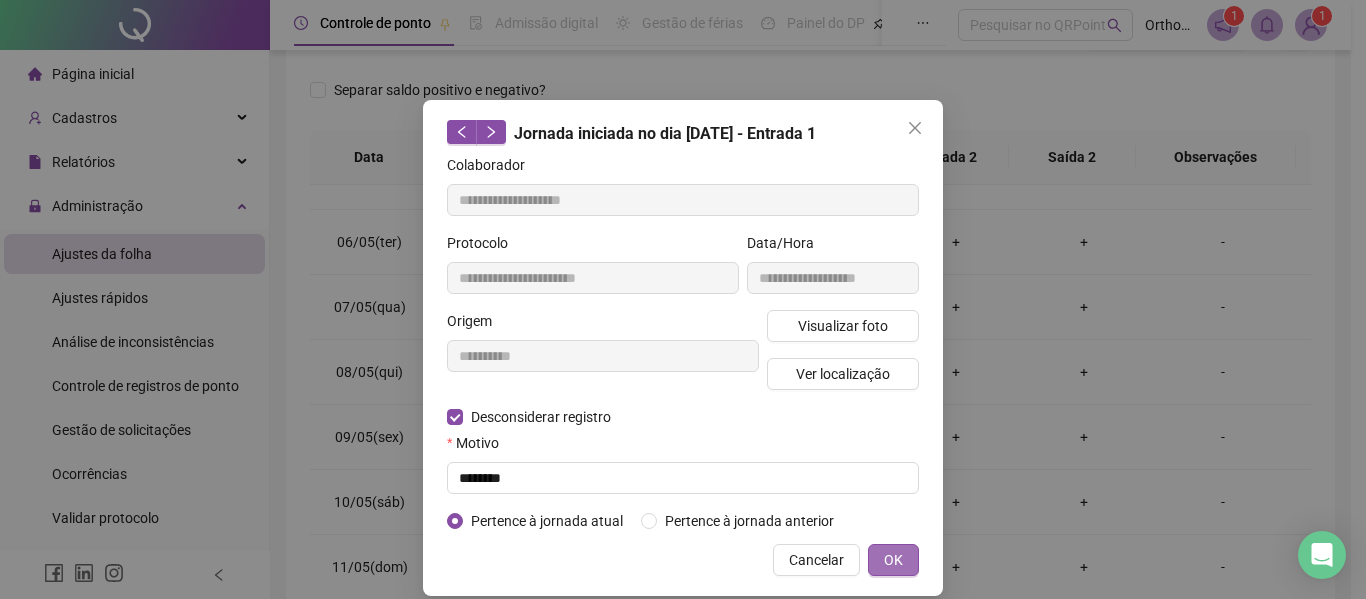 click on "OK" at bounding box center [893, 560] 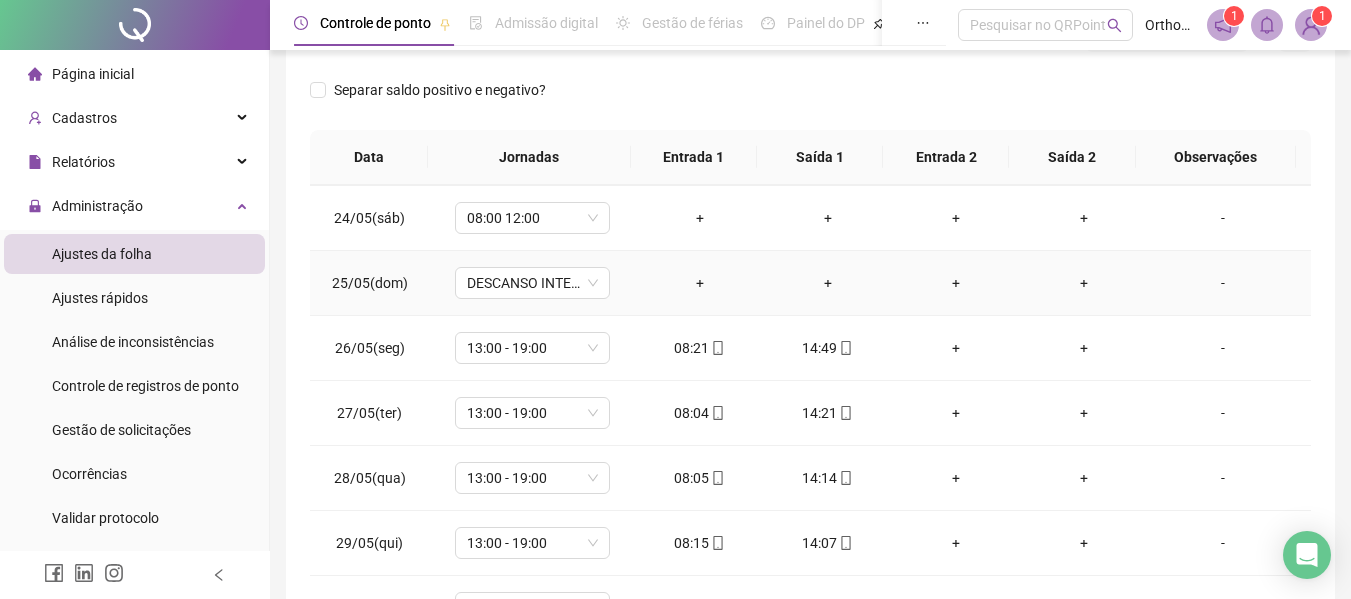 scroll, scrollTop: 1488, scrollLeft: 0, axis: vertical 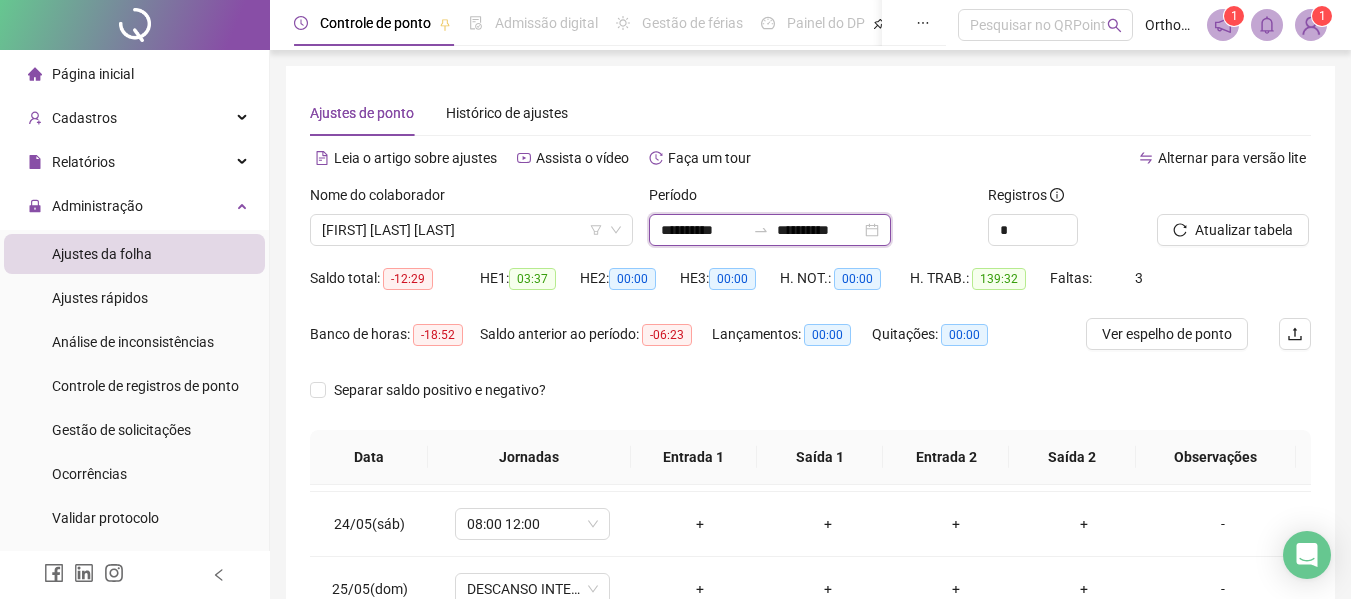 click on "**********" at bounding box center (703, 230) 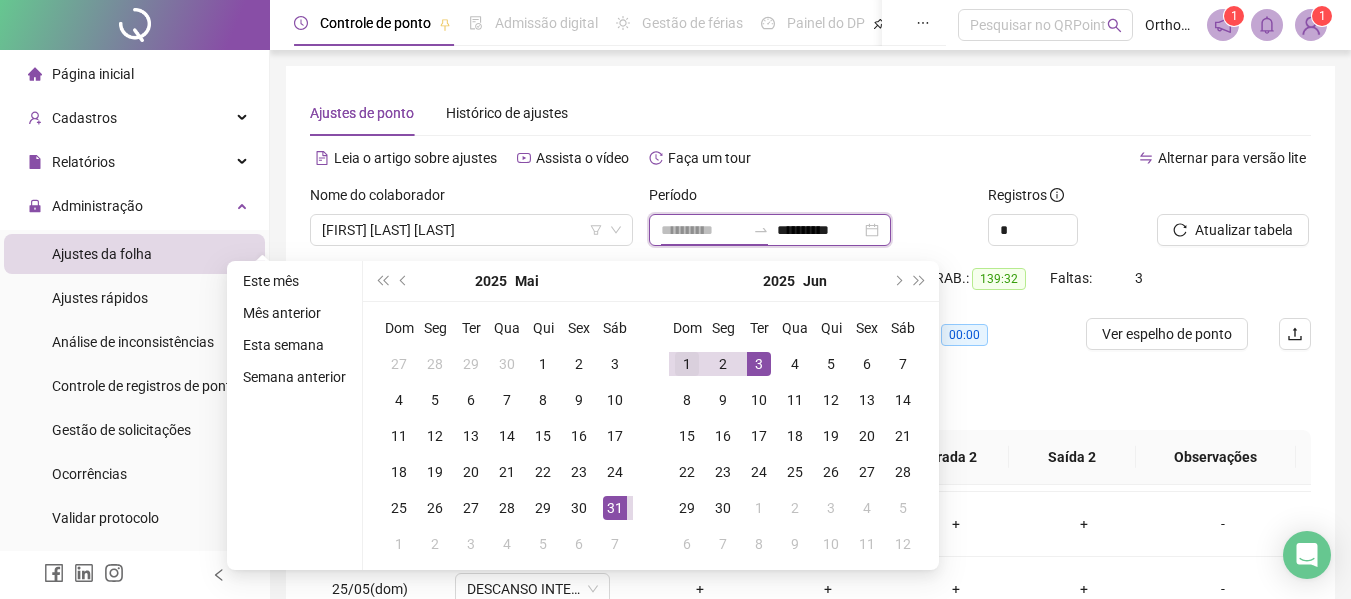 type on "**********" 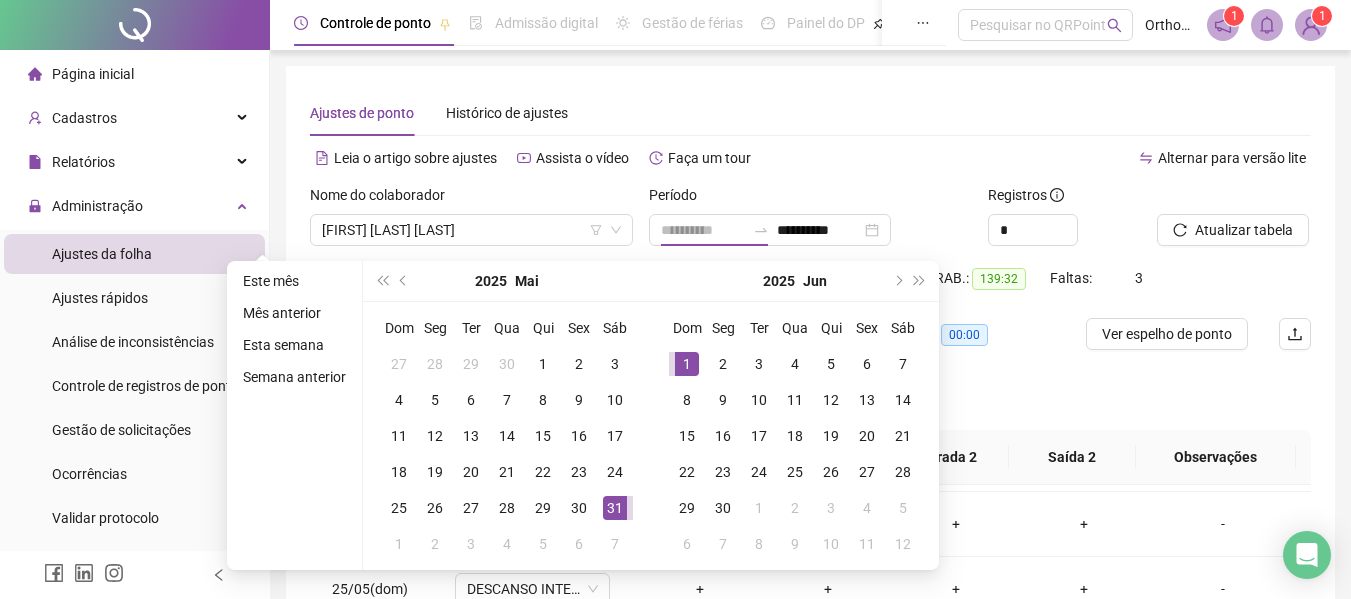 click on "1" at bounding box center (687, 364) 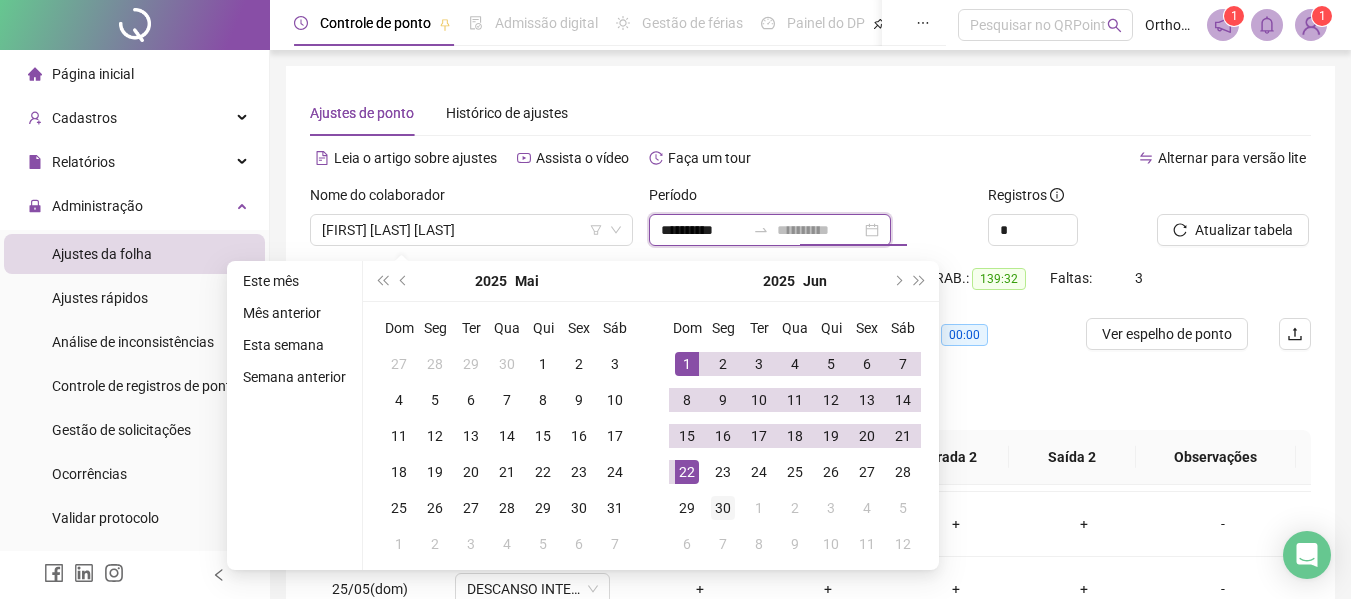 type on "**********" 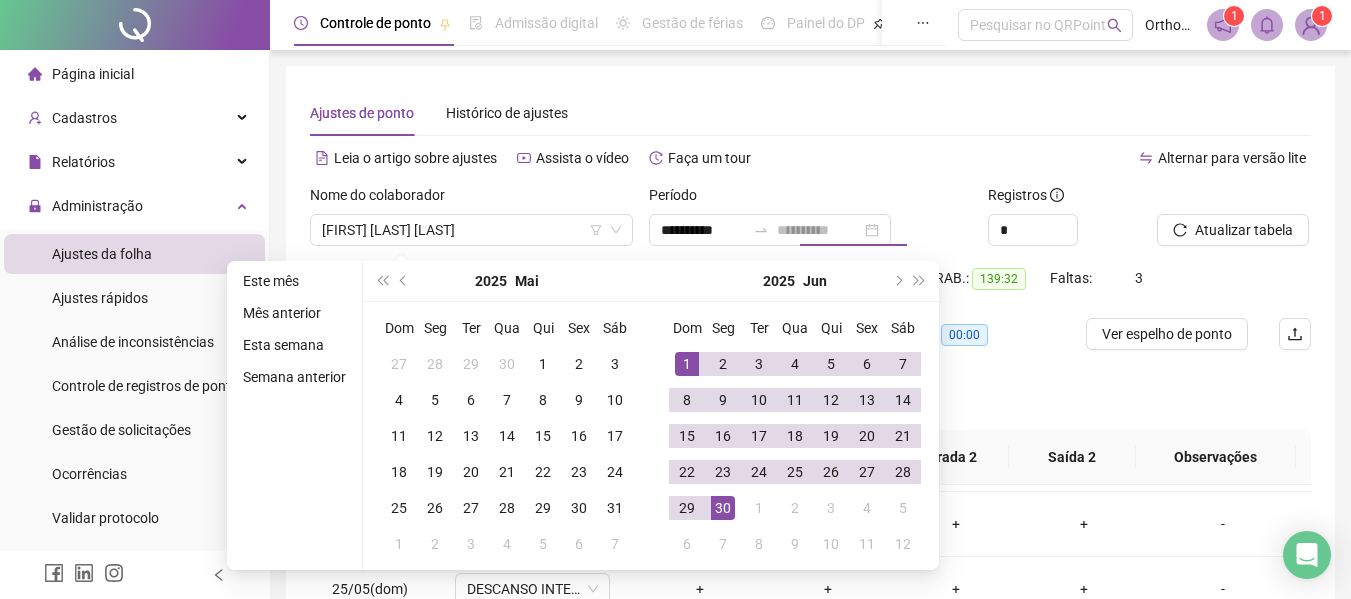 click on "30" at bounding box center (723, 508) 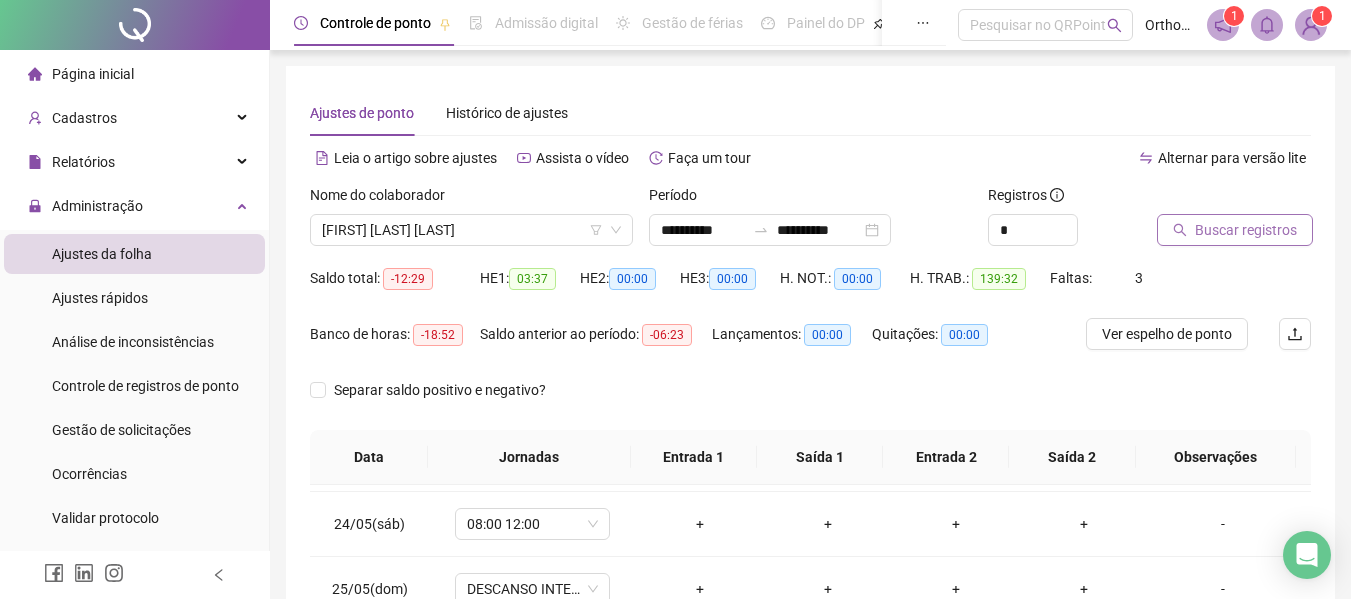 click on "Buscar registros" at bounding box center [1235, 230] 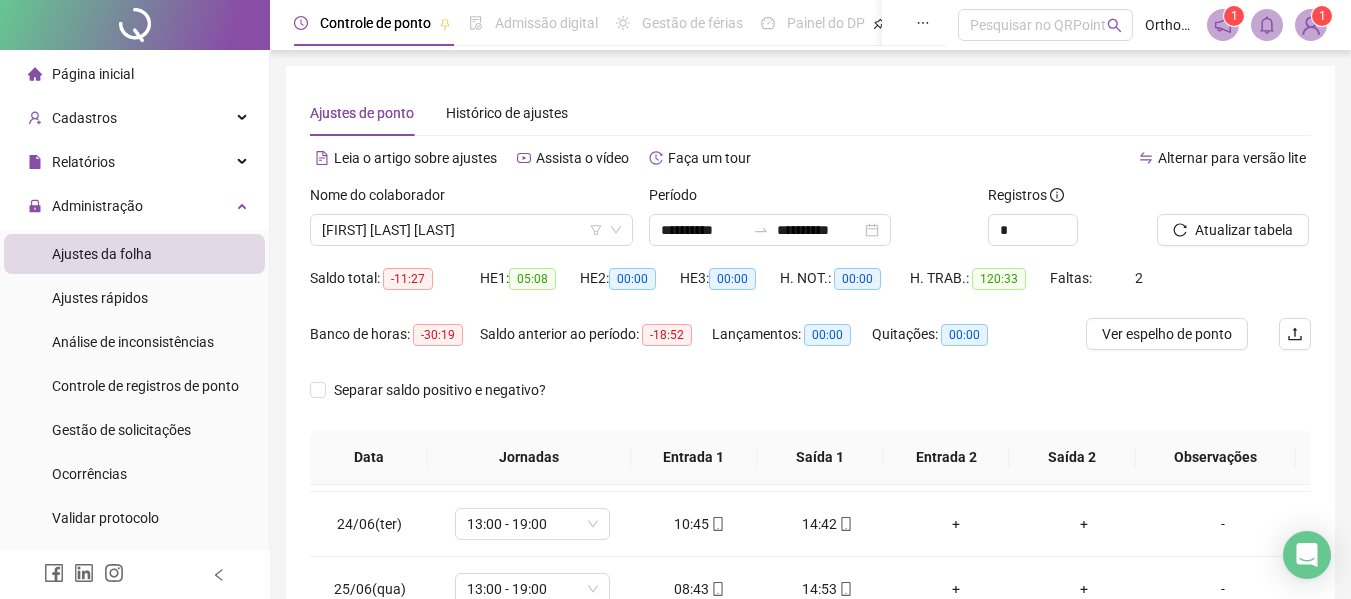 scroll, scrollTop: 400, scrollLeft: 0, axis: vertical 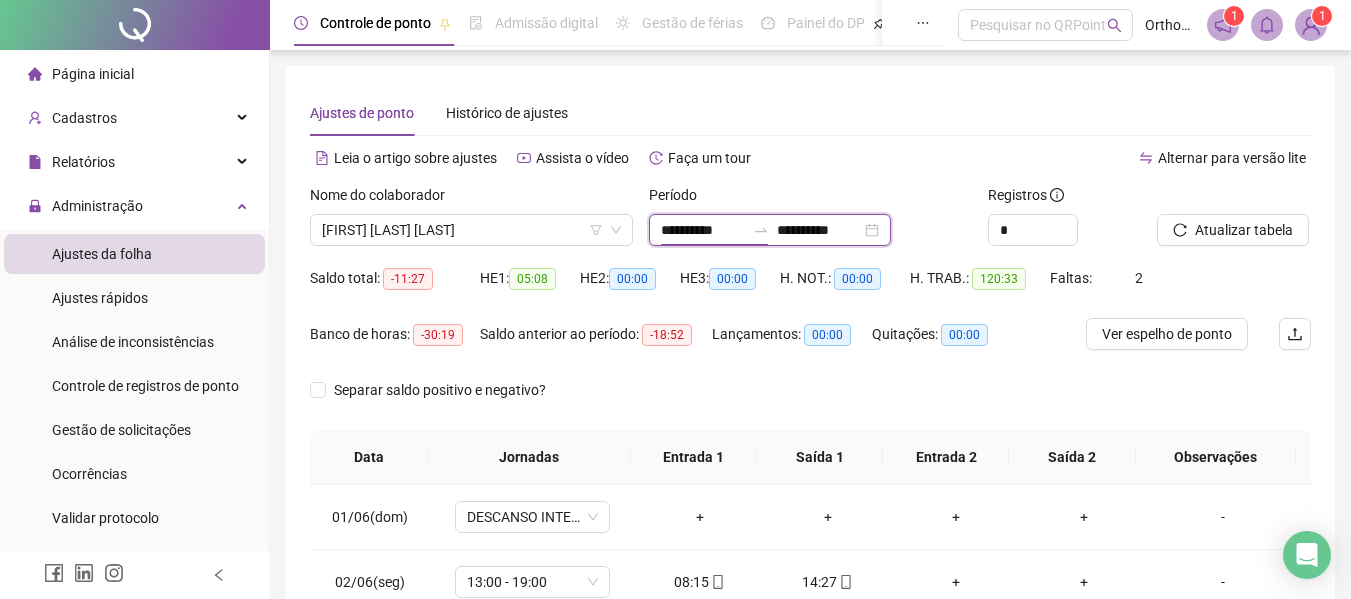 click on "**********" at bounding box center (703, 230) 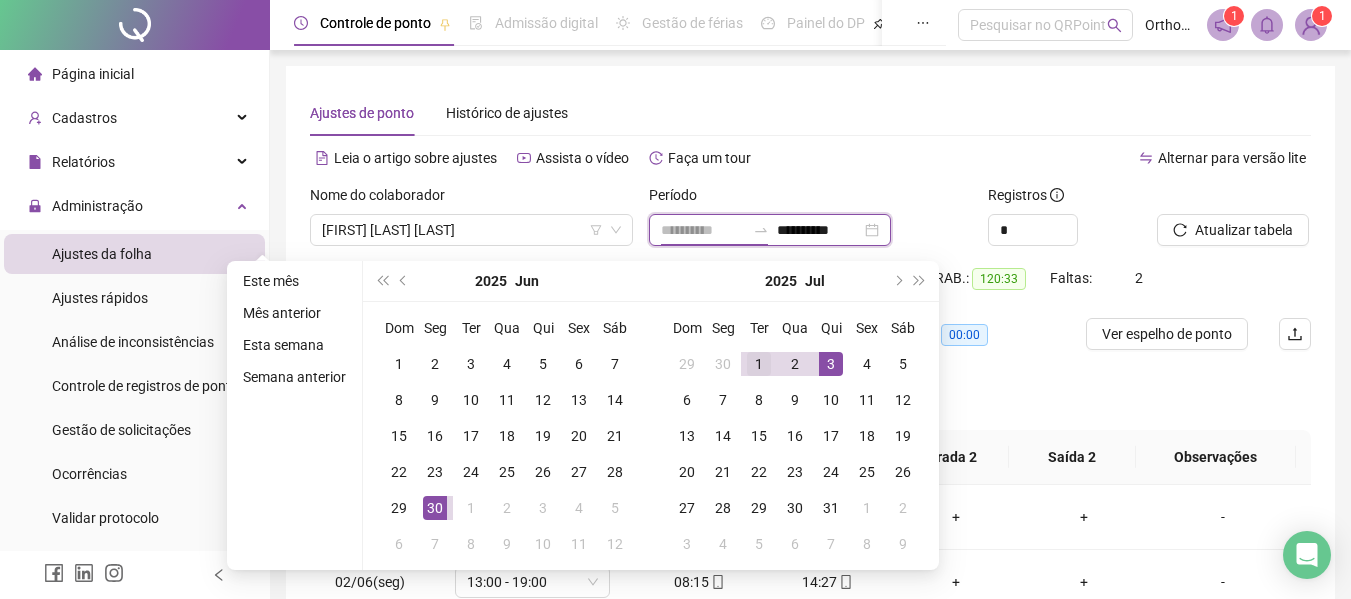 type on "**********" 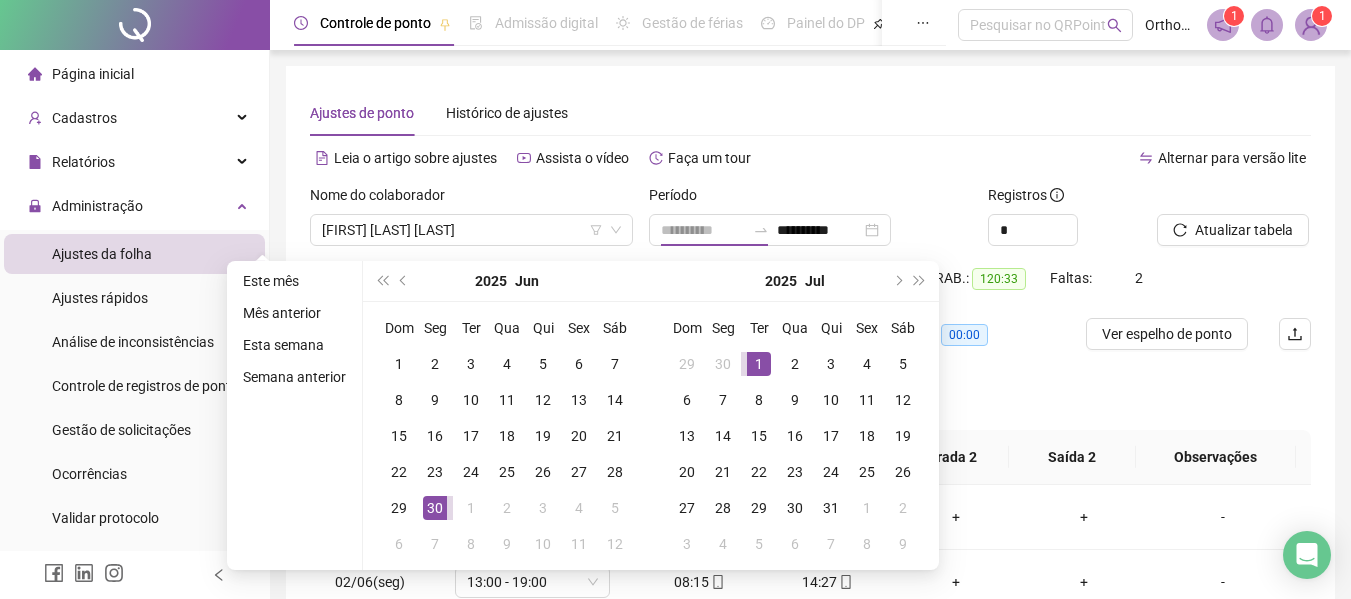 click on "1" at bounding box center [759, 364] 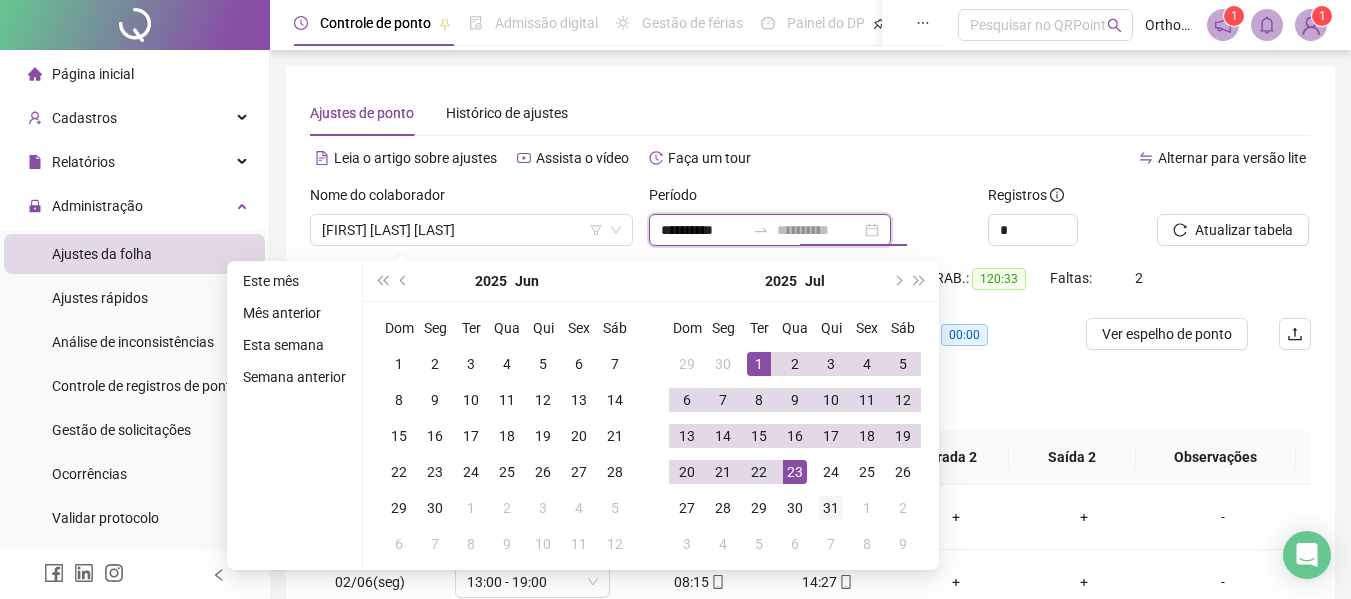 type on "**********" 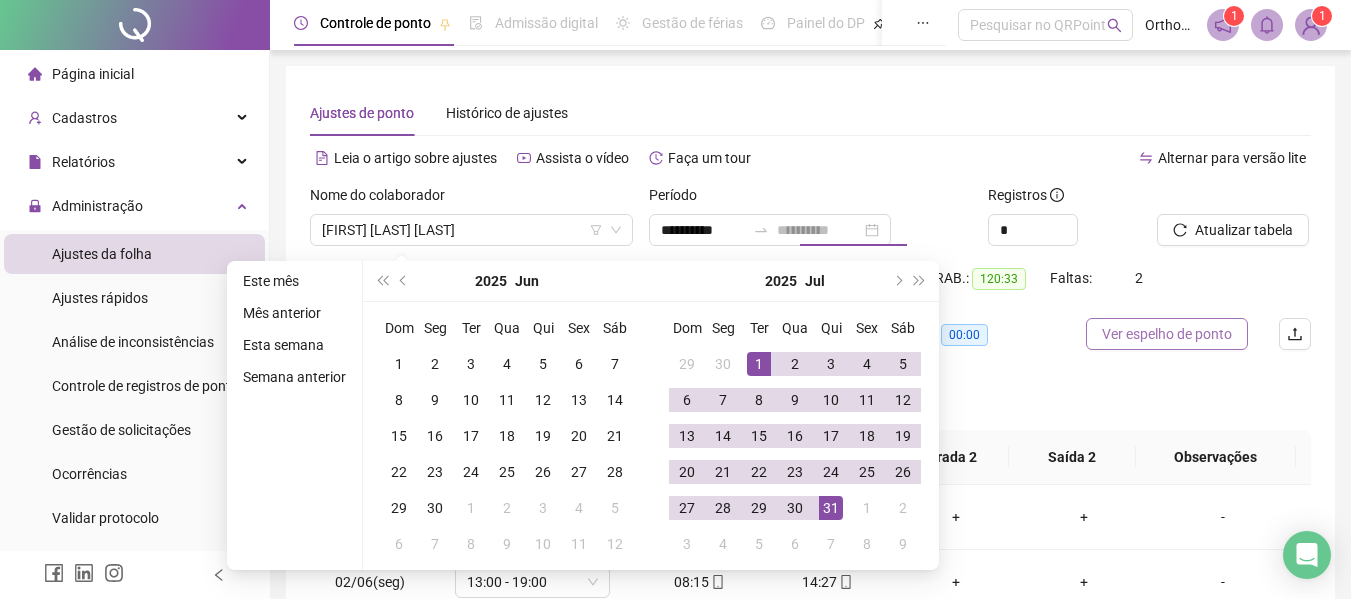 click on "31" at bounding box center (831, 508) 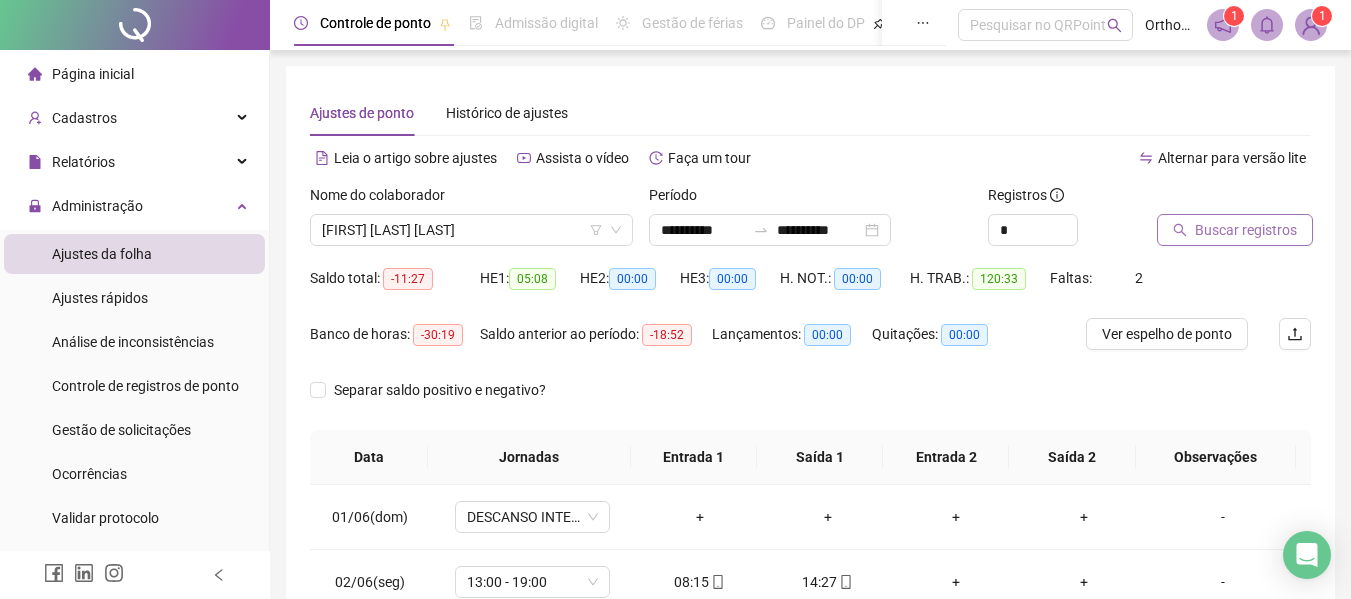 click on "Buscar registros" at bounding box center (1246, 230) 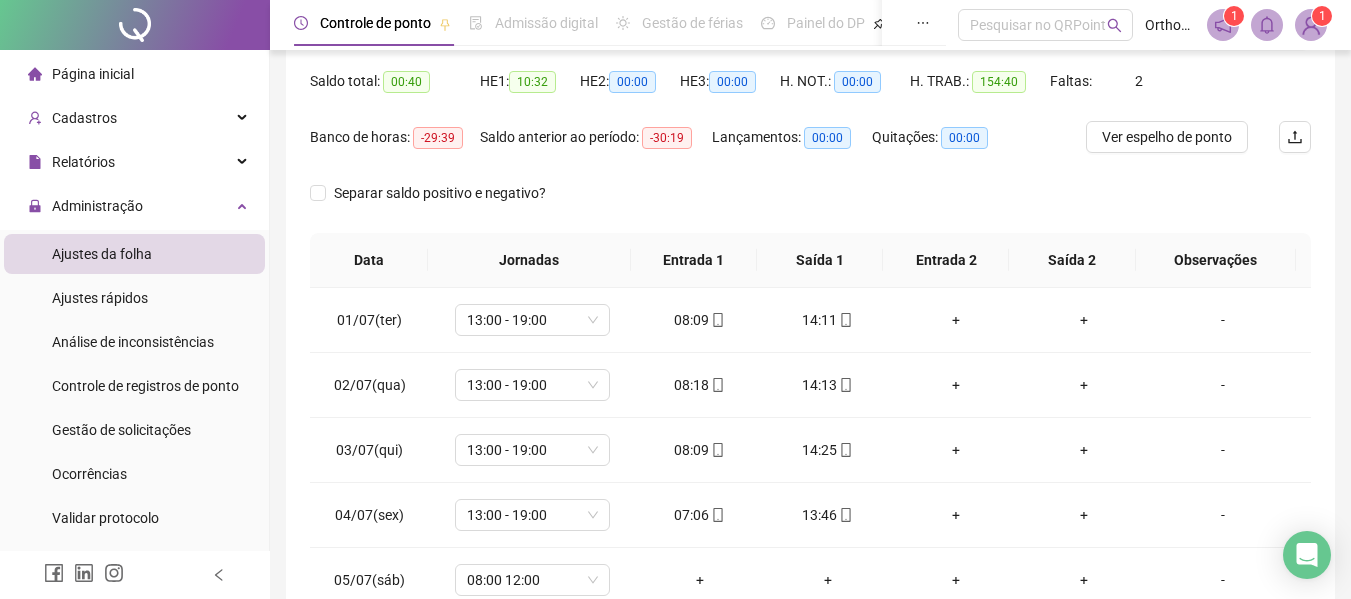 scroll, scrollTop: 200, scrollLeft: 0, axis: vertical 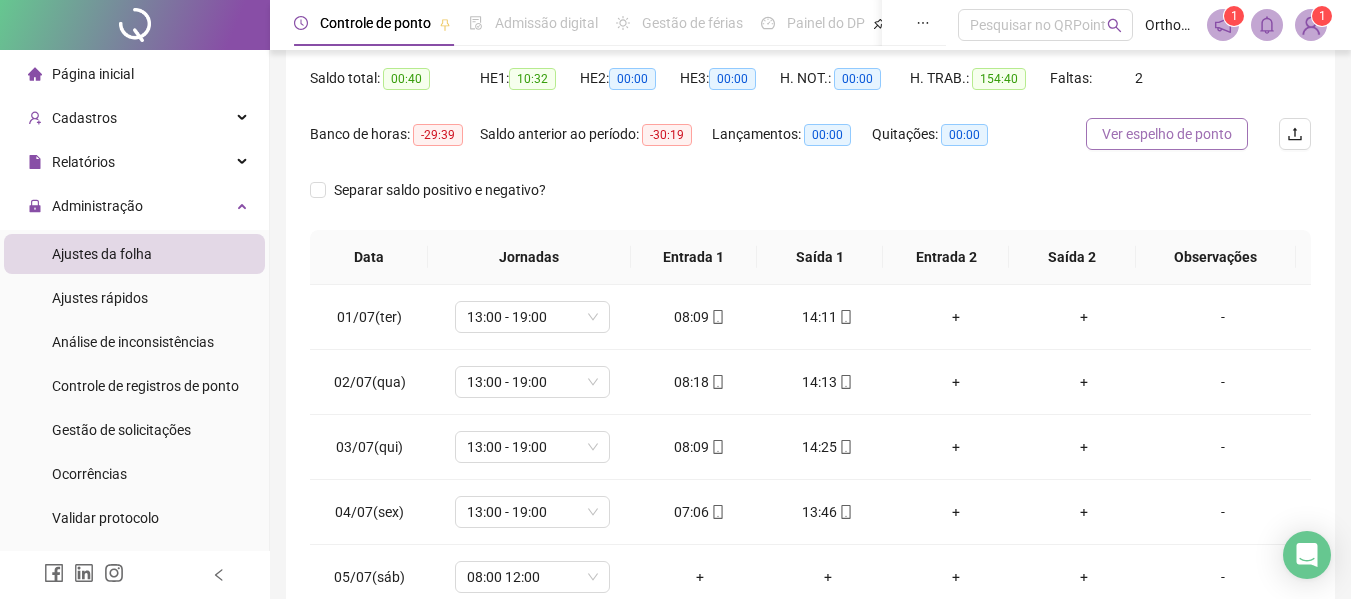 click on "Ver espelho de ponto" at bounding box center (1167, 134) 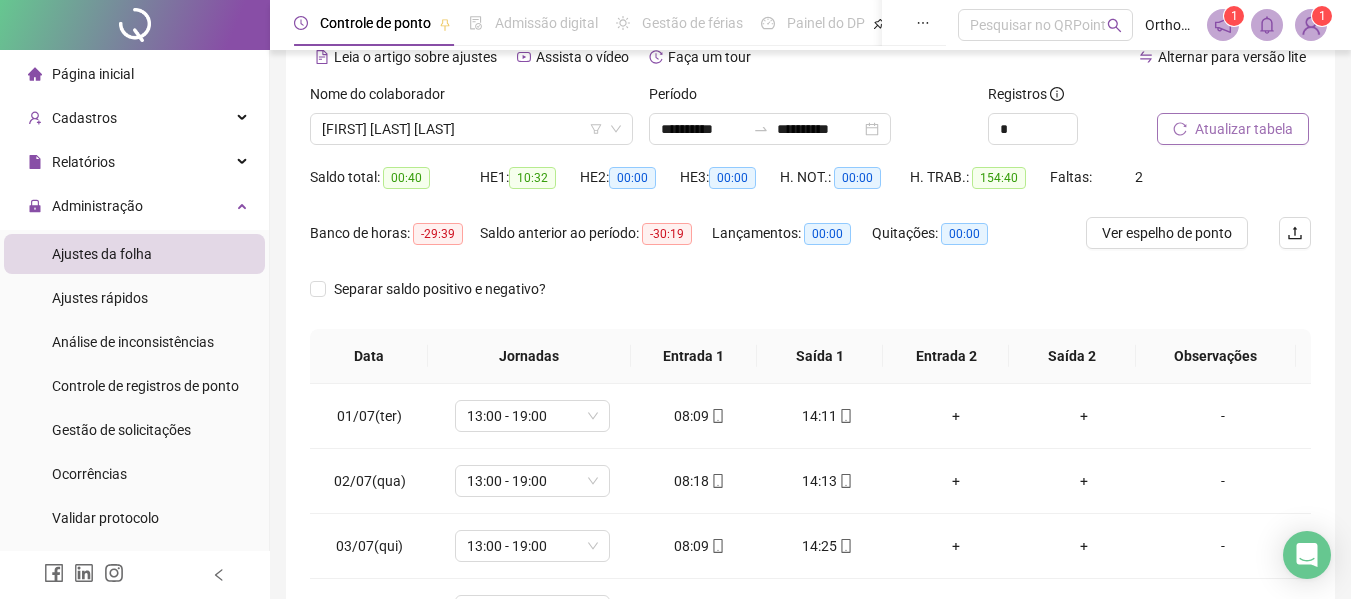scroll, scrollTop: 0, scrollLeft: 0, axis: both 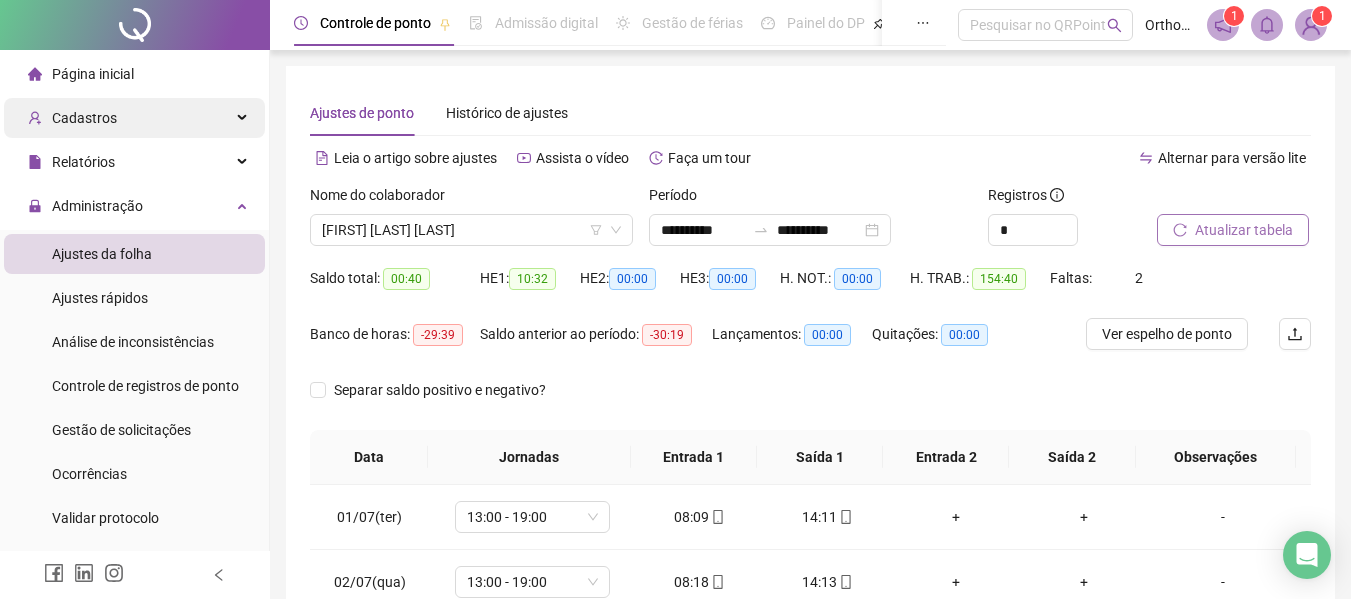 click on "Cadastros" at bounding box center [134, 118] 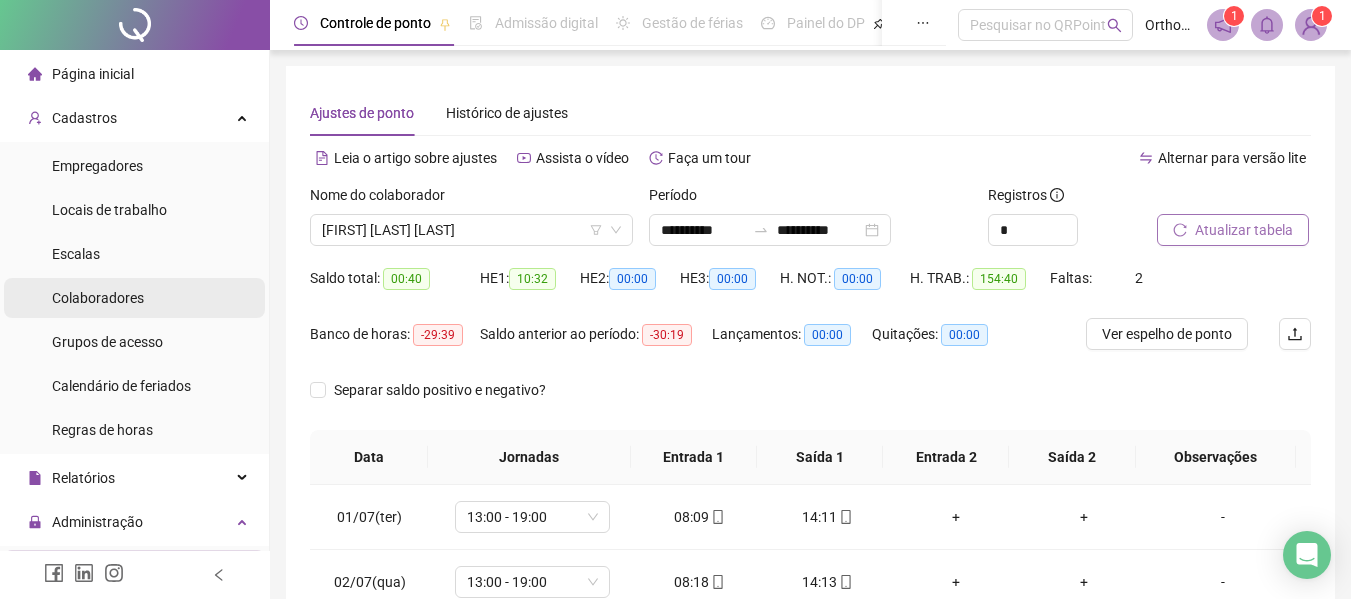 click on "Colaboradores" at bounding box center (98, 298) 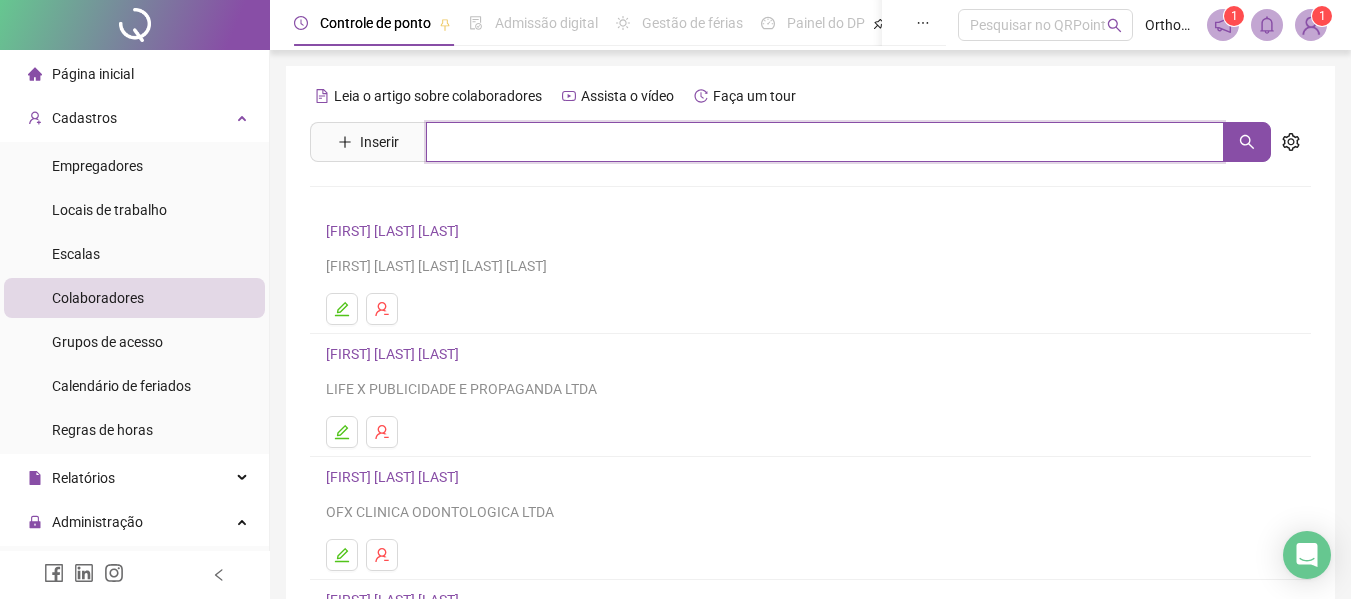 click at bounding box center (825, 142) 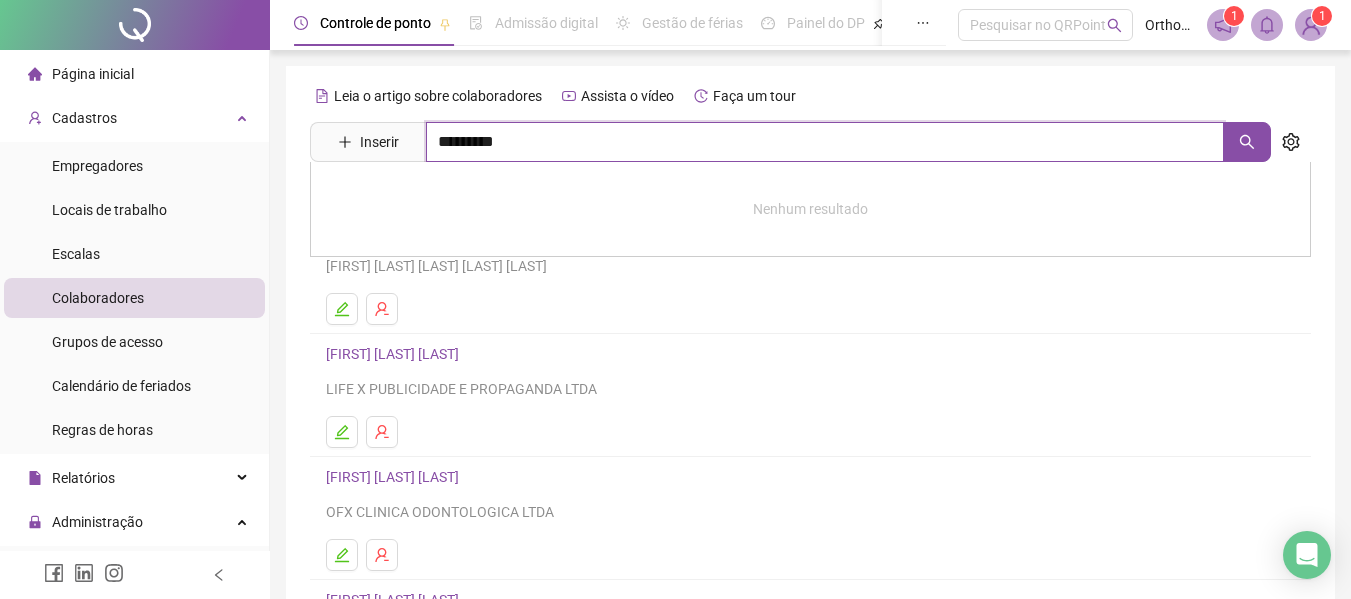 click on "*********" at bounding box center (825, 142) 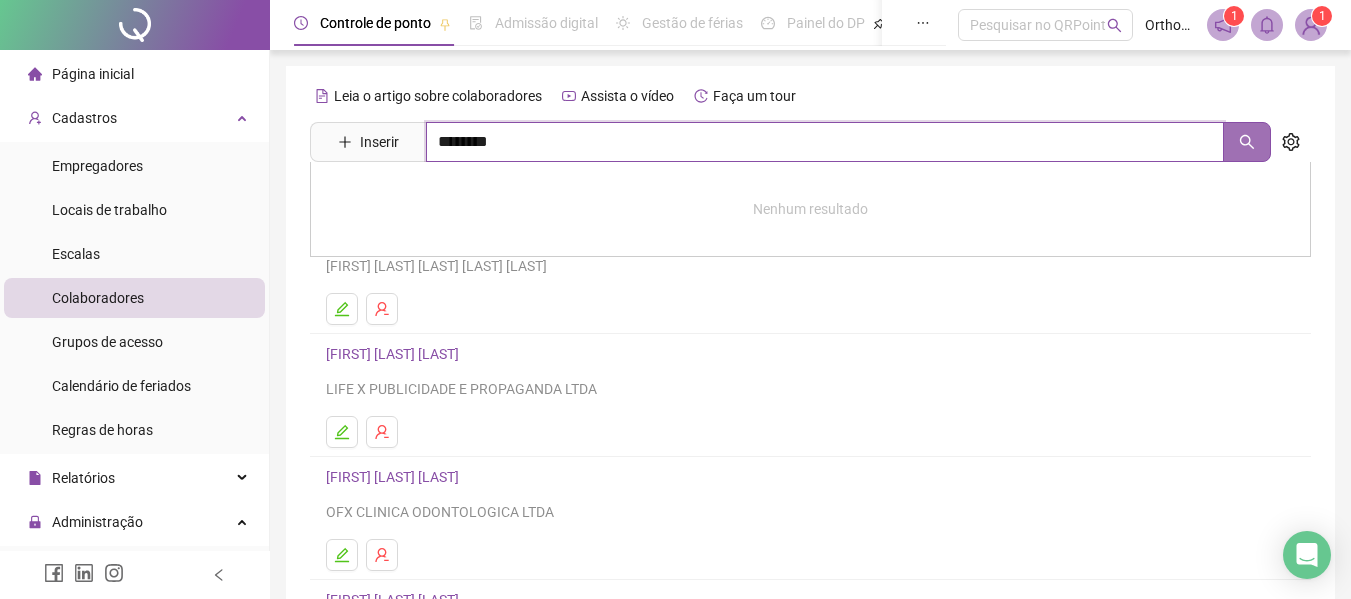 click at bounding box center (1247, 142) 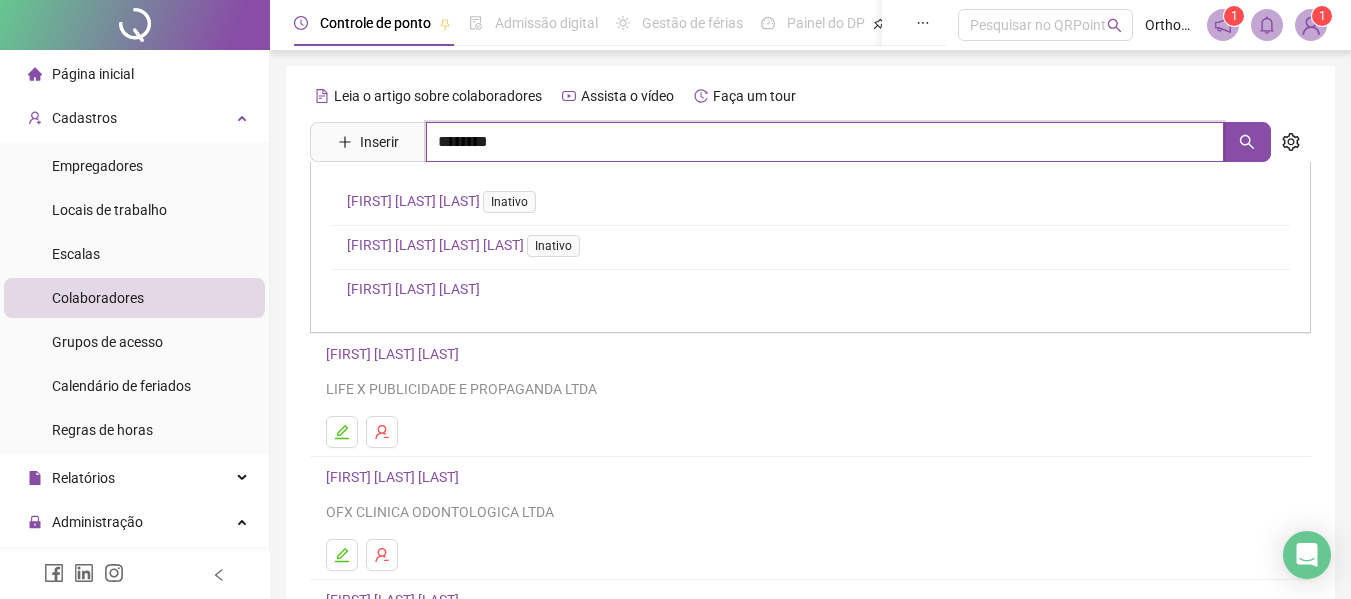 type on "********" 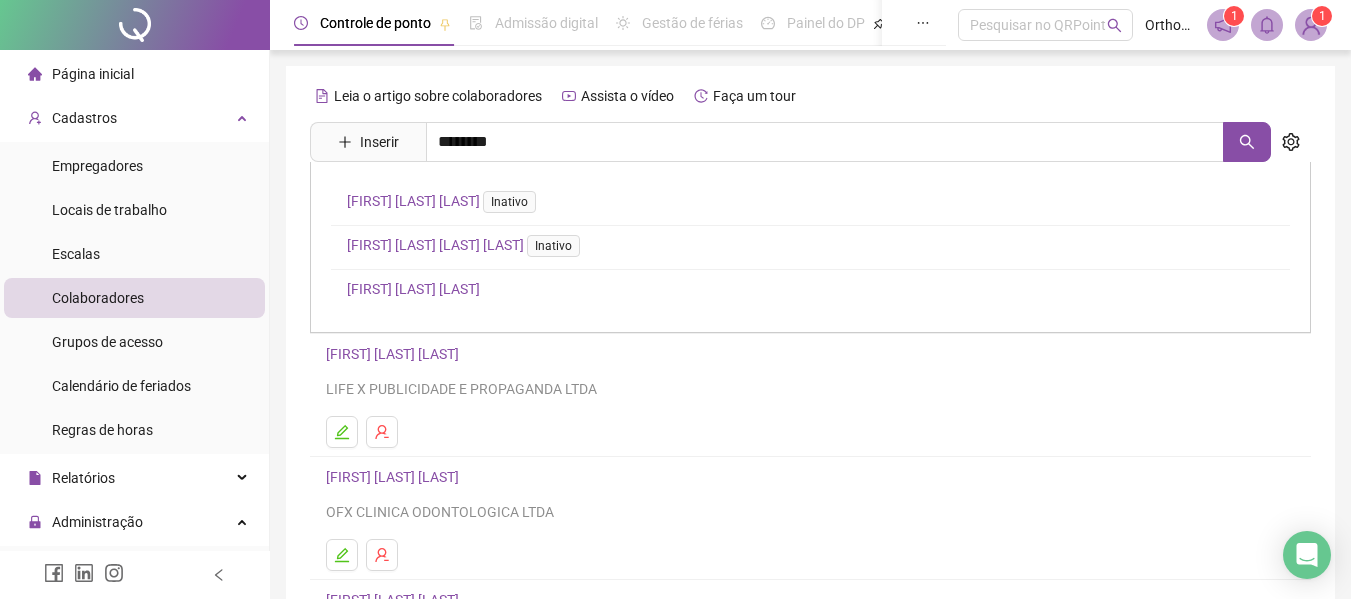 click on "[FIRST] [LAST] [LAST]" at bounding box center (413, 289) 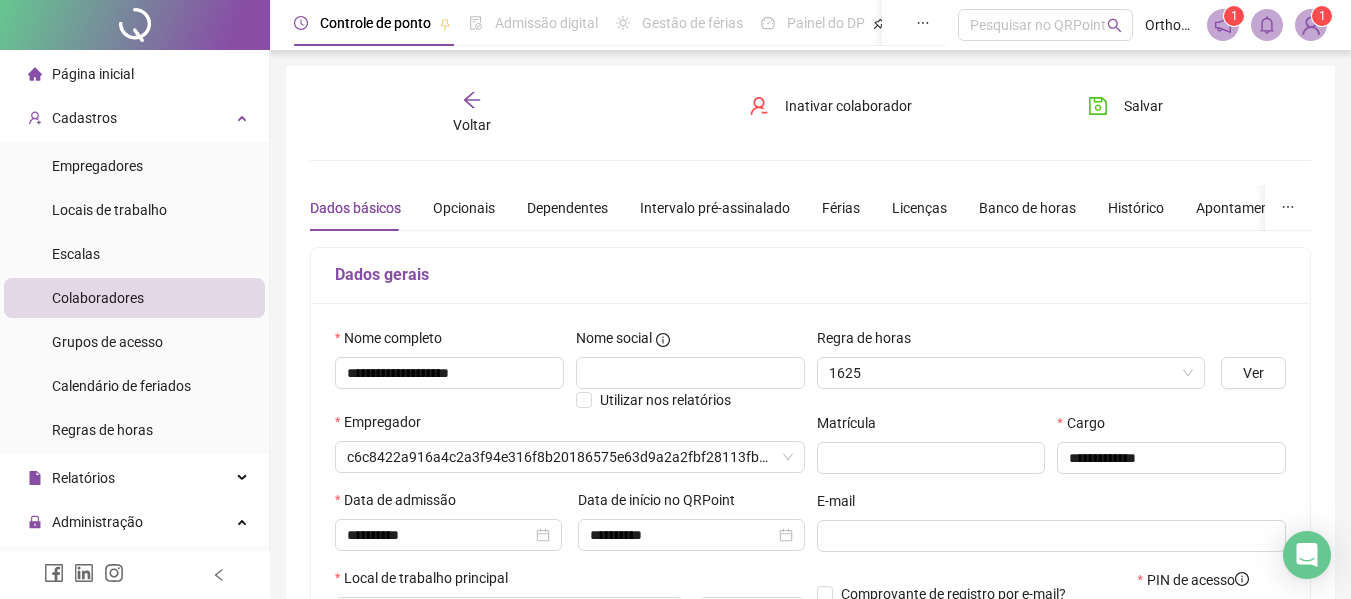 type on "**********" 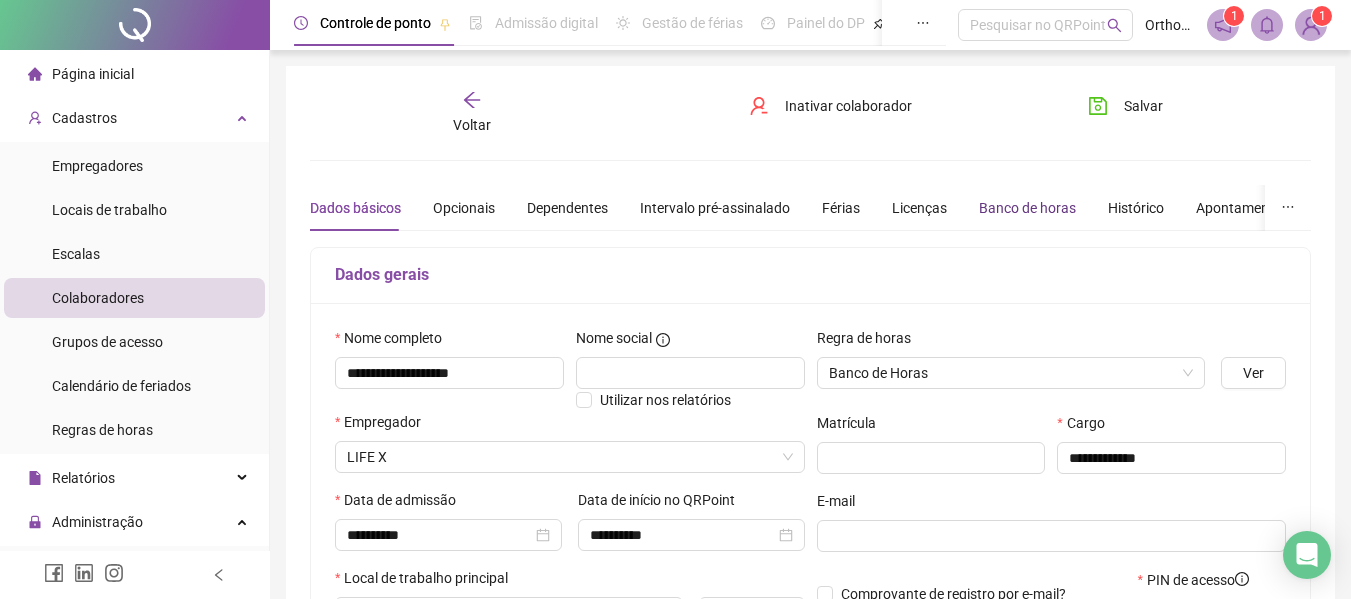 click on "Banco de horas" at bounding box center (1027, 208) 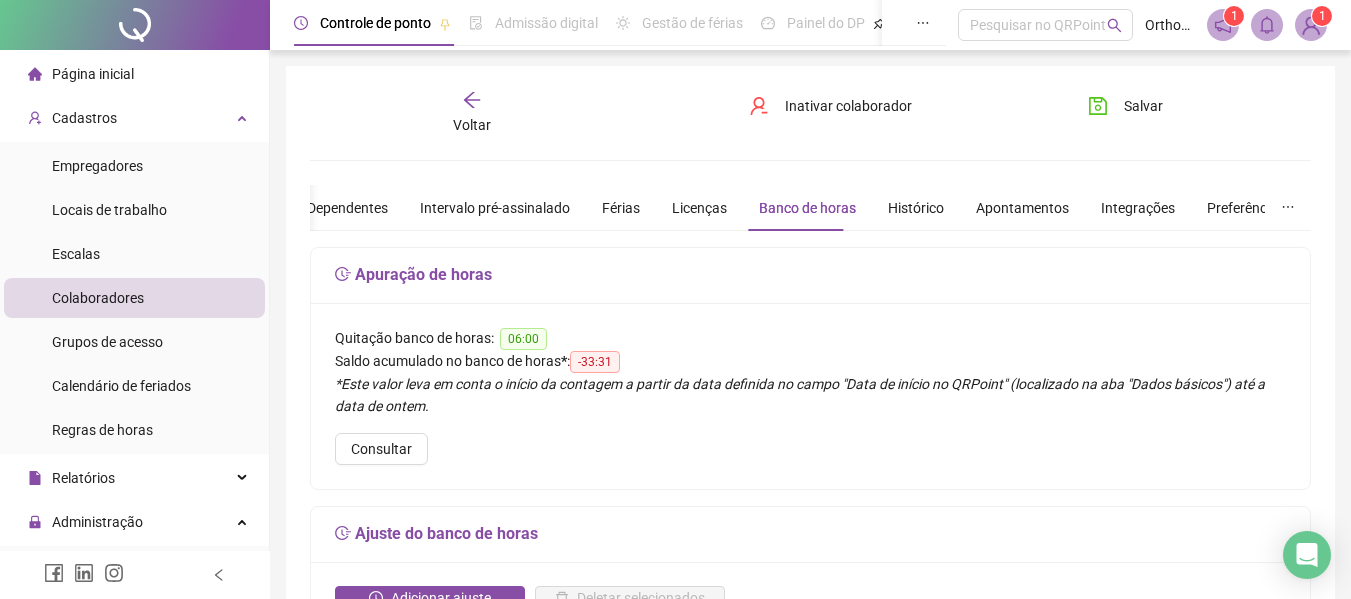 scroll, scrollTop: 300, scrollLeft: 0, axis: vertical 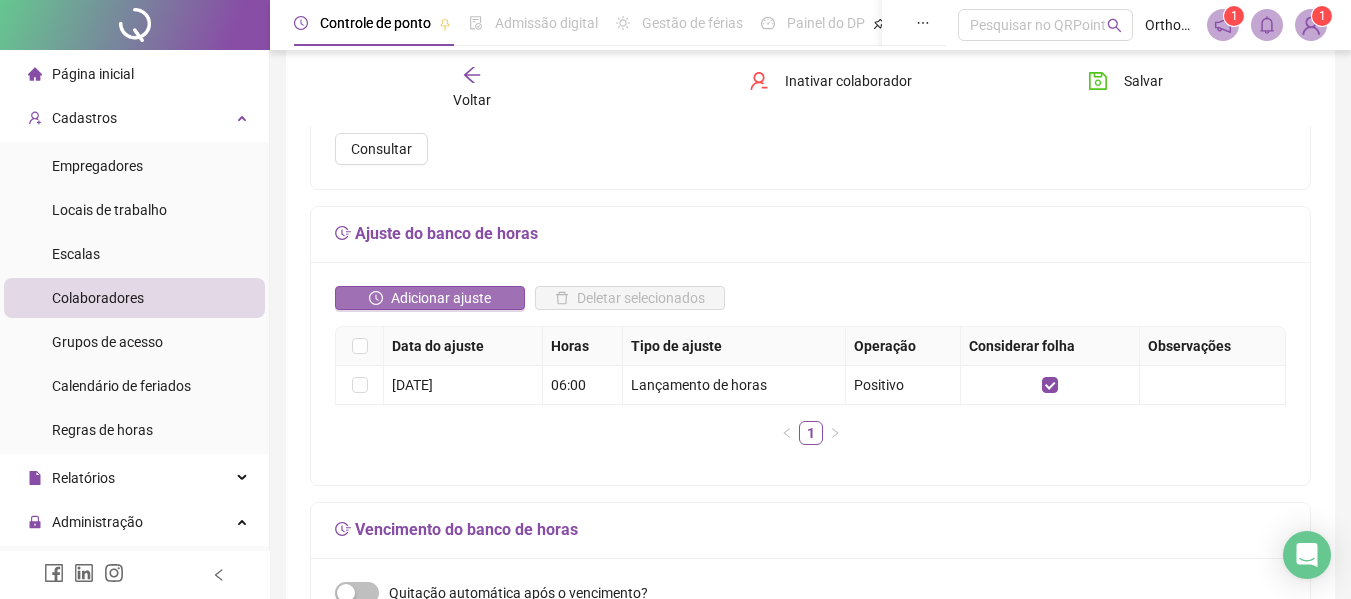 click on "Adicionar ajuste" at bounding box center (441, 298) 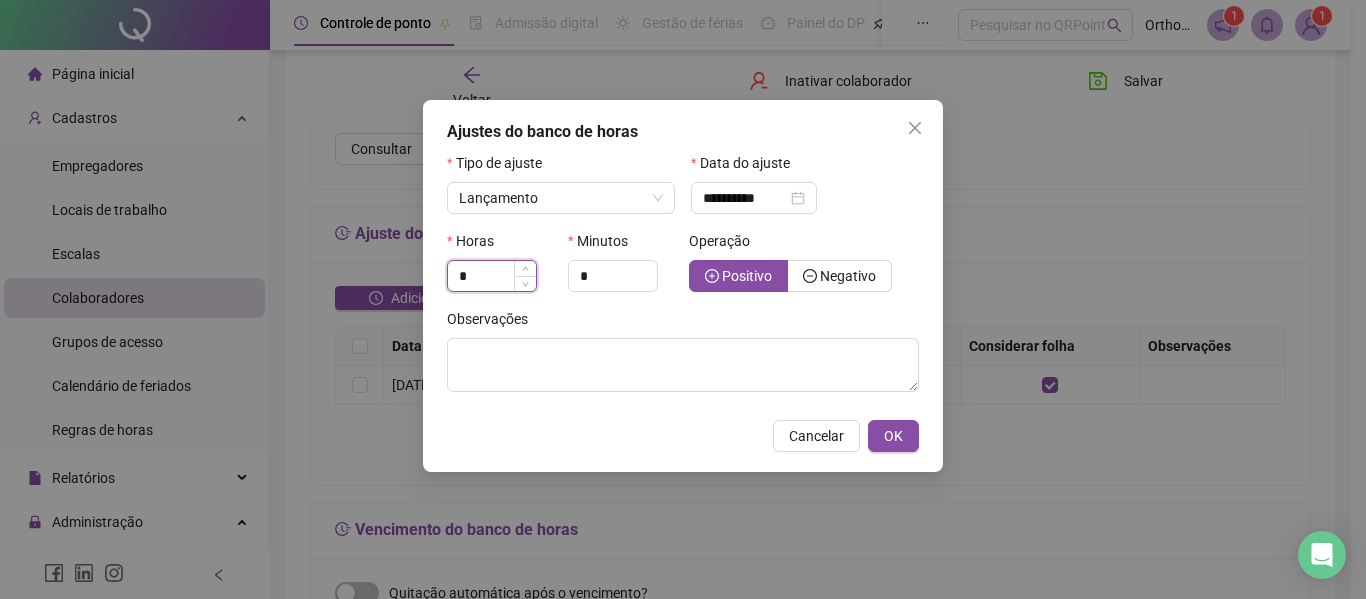 drag, startPoint x: 484, startPoint y: 282, endPoint x: 452, endPoint y: 276, distance: 32.55764 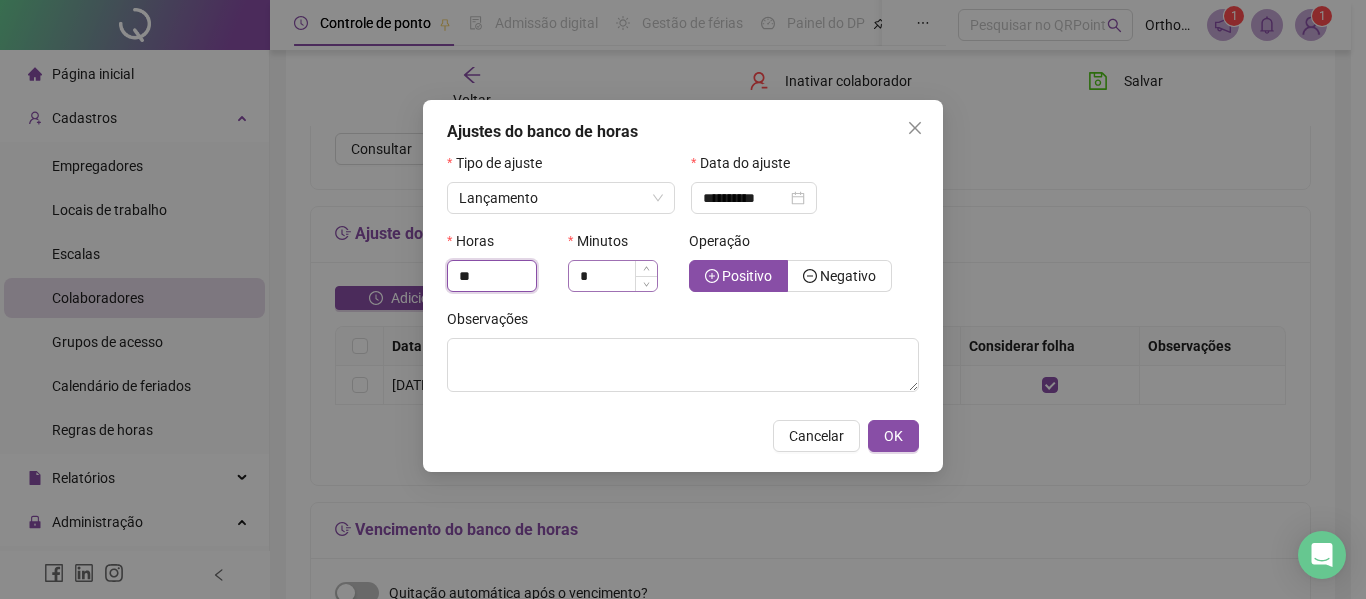 type on "**" 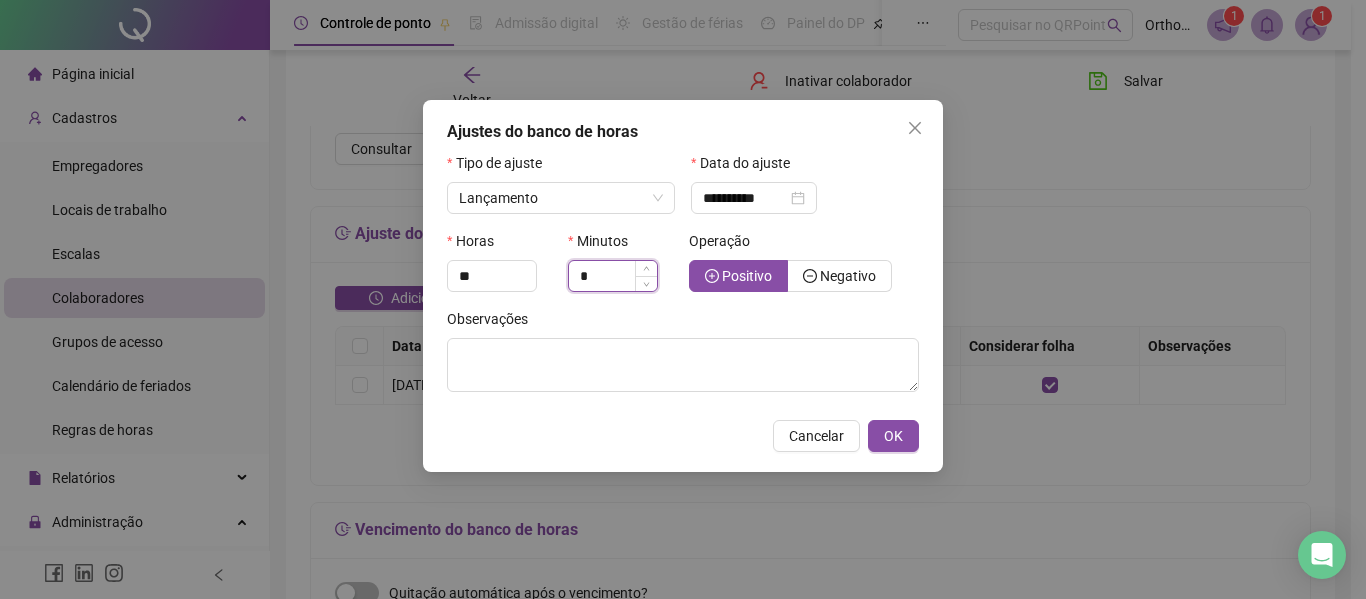 drag, startPoint x: 583, startPoint y: 278, endPoint x: 571, endPoint y: 279, distance: 12.0415945 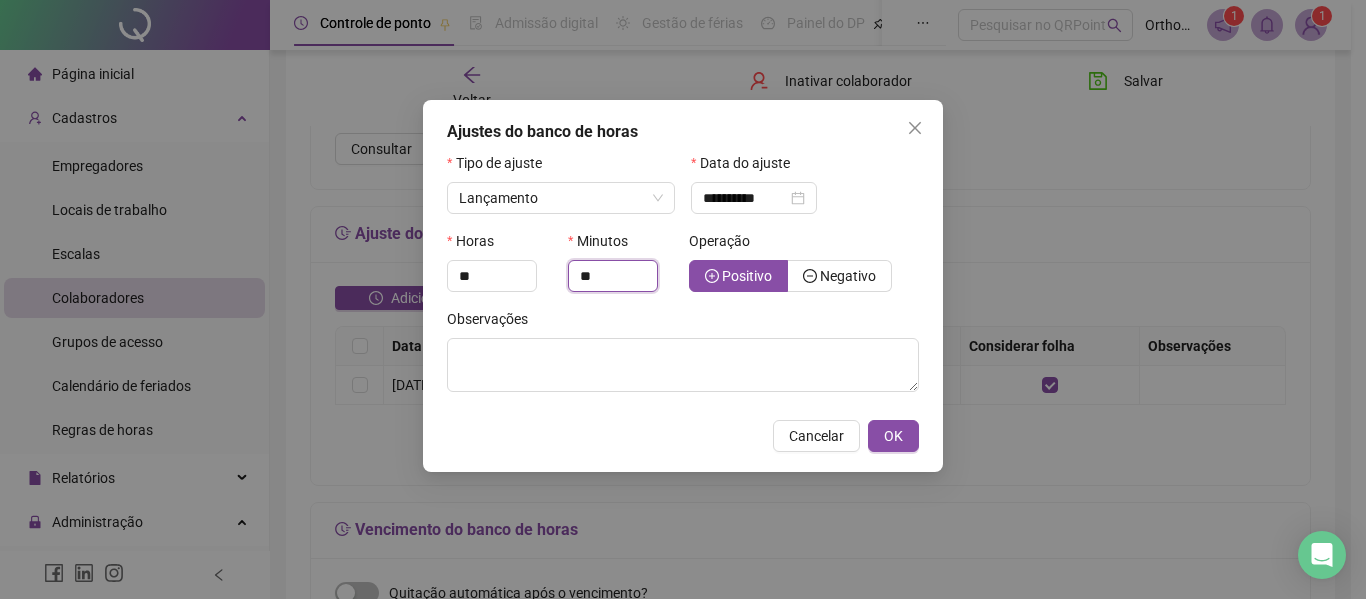 type on "**" 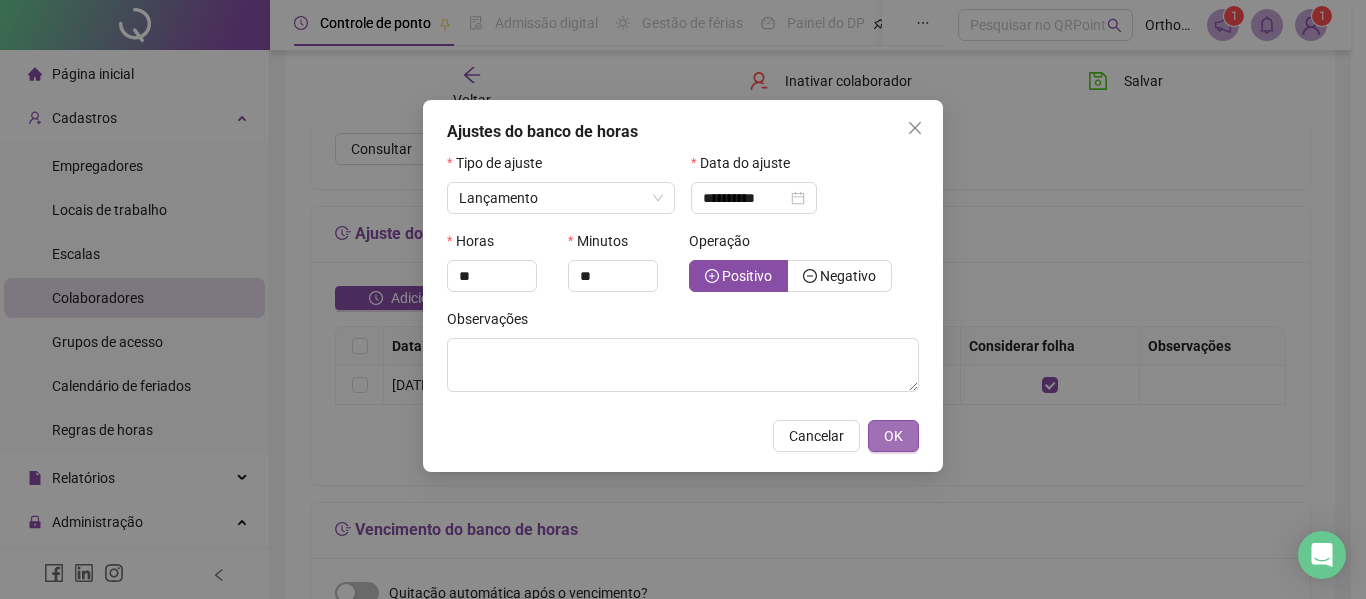 click on "OK" at bounding box center (893, 436) 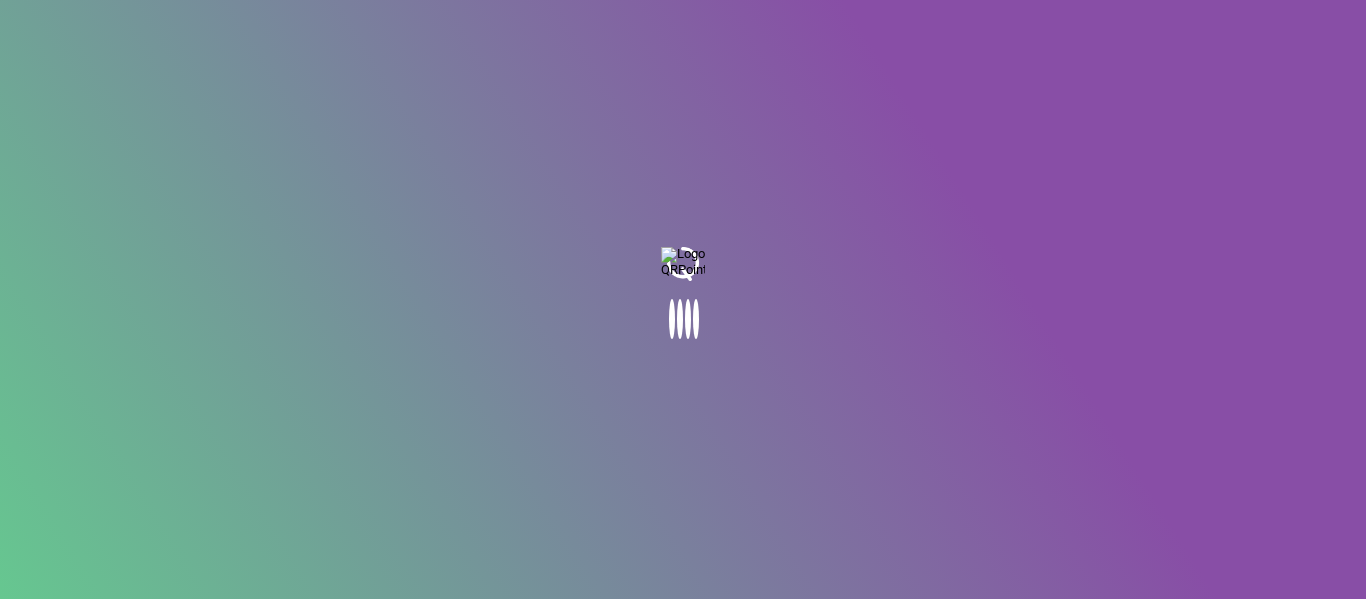 scroll, scrollTop: 0, scrollLeft: 0, axis: both 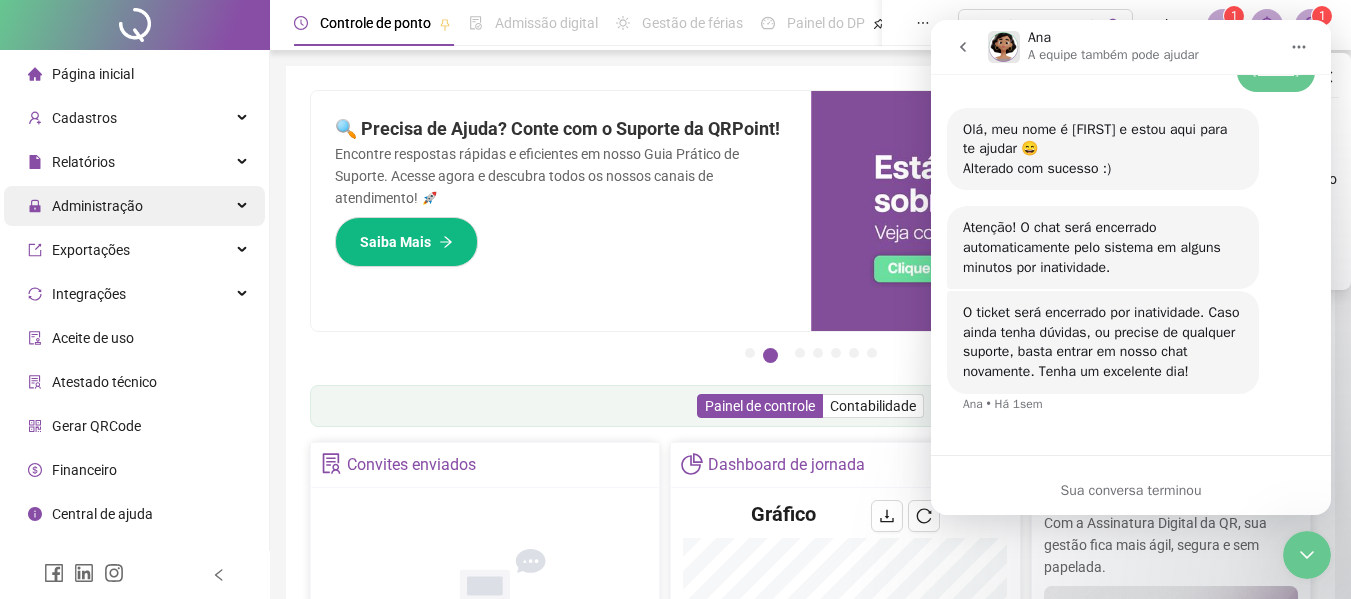 click on "Administração" at bounding box center (97, 206) 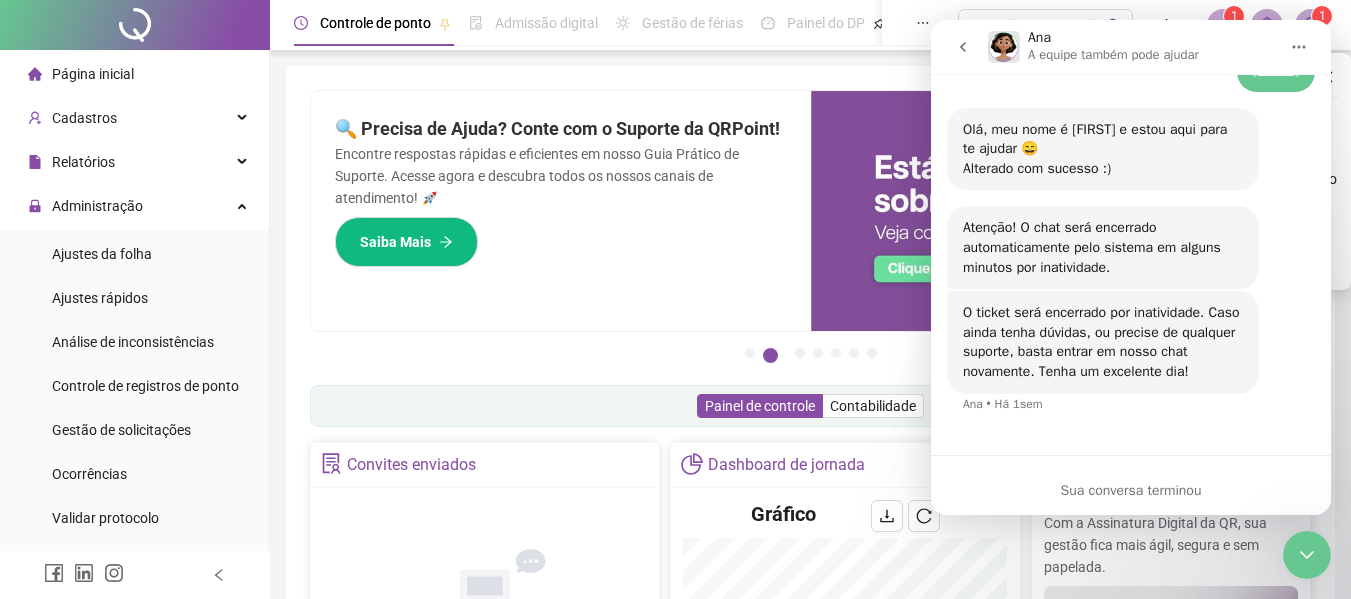 drag, startPoint x: 87, startPoint y: 248, endPoint x: 1336, endPoint y: 35, distance: 1267.032 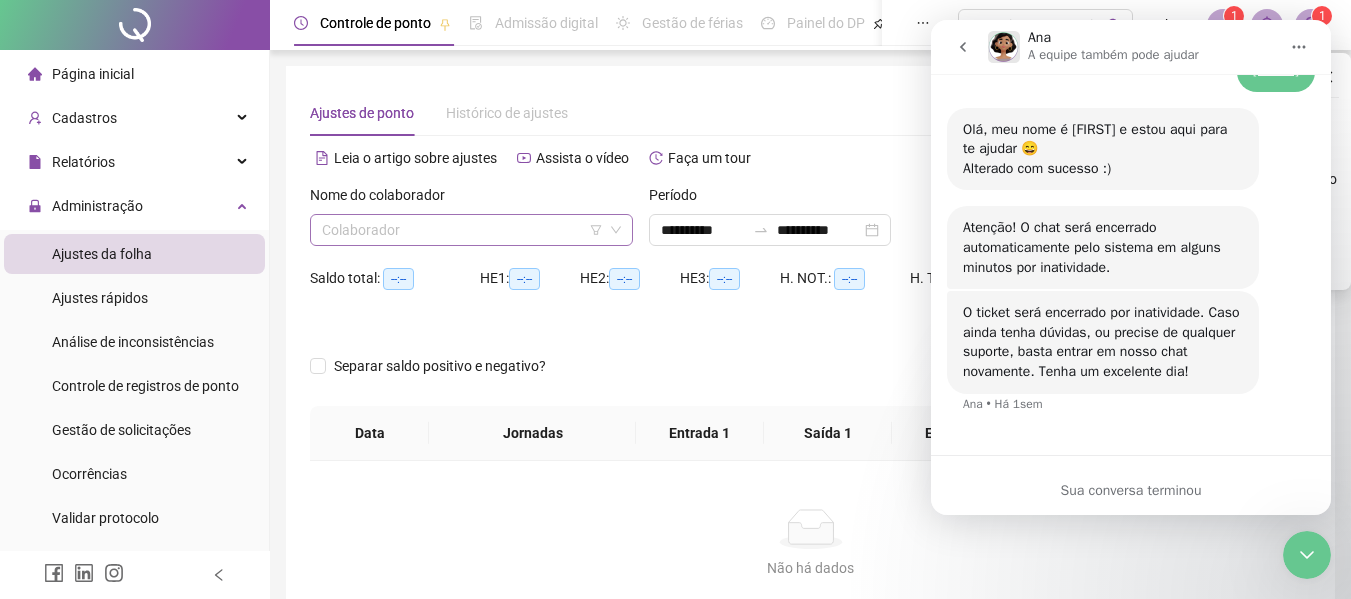click at bounding box center (462, 230) 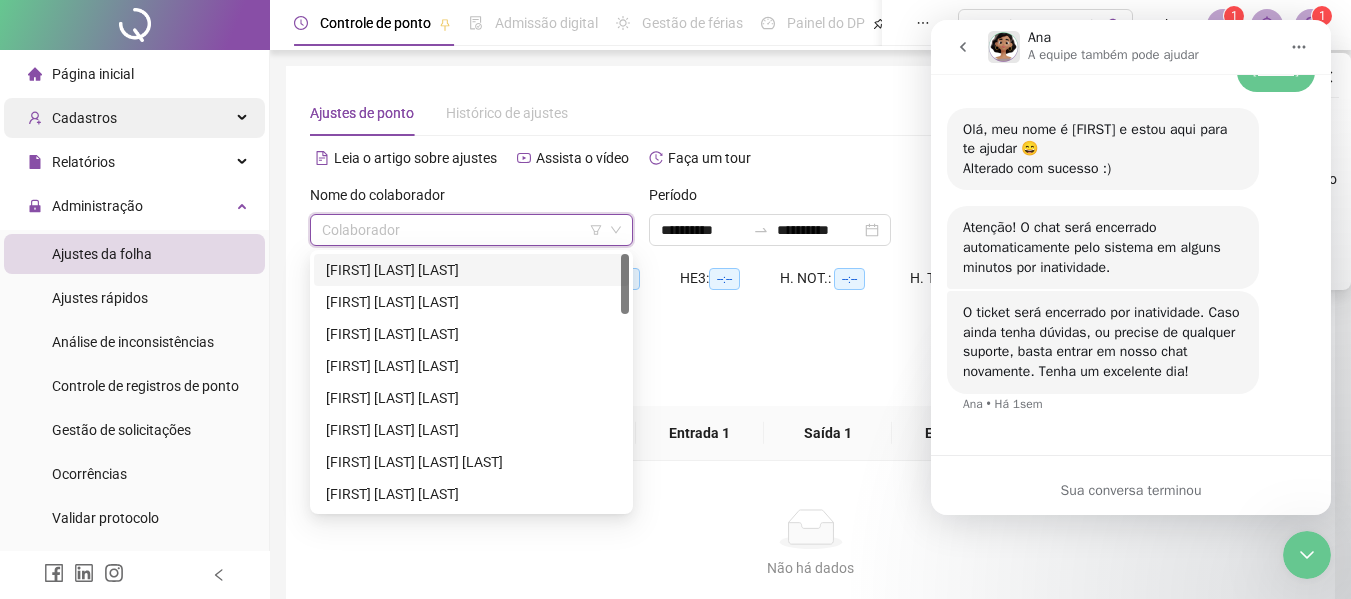 click on "Cadastros" at bounding box center (134, 118) 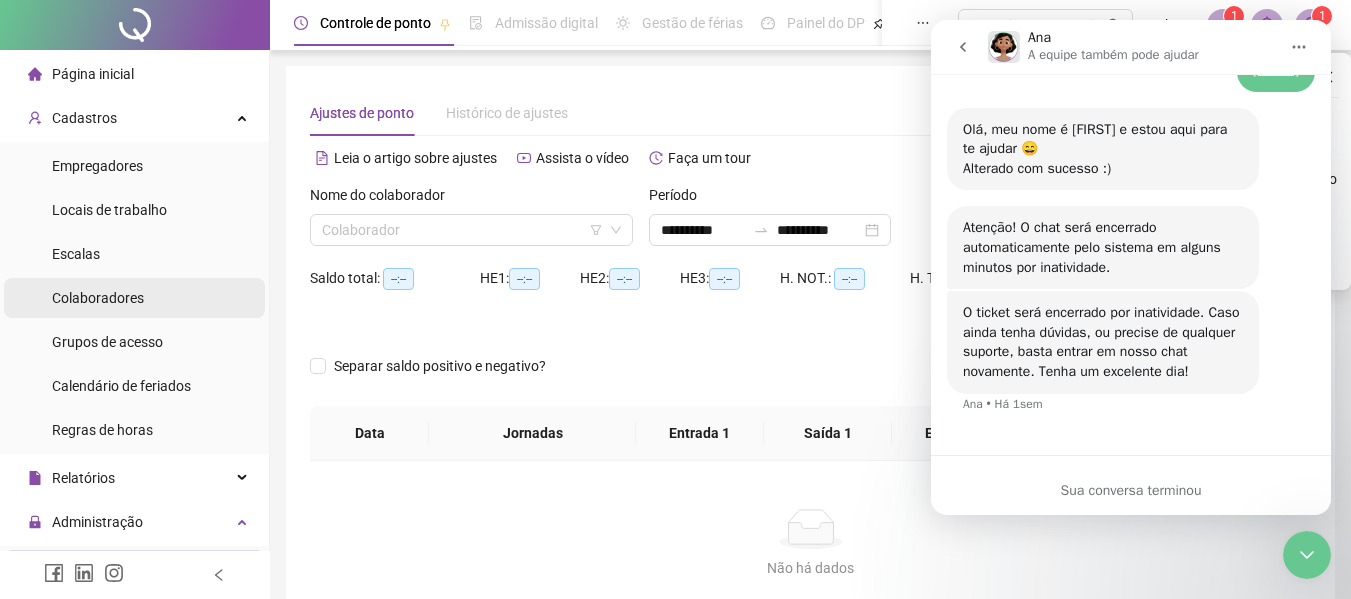 drag, startPoint x: 90, startPoint y: 298, endPoint x: 369, endPoint y: 73, distance: 358.42154 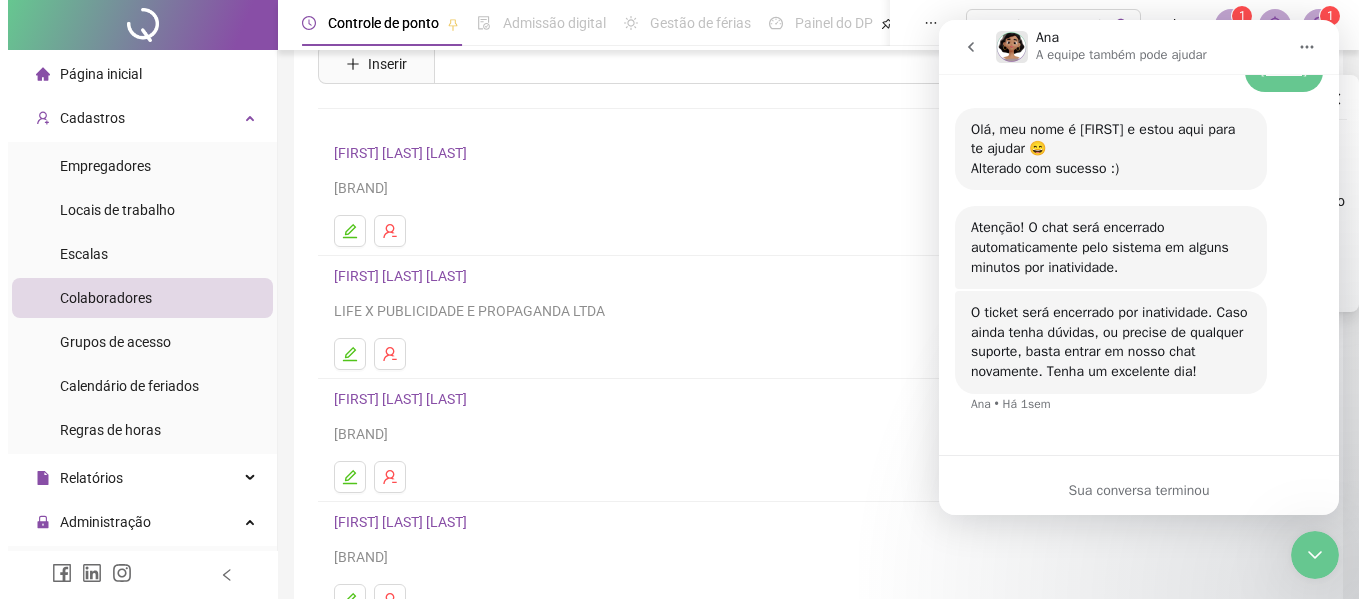 scroll, scrollTop: 100, scrollLeft: 0, axis: vertical 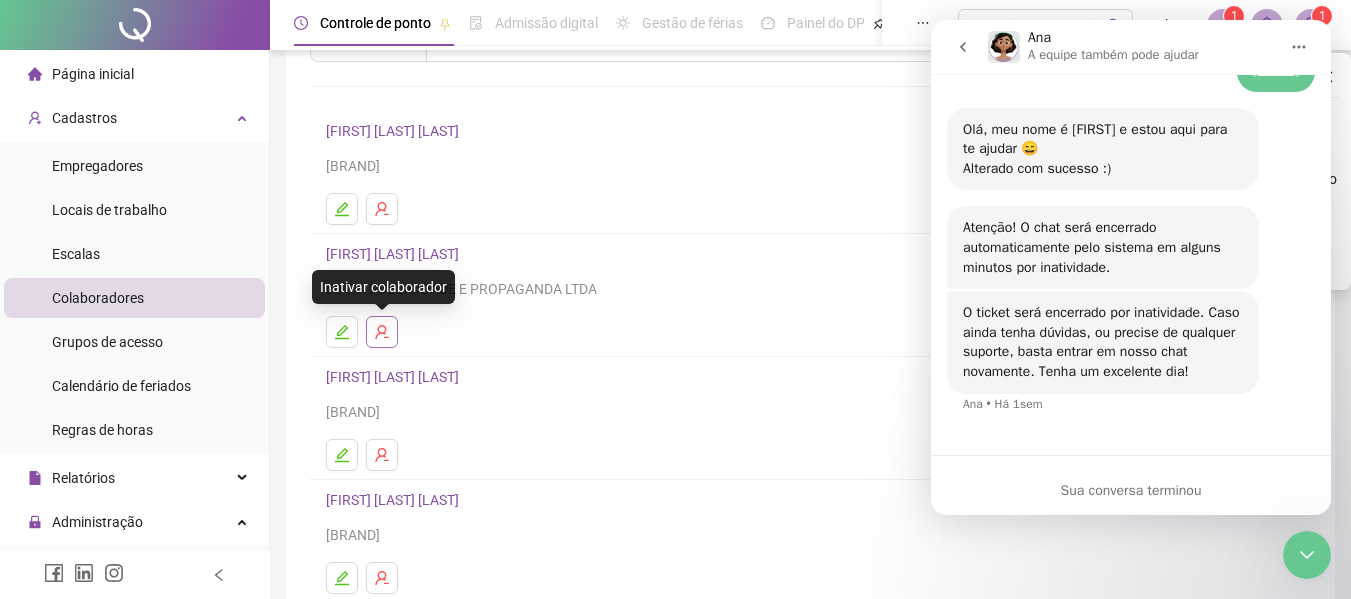 click 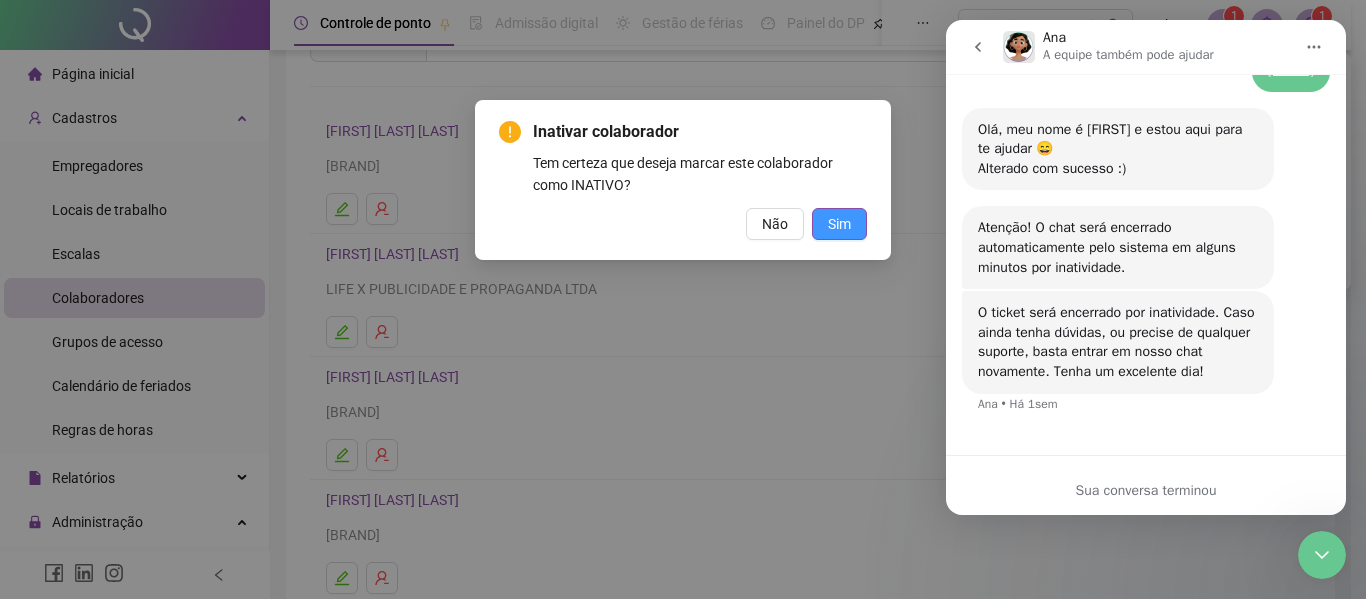 click on "Sim" at bounding box center [839, 224] 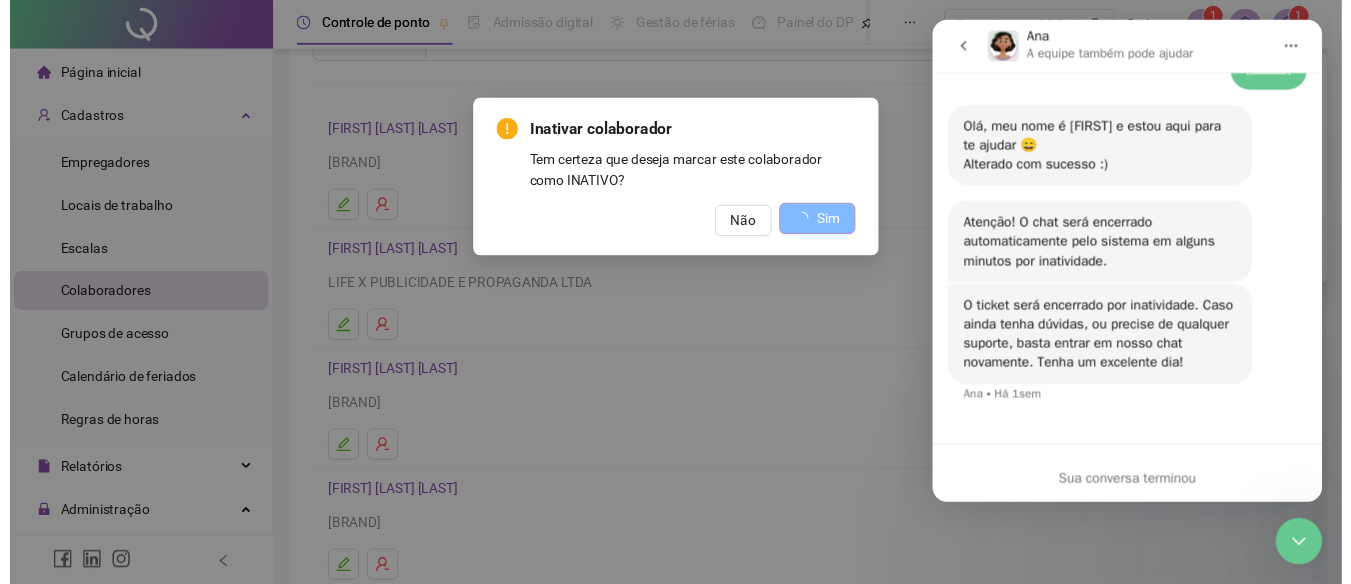 scroll, scrollTop: 0, scrollLeft: 0, axis: both 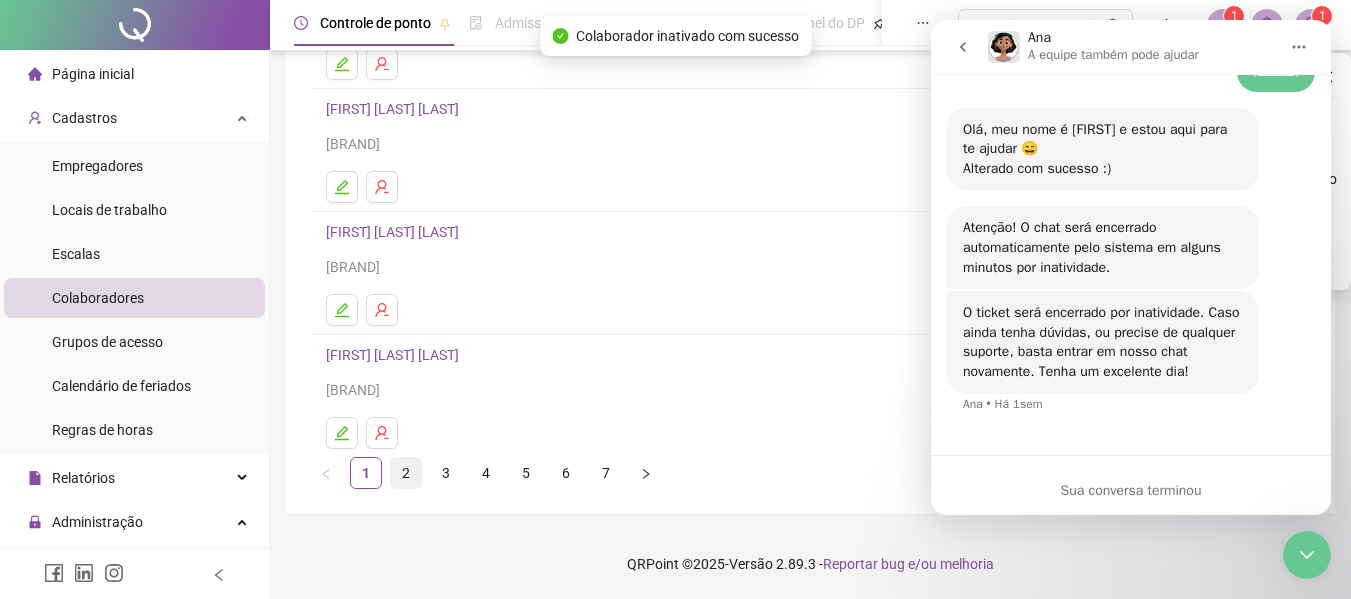 click on "2" at bounding box center [406, 473] 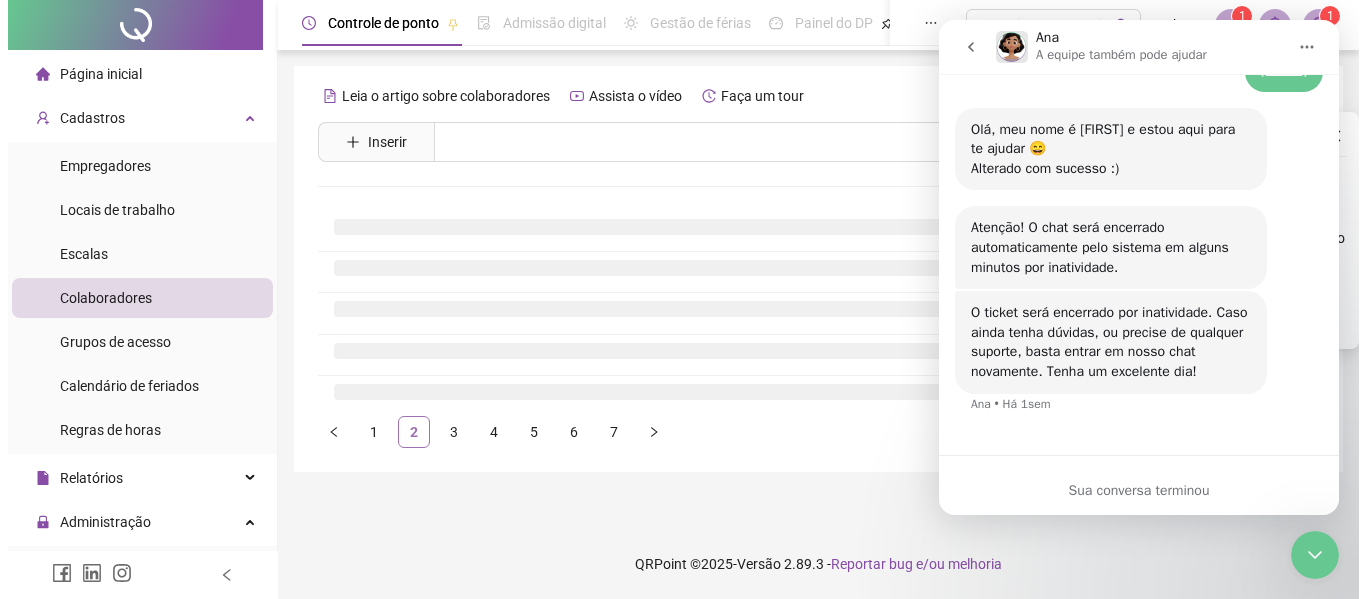 scroll, scrollTop: 0, scrollLeft: 0, axis: both 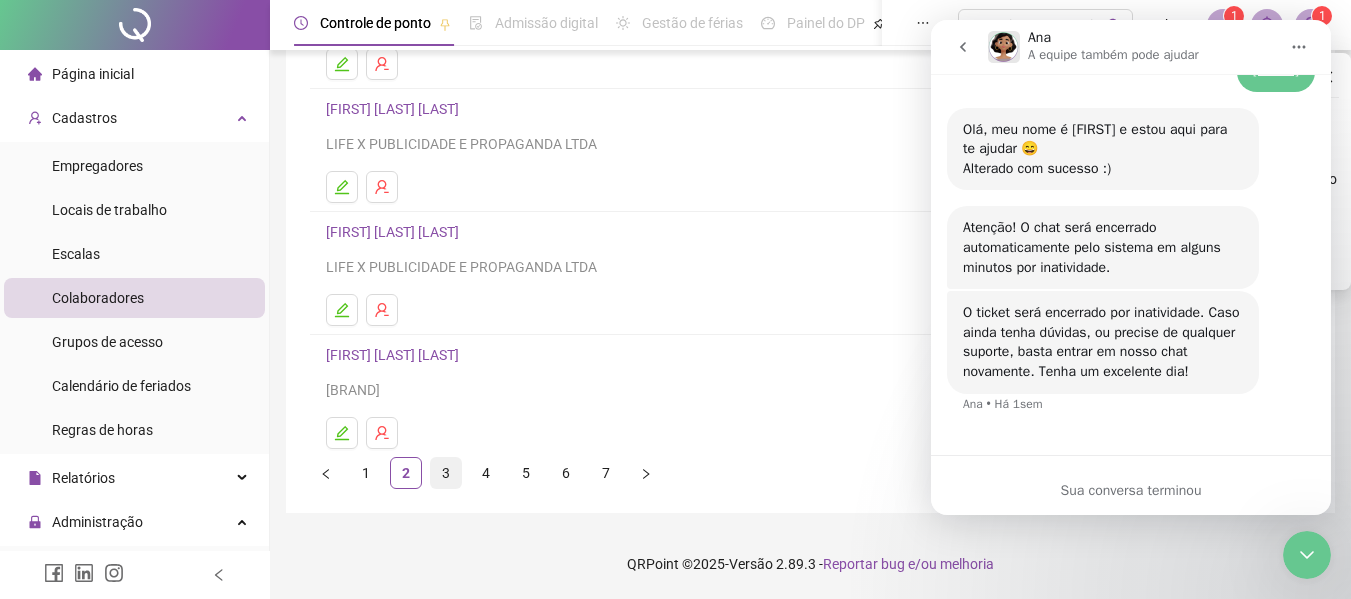 click on "3" at bounding box center [446, 473] 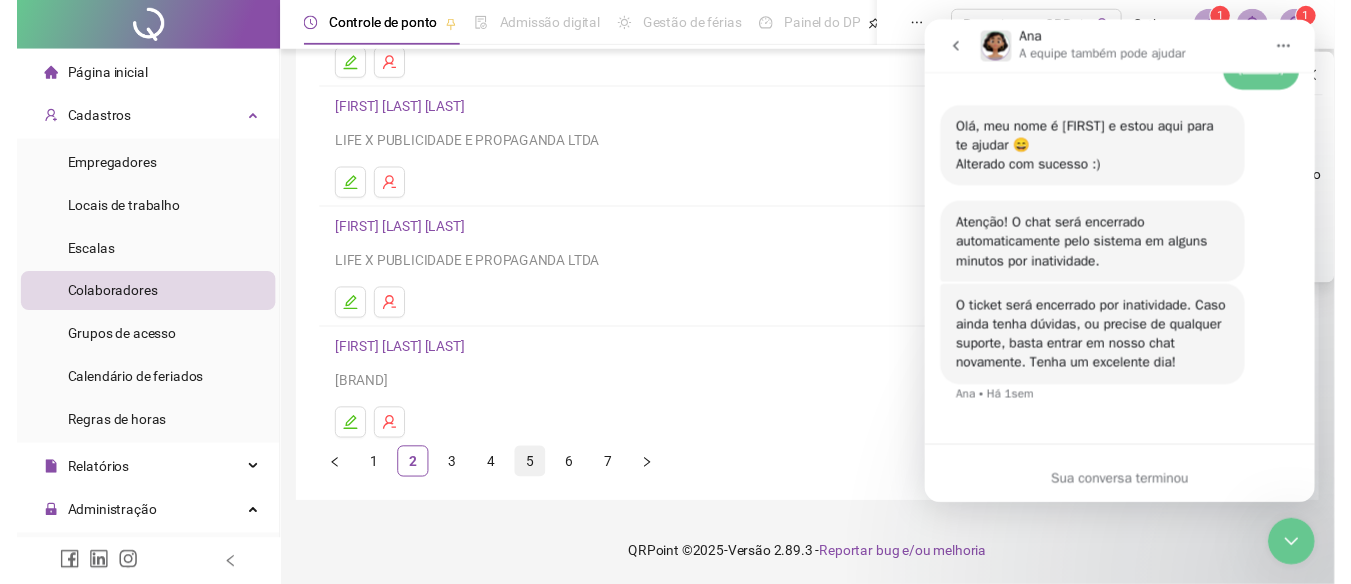 scroll, scrollTop: 0, scrollLeft: 0, axis: both 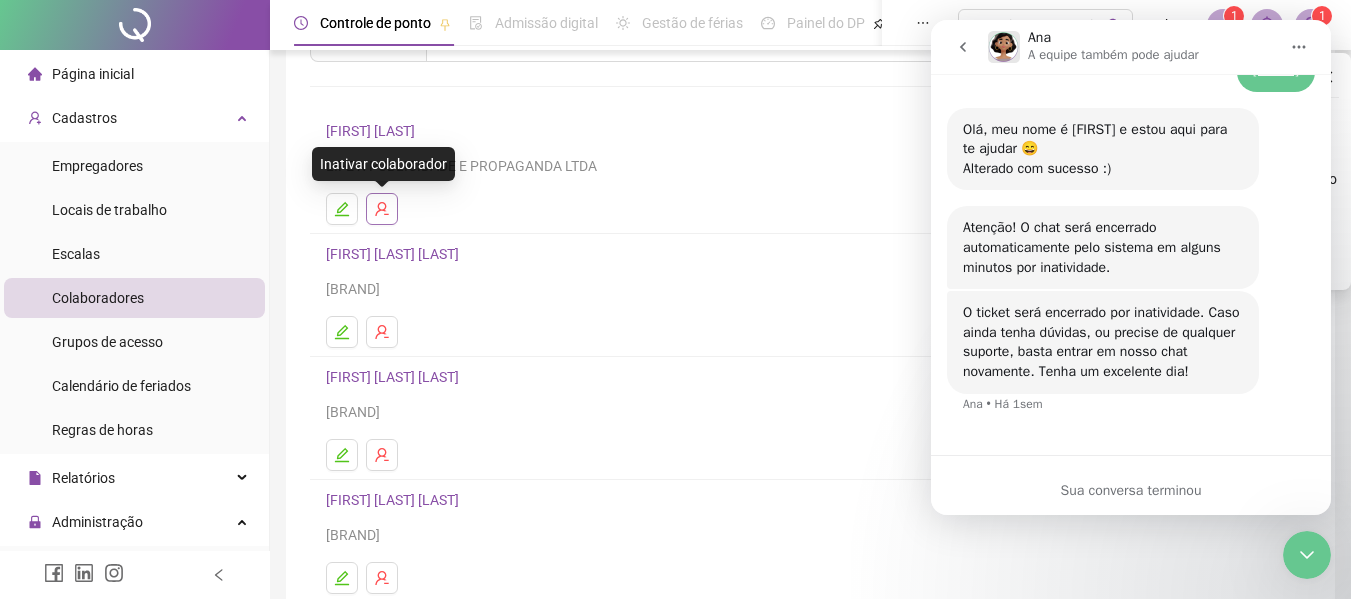 click 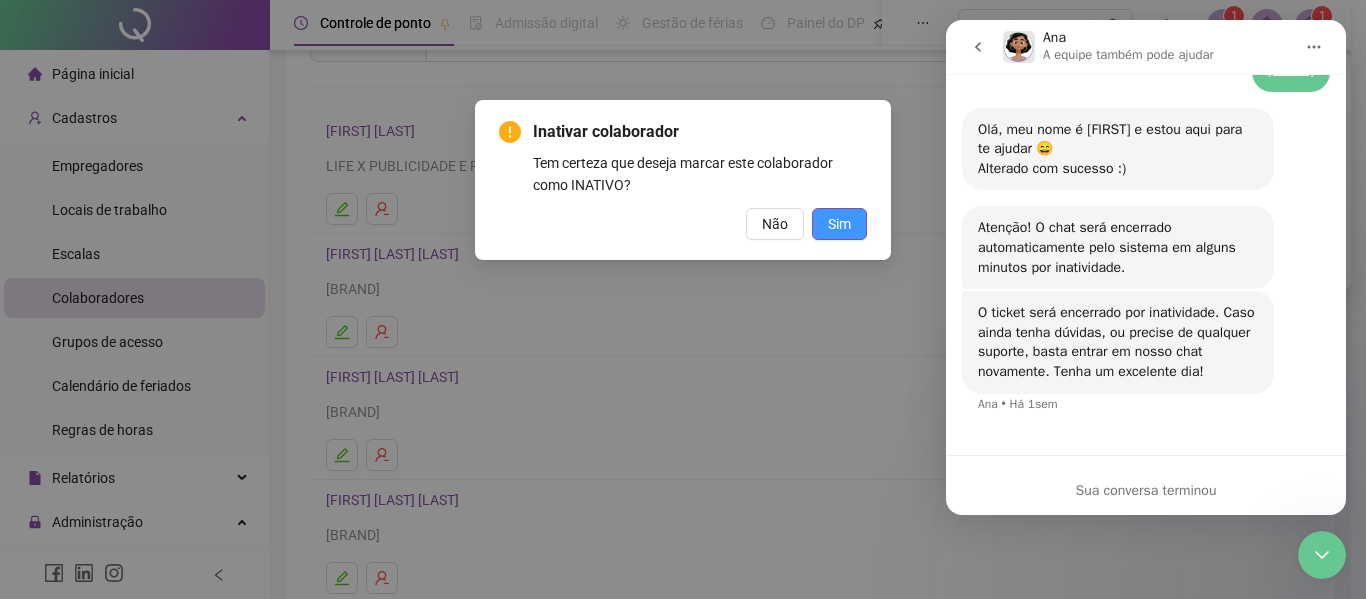 click on "Sim" at bounding box center (839, 224) 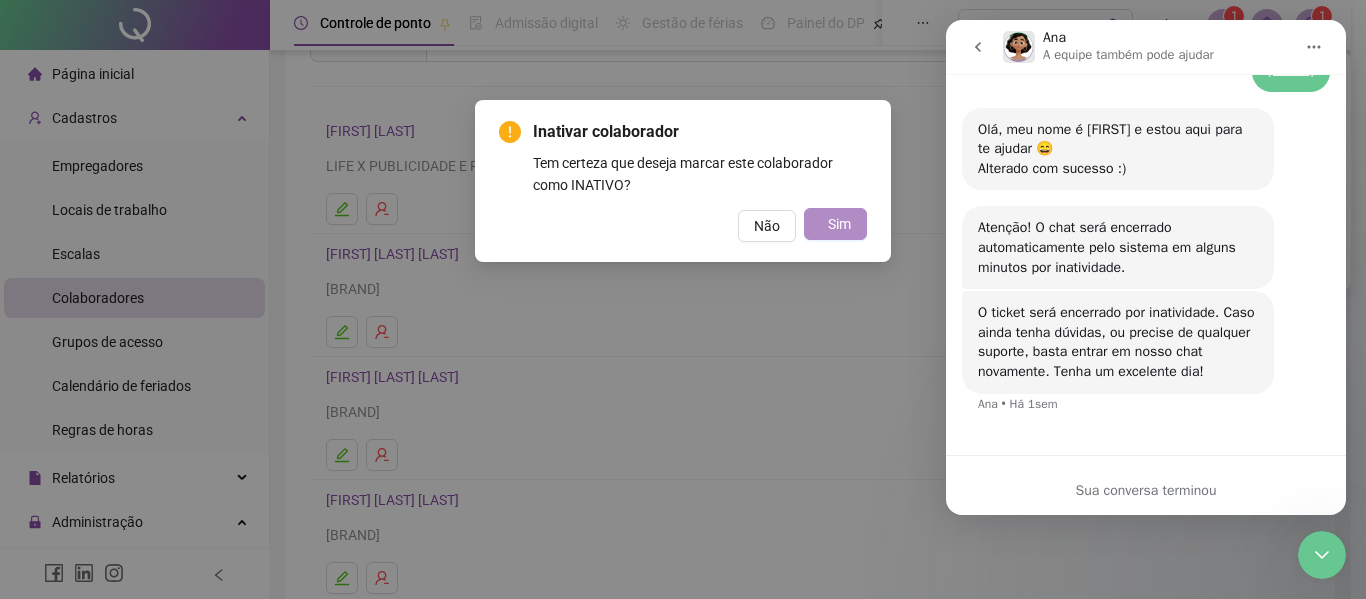 scroll, scrollTop: 0, scrollLeft: 0, axis: both 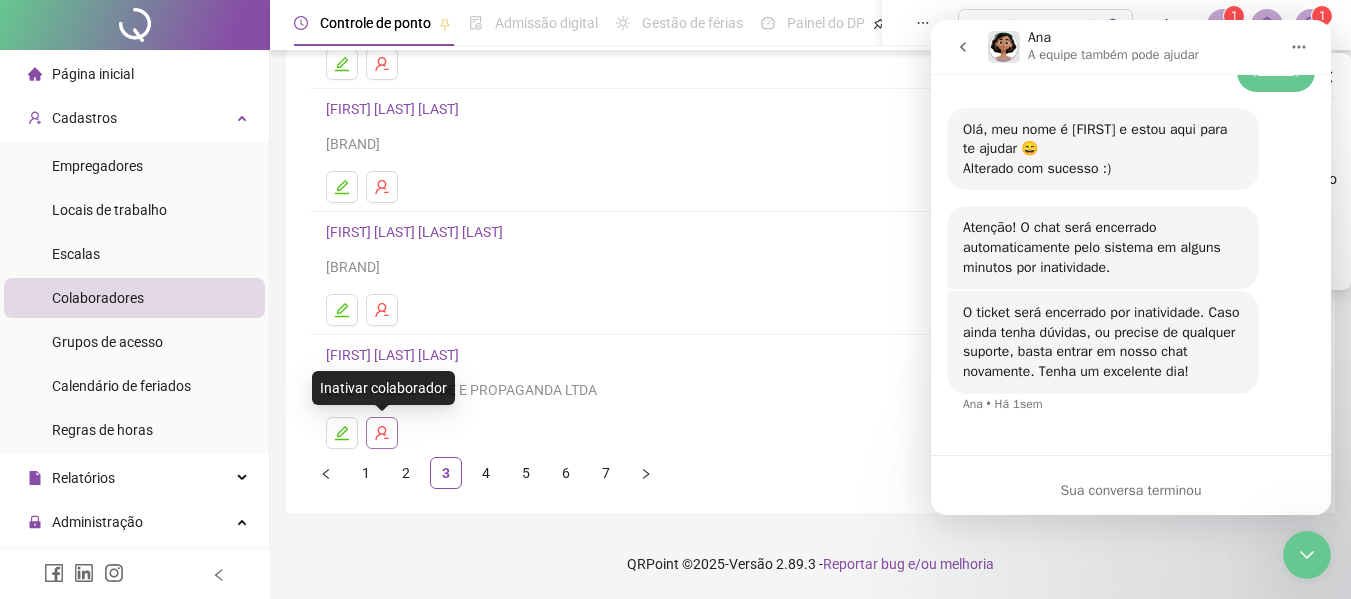 click at bounding box center (382, 433) 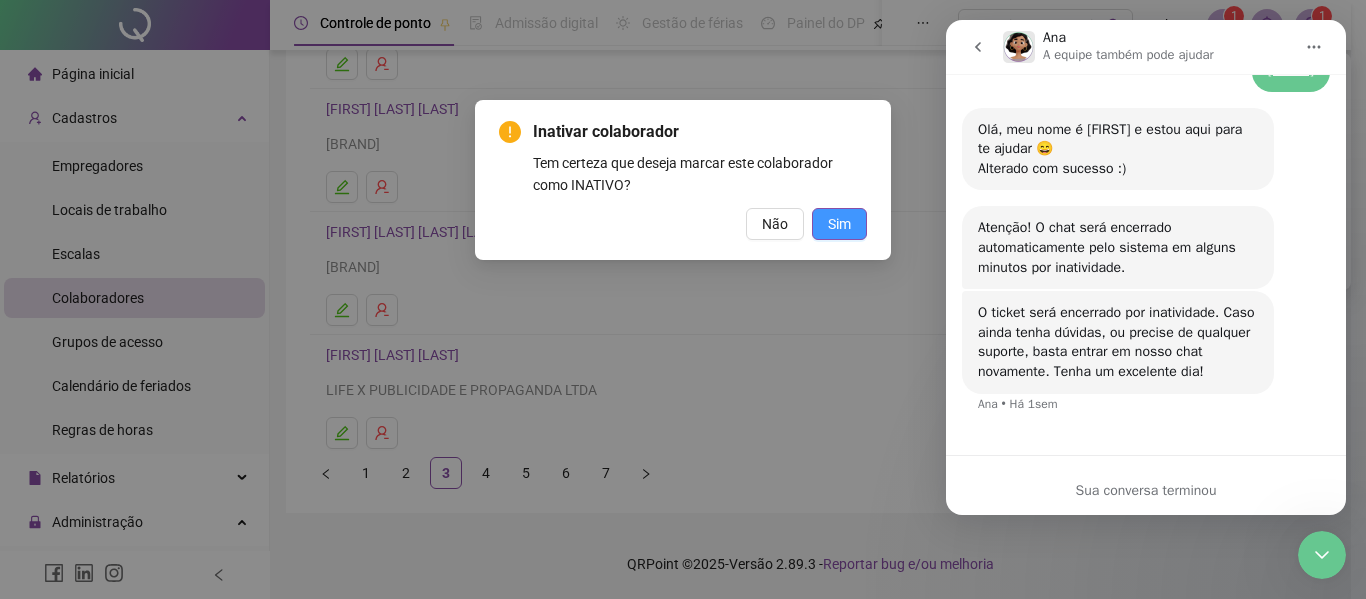 click on "Sim" at bounding box center (839, 224) 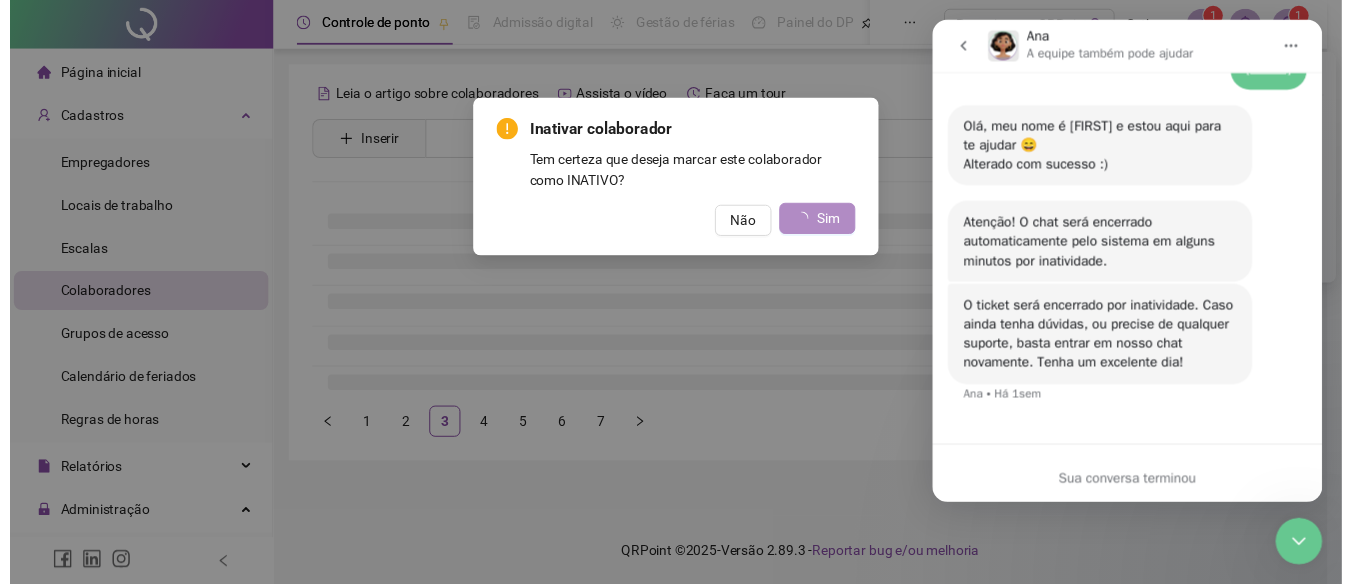 scroll, scrollTop: 0, scrollLeft: 0, axis: both 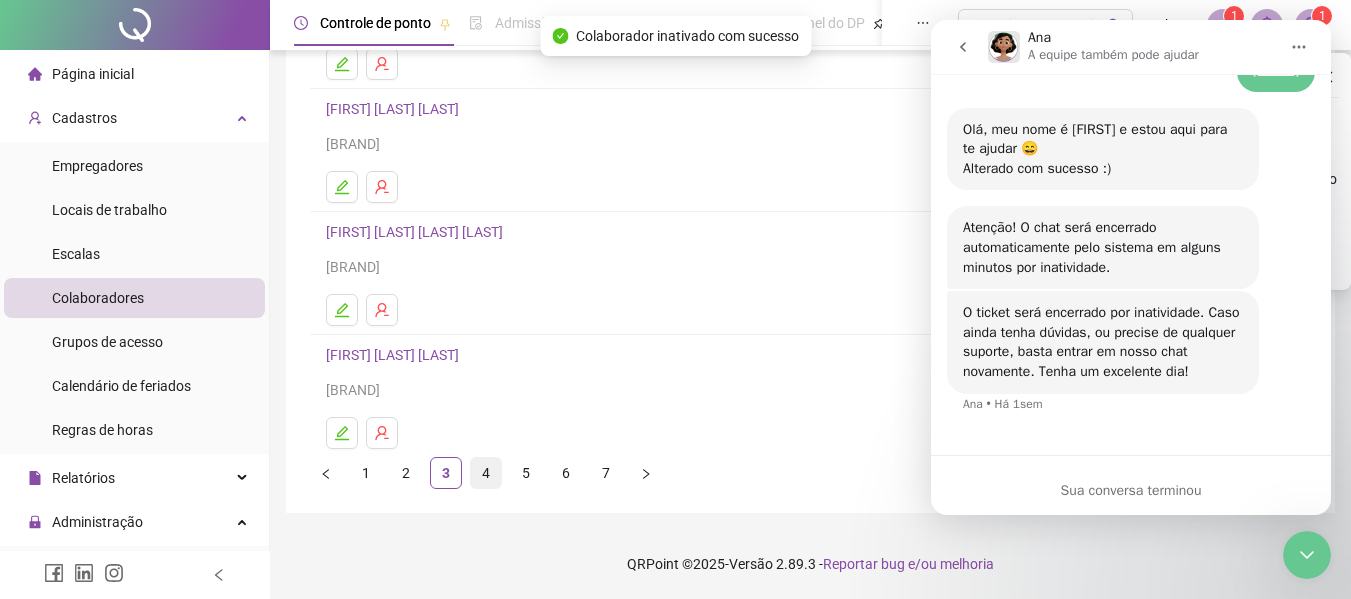 click on "4" at bounding box center [486, 473] 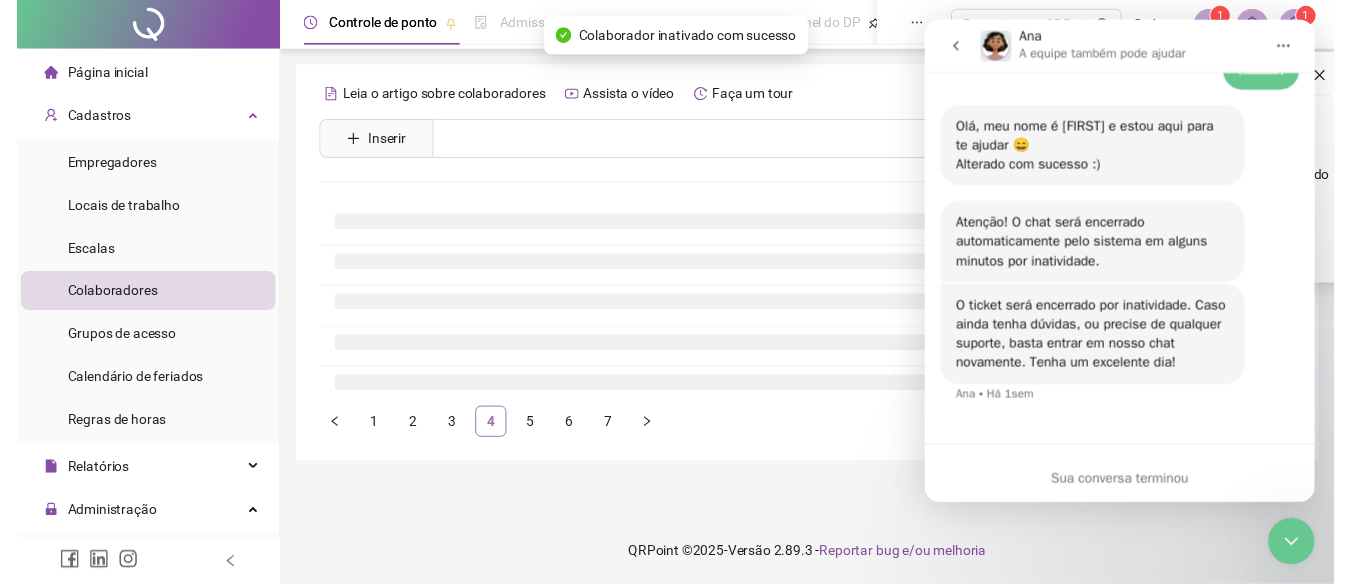 scroll, scrollTop: 0, scrollLeft: 0, axis: both 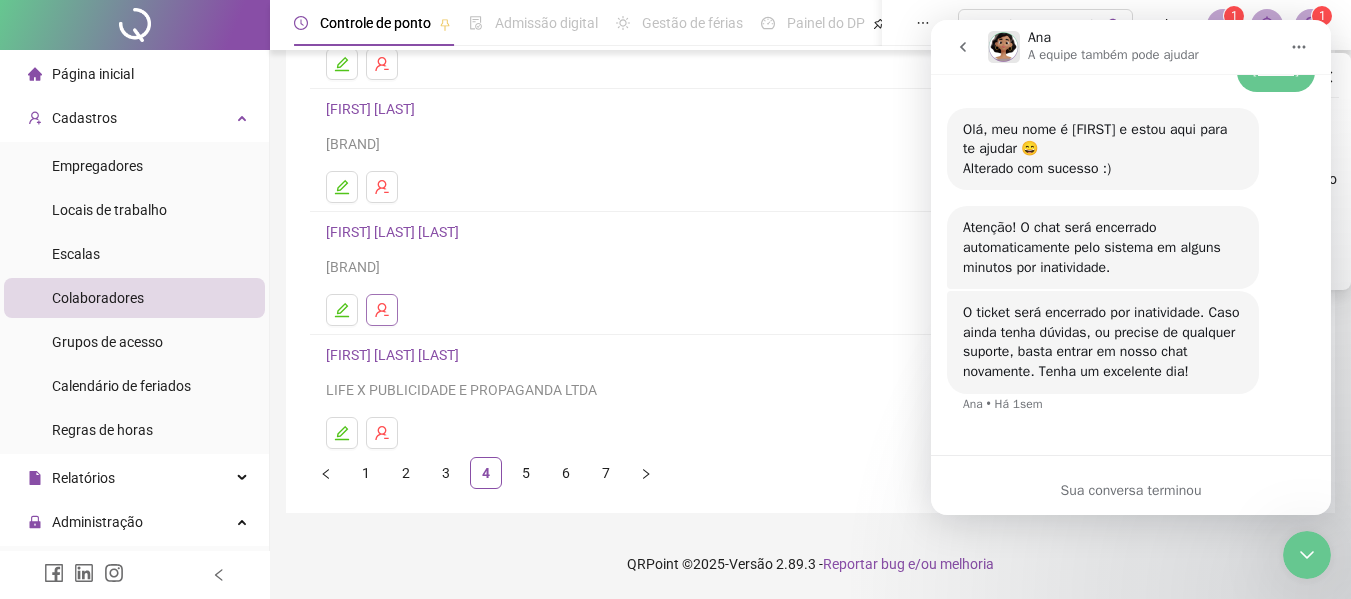 click 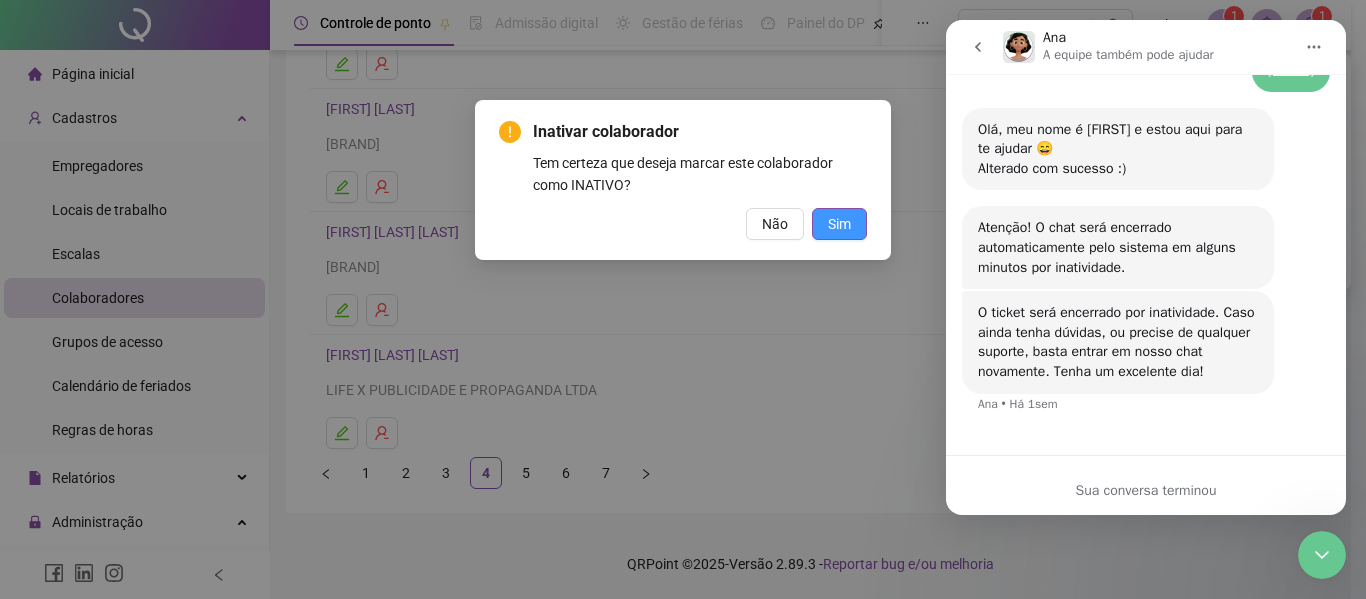click on "Sim" at bounding box center [839, 224] 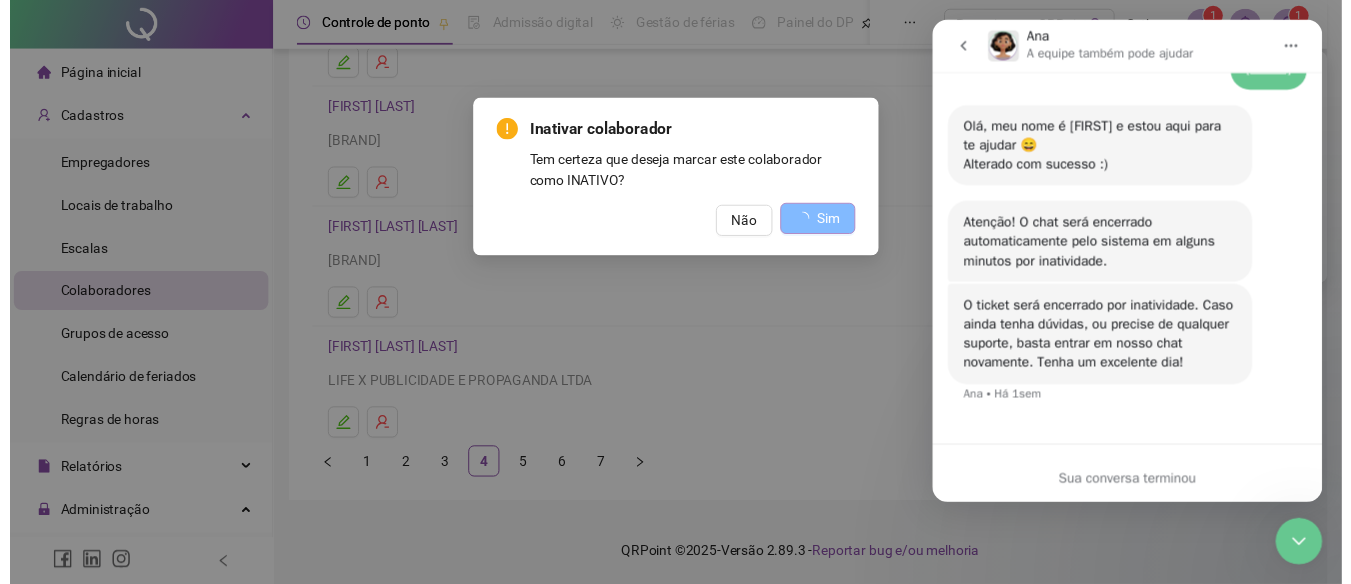 scroll, scrollTop: 0, scrollLeft: 0, axis: both 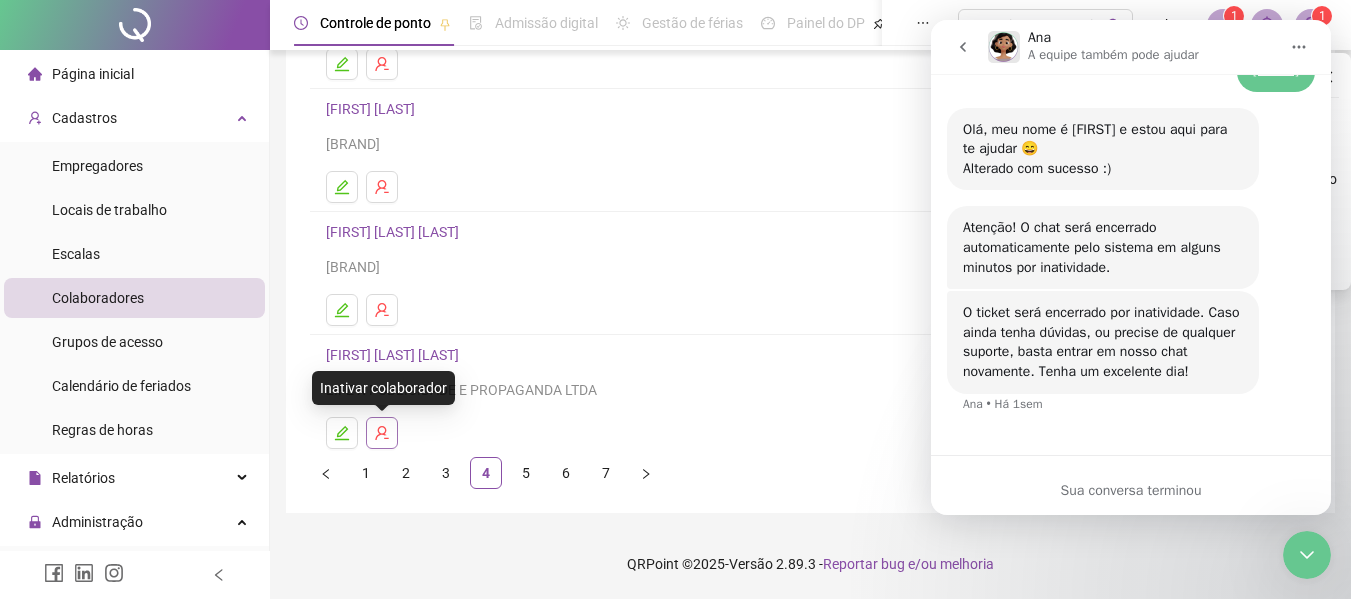 click 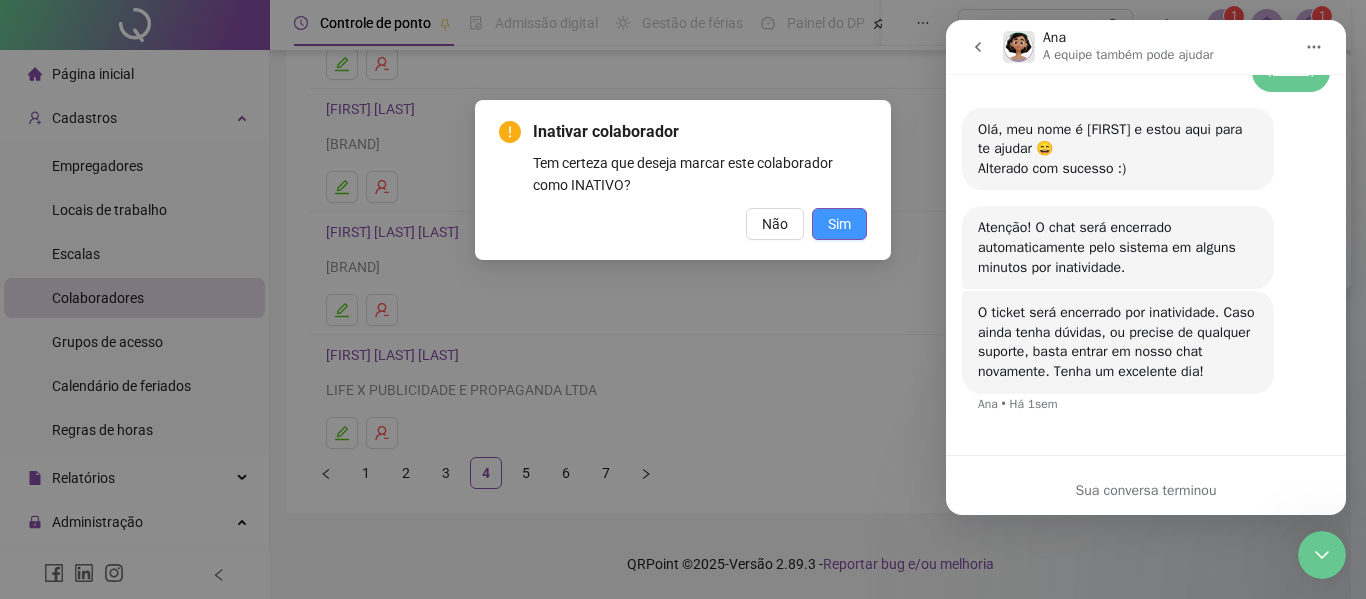 click on "Sim" at bounding box center (839, 224) 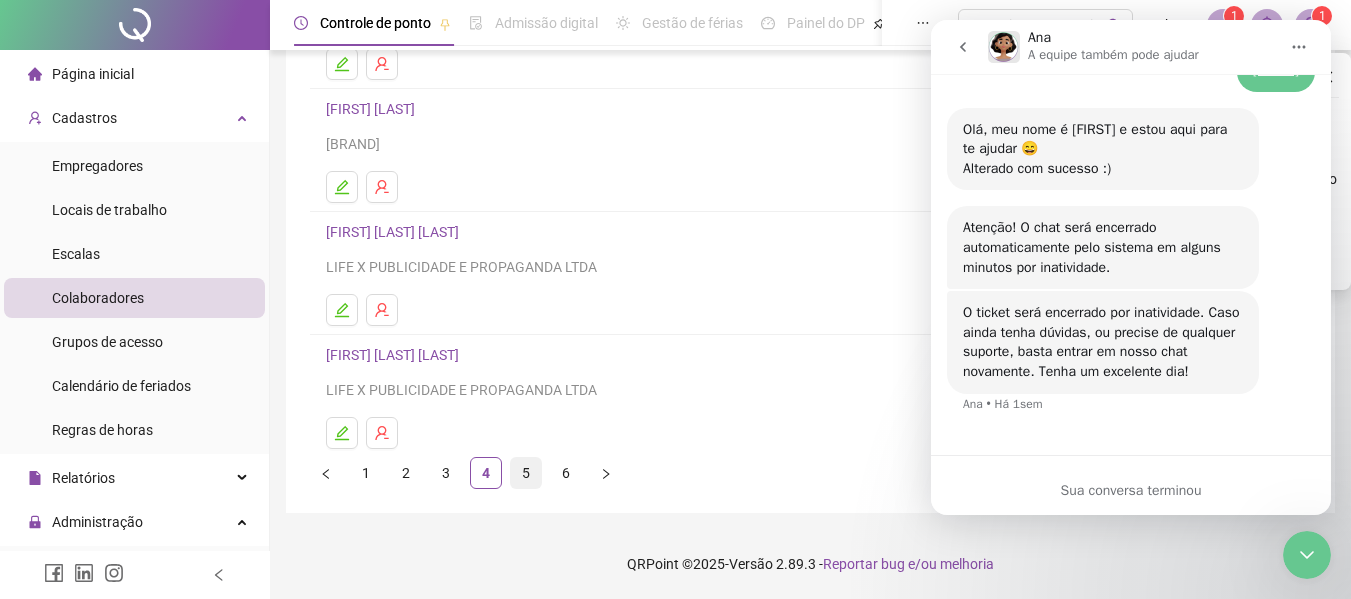 click on "5" at bounding box center (526, 473) 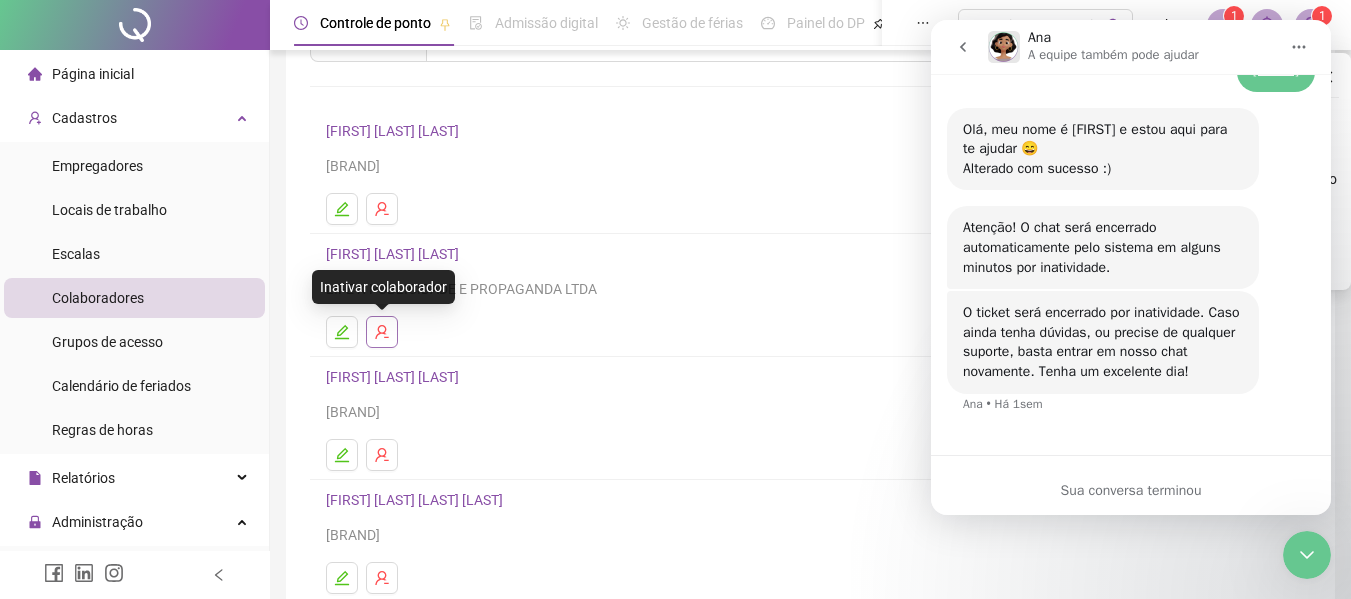 click at bounding box center [382, 332] 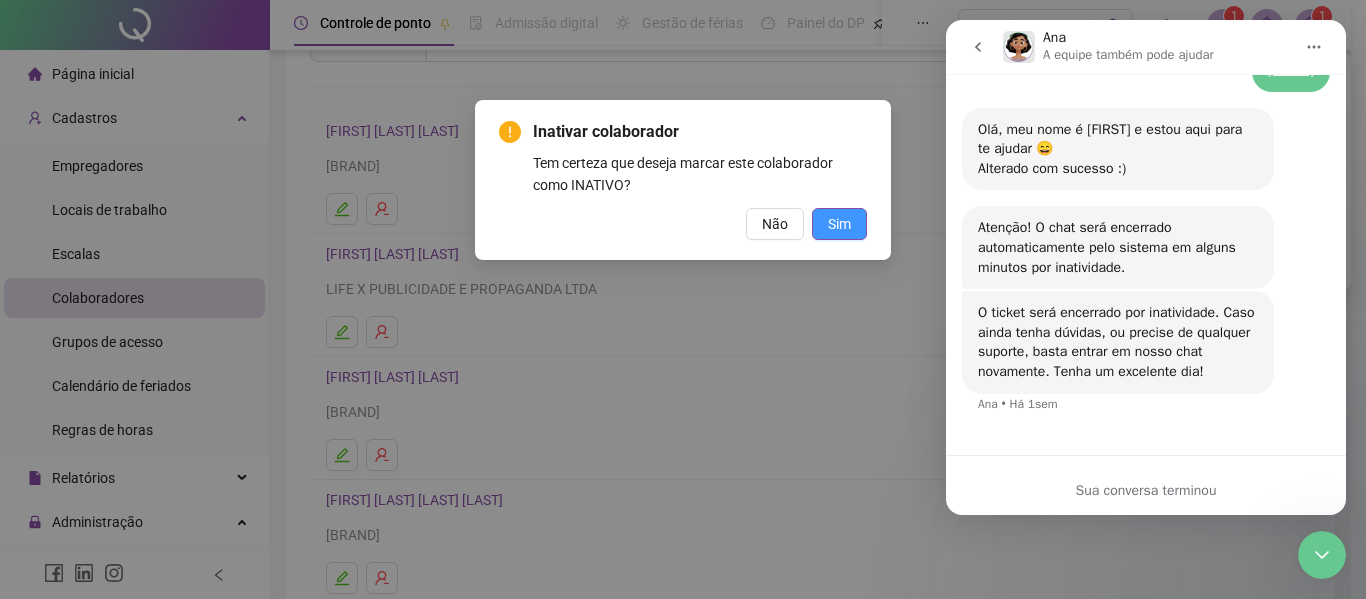 click on "Sim" at bounding box center (839, 224) 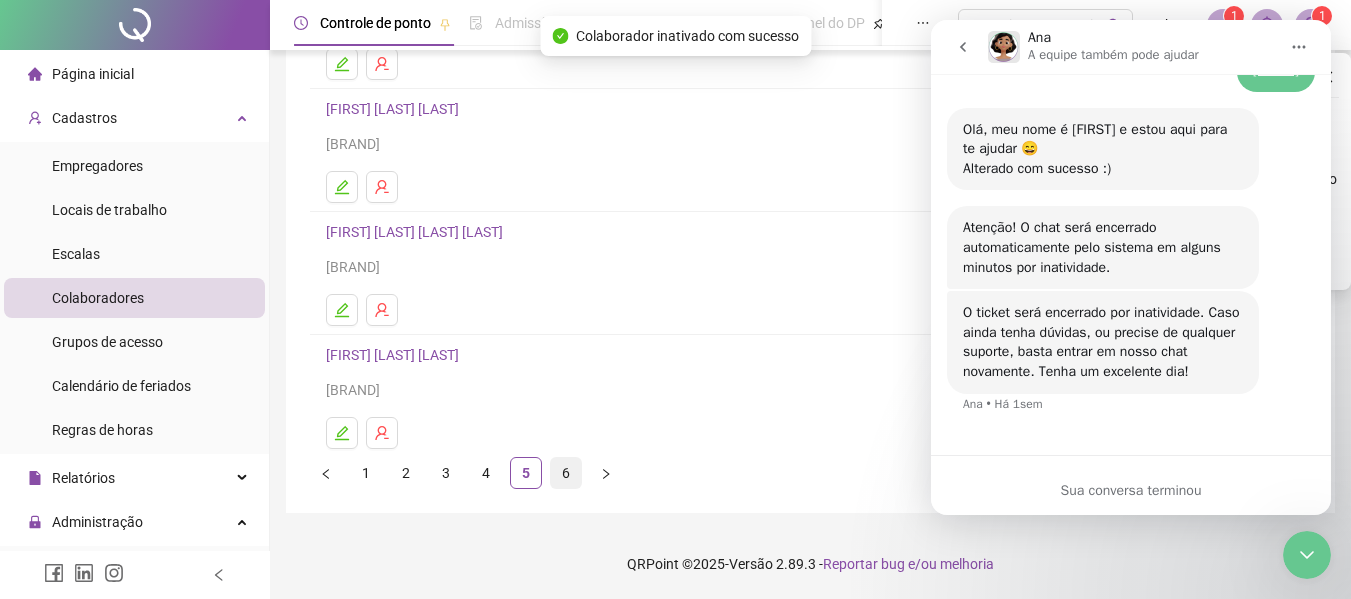 click on "6" at bounding box center [566, 473] 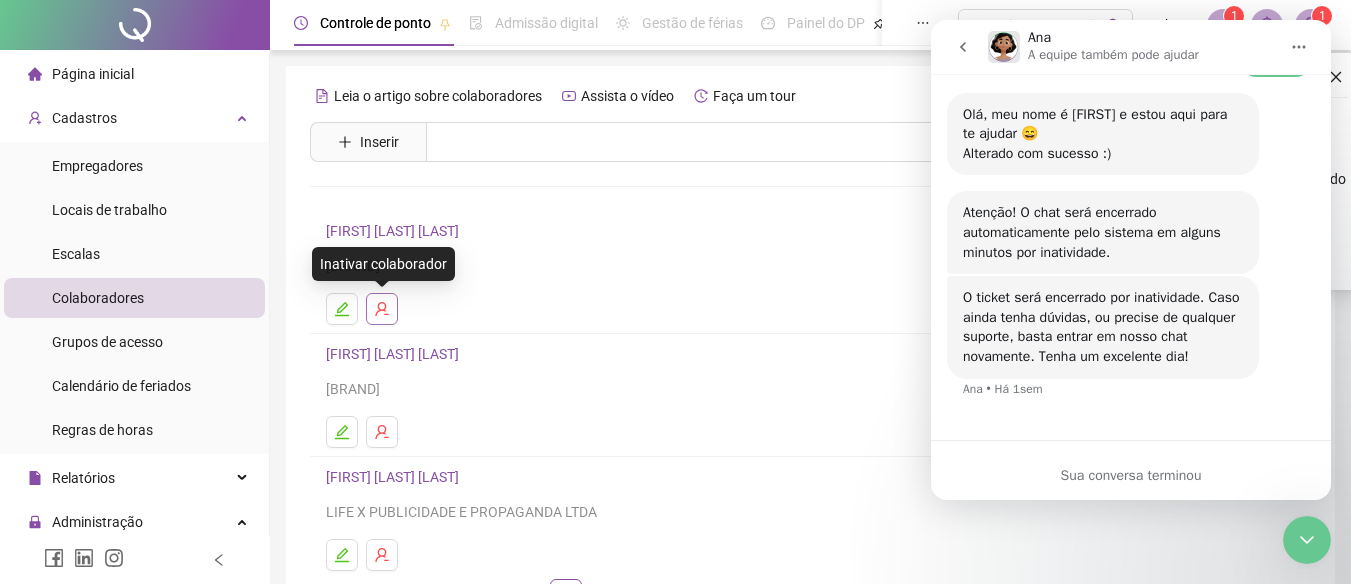 click 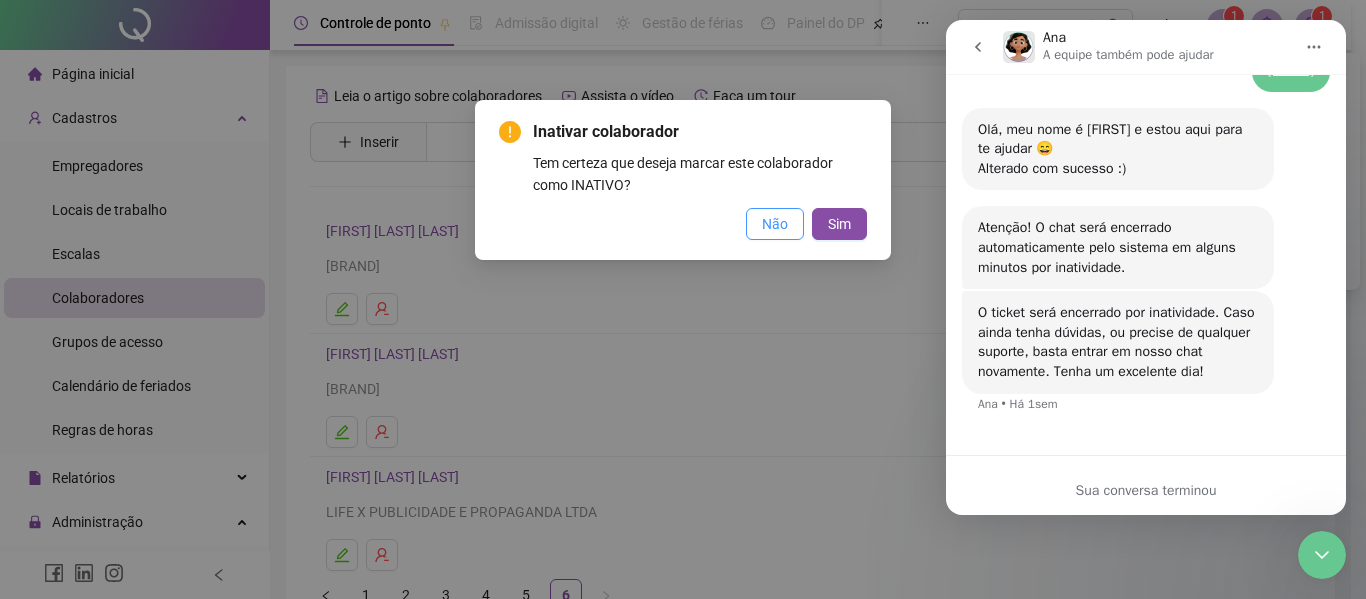 click on "Não" at bounding box center [775, 224] 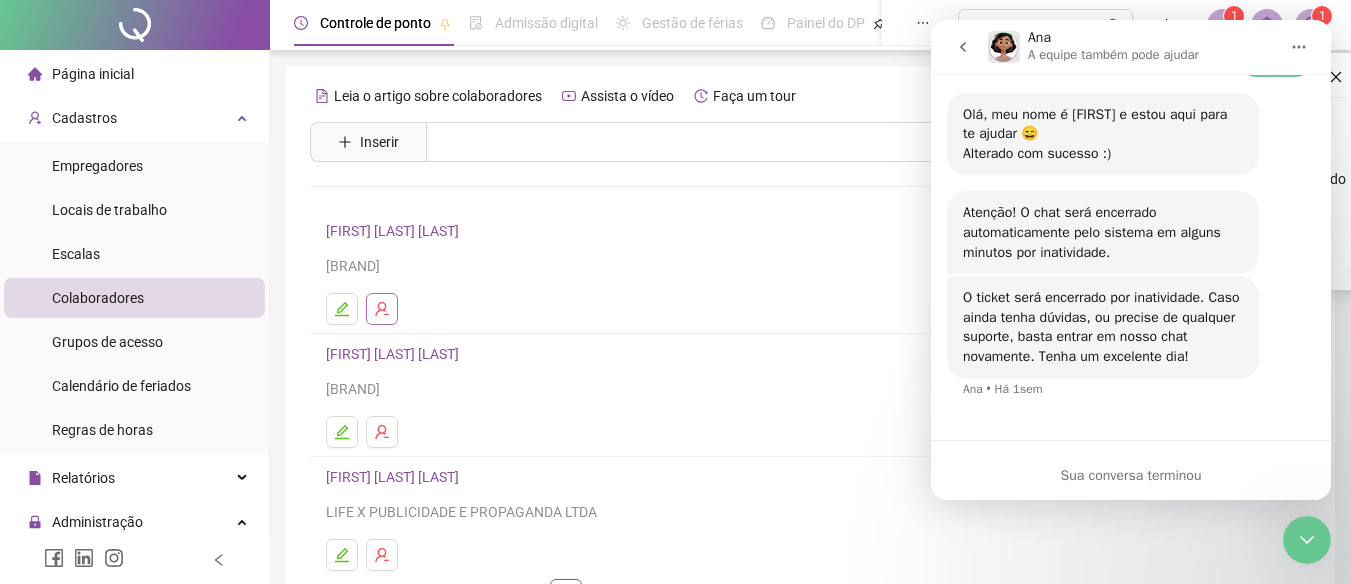 click 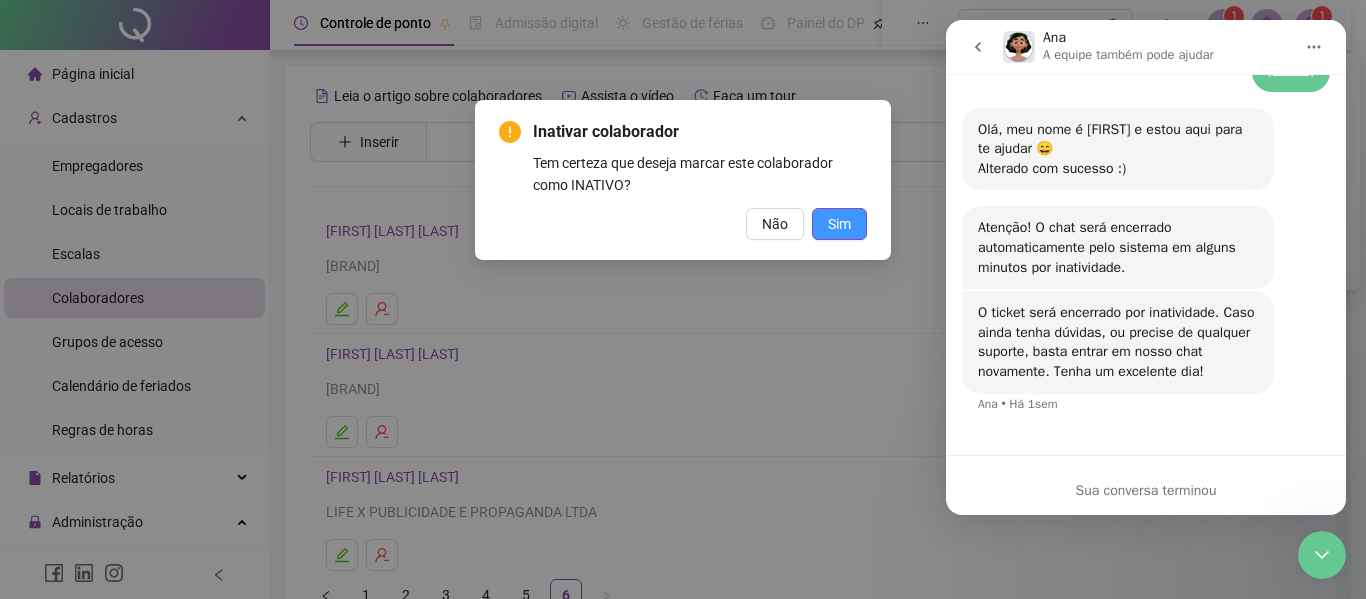 click on "Sim" at bounding box center (839, 224) 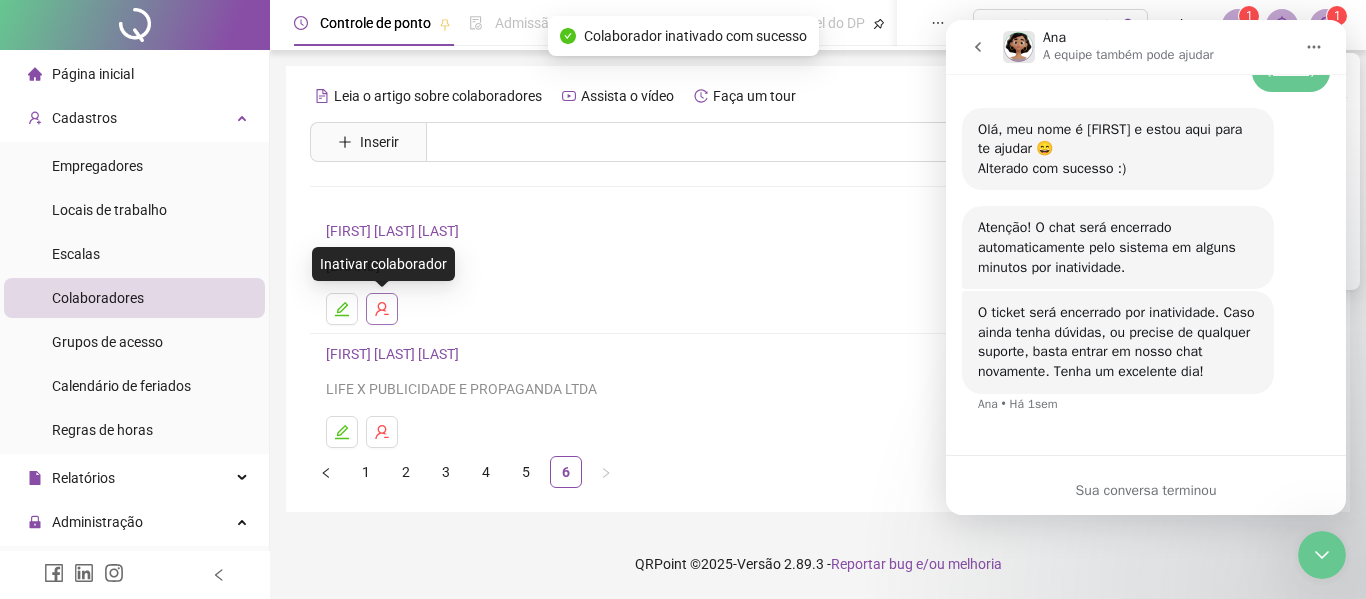 click 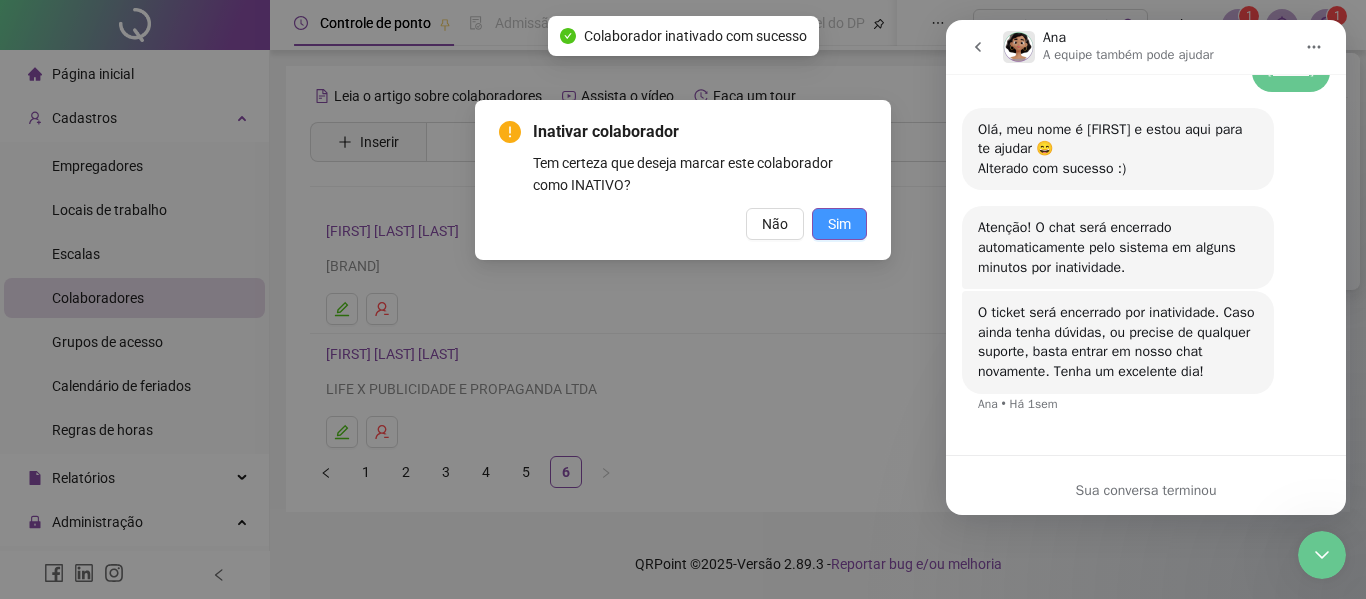 click on "Sim" at bounding box center [839, 224] 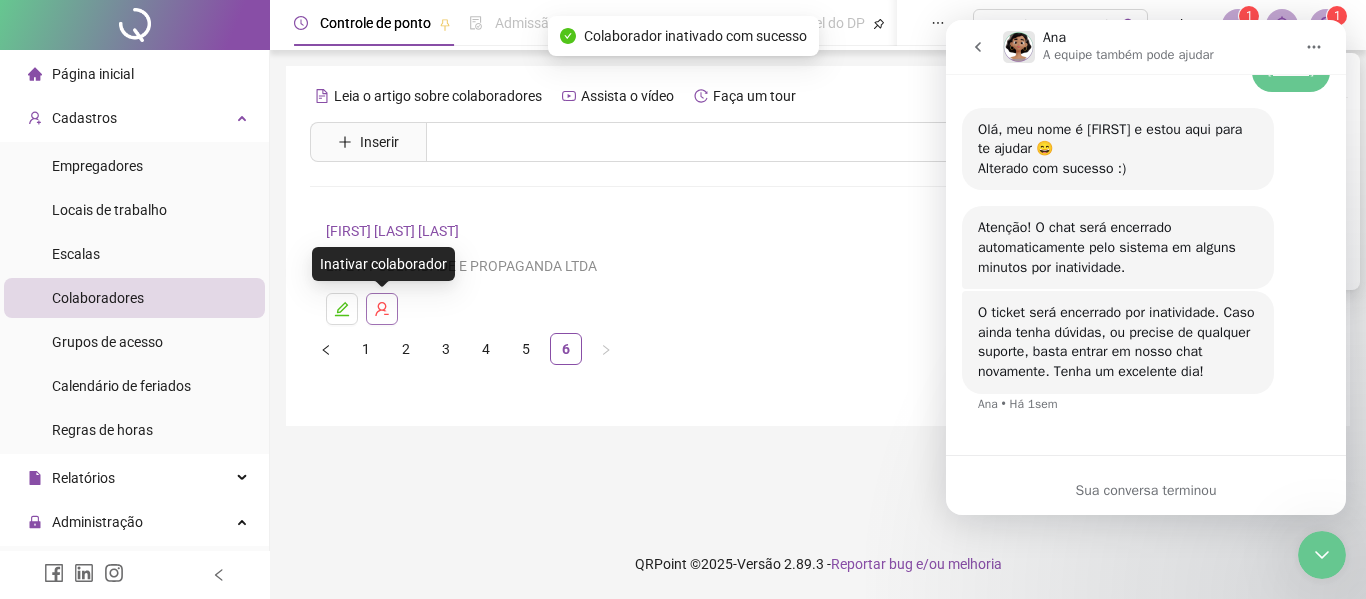 click 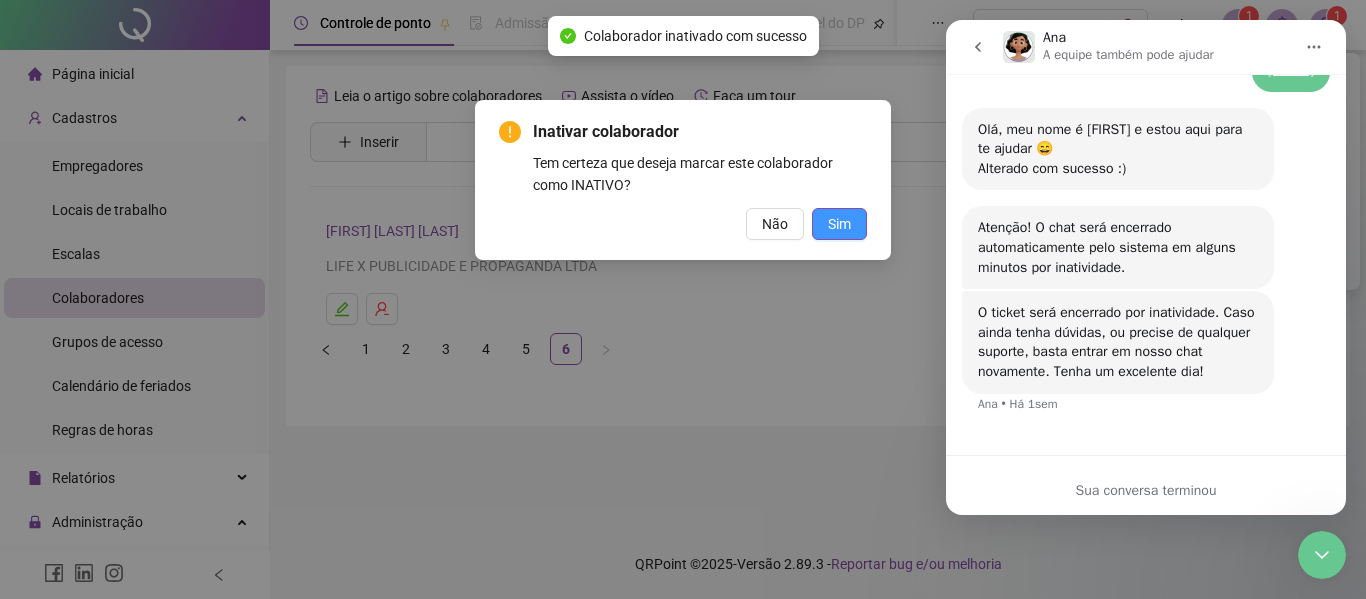 click on "Sim" at bounding box center [839, 224] 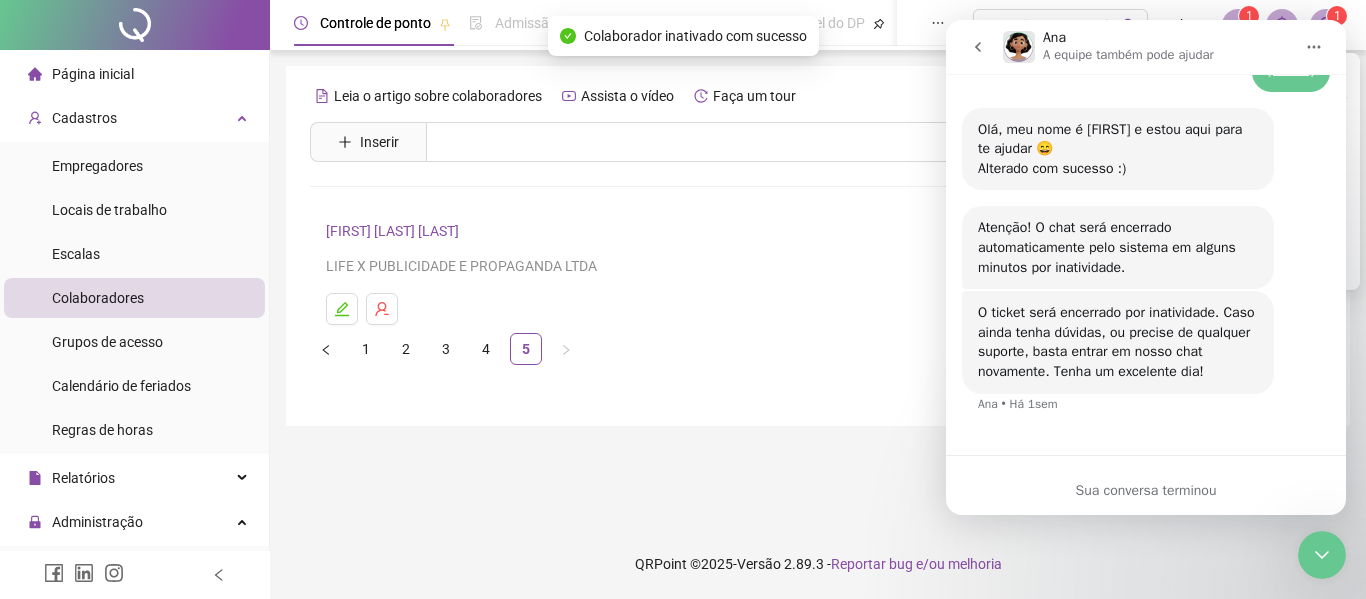 click on "Colaboradores" at bounding box center [134, 298] 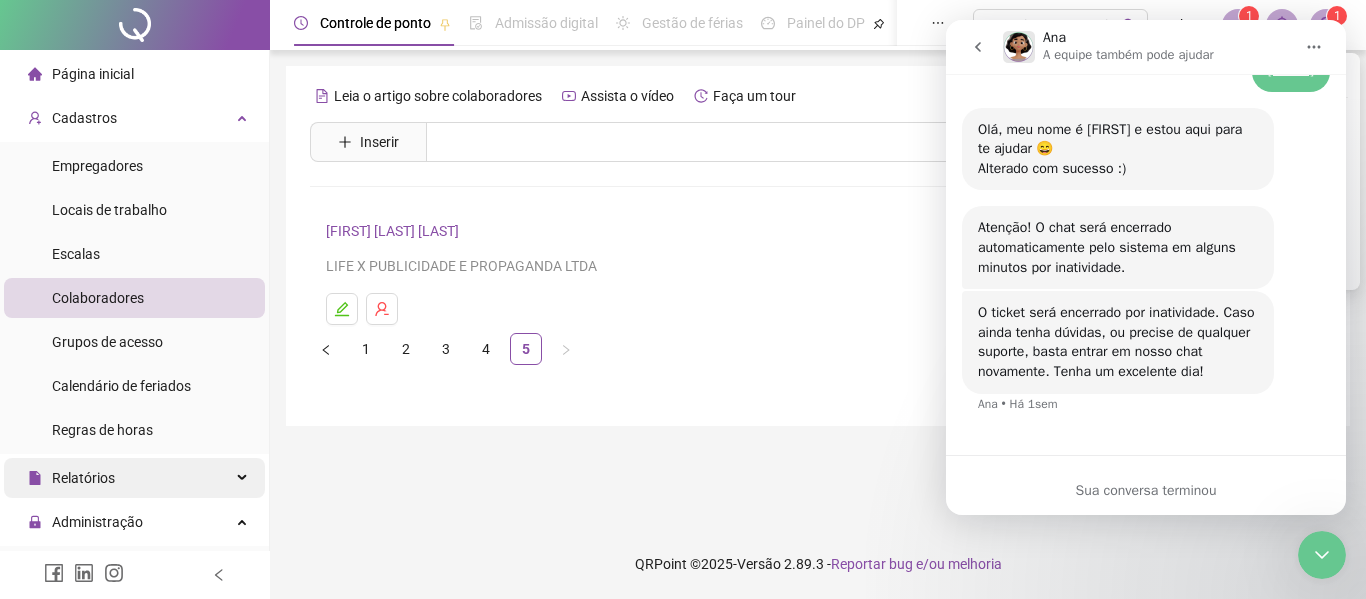click on "Relatórios" at bounding box center [83, 478] 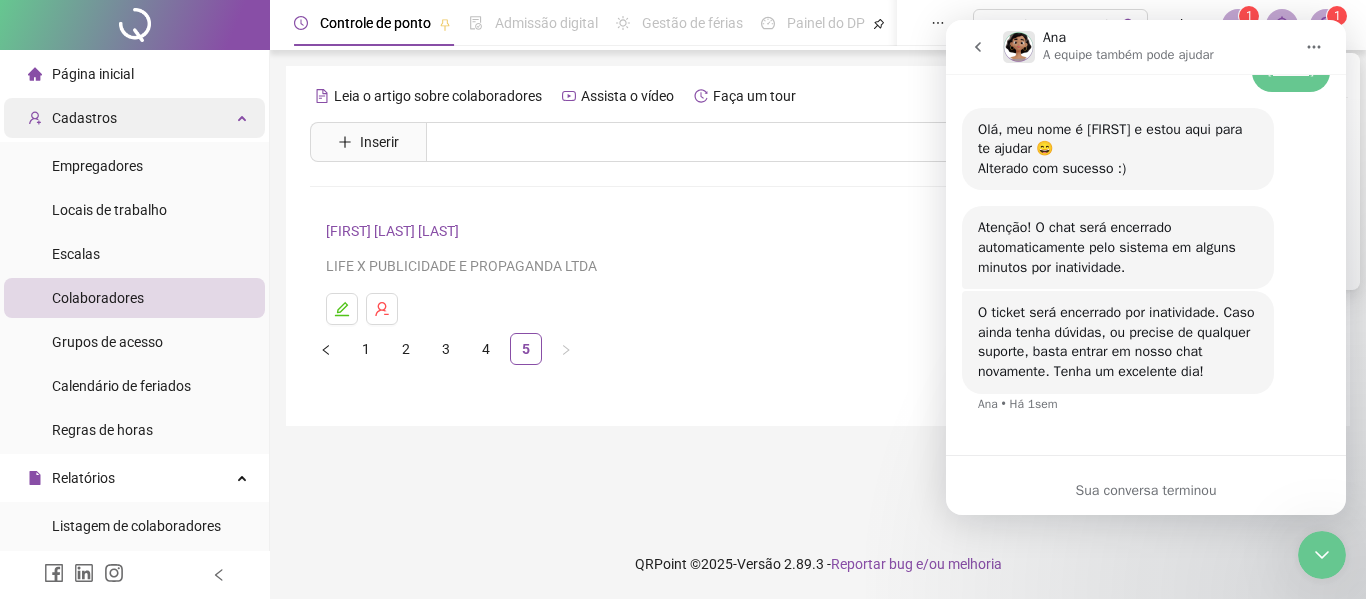 click on "Cadastros" at bounding box center [134, 118] 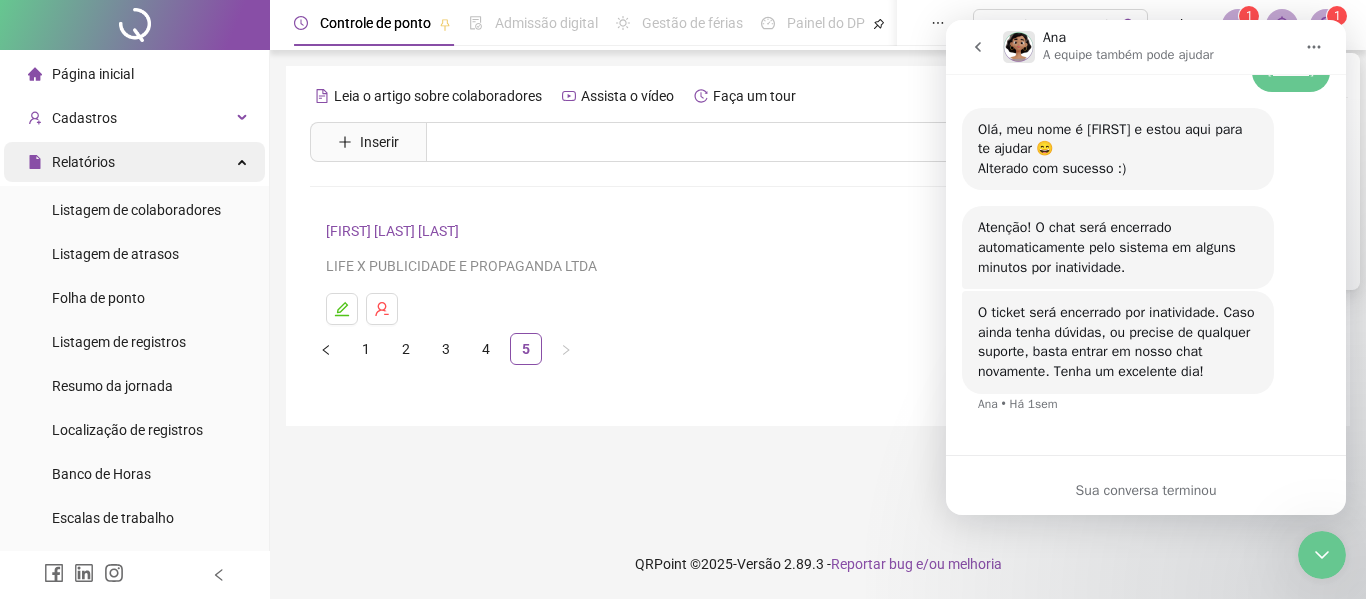 click on "Relatórios" at bounding box center (134, 162) 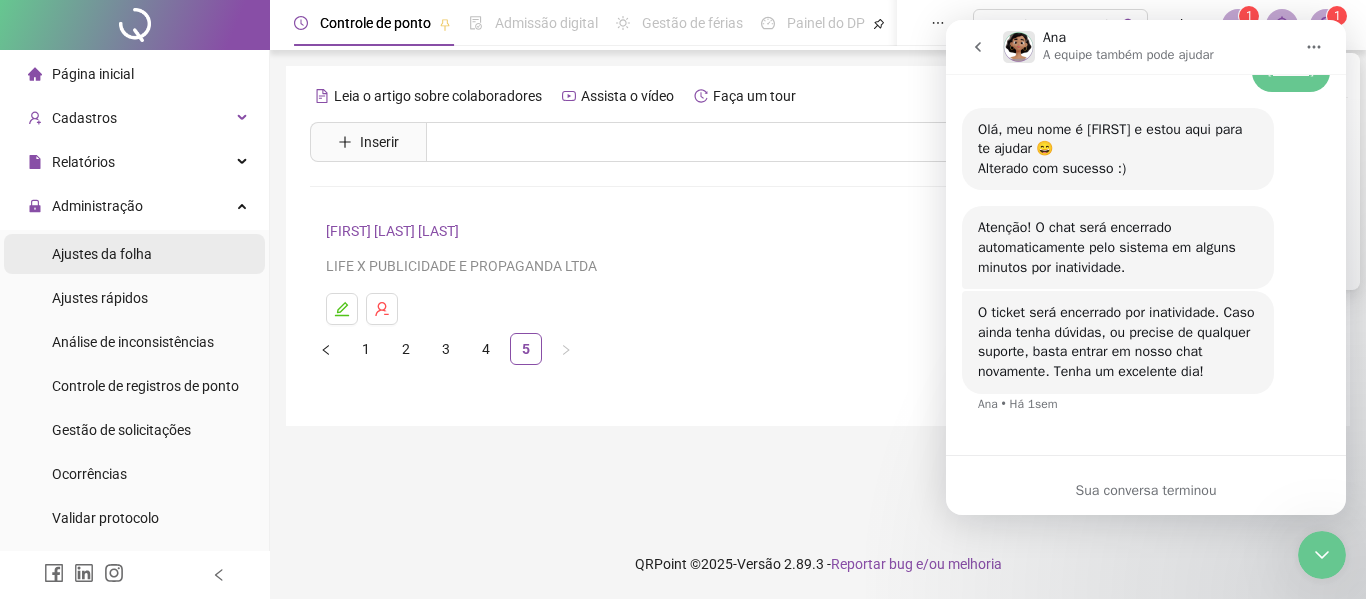 click on "Ajustes da folha" at bounding box center (102, 254) 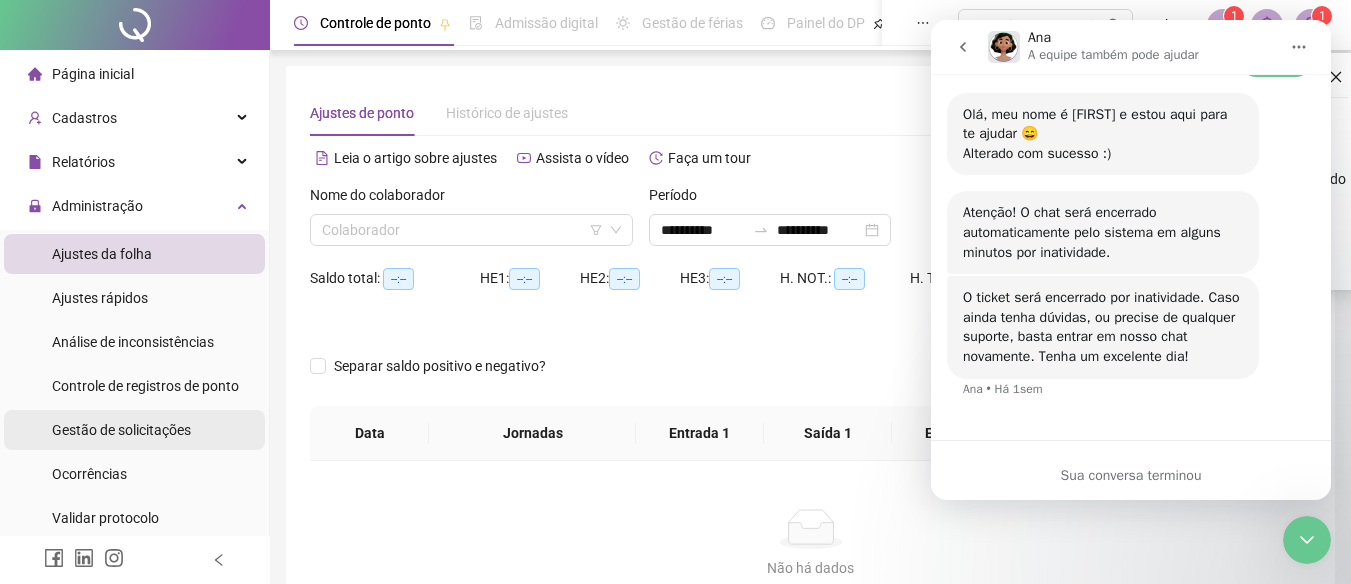 click on "Gestão de solicitações" at bounding box center (121, 430) 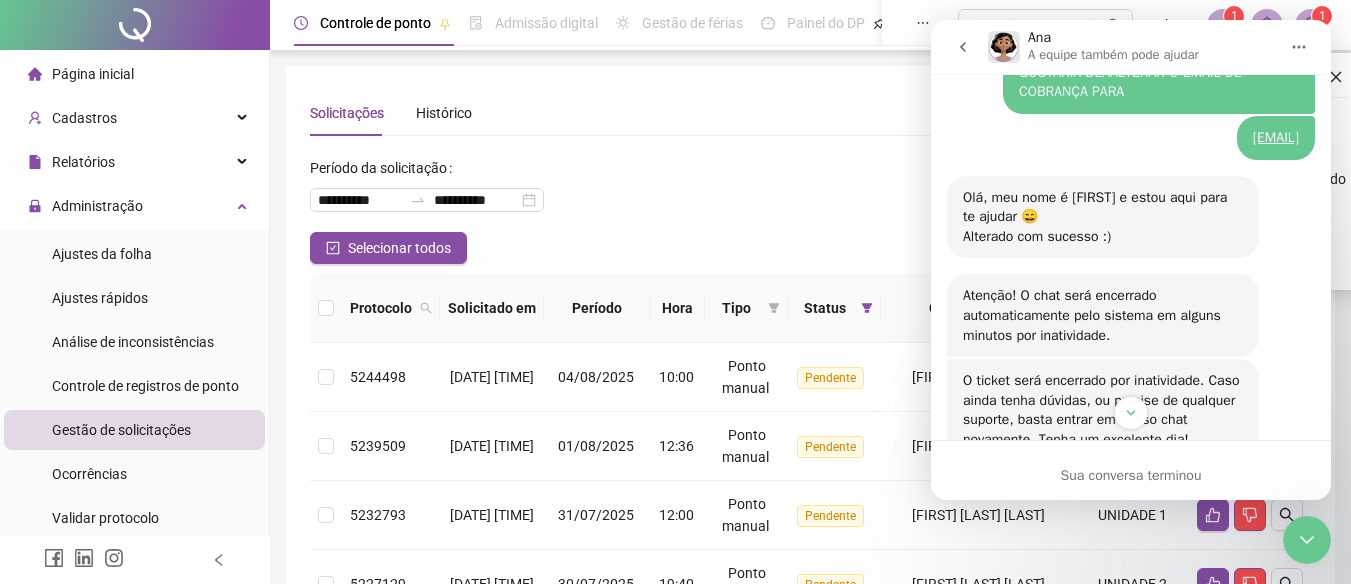 scroll, scrollTop: 1152, scrollLeft: 0, axis: vertical 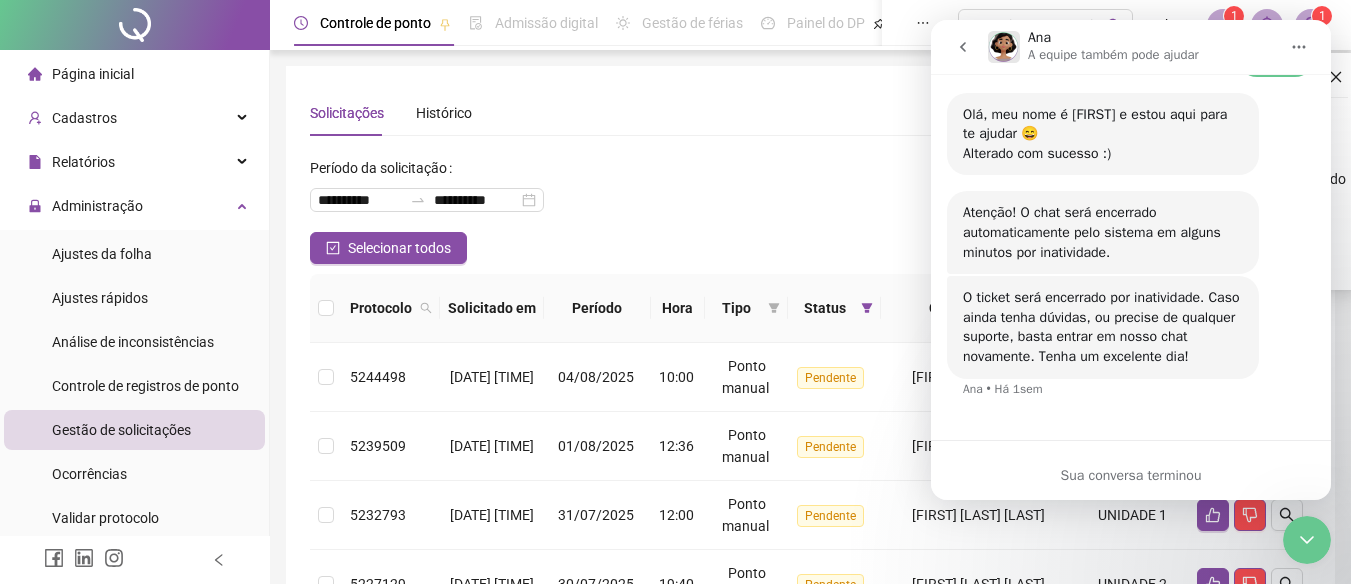 click 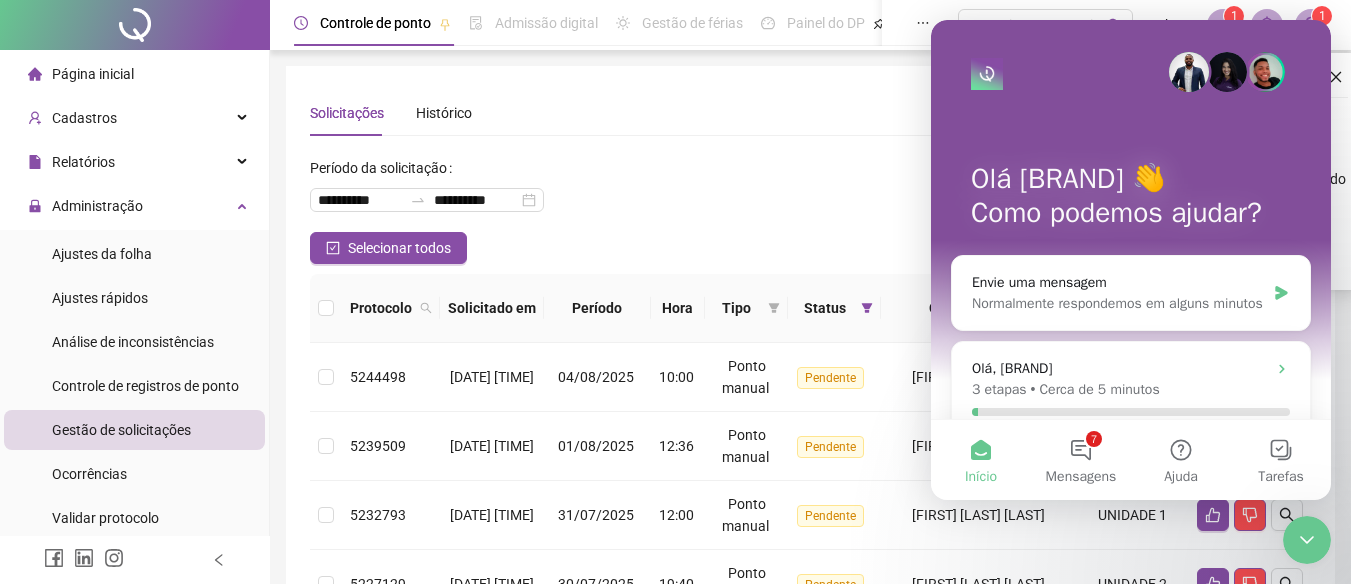 click at bounding box center (1307, 540) 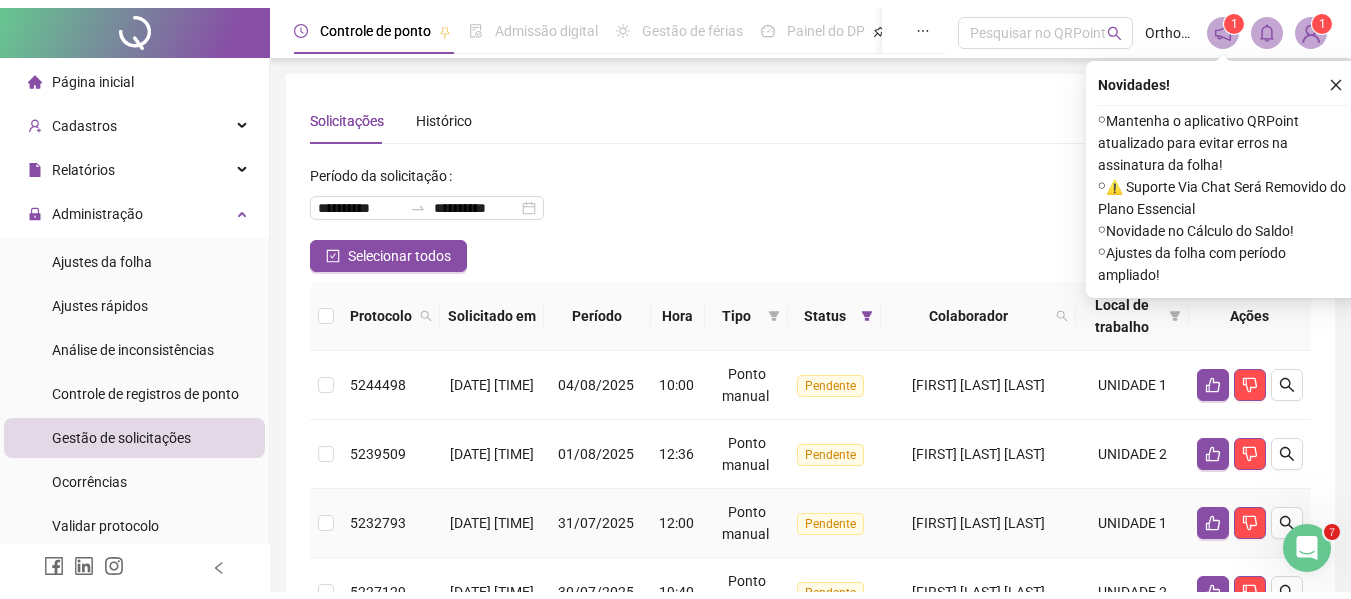 scroll, scrollTop: 0, scrollLeft: 0, axis: both 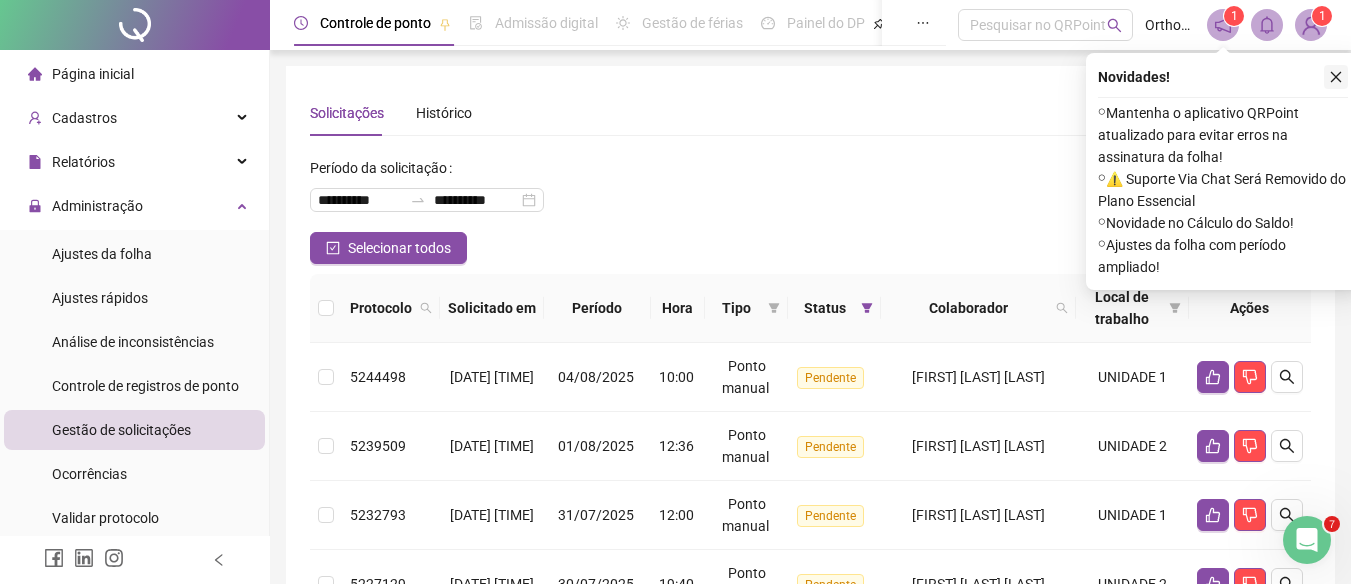 click 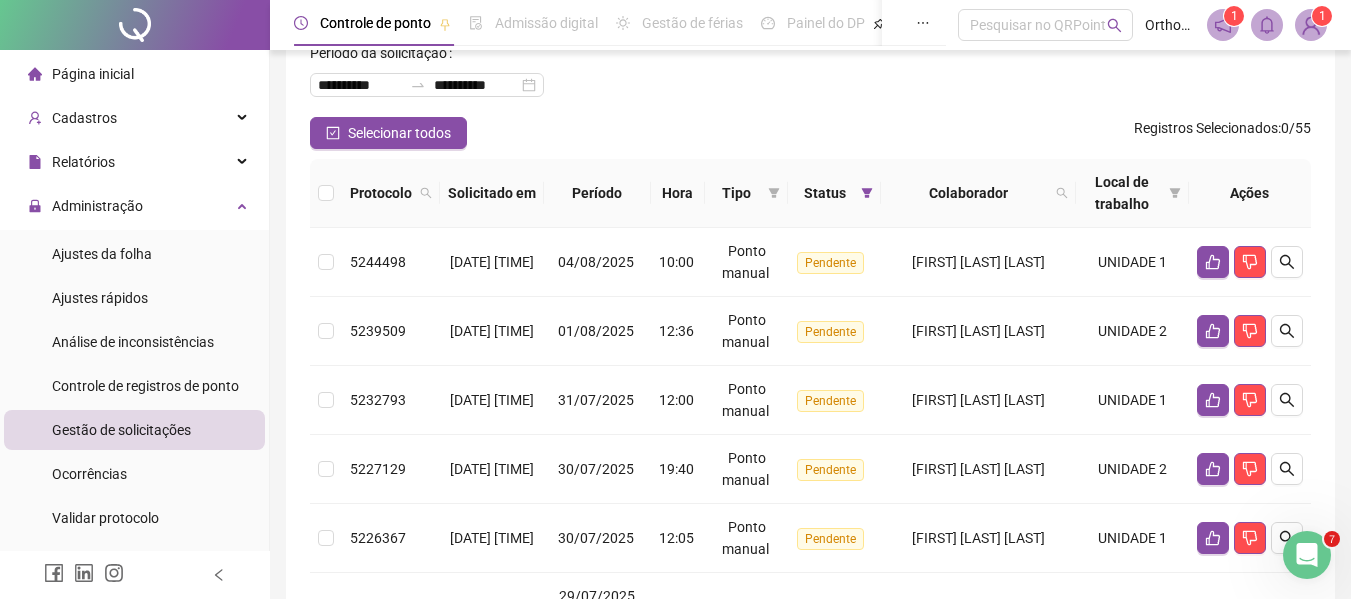 scroll, scrollTop: 200, scrollLeft: 0, axis: vertical 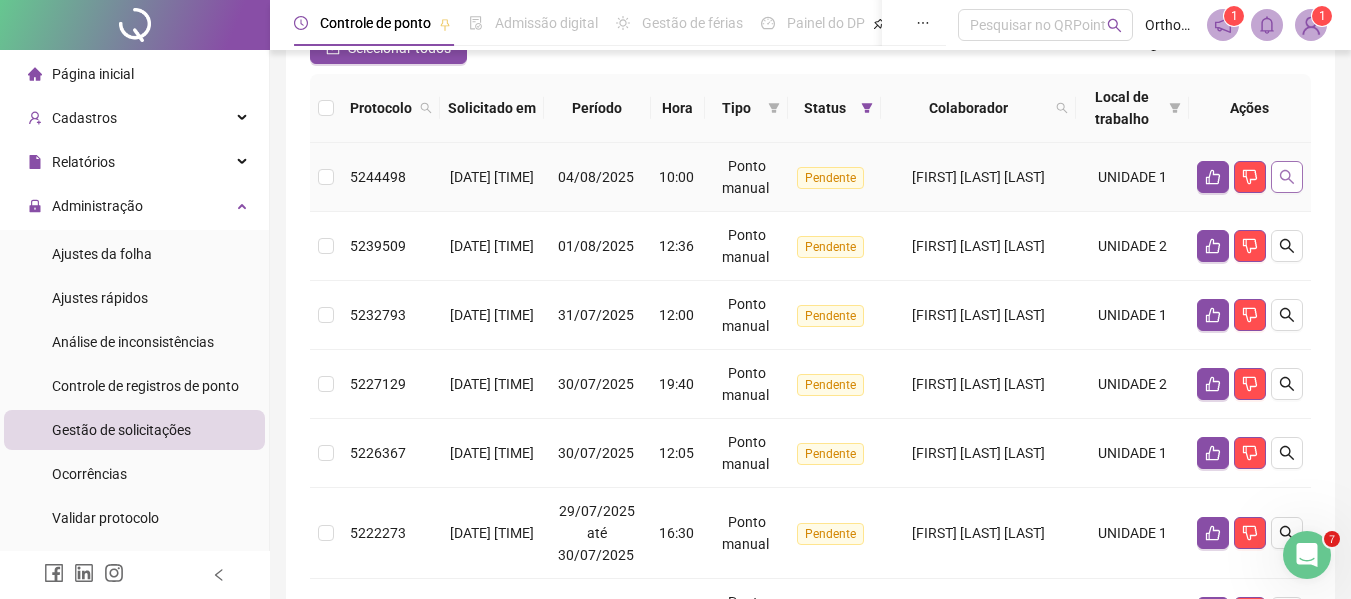 click 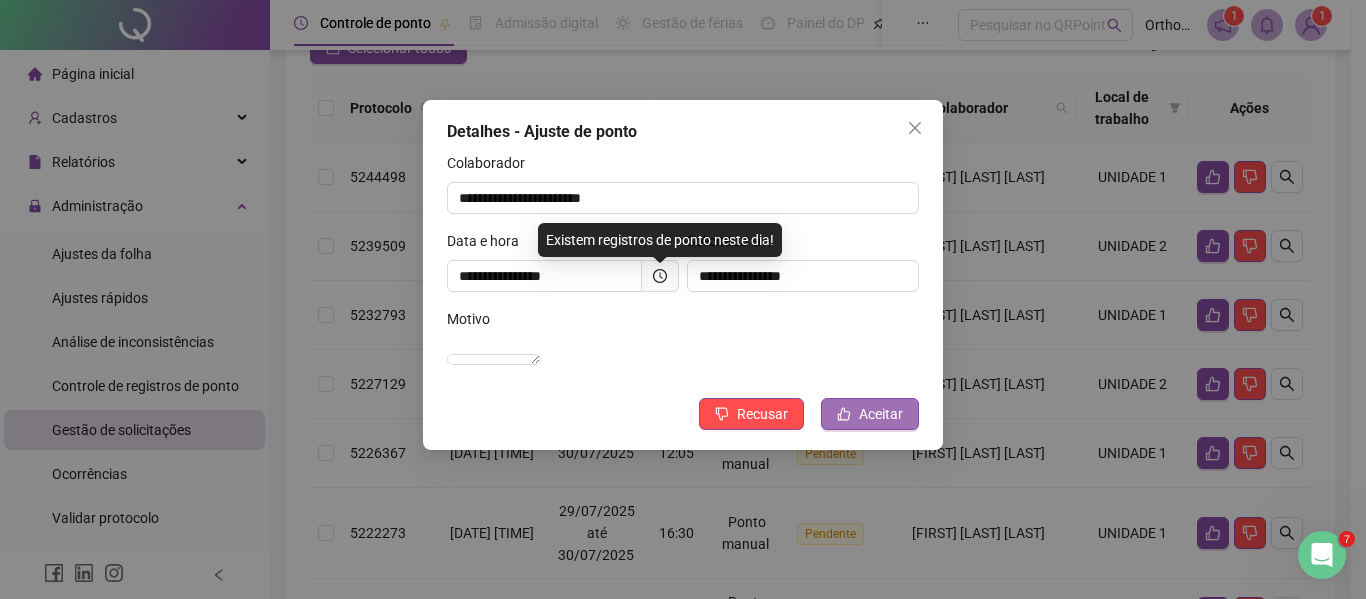 click on "Aceitar" at bounding box center [870, 414] 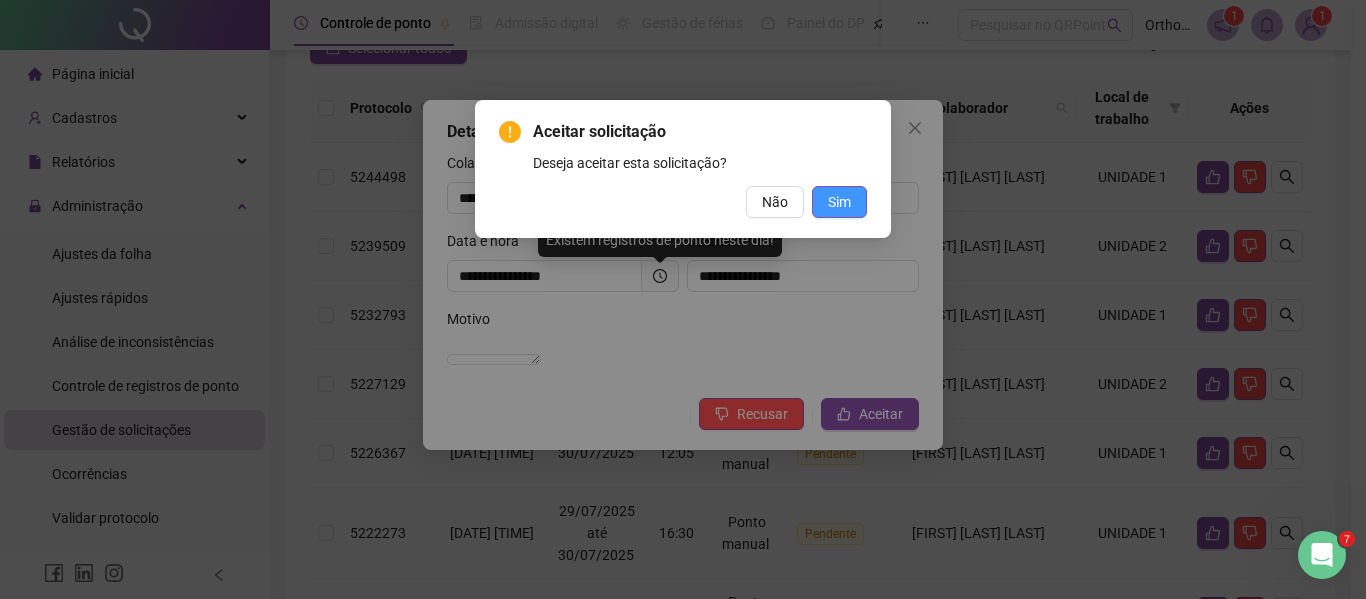 click on "Sim" at bounding box center (839, 202) 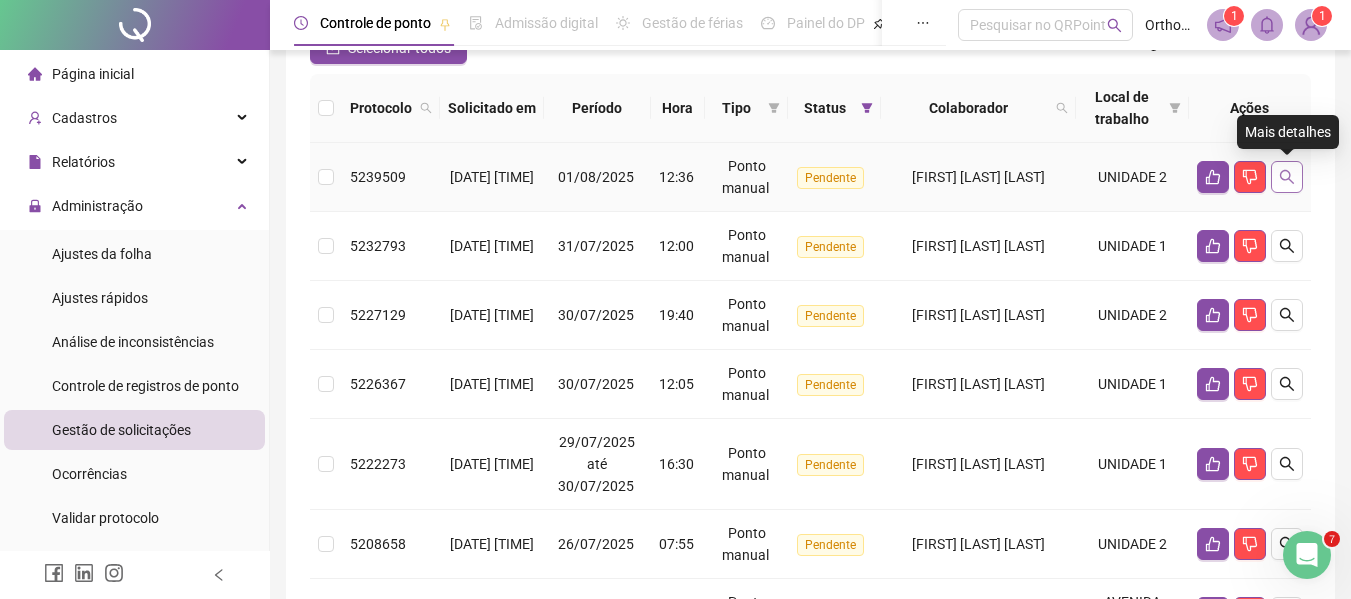 click 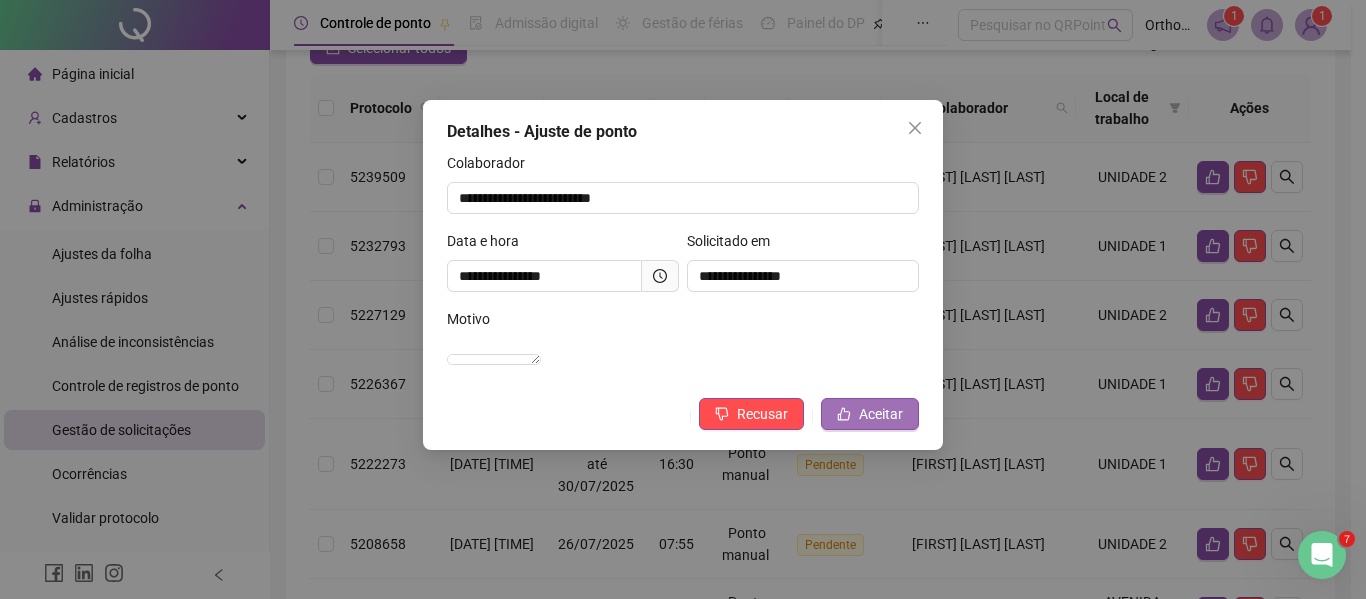 click on "Aceitar" at bounding box center (870, 414) 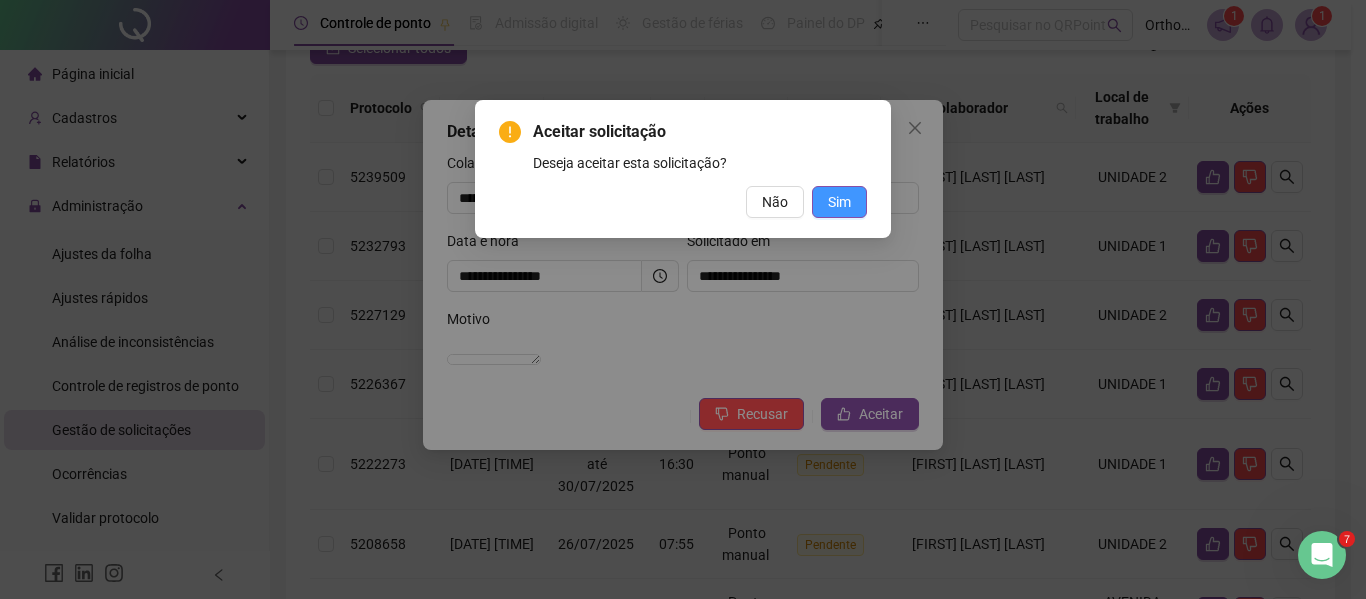 click on "Sim" at bounding box center (839, 202) 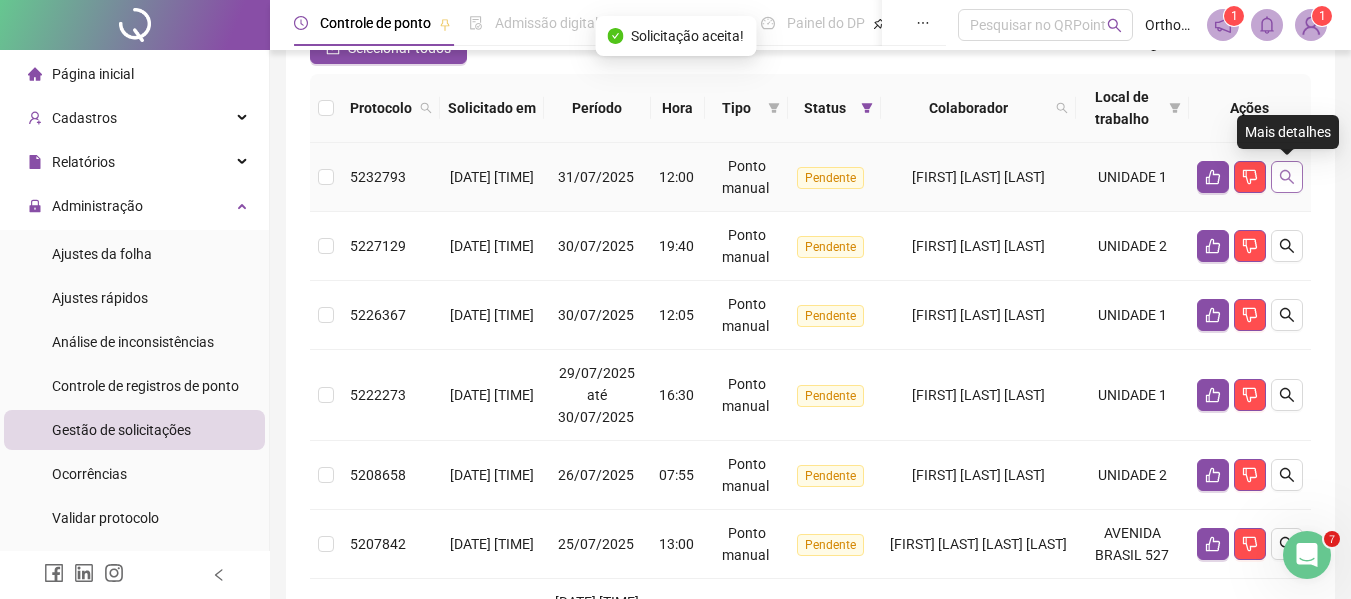 click 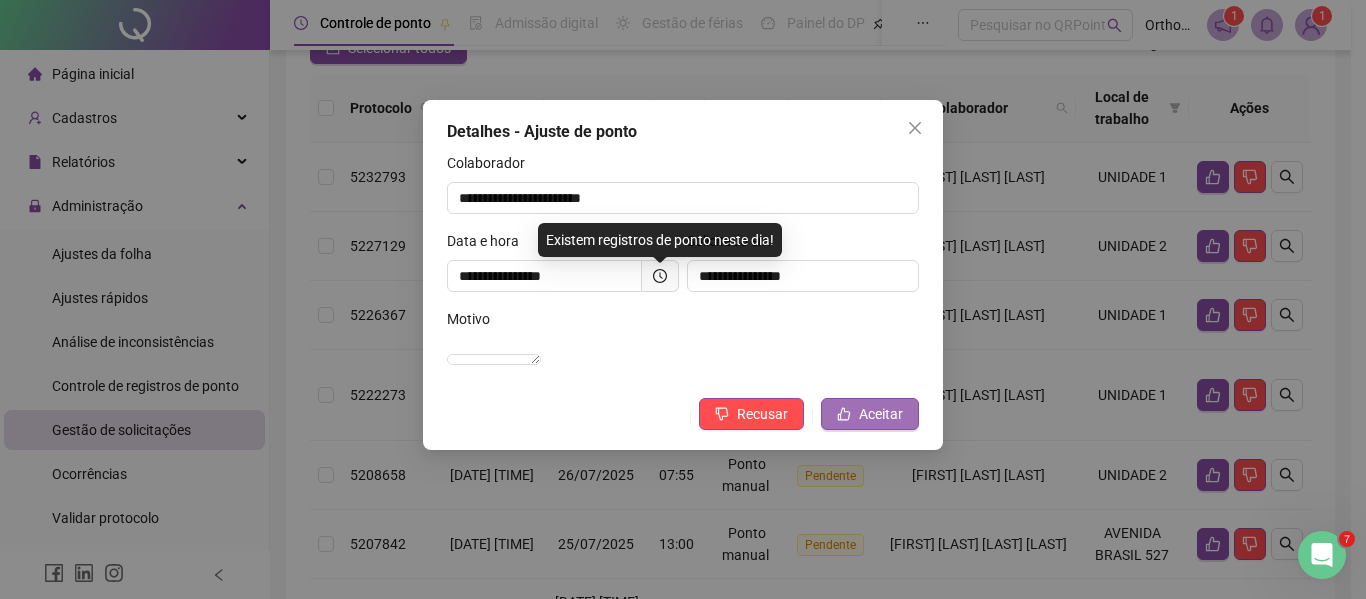click on "Aceitar" at bounding box center (881, 414) 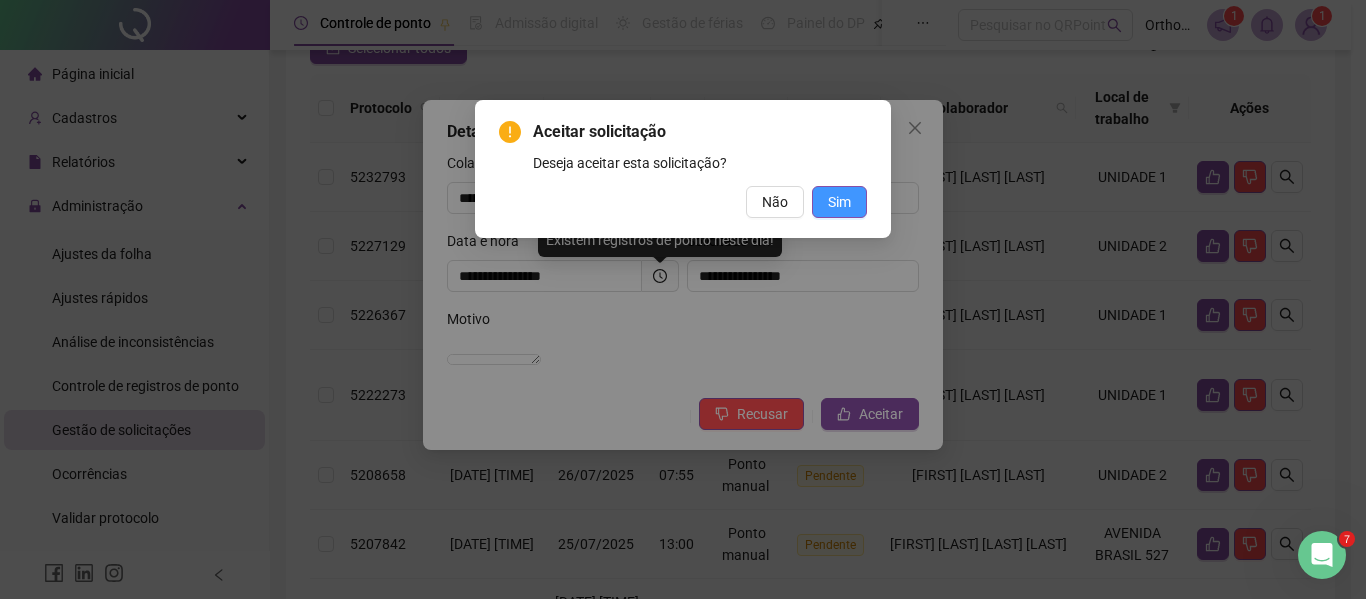 click on "Sim" at bounding box center [839, 202] 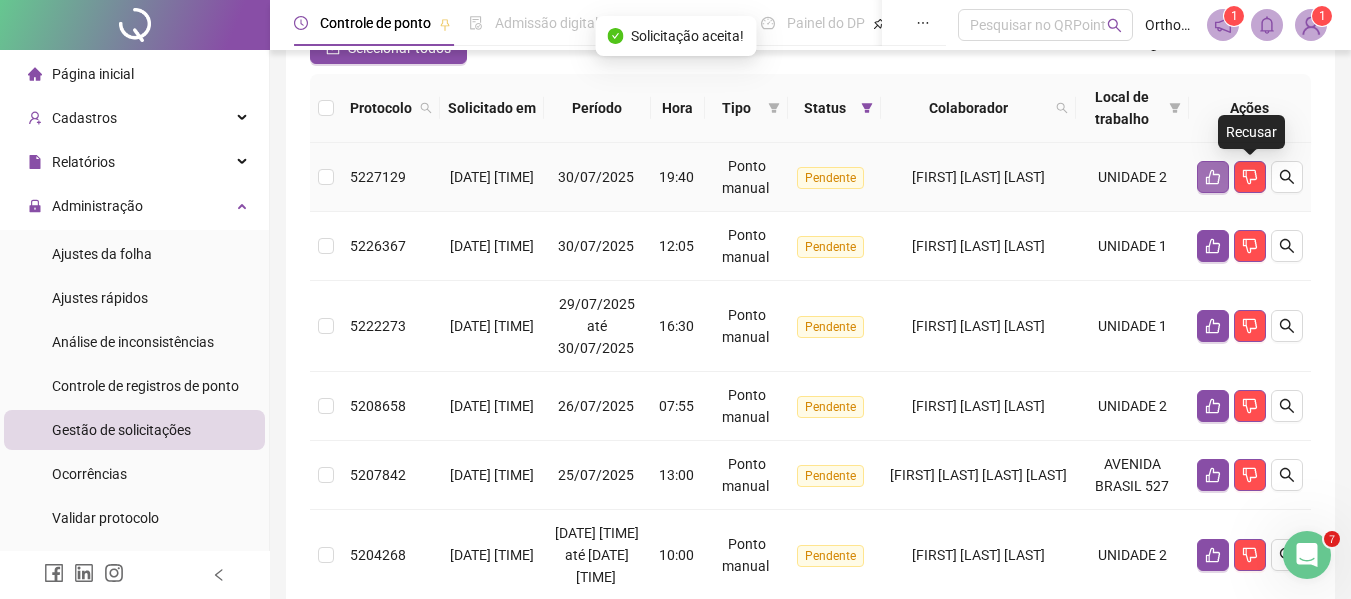 click at bounding box center [1213, 177] 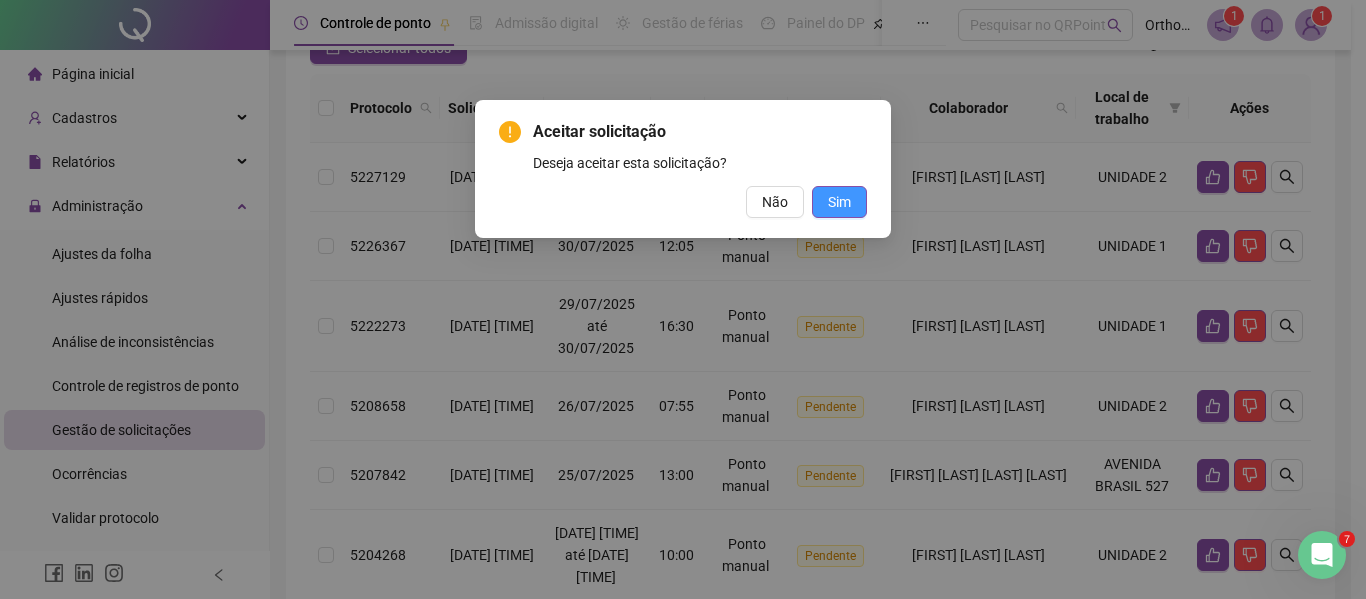 click on "Sim" at bounding box center [839, 202] 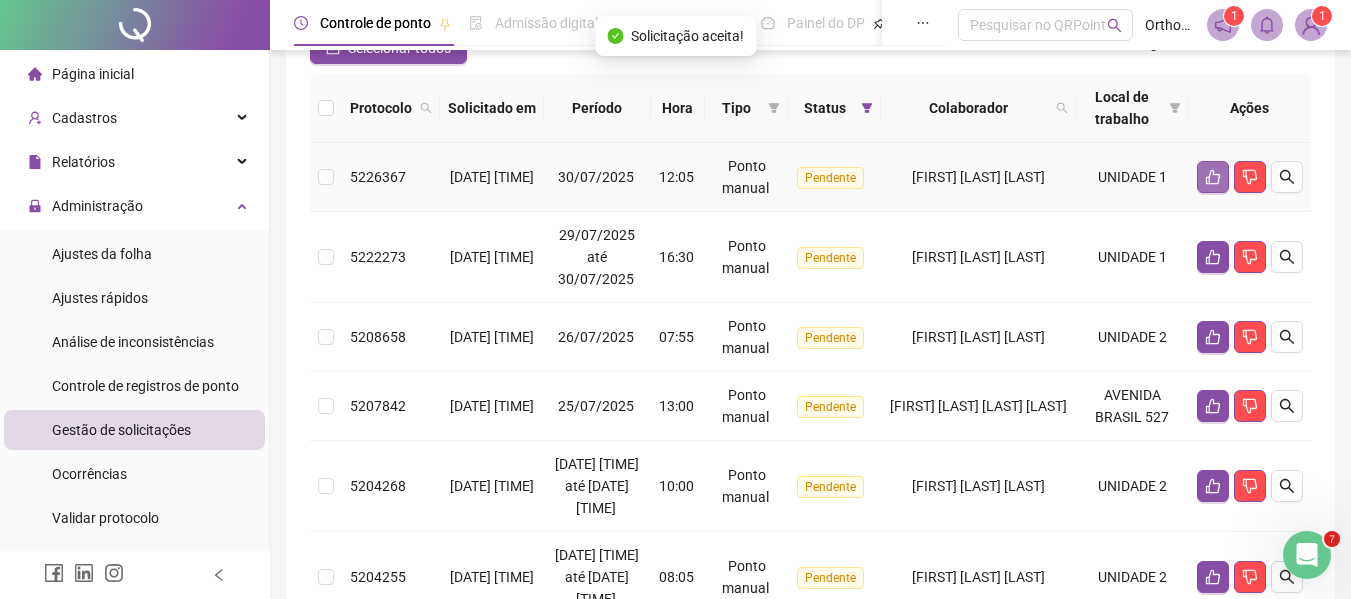 click 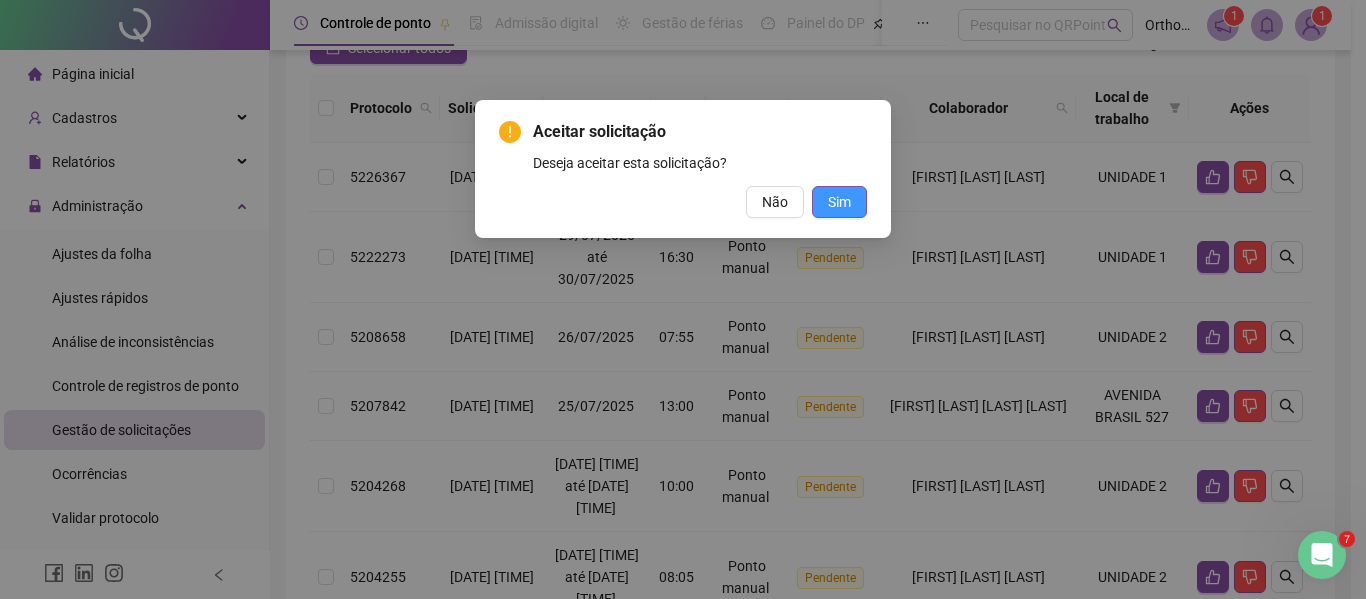 click on "Sim" at bounding box center (839, 202) 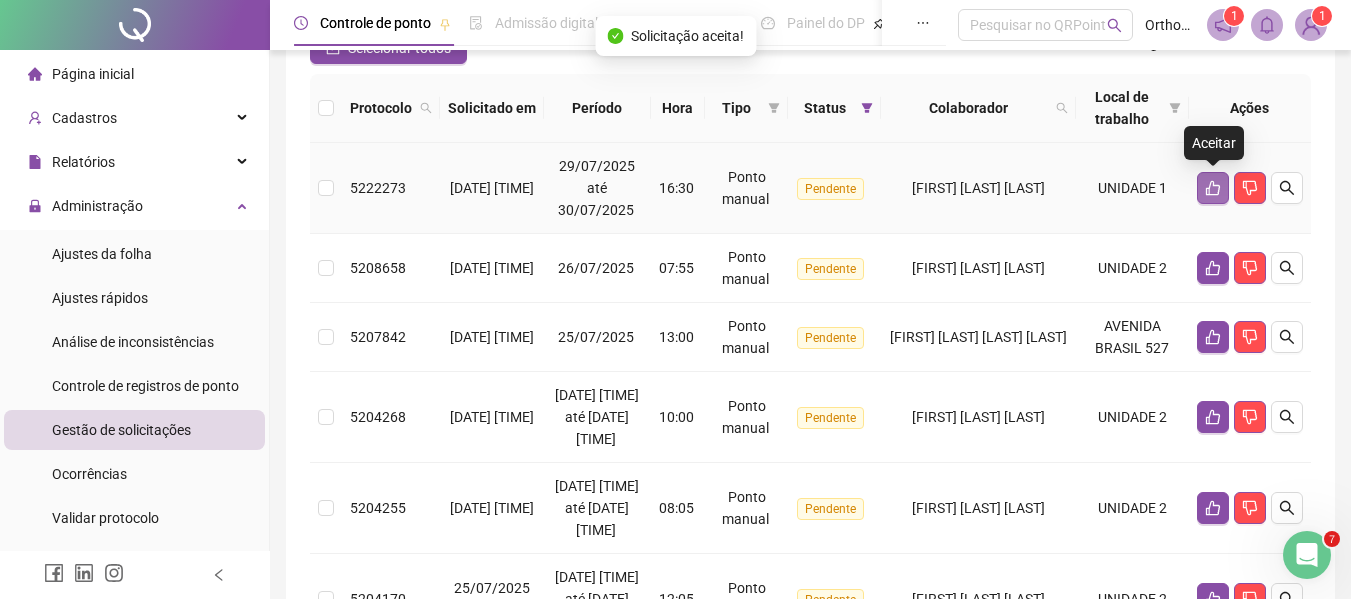 click at bounding box center (1213, 188) 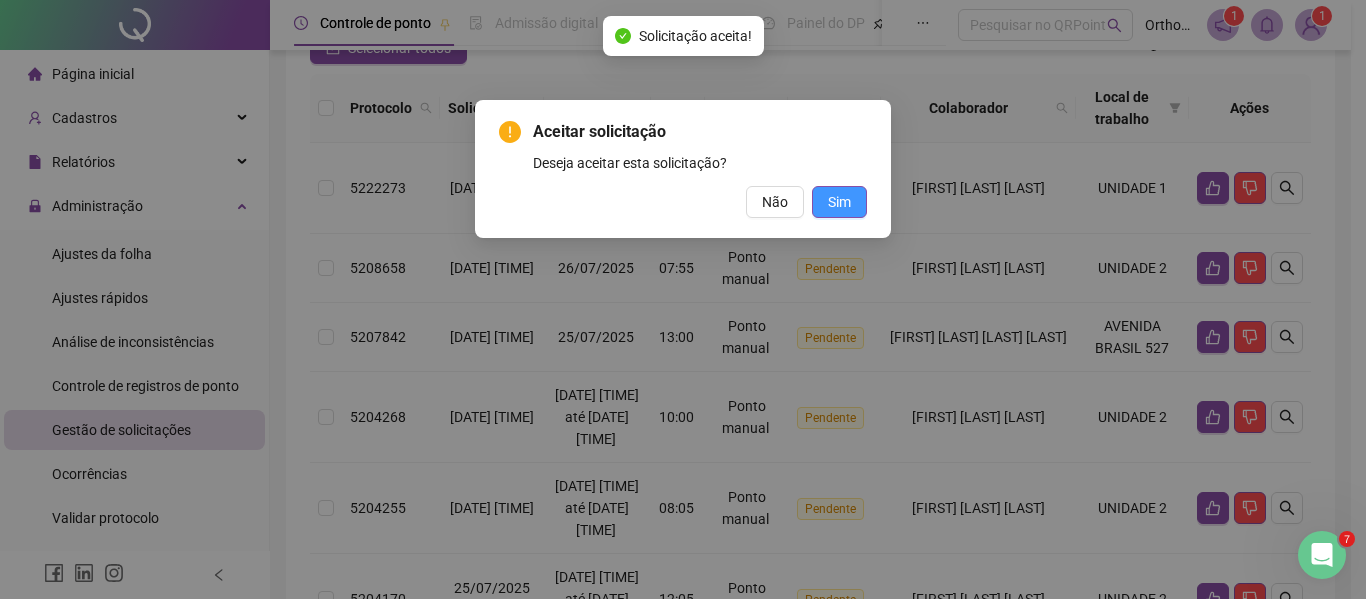 click on "Sim" at bounding box center (839, 202) 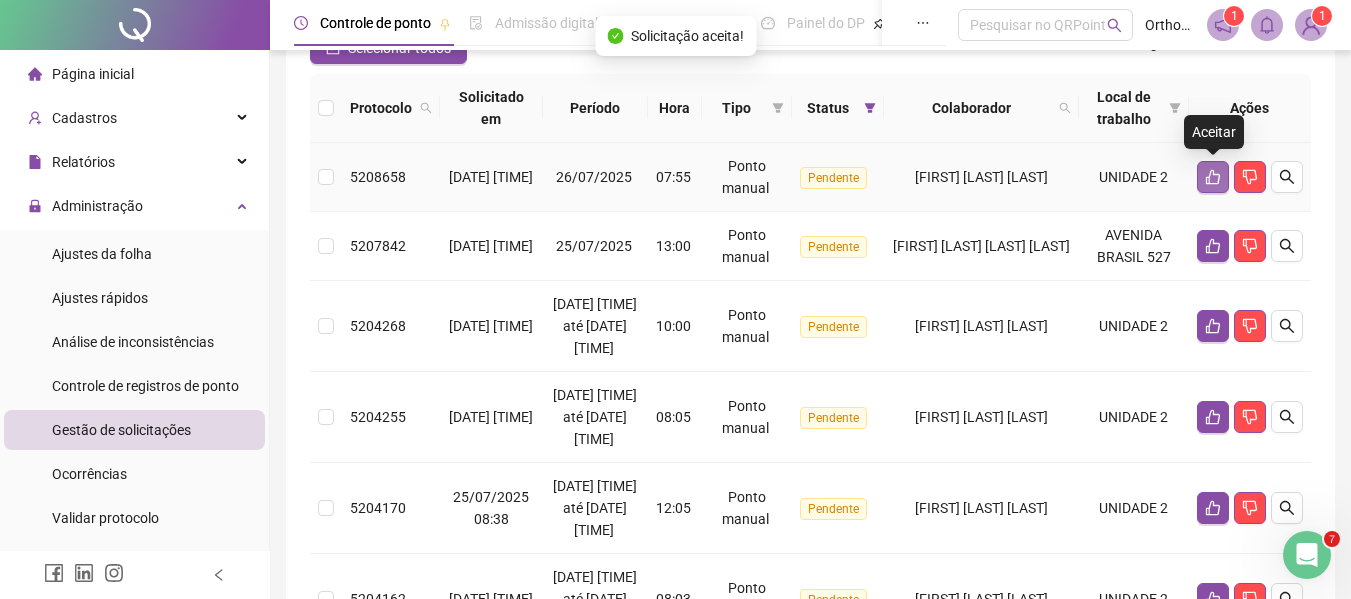 click at bounding box center [1213, 177] 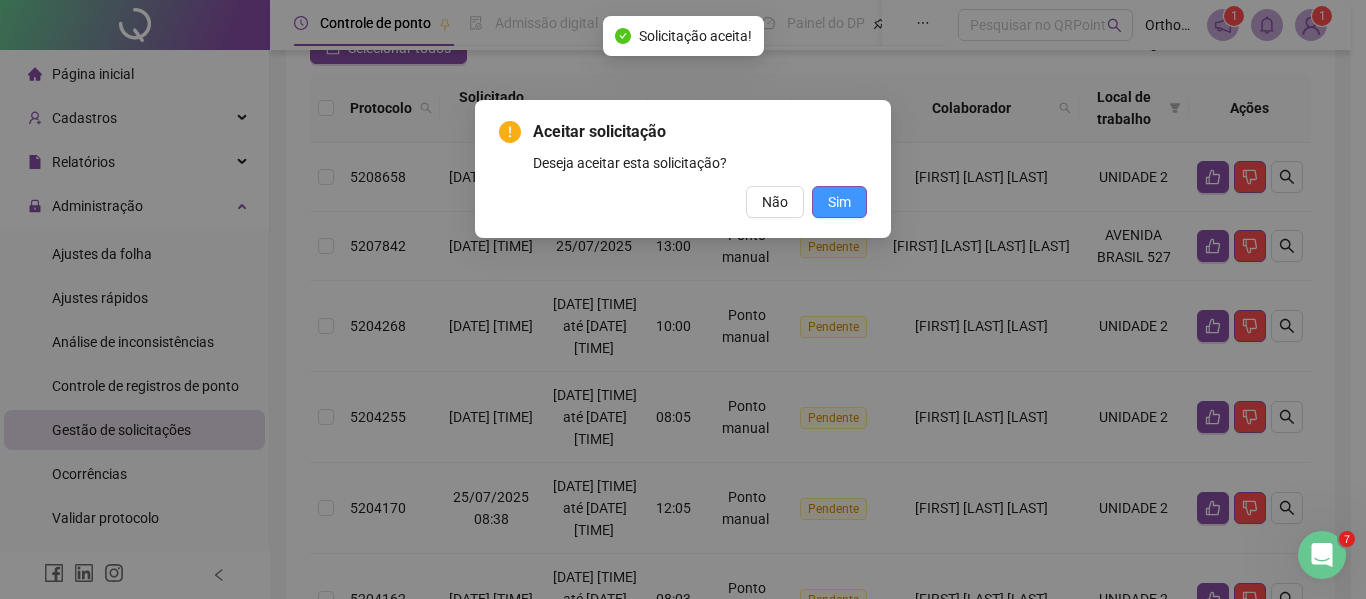 click on "Sim" at bounding box center [839, 202] 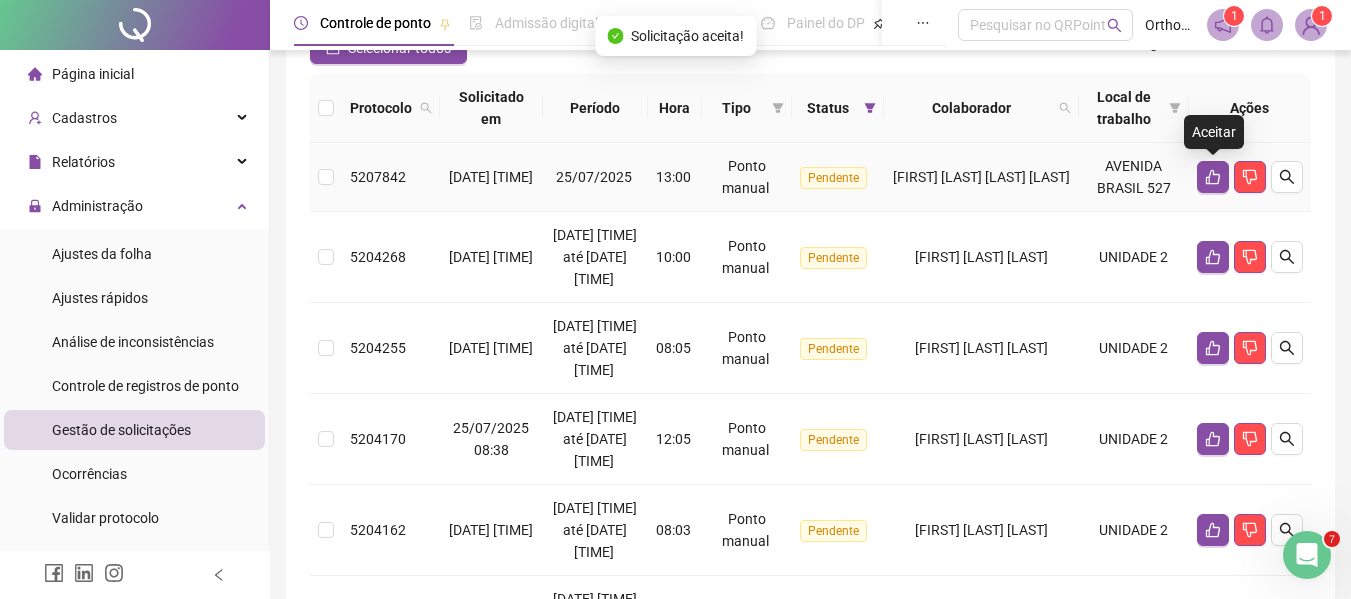 click 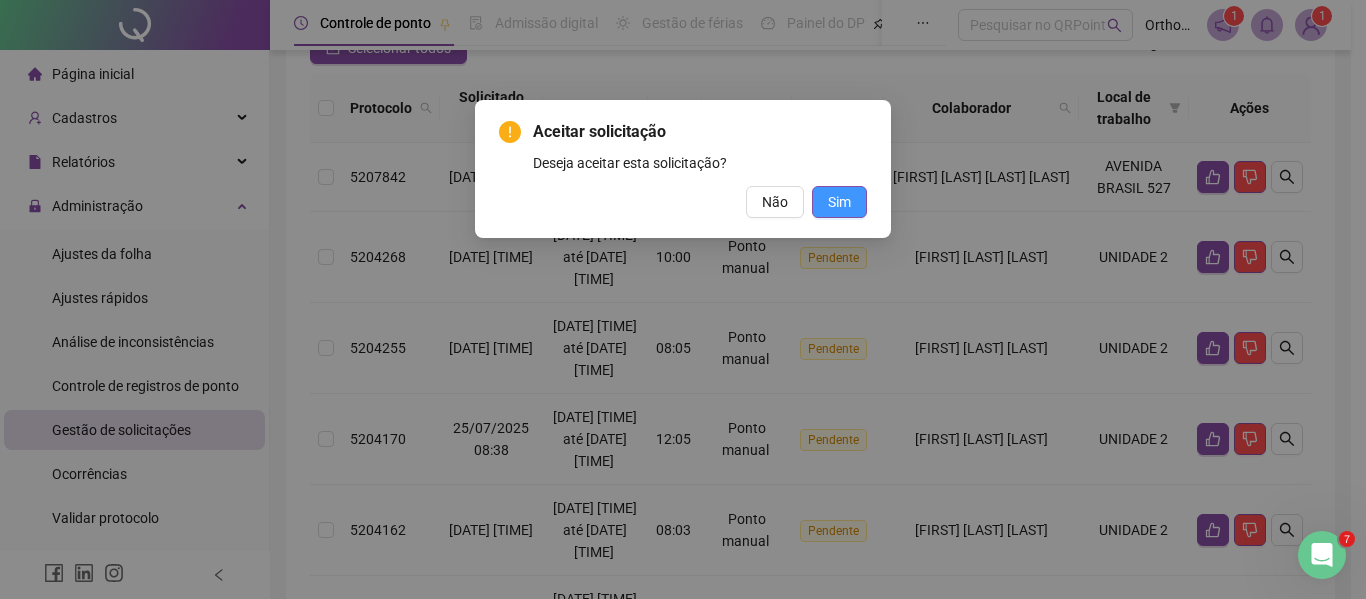 click on "Sim" at bounding box center (839, 202) 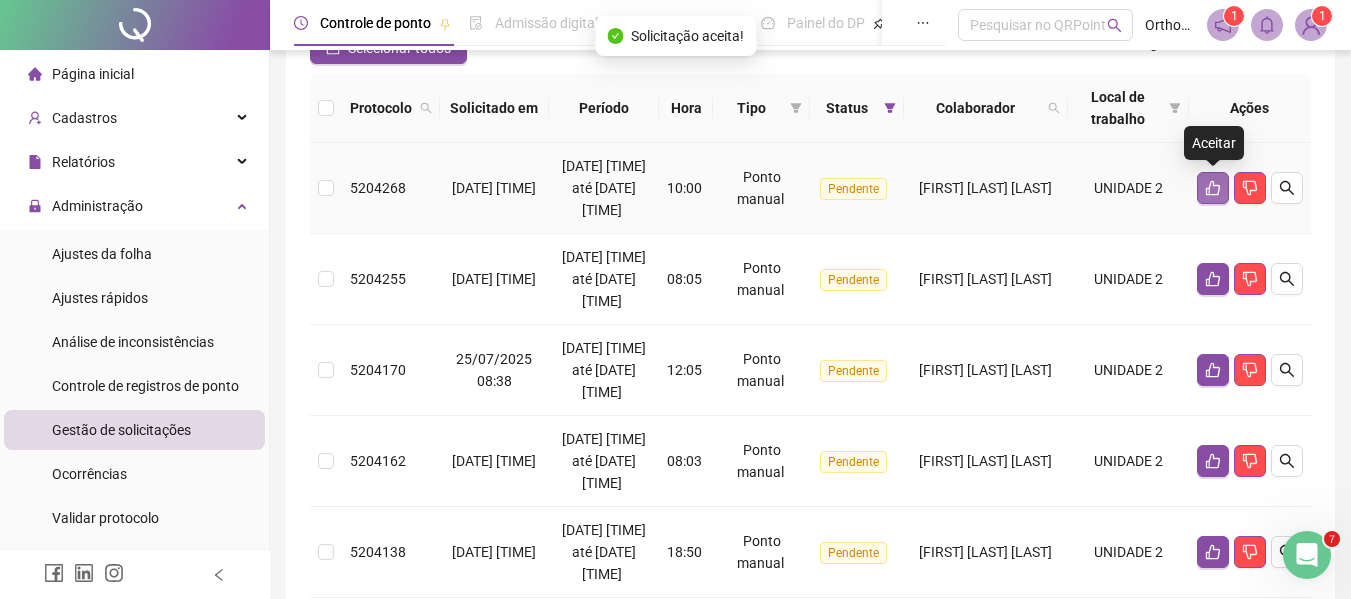 click 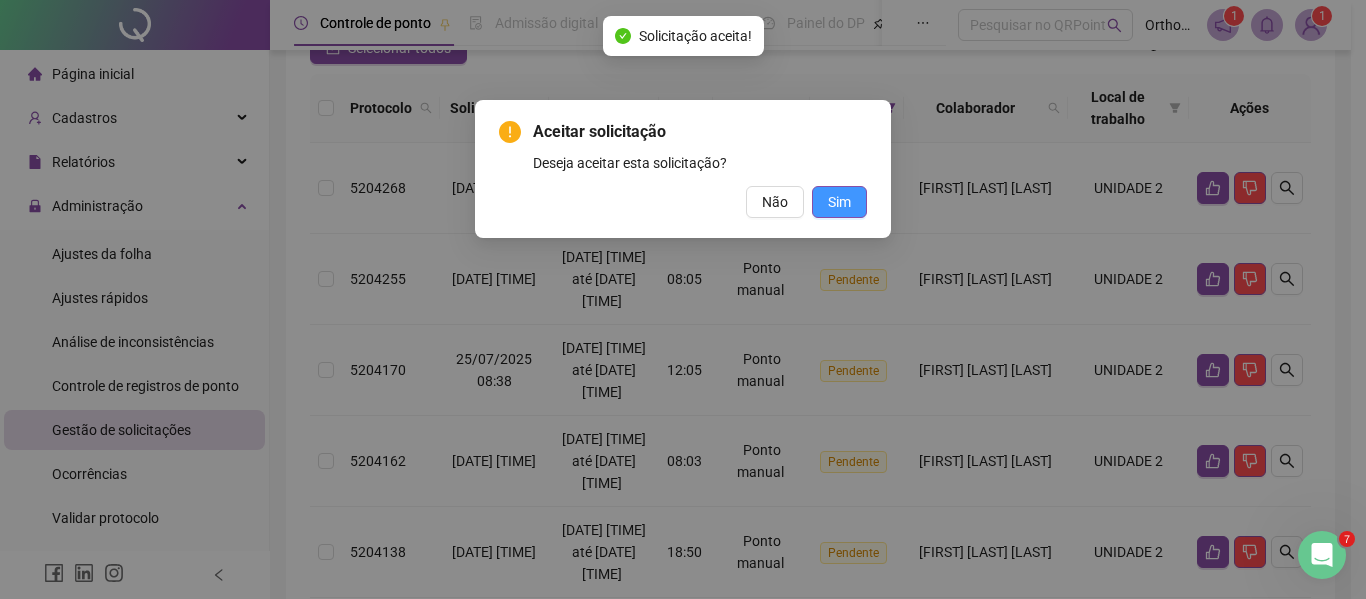 click on "Sim" at bounding box center [839, 202] 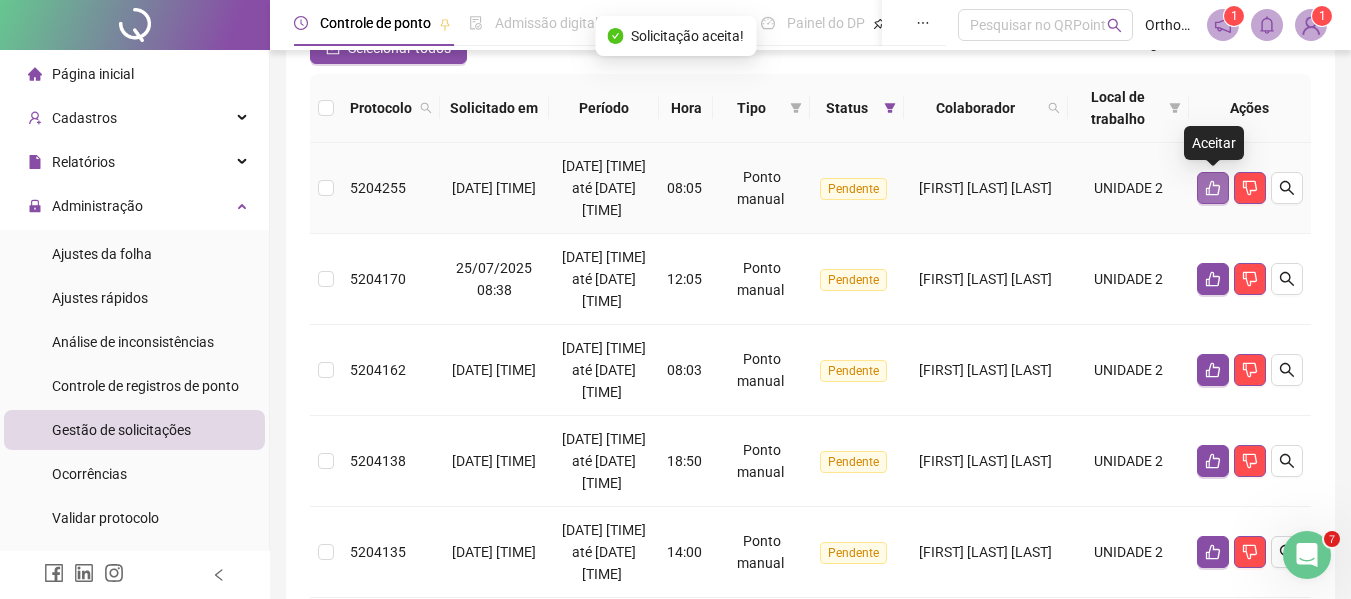 click 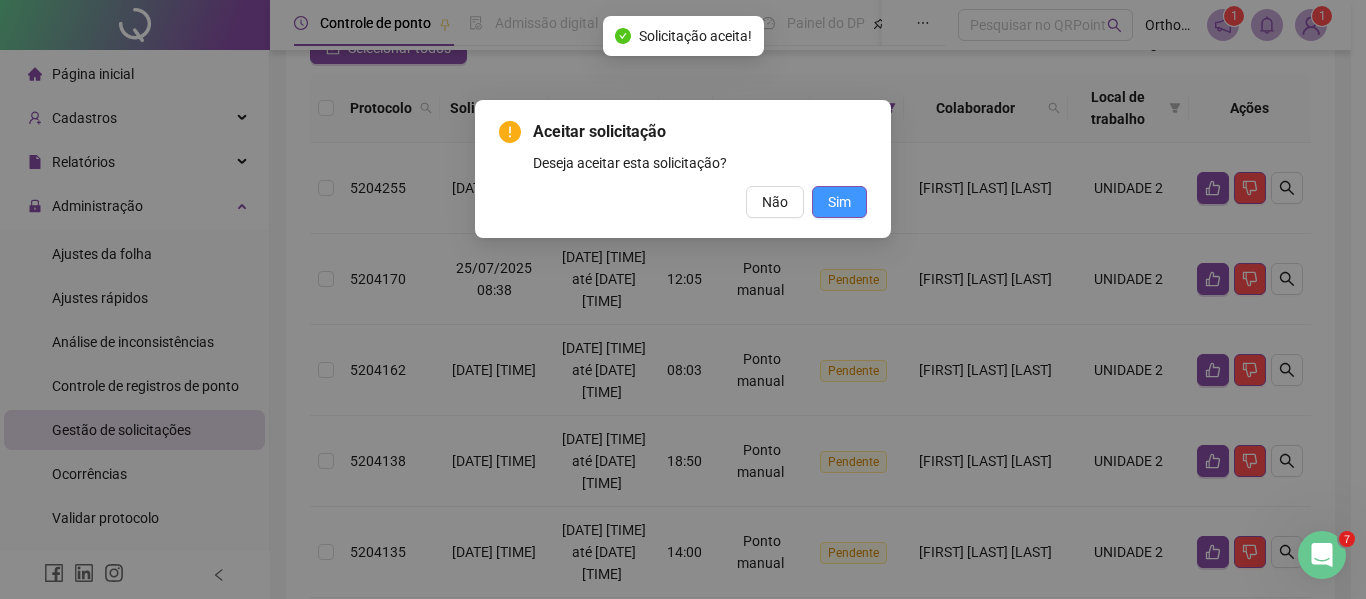 click on "Sim" at bounding box center (839, 202) 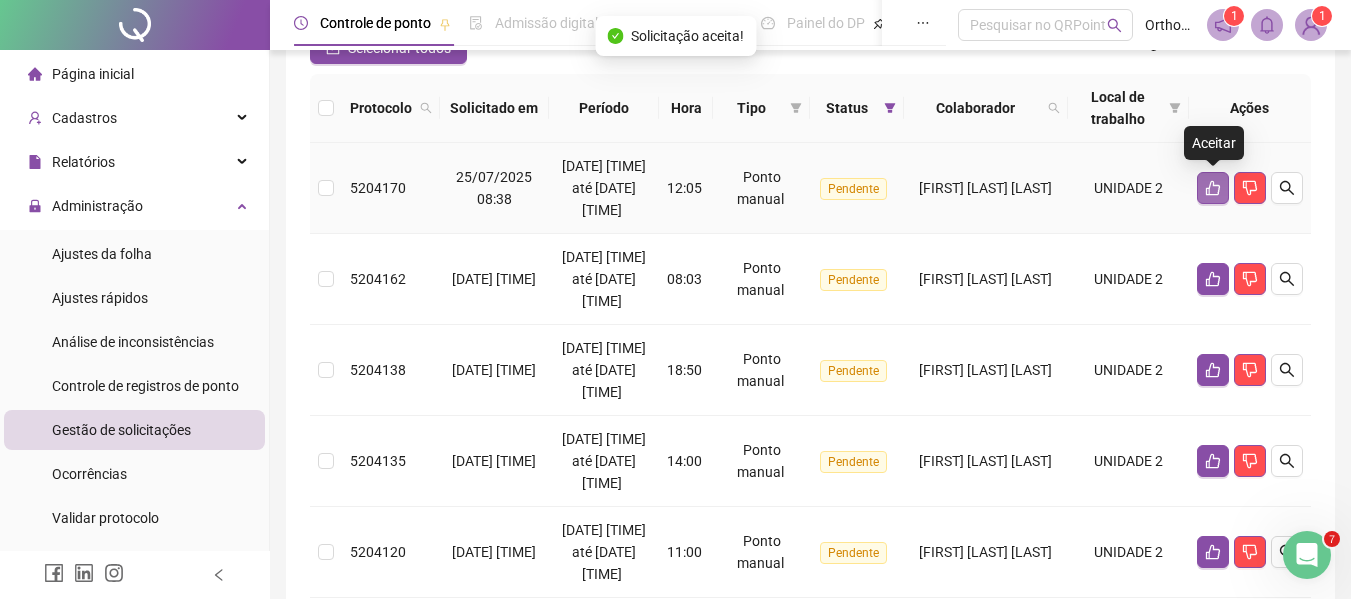click at bounding box center (1213, 188) 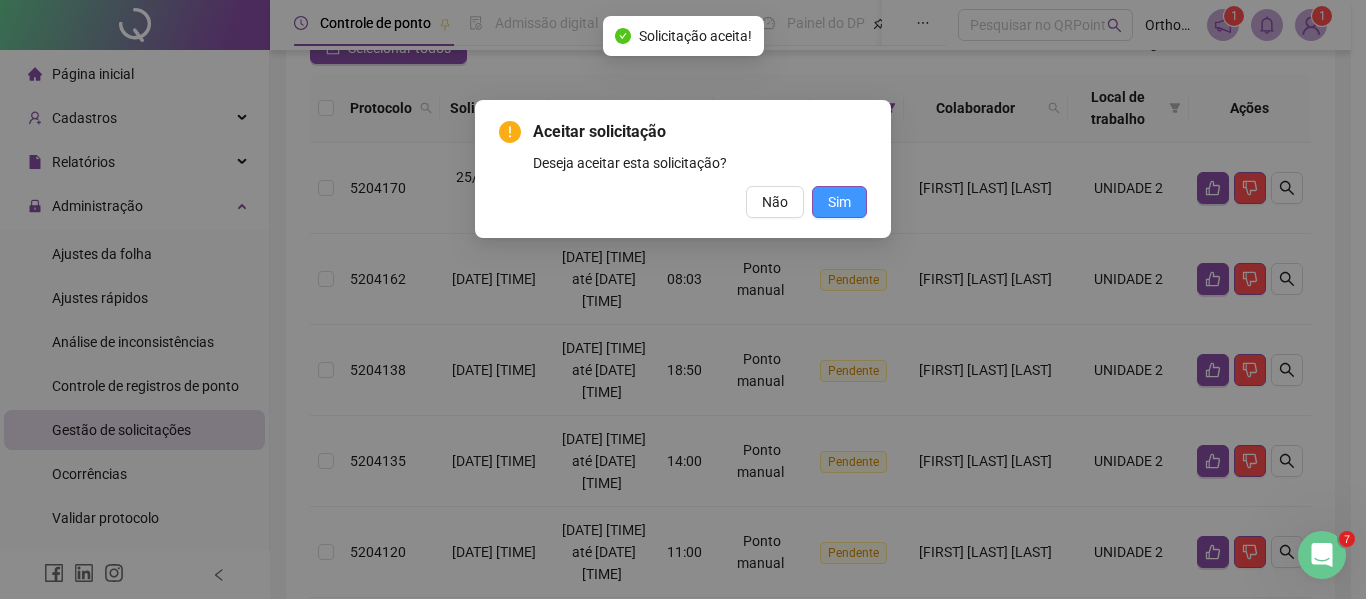 click on "Sim" at bounding box center [839, 202] 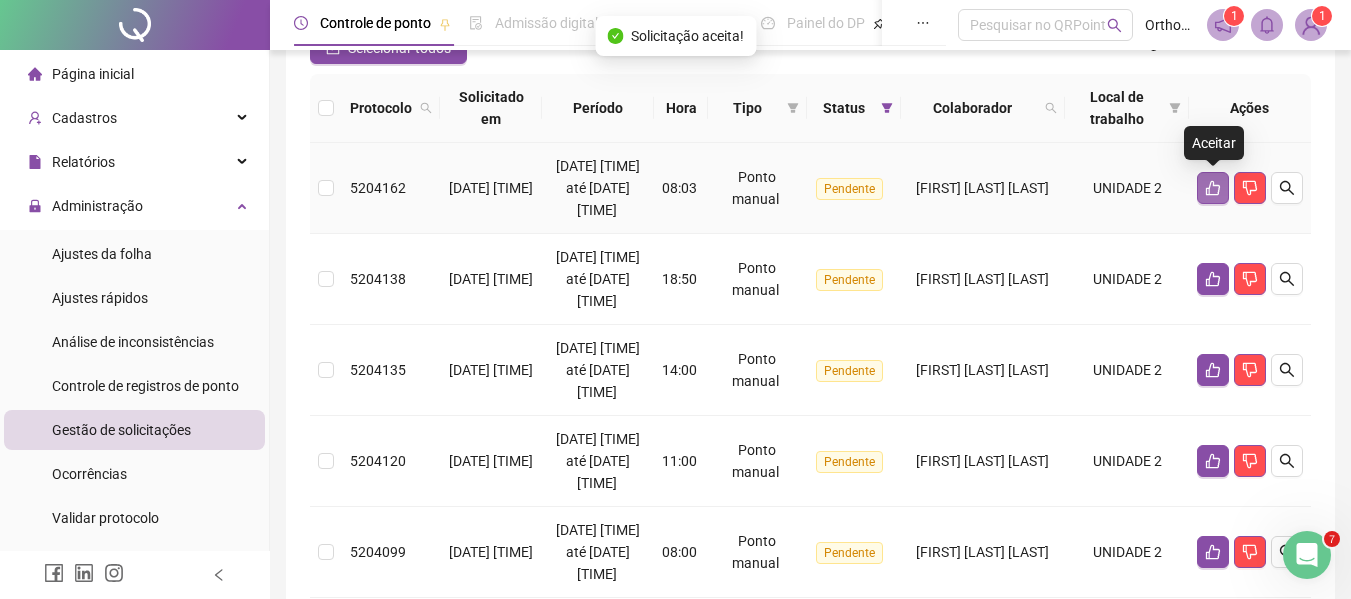 click 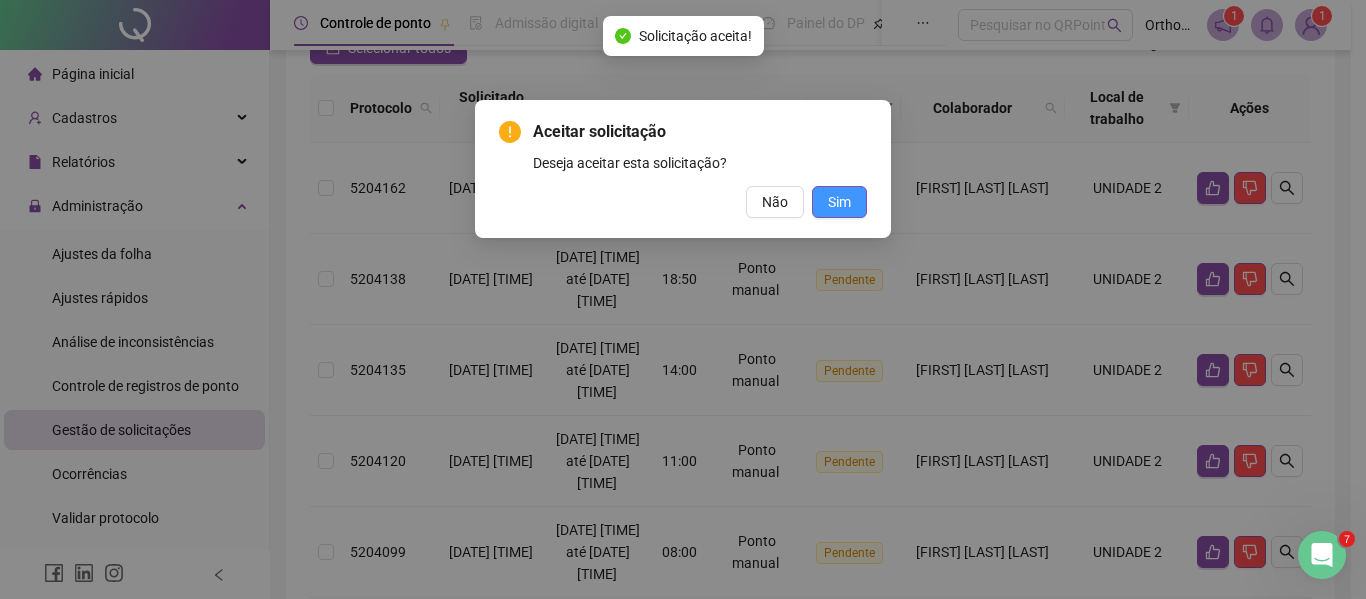 click on "Sim" at bounding box center [839, 202] 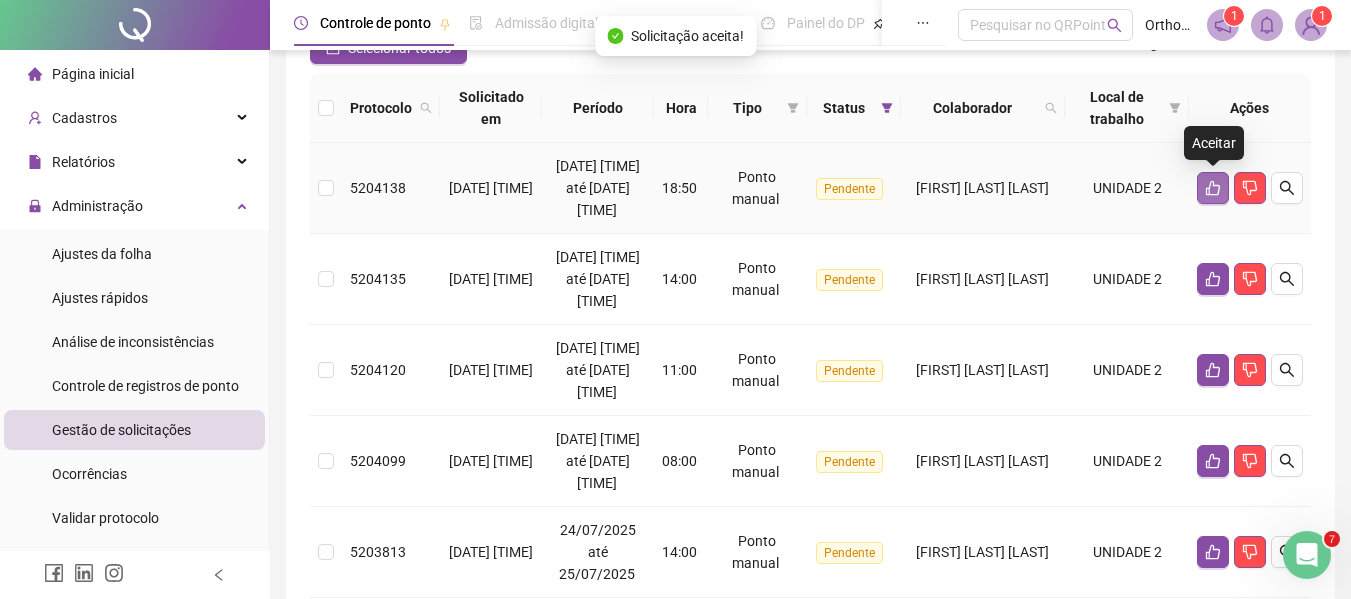 click 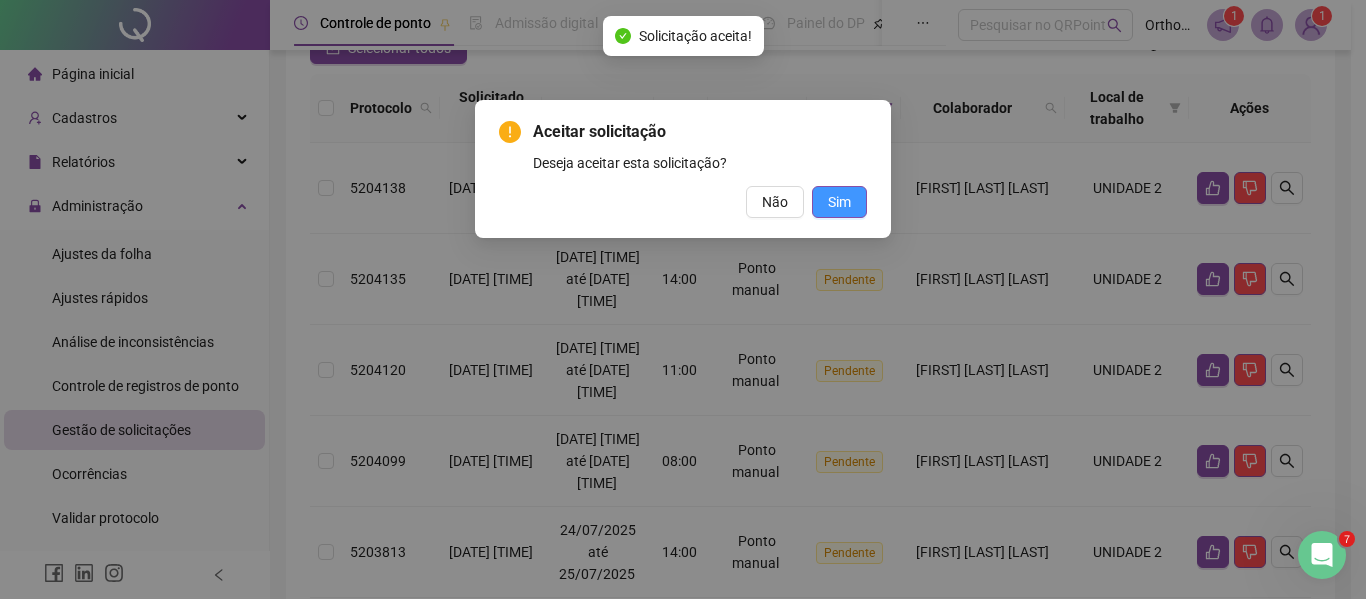 click on "Sim" at bounding box center (839, 202) 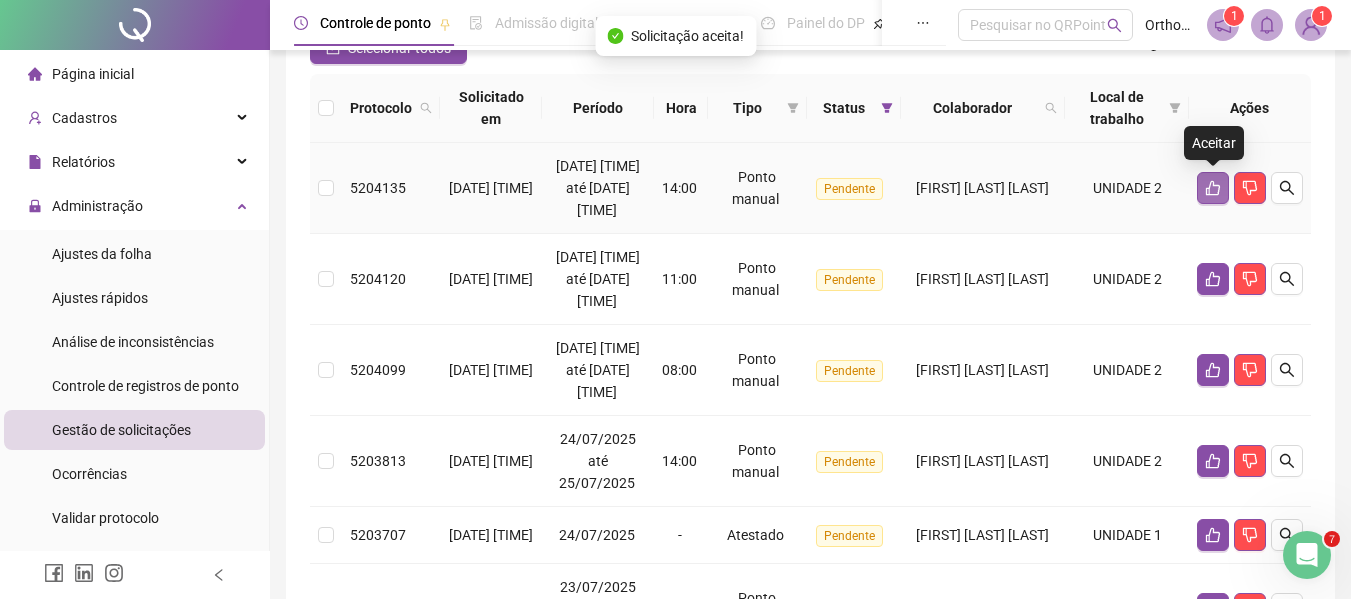click at bounding box center [1213, 188] 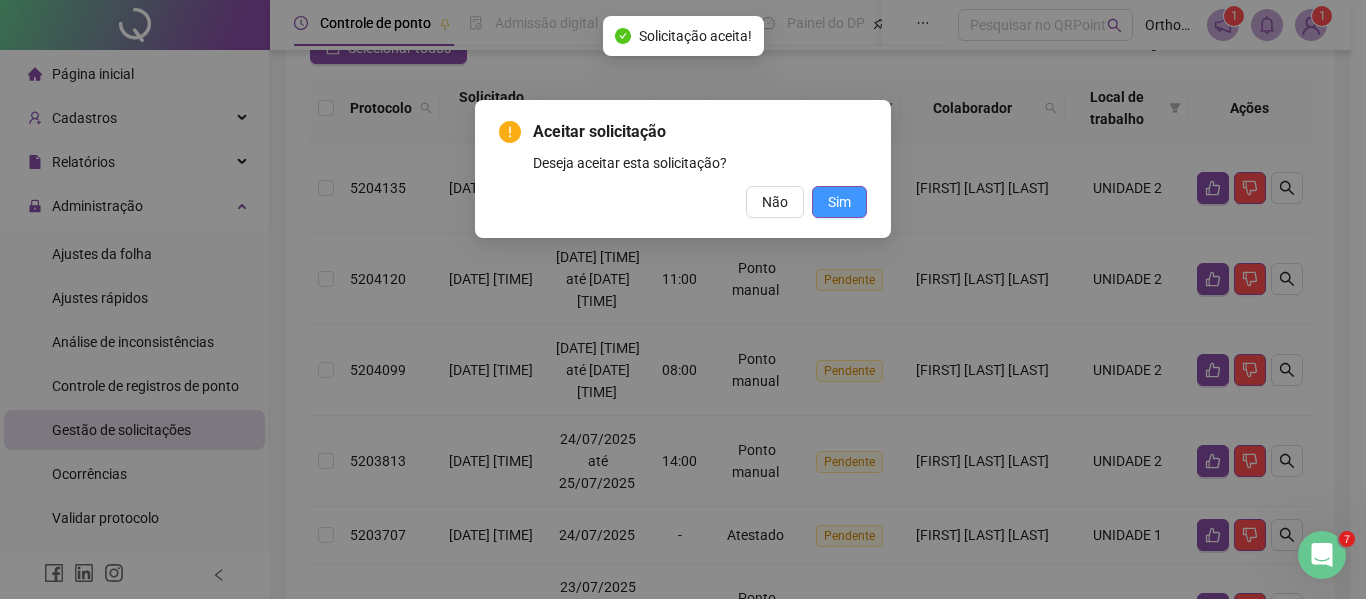 click on "Sim" at bounding box center [839, 202] 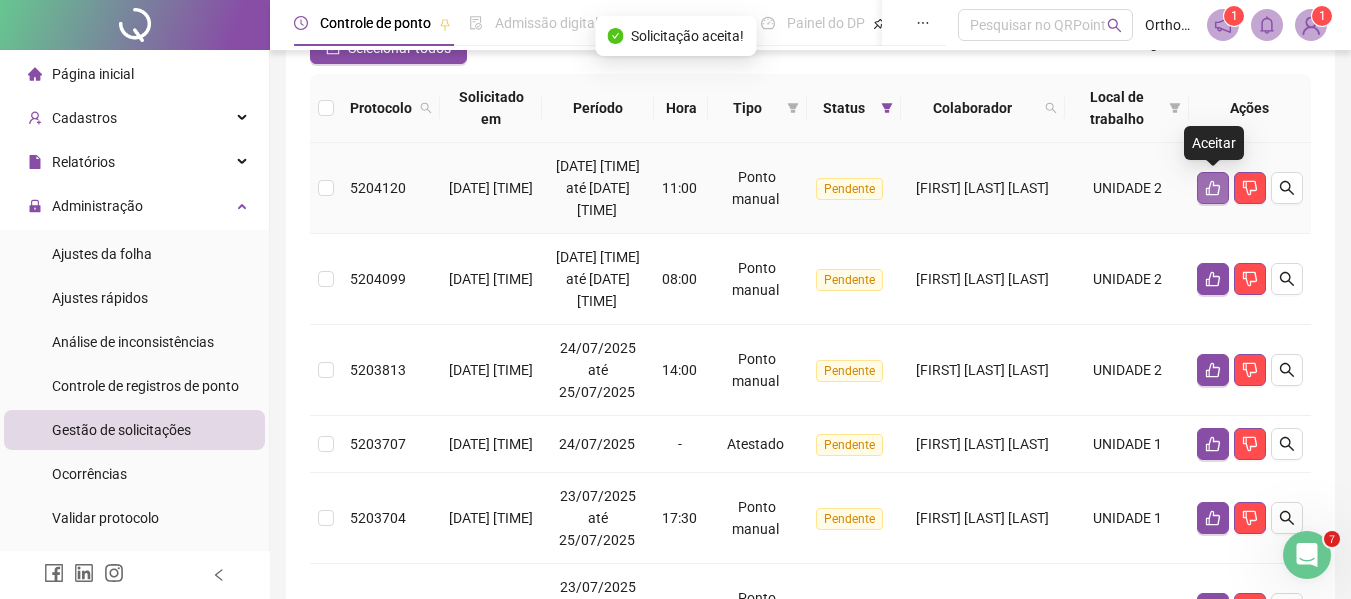 click at bounding box center [1213, 188] 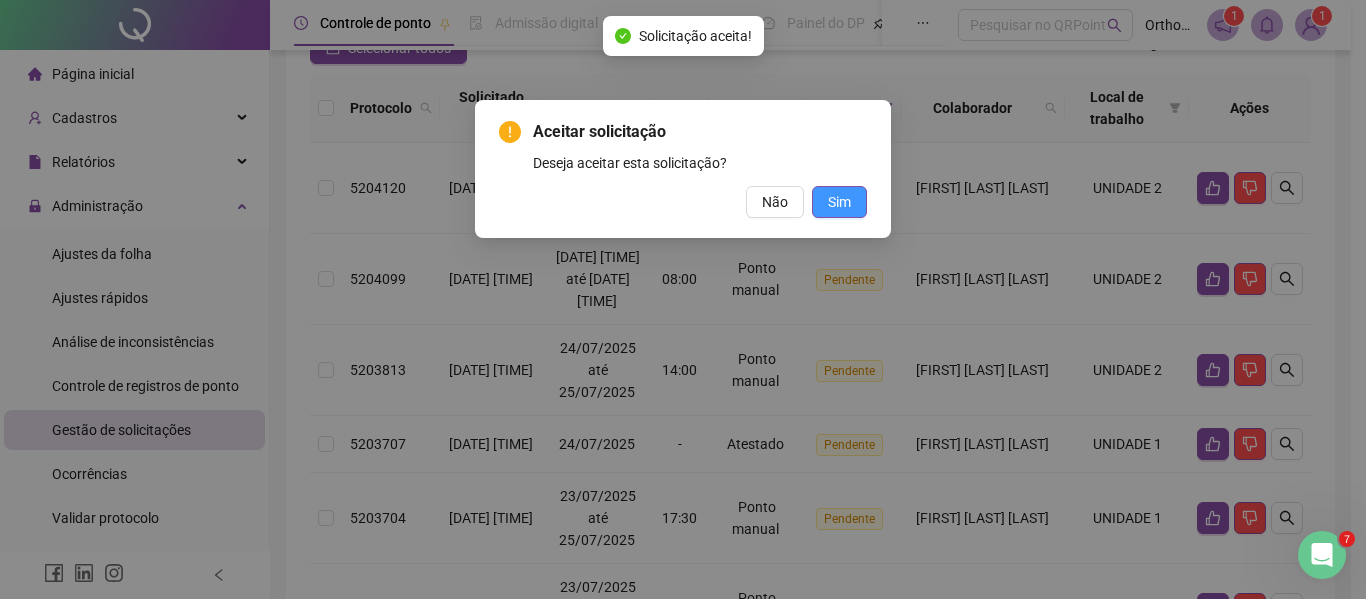 click on "Sim" at bounding box center (839, 202) 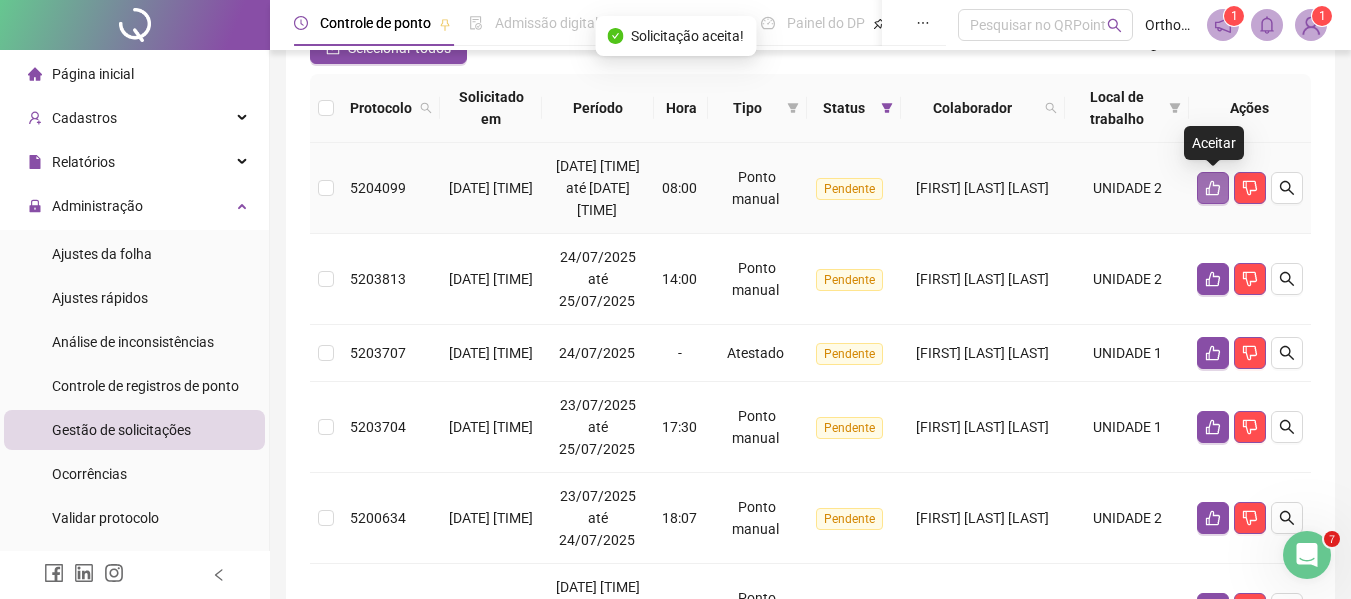 click 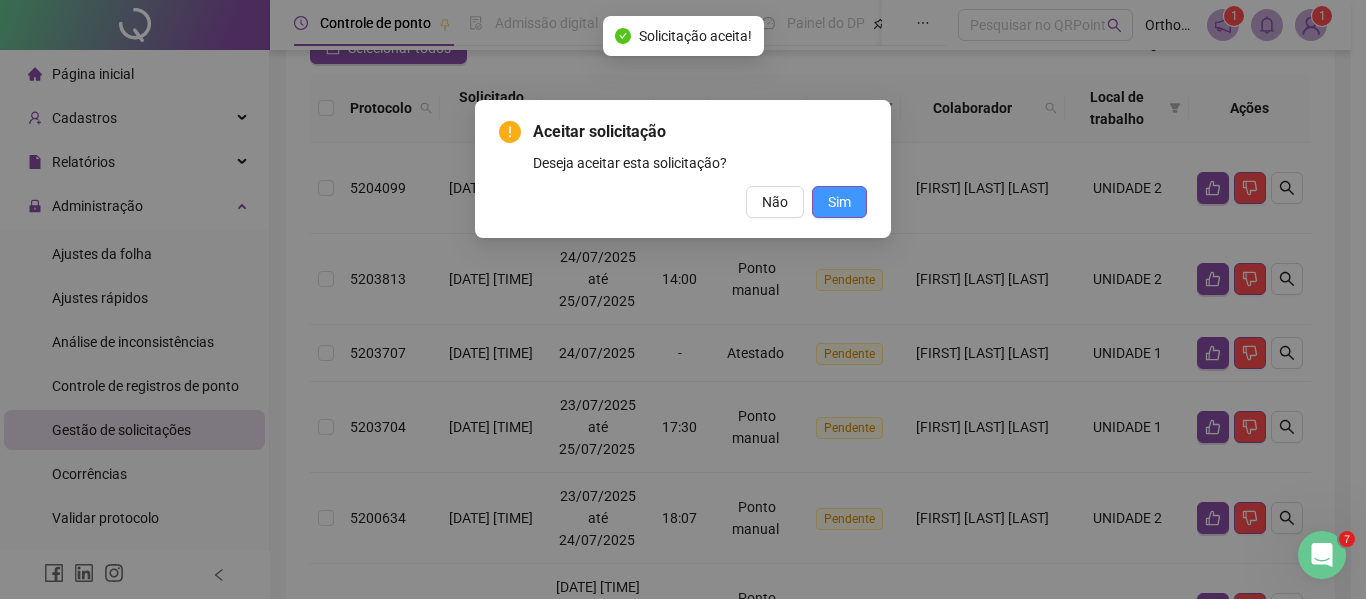 click on "Sim" at bounding box center (839, 202) 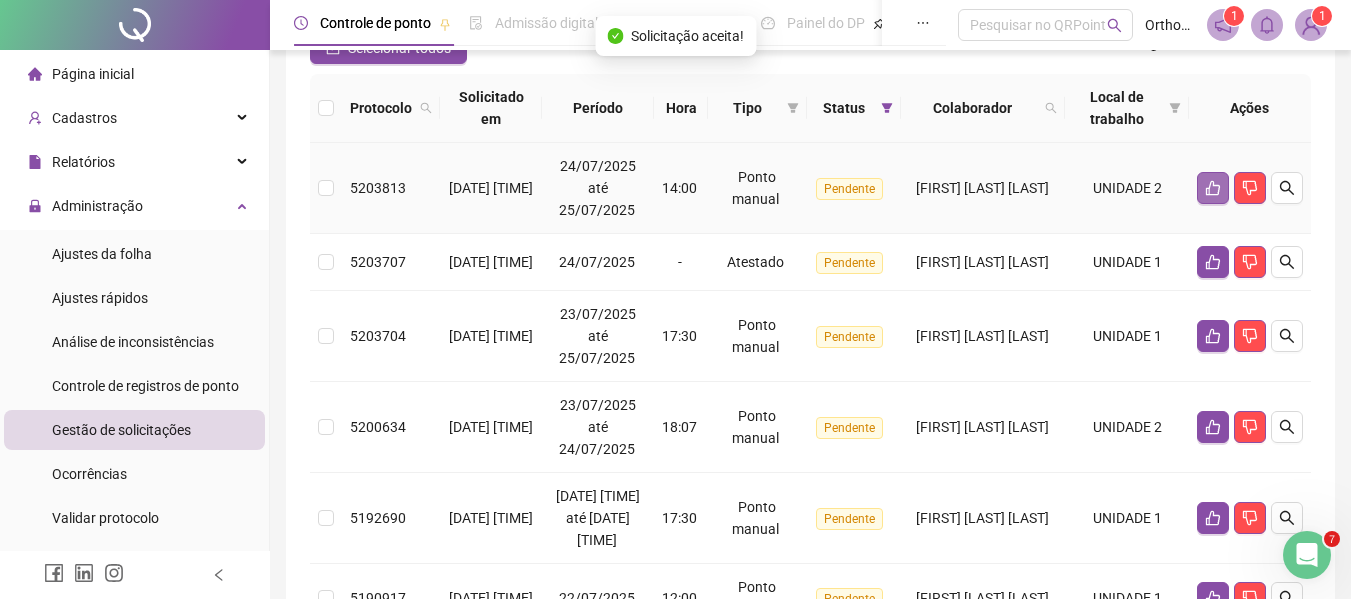 click 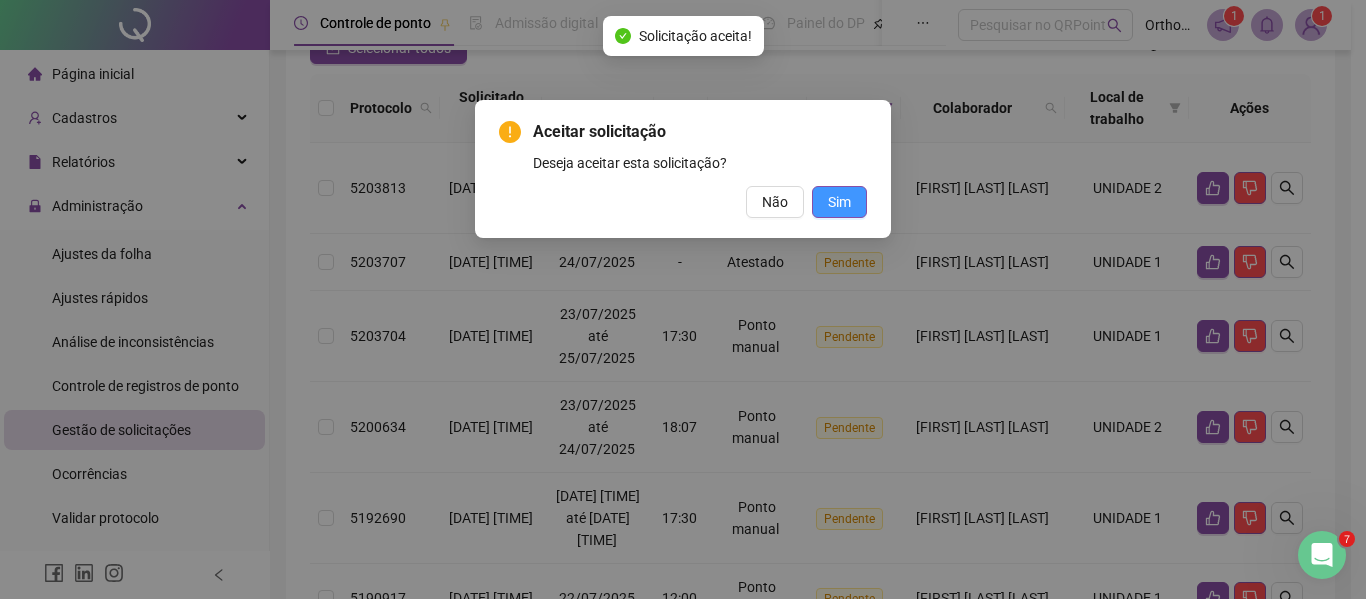 click on "Sim" at bounding box center [839, 202] 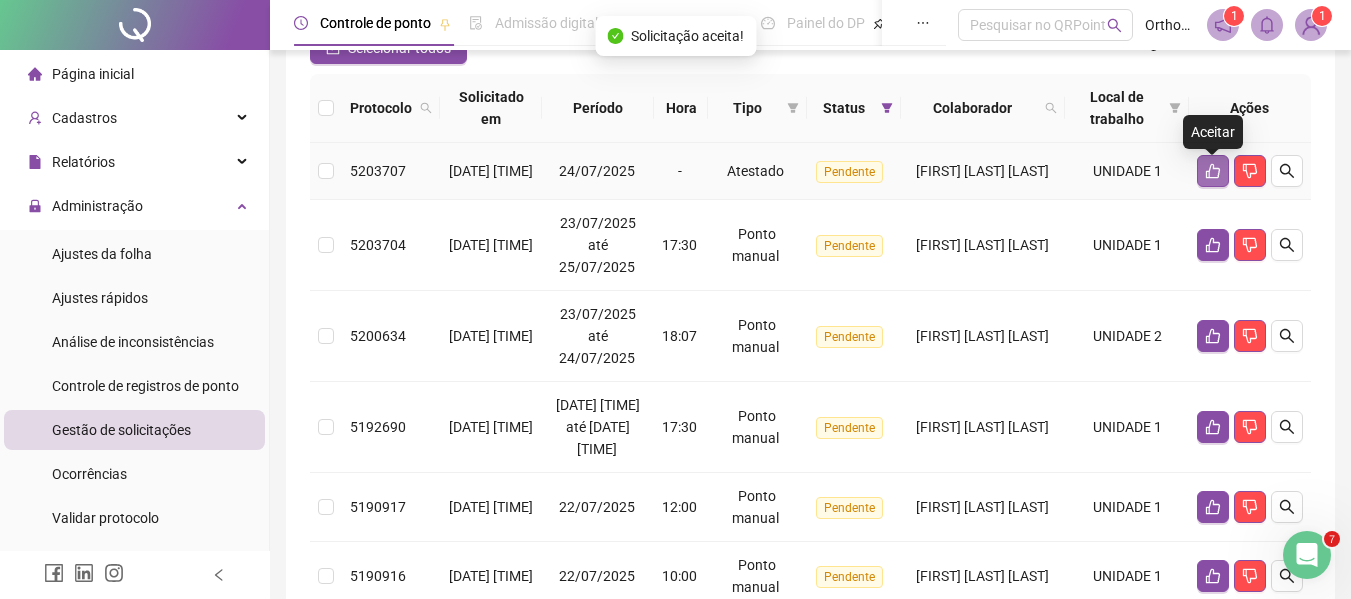 click at bounding box center (1213, 171) 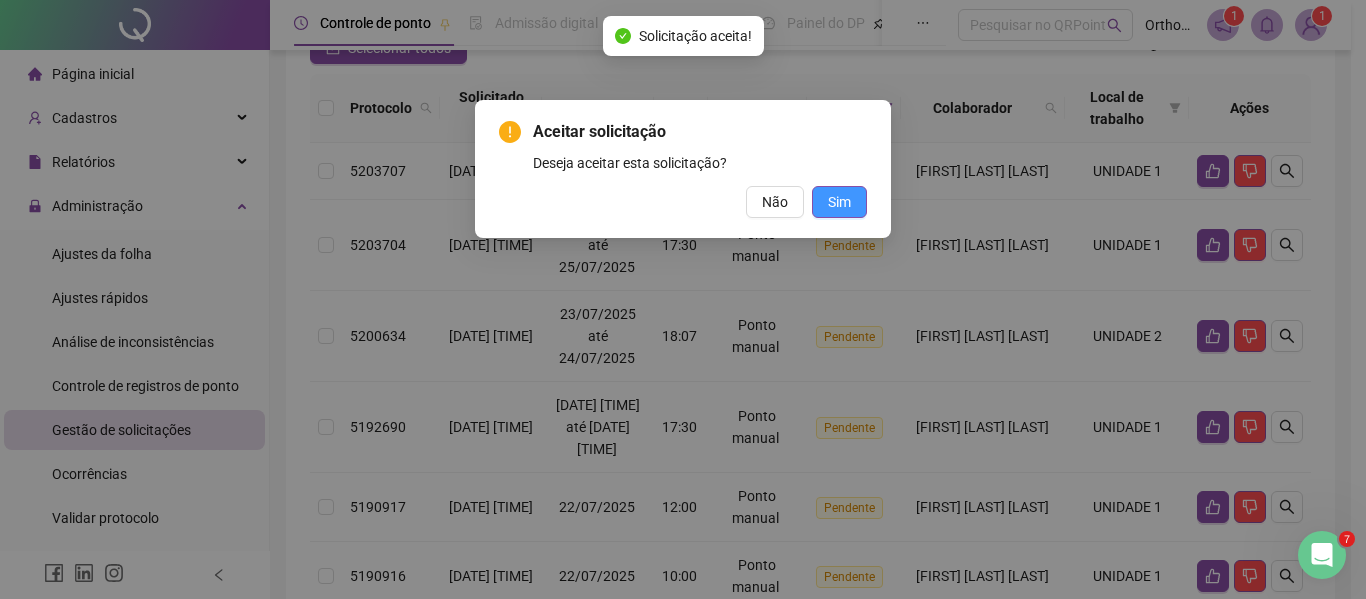 click on "Sim" at bounding box center (839, 202) 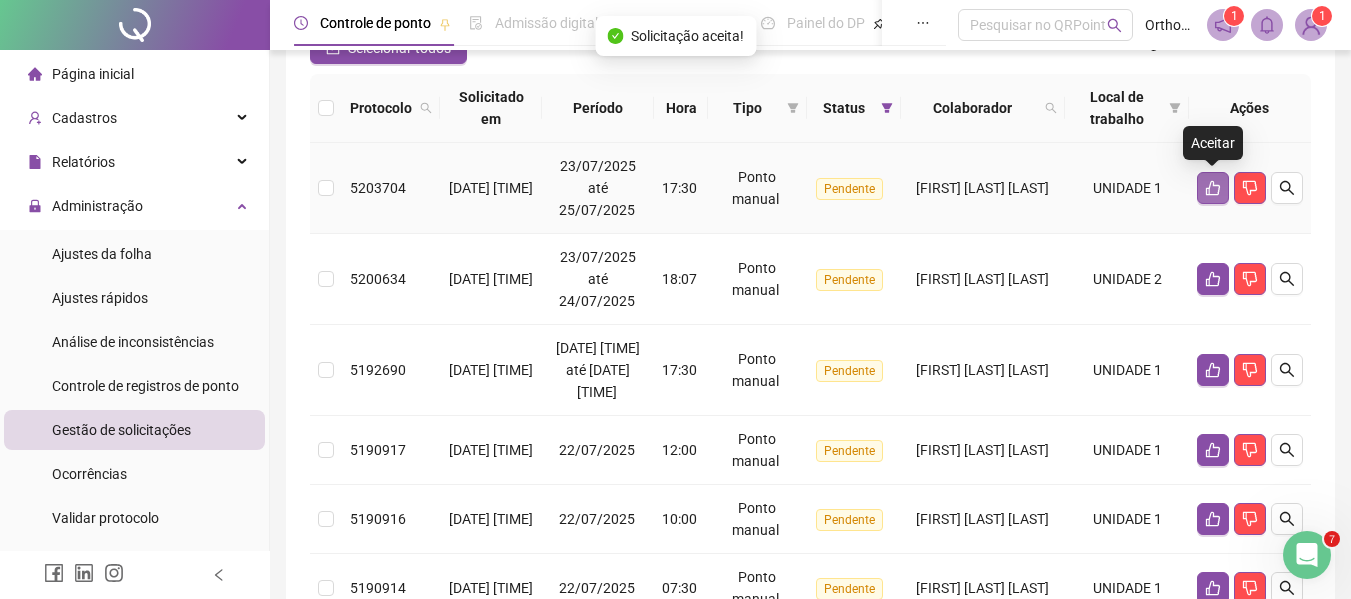 click at bounding box center (1213, 188) 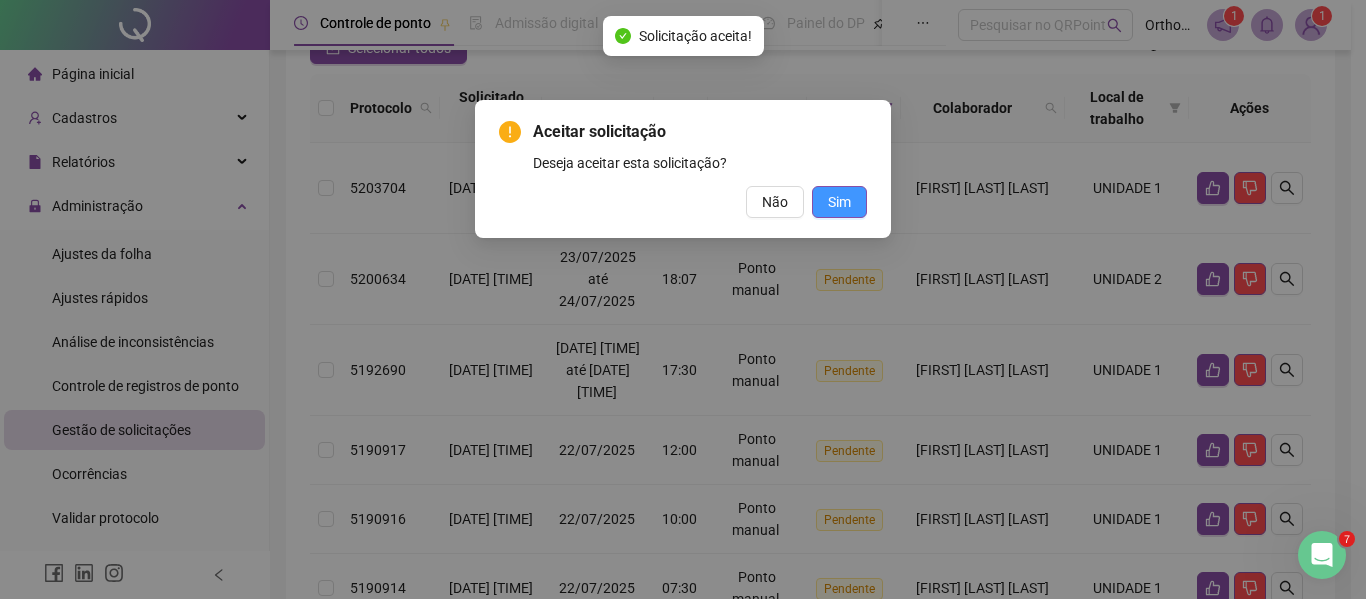 click on "Sim" at bounding box center [839, 202] 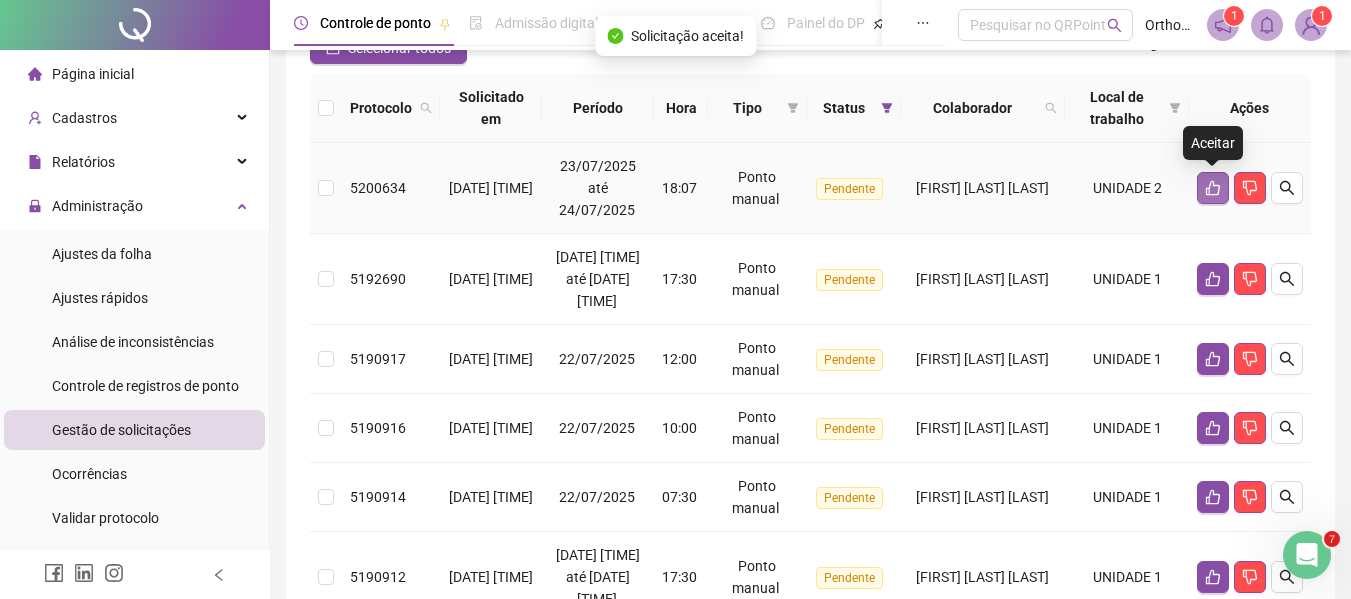 click 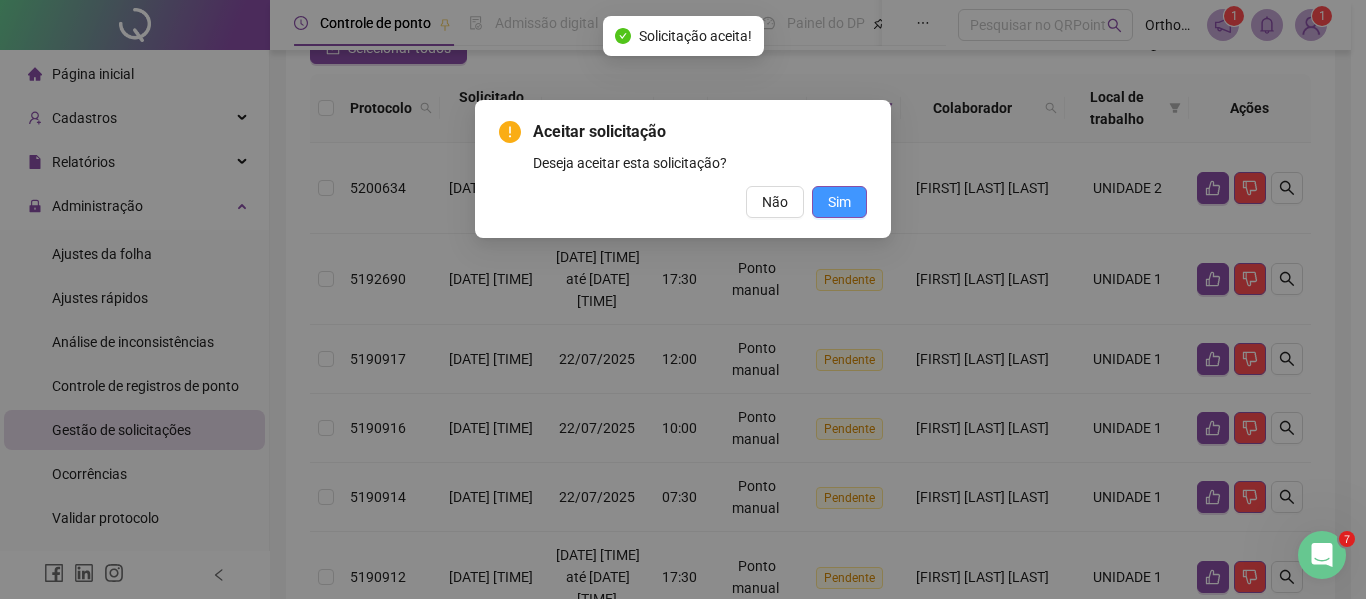 click on "Sim" at bounding box center [839, 202] 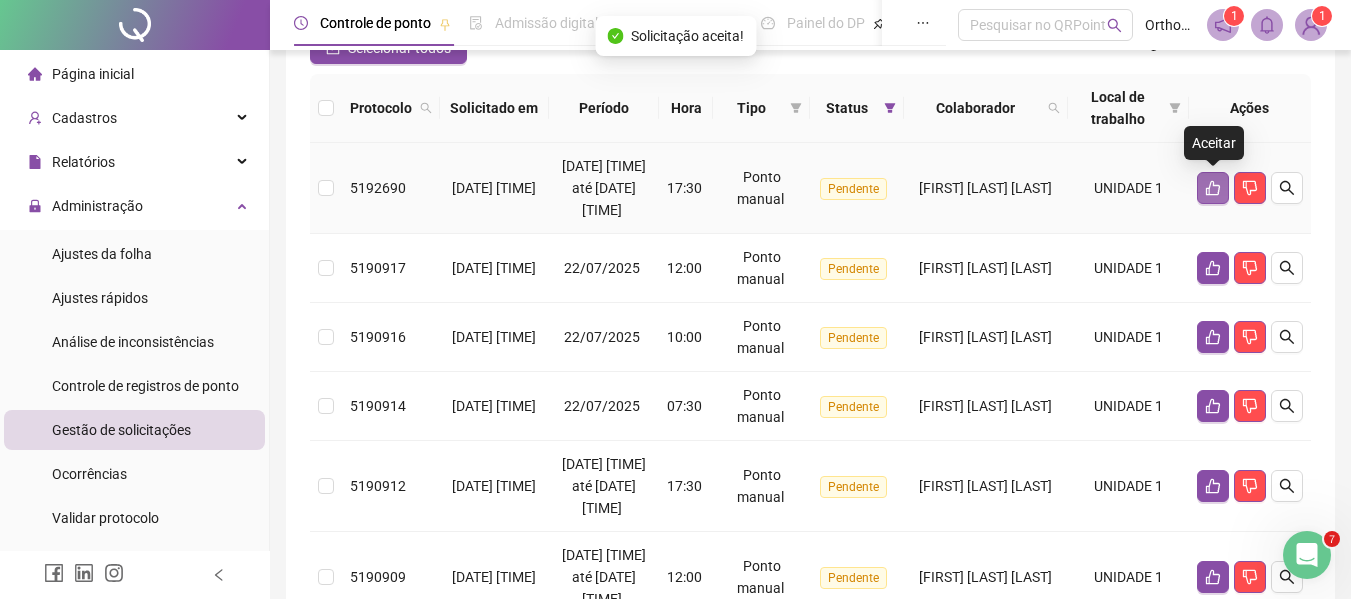 click 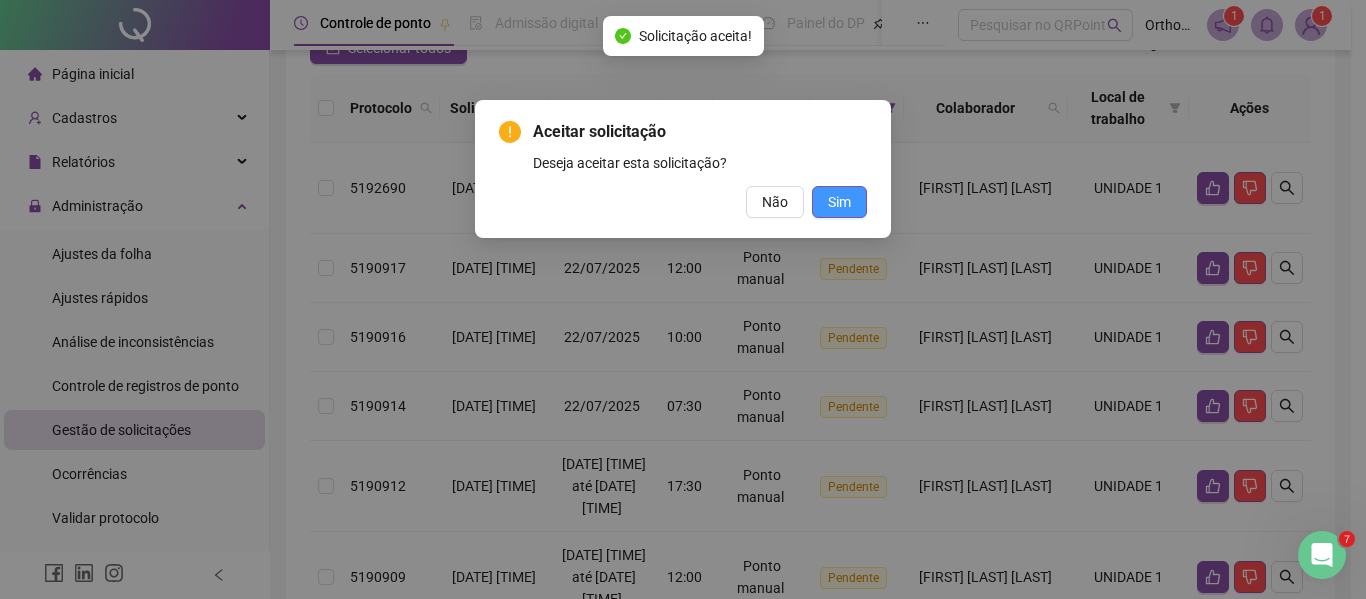 click on "Sim" at bounding box center [839, 202] 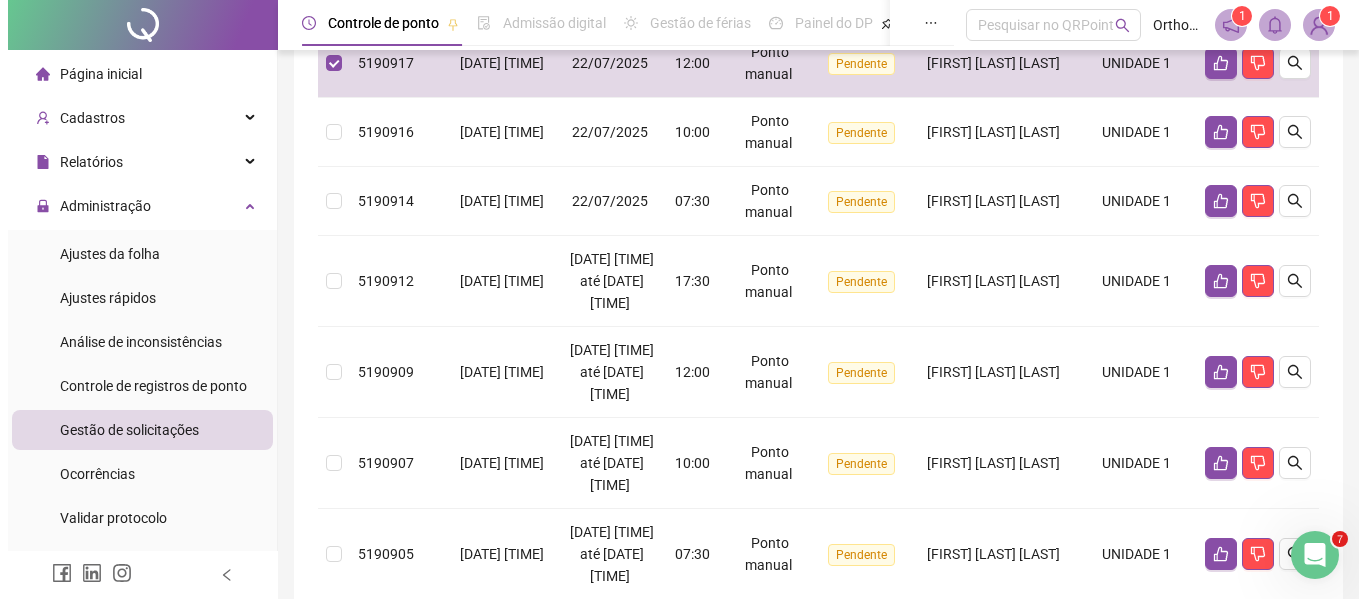 scroll, scrollTop: 170, scrollLeft: 0, axis: vertical 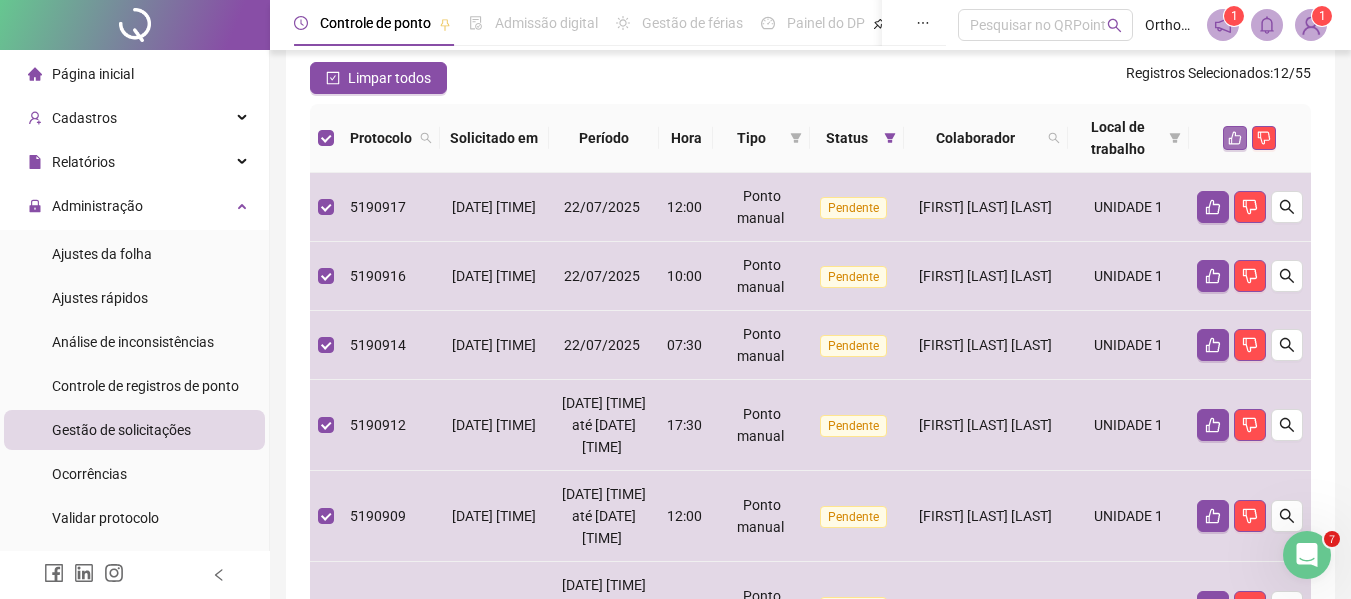 click 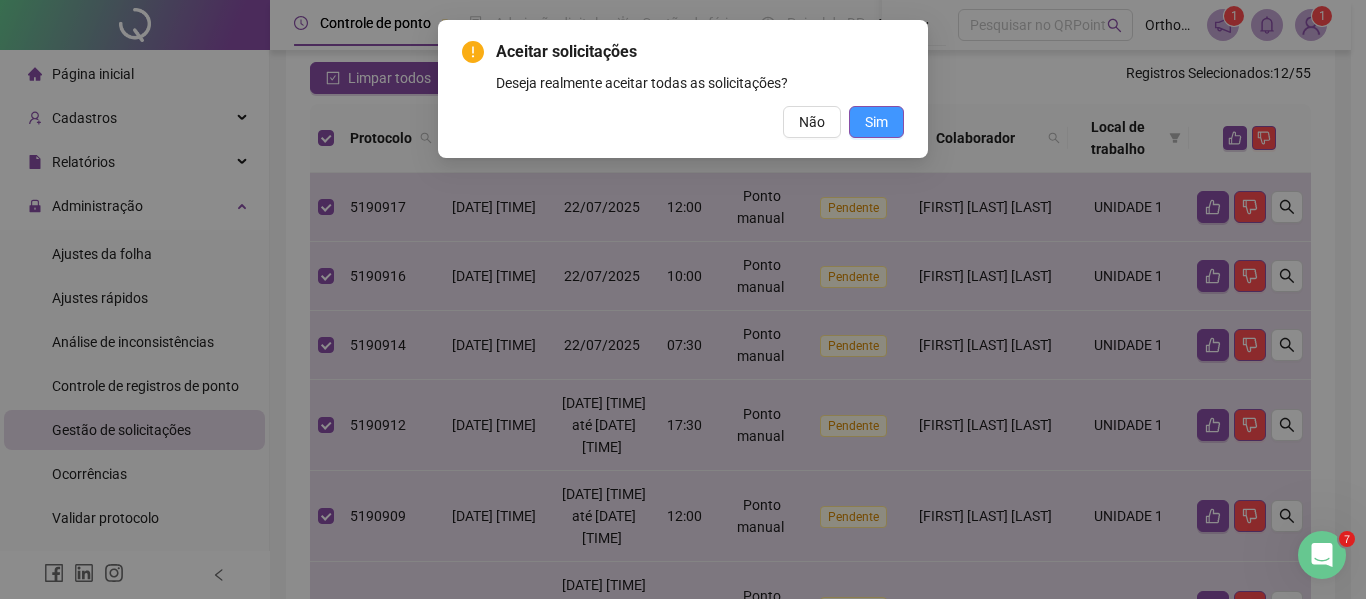 click on "Sim" at bounding box center (876, 122) 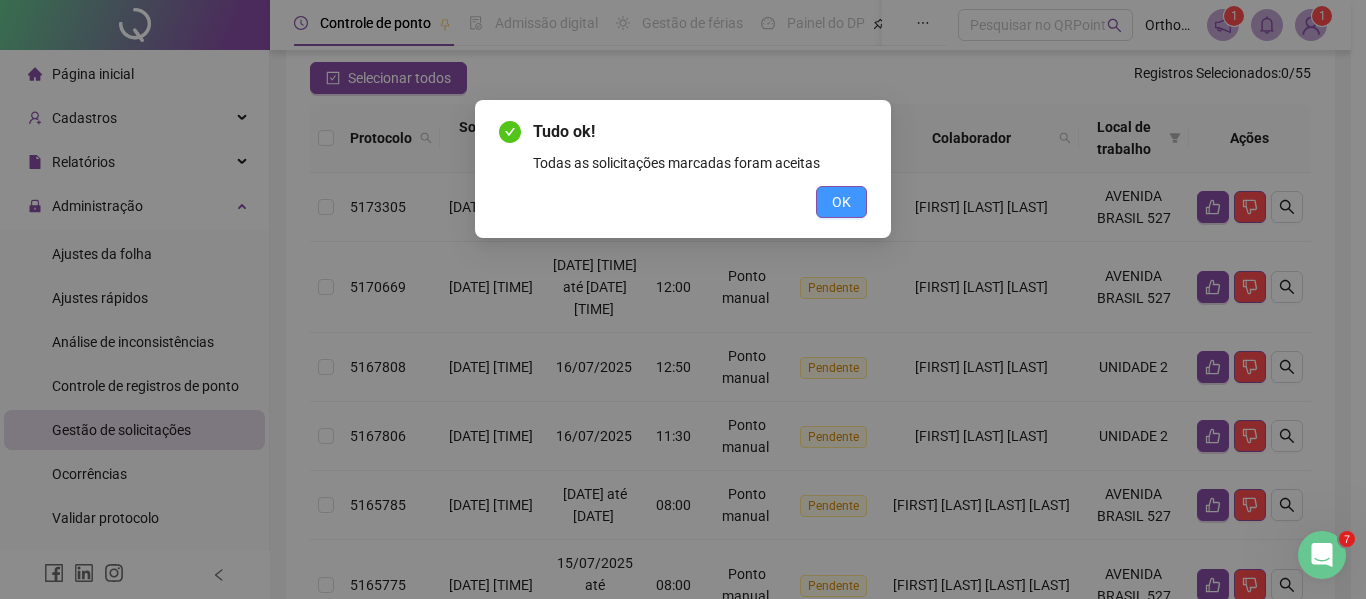 click on "OK" at bounding box center [841, 202] 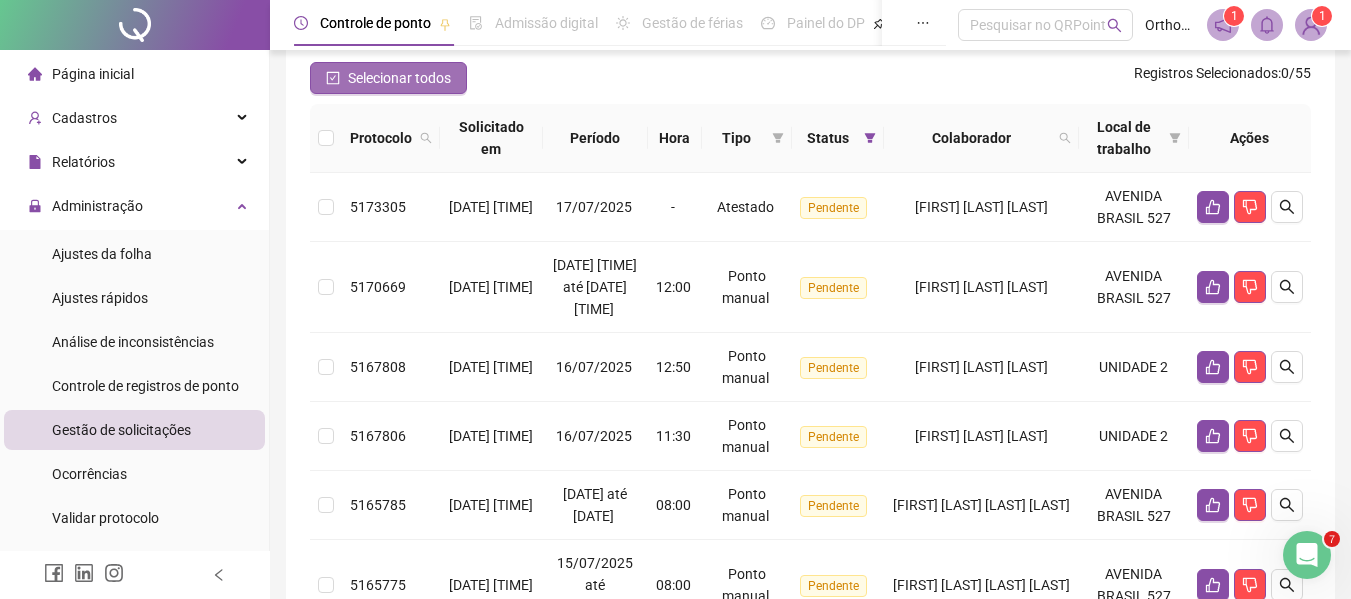 click on "Selecionar todos" at bounding box center [399, 78] 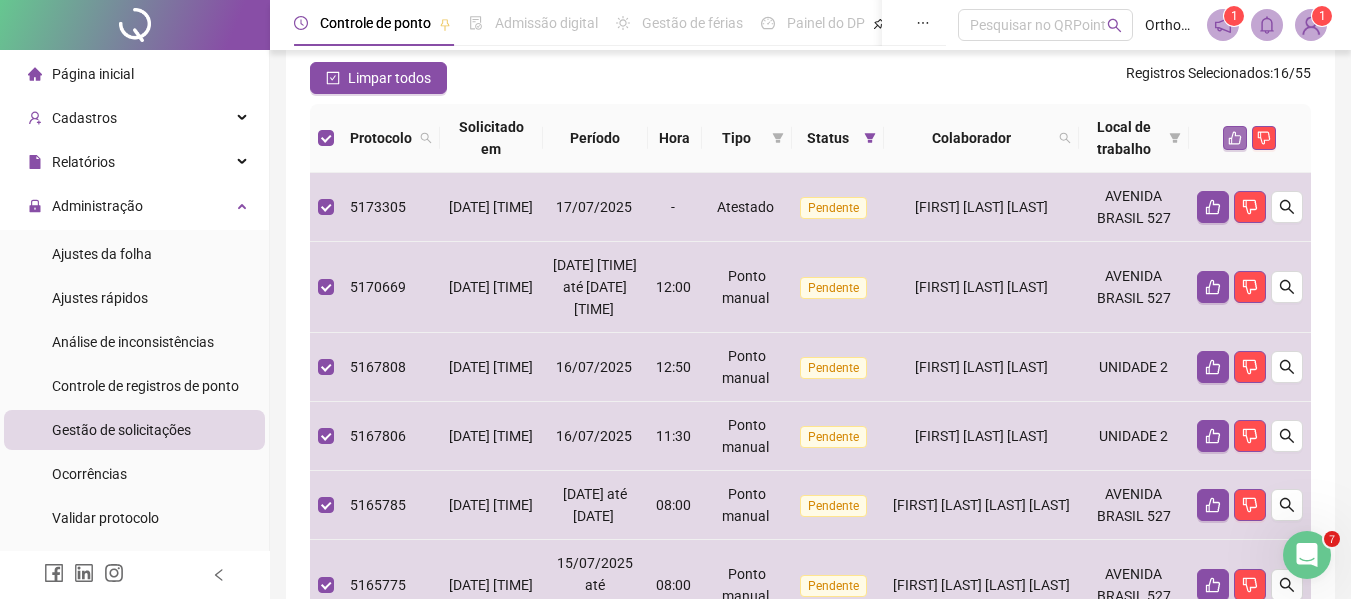 click 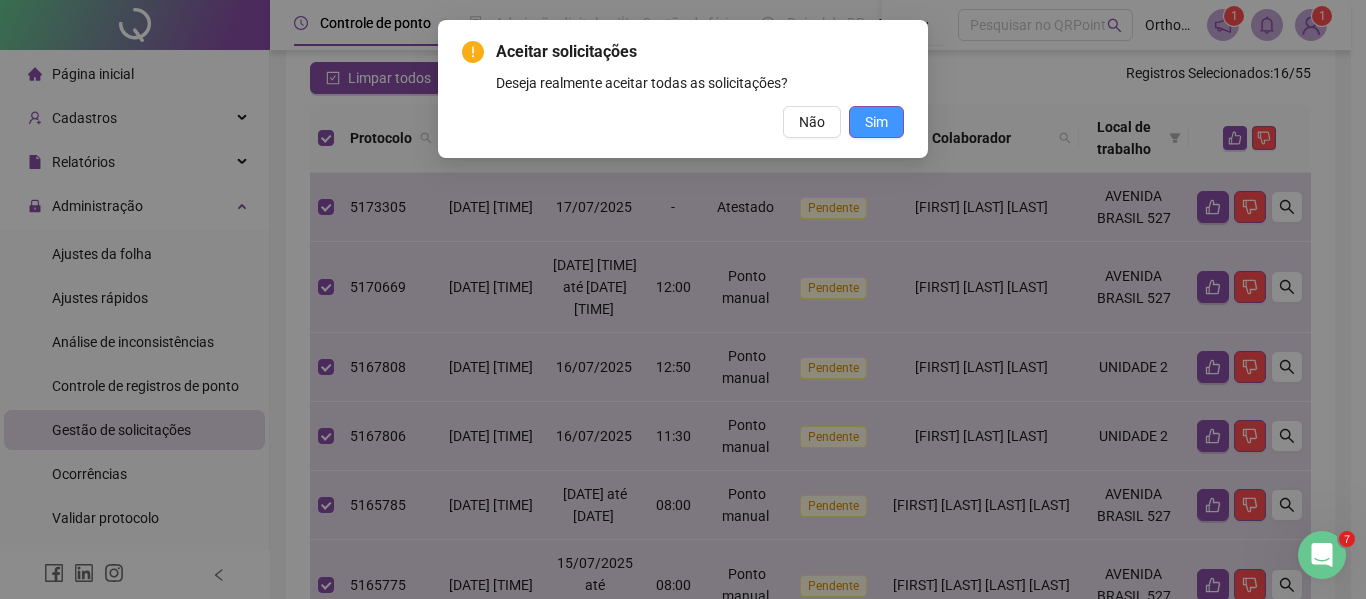 click on "Sim" at bounding box center (876, 122) 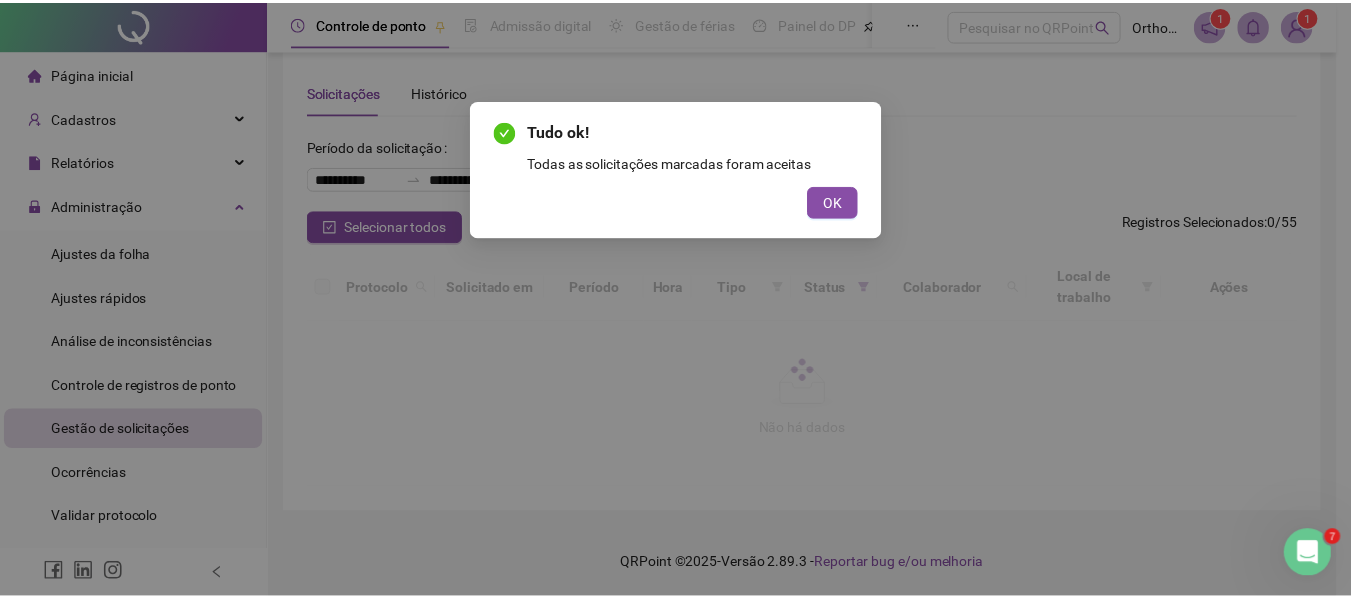 scroll, scrollTop: 21, scrollLeft: 0, axis: vertical 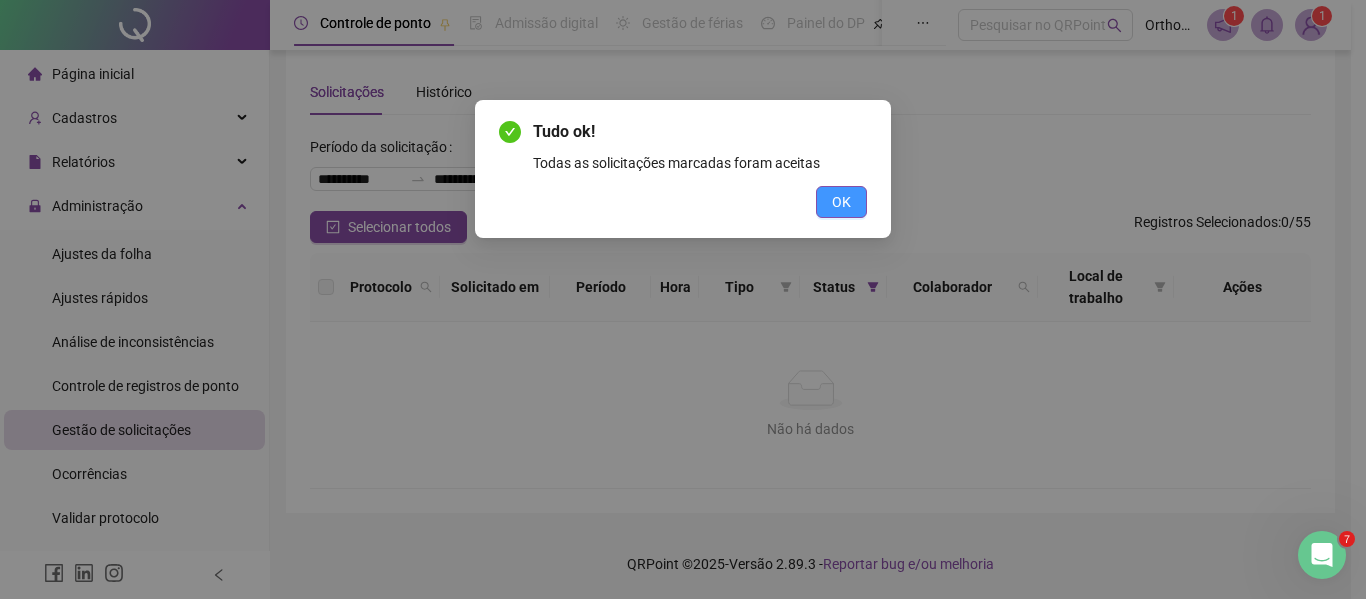 click on "OK" at bounding box center [841, 202] 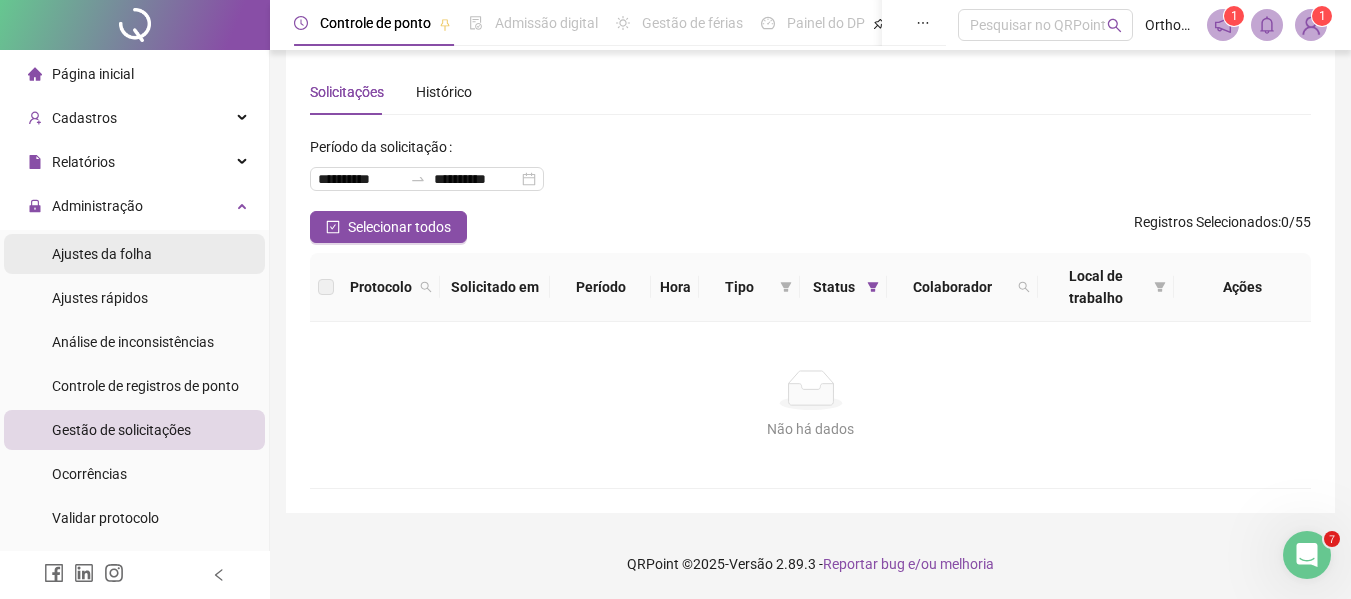 click on "Ajustes da folha" at bounding box center [102, 254] 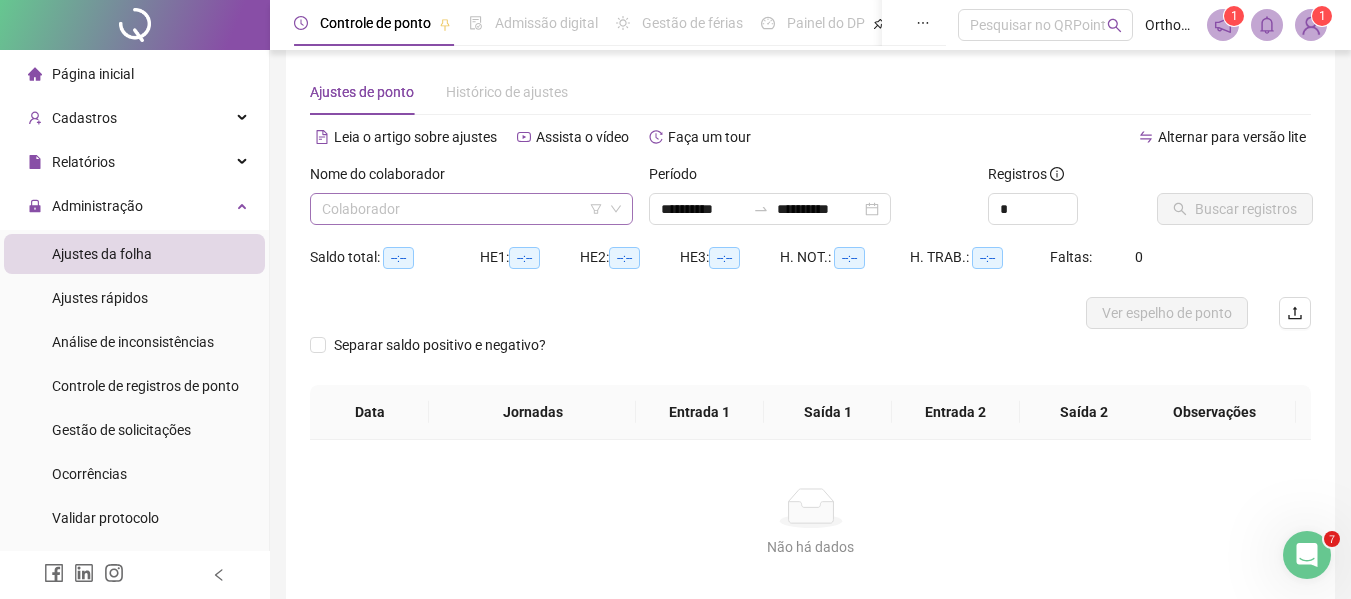click at bounding box center (462, 209) 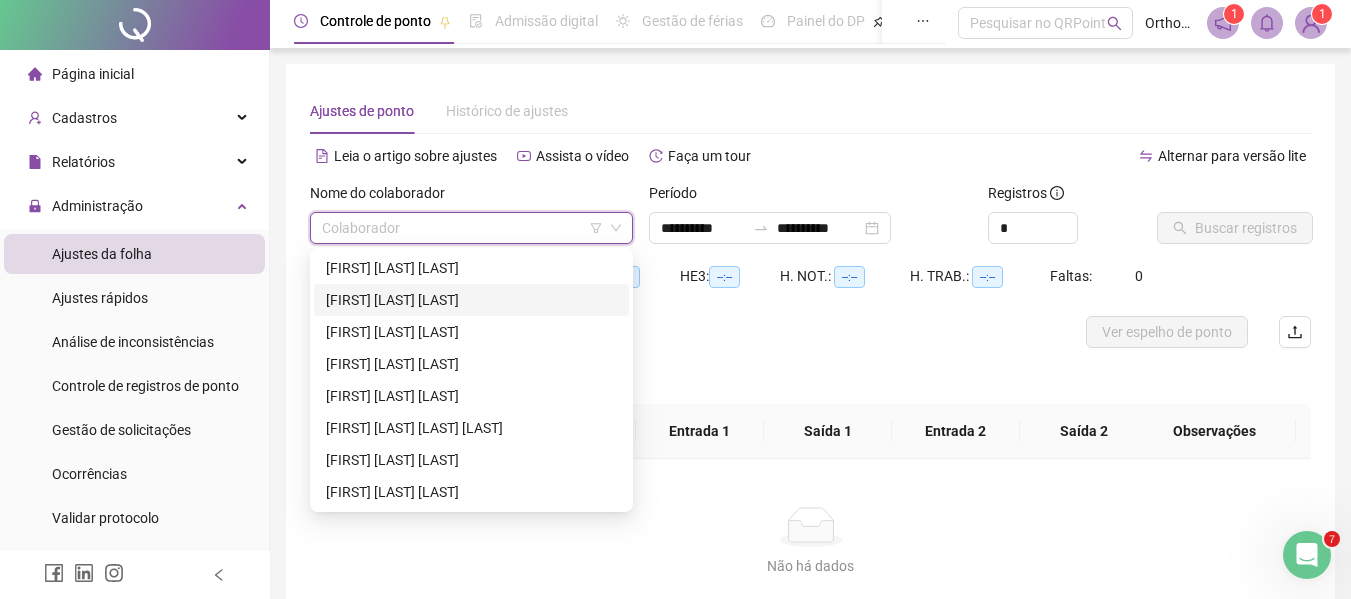 scroll, scrollTop: 0, scrollLeft: 0, axis: both 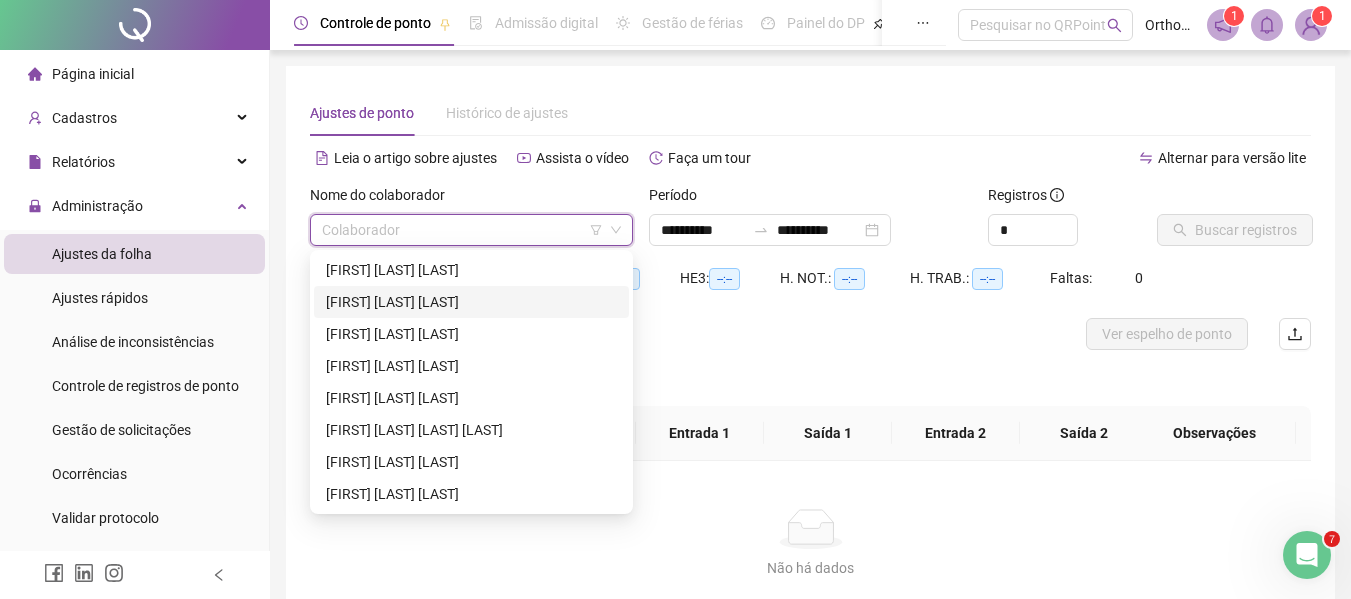 click on "[FIRST] [LAST] [LAST]" at bounding box center [471, 302] 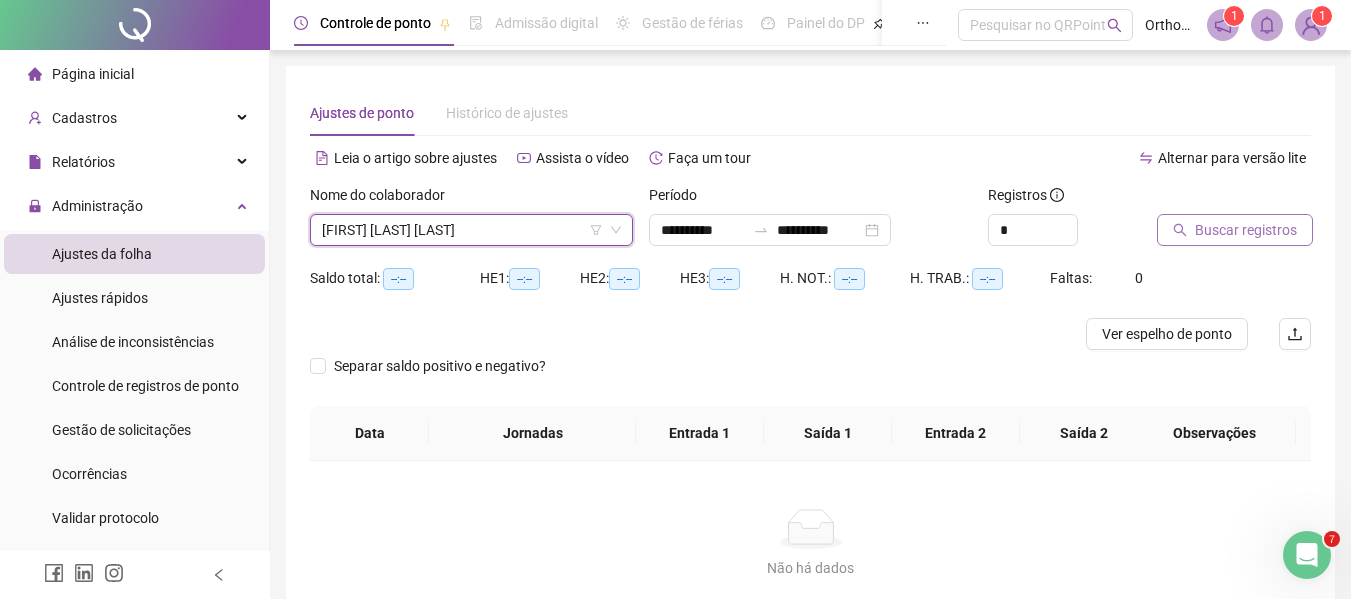 click on "Buscar registros" at bounding box center [1235, 230] 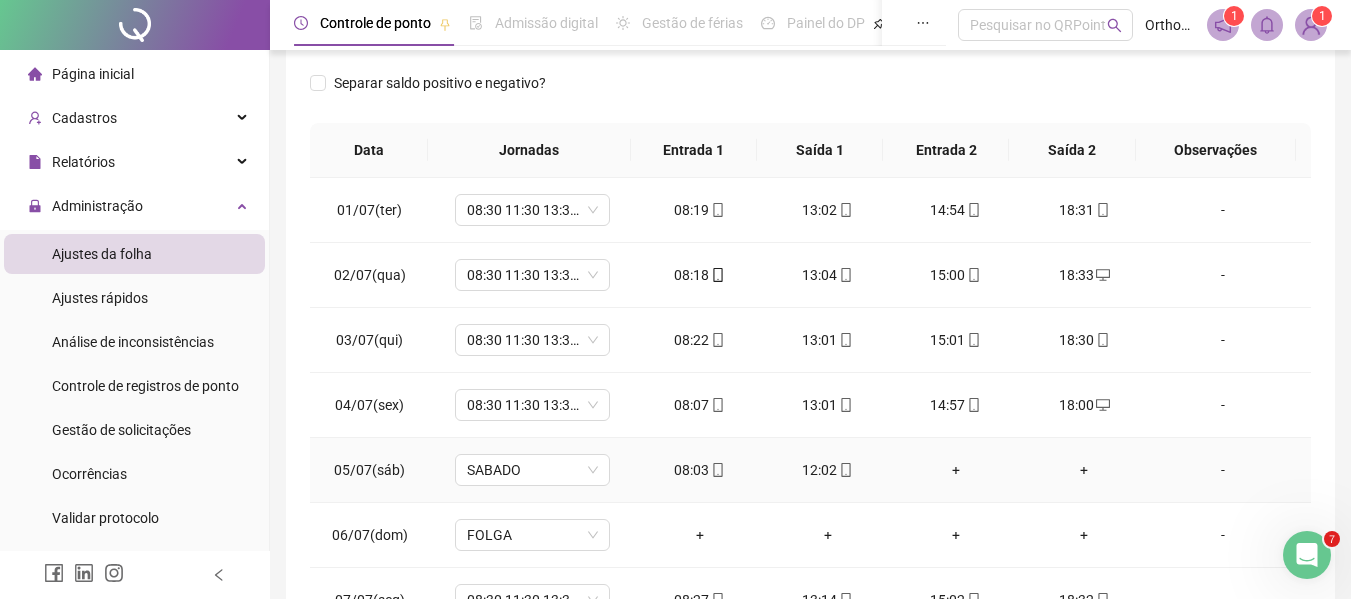 scroll, scrollTop: 300, scrollLeft: 0, axis: vertical 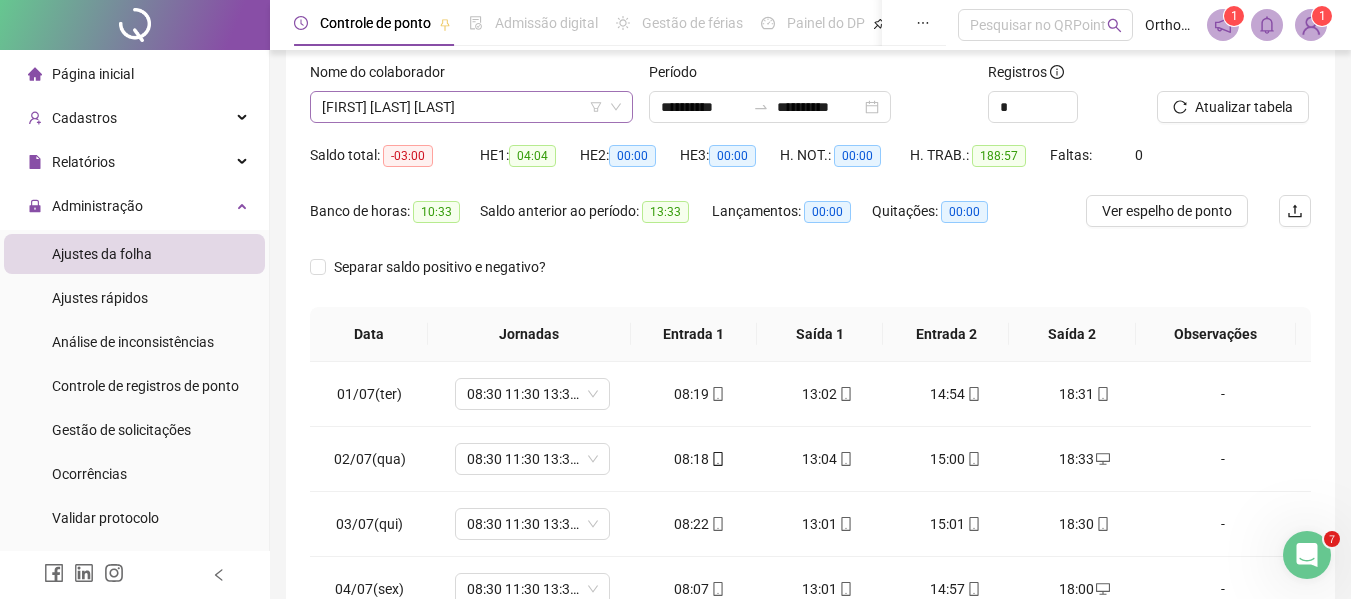 click on "[FIRST] [LAST] [LAST]" at bounding box center (471, 107) 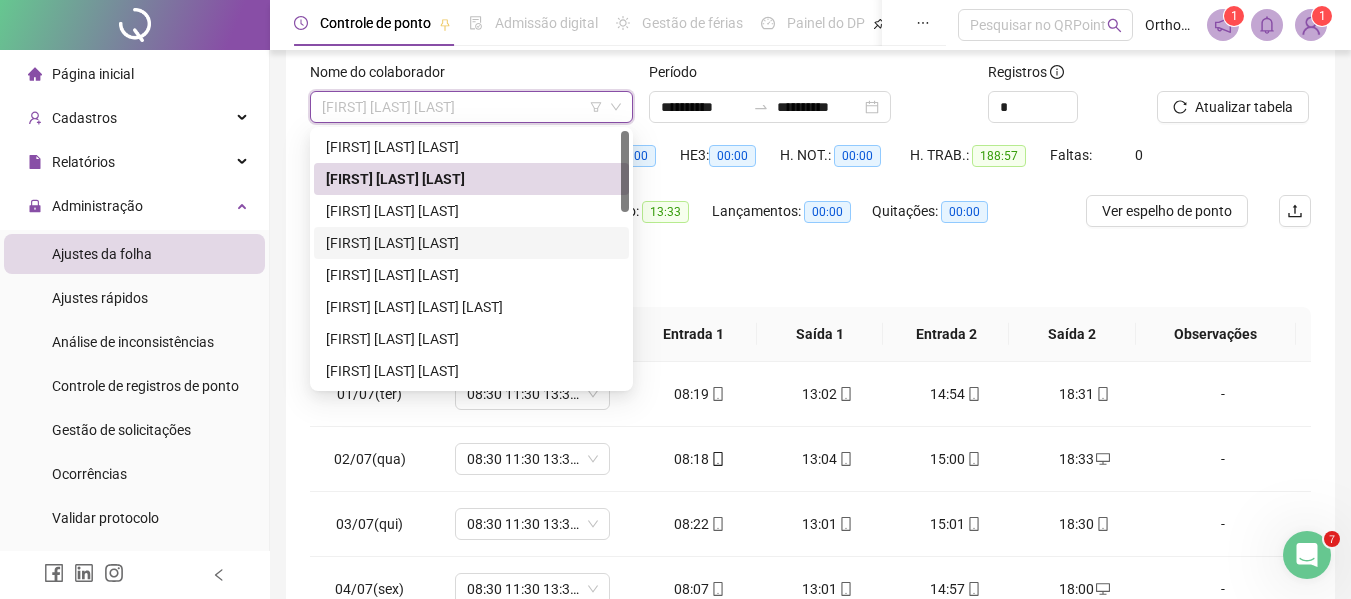click on "[FIRST] [LAST] [LAST]" at bounding box center [471, 243] 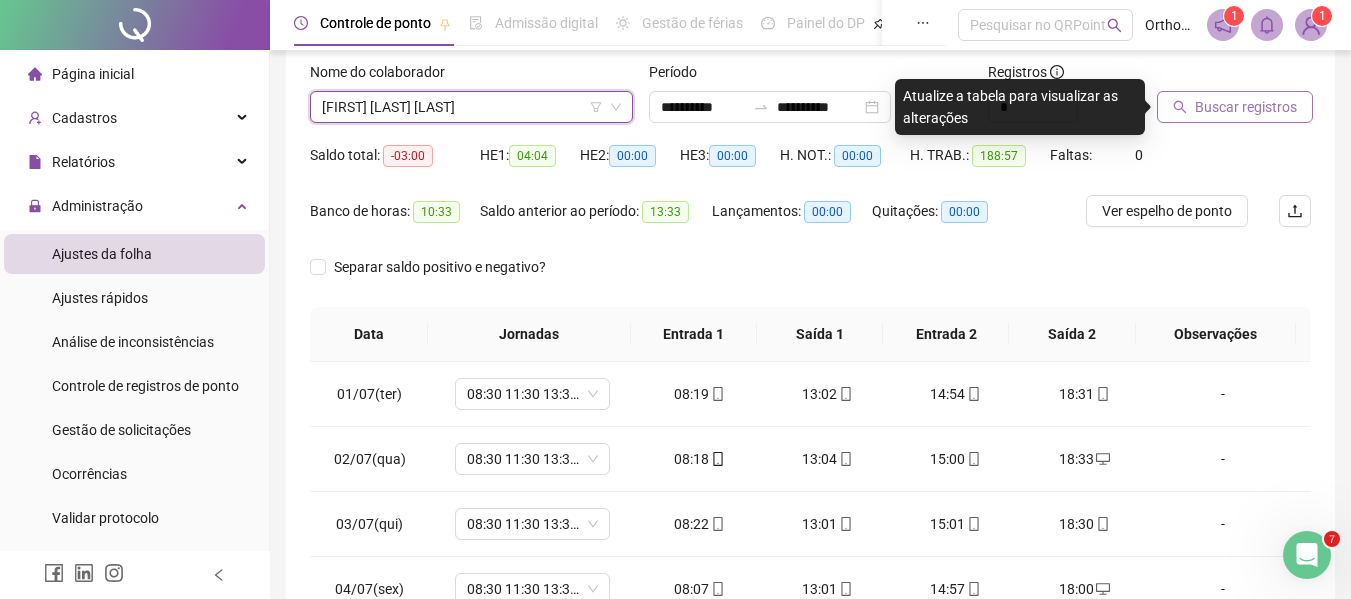 click on "Buscar registros" at bounding box center [1246, 107] 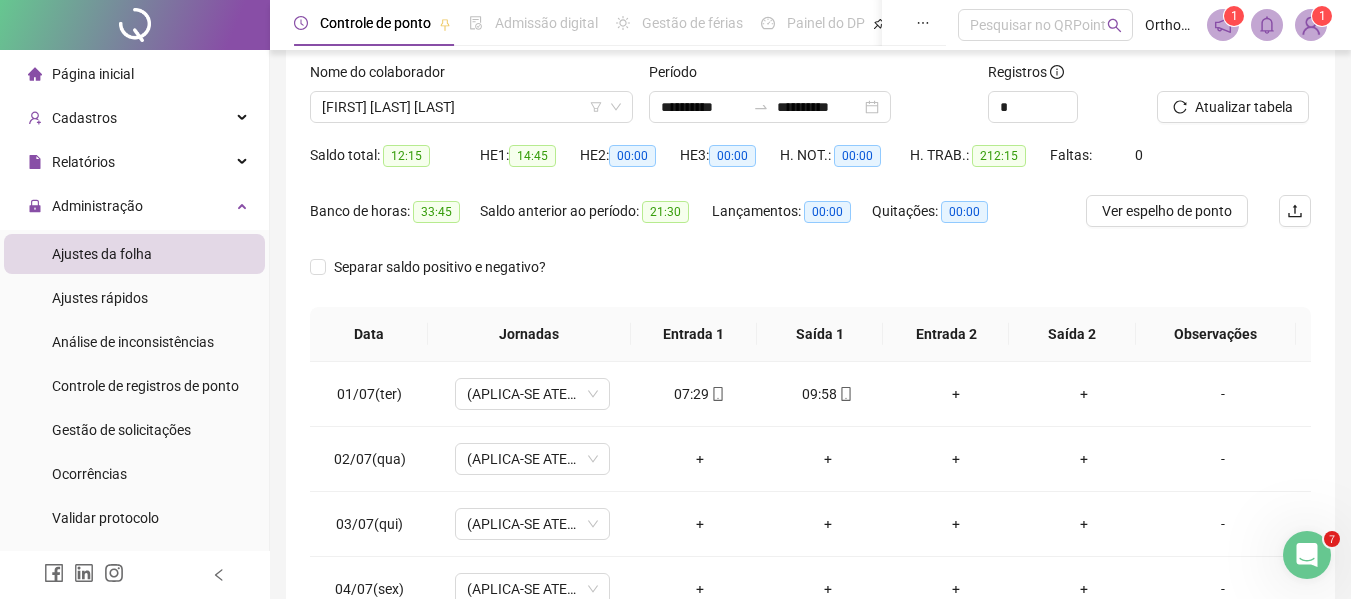 scroll, scrollTop: 323, scrollLeft: 0, axis: vertical 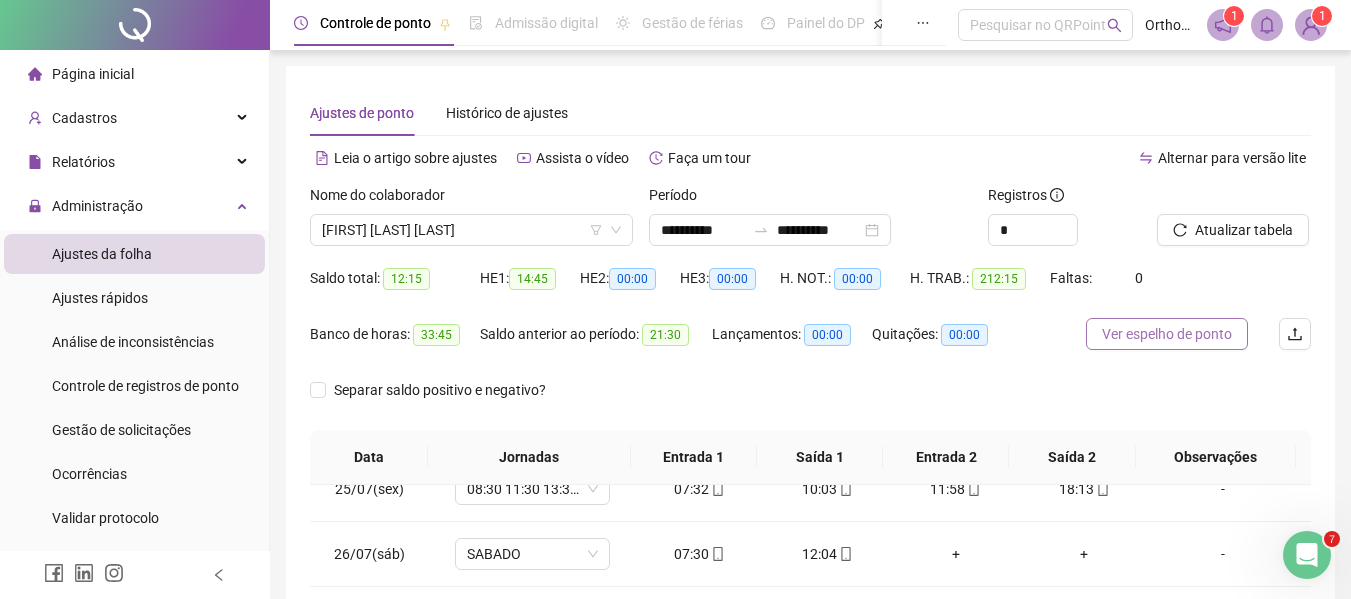 click on "Ver espelho de ponto" at bounding box center (1167, 334) 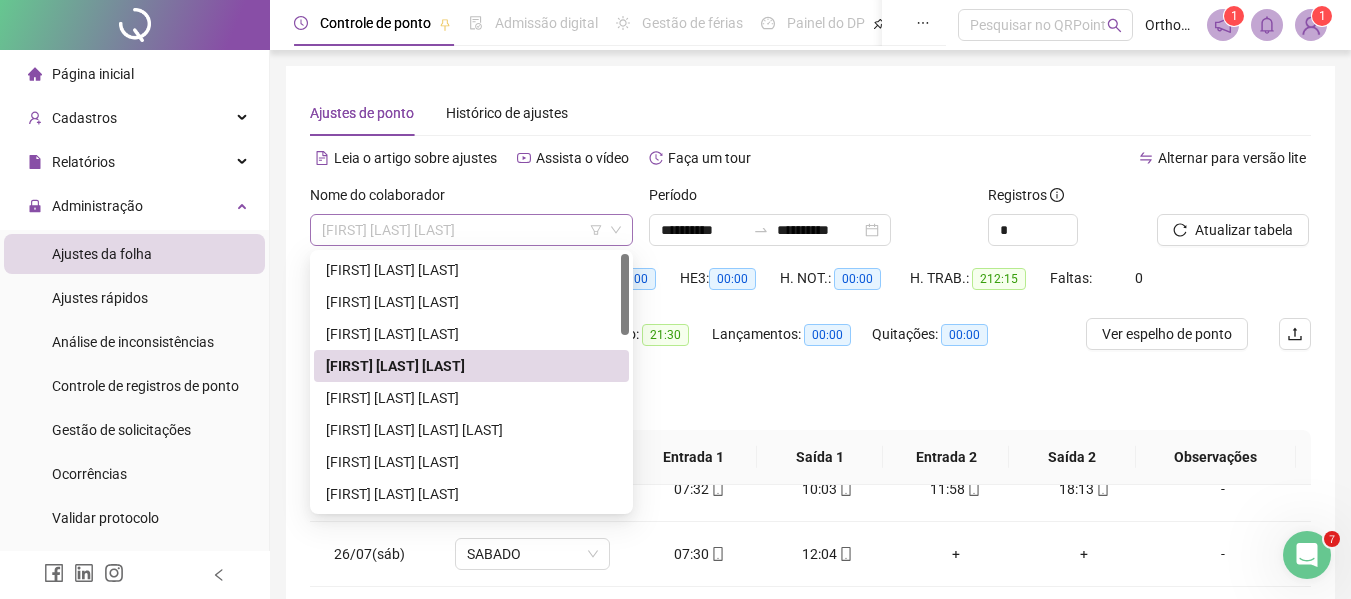 click on "[FIRST] [LAST] [LAST]" at bounding box center [471, 230] 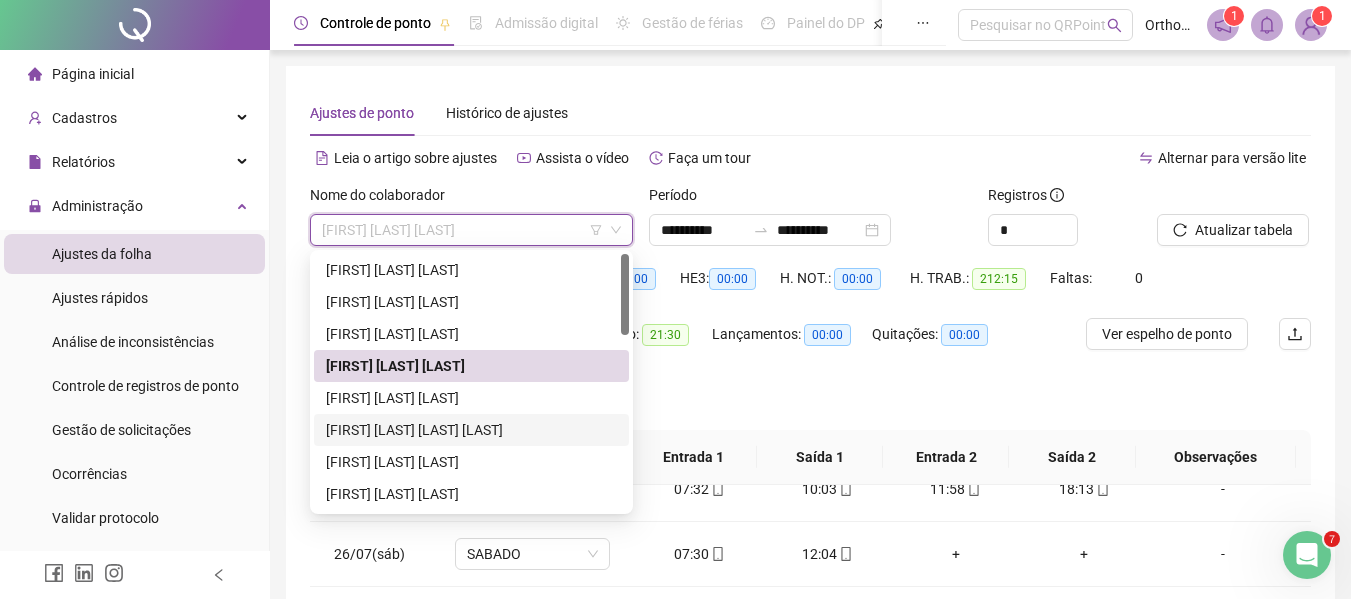 click on "[FIRST] [LAST] [LAST] [LAST]" at bounding box center (471, 430) 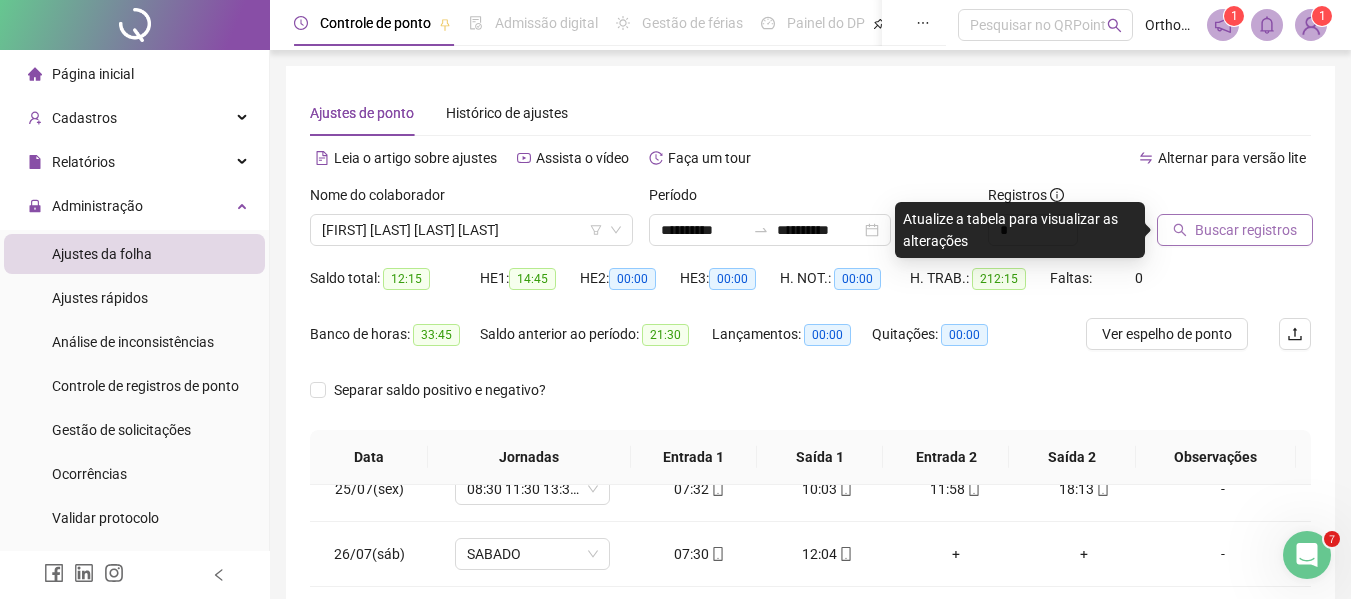 click on "Buscar registros" at bounding box center (1246, 230) 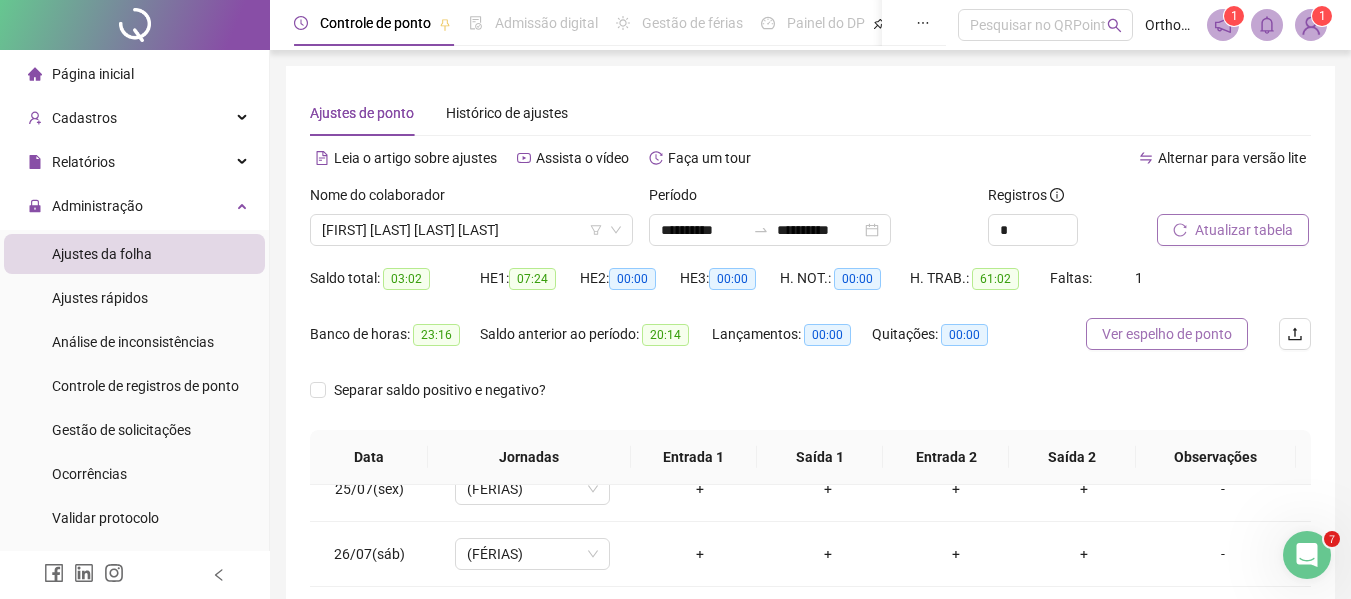 click on "Ver espelho de ponto" at bounding box center (1167, 334) 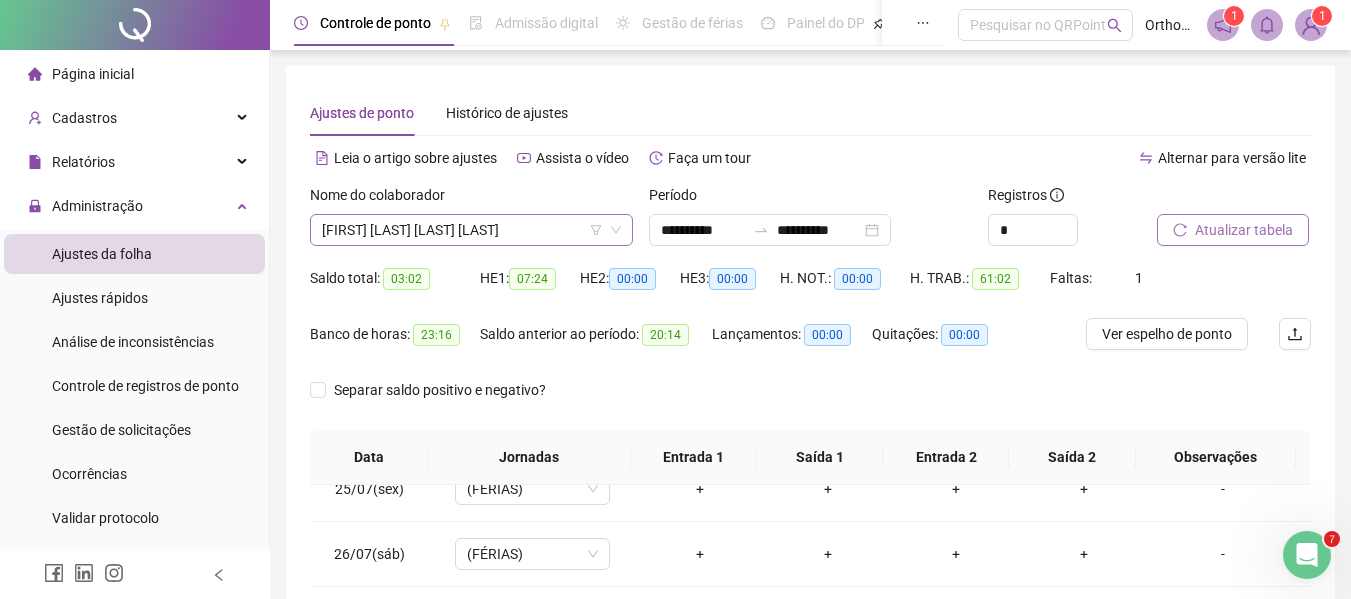 click on "[FIRST] [LAST] [LAST] [LAST]" at bounding box center (471, 230) 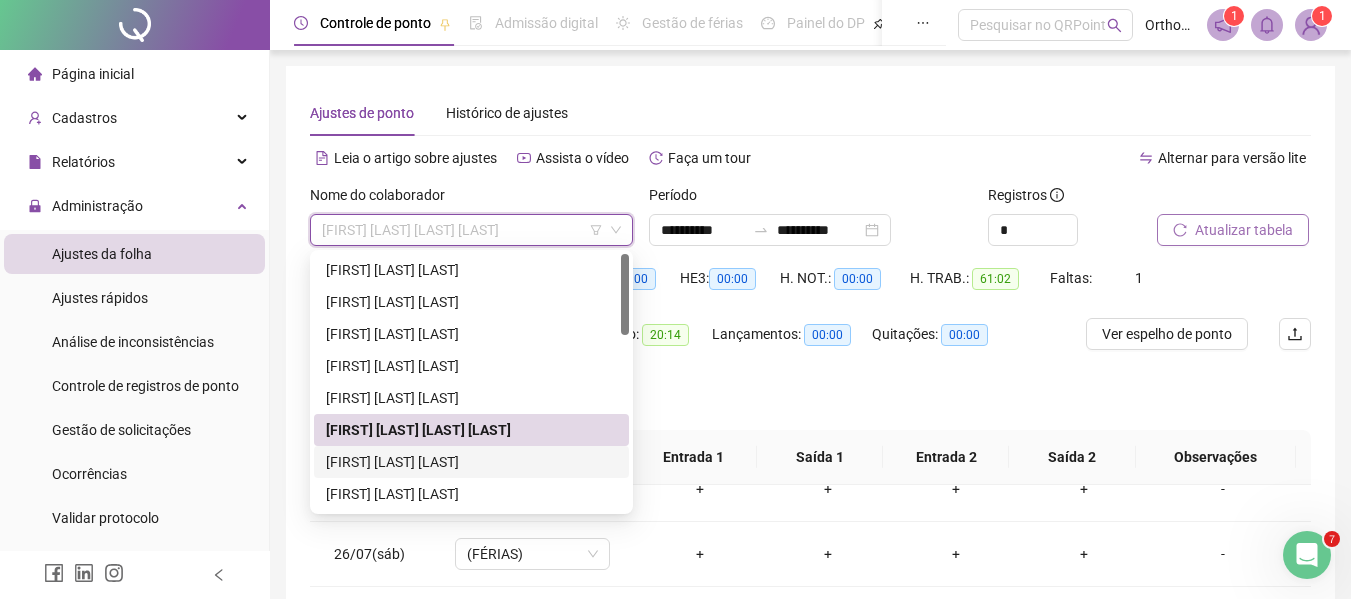 click on "[FIRST] [LAST] [LAST]" at bounding box center (471, 462) 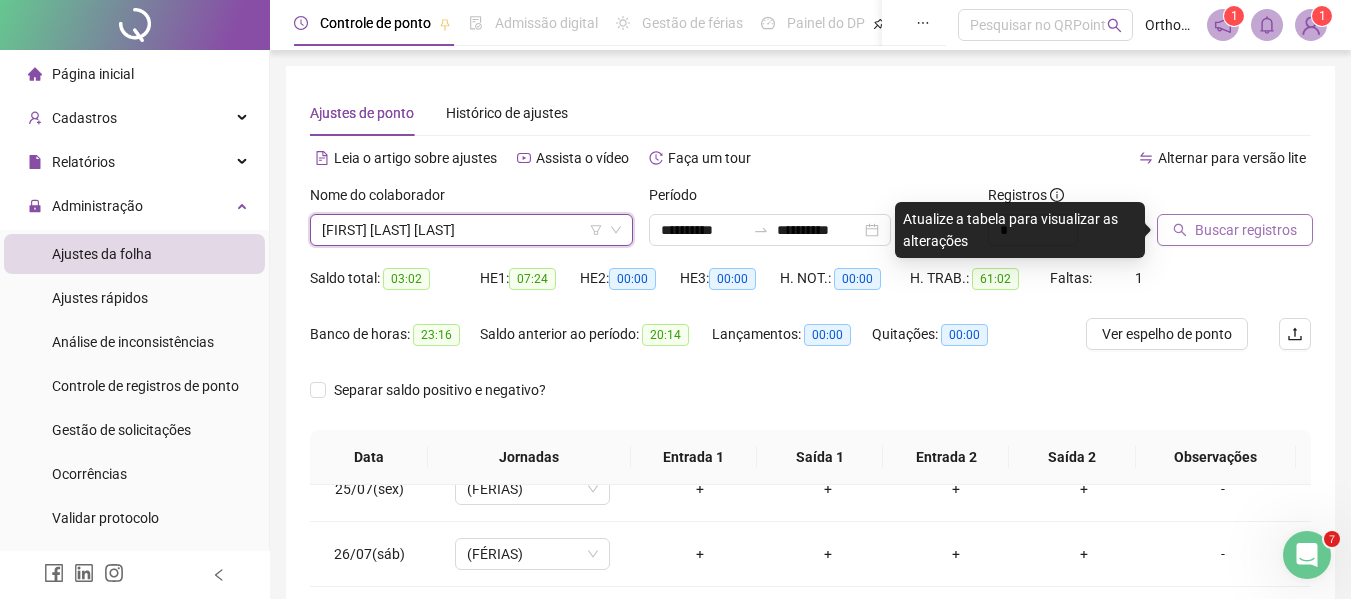 click on "Buscar registros" at bounding box center [1246, 230] 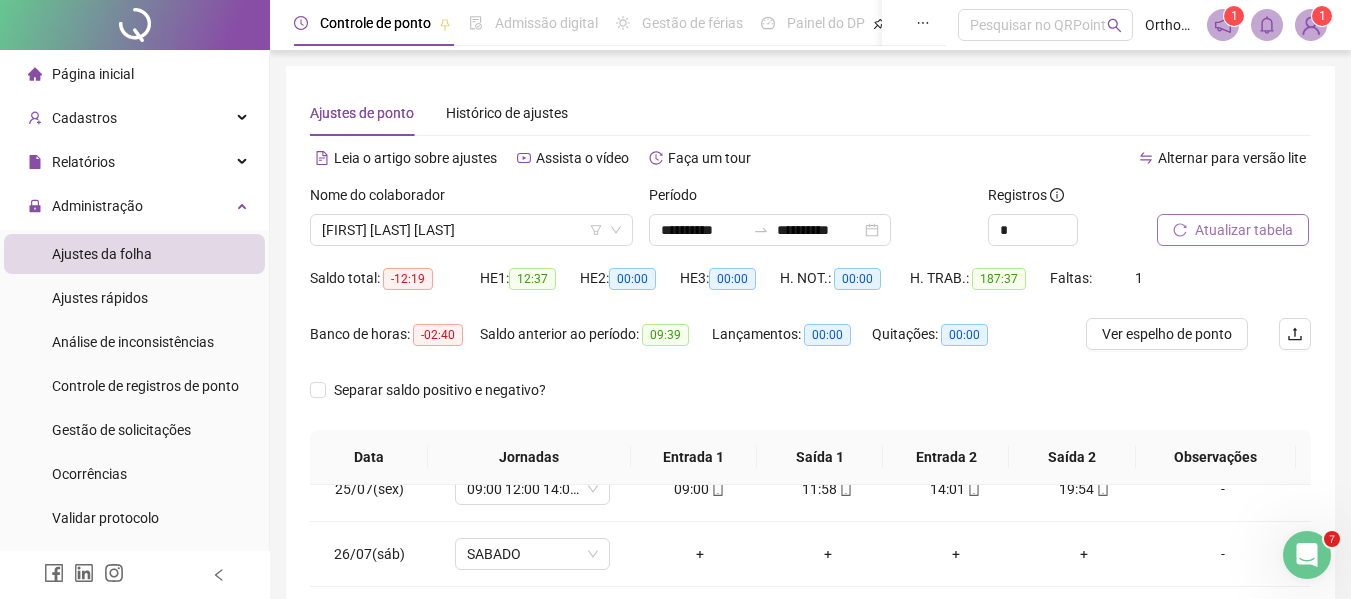 click on "Ver espelho de ponto" at bounding box center [1167, 334] 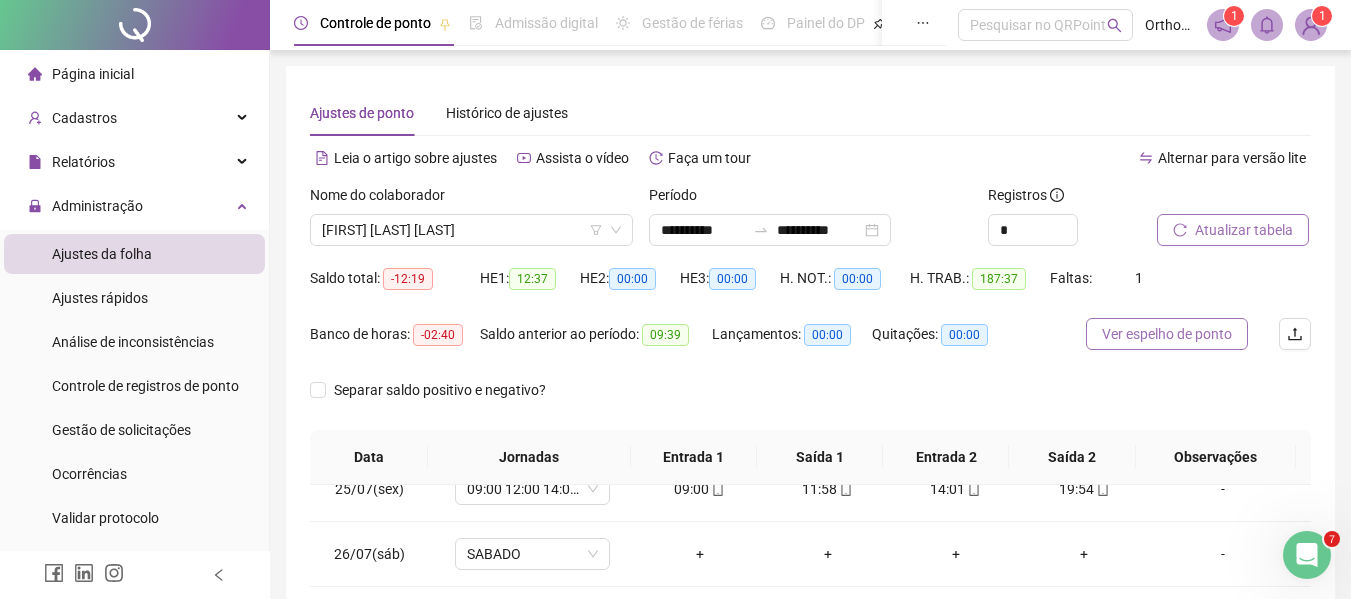 click on "Ver espelho de ponto" at bounding box center (1167, 334) 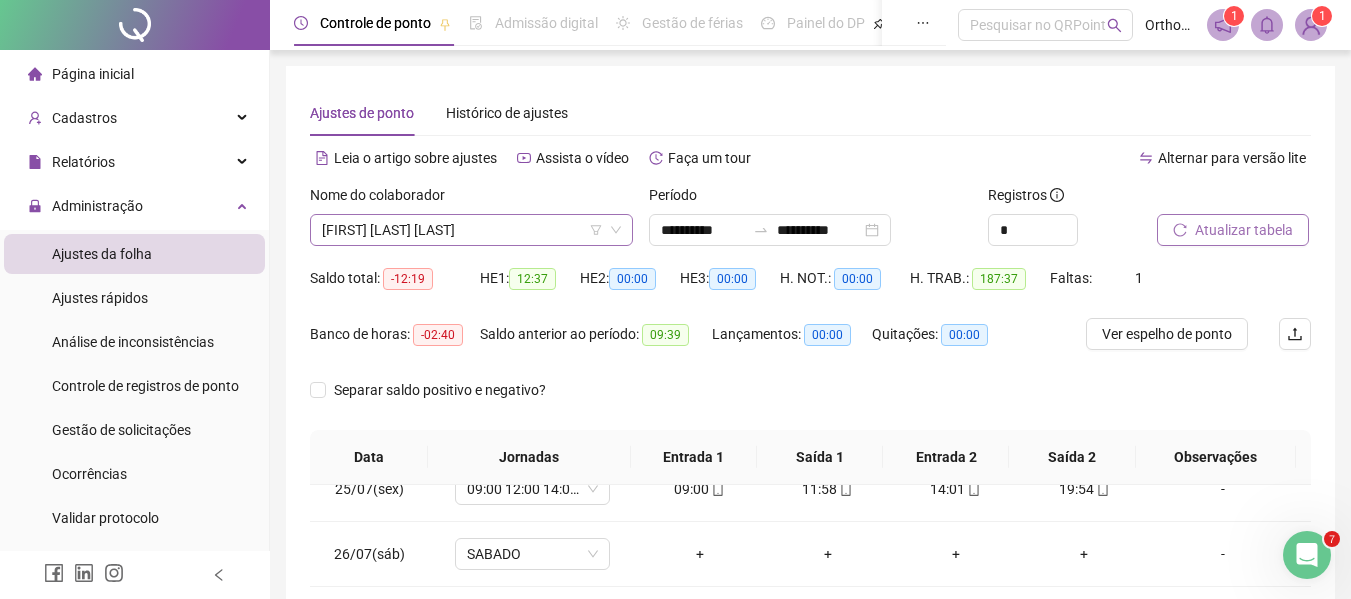 click on "[FIRST] [LAST] [LAST]" at bounding box center [471, 230] 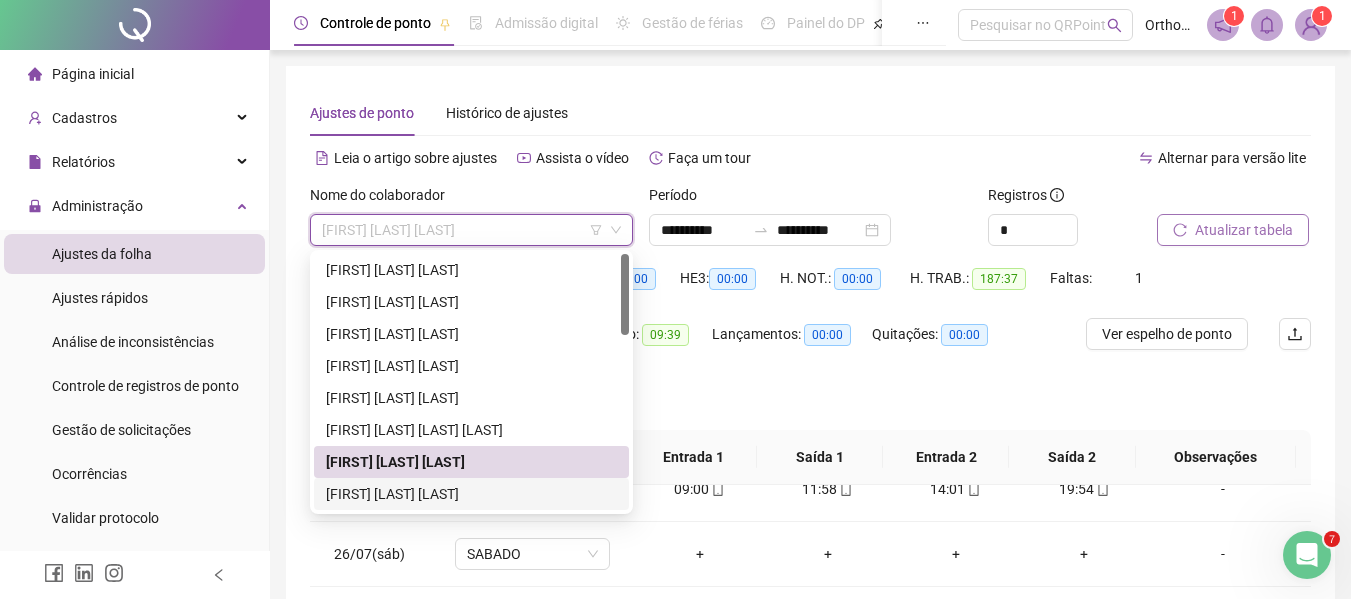 click on "[FIRST] [LAST] [LAST]" at bounding box center (471, 494) 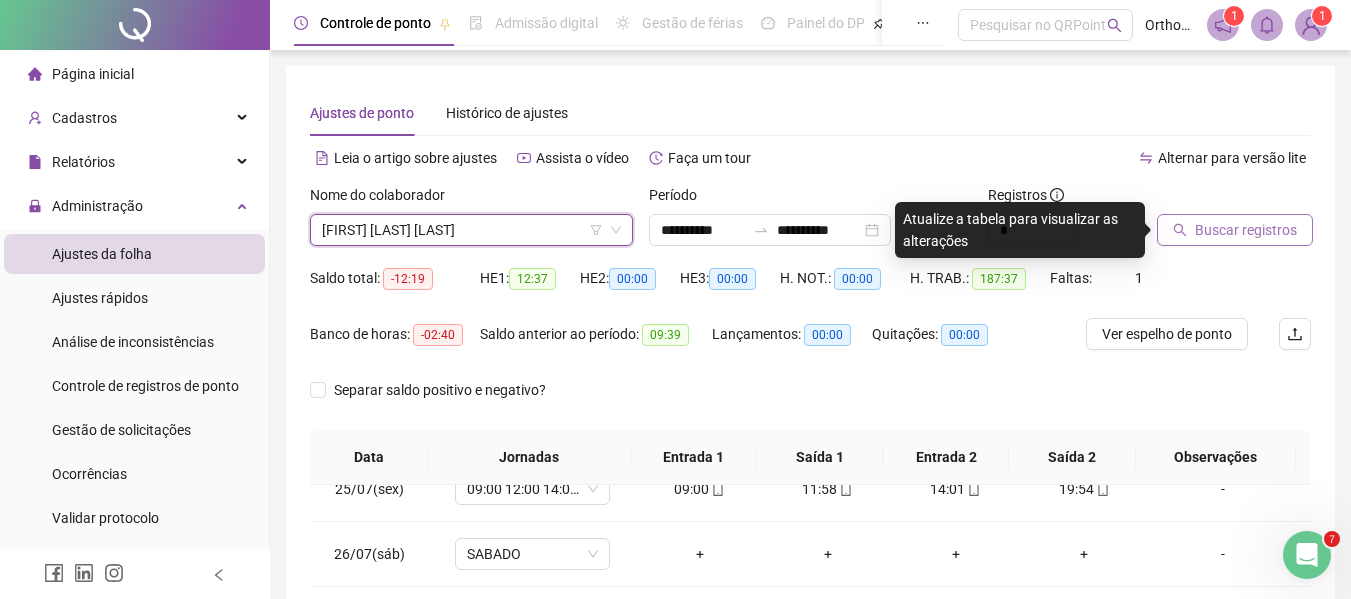 click on "Buscar registros" at bounding box center (1246, 230) 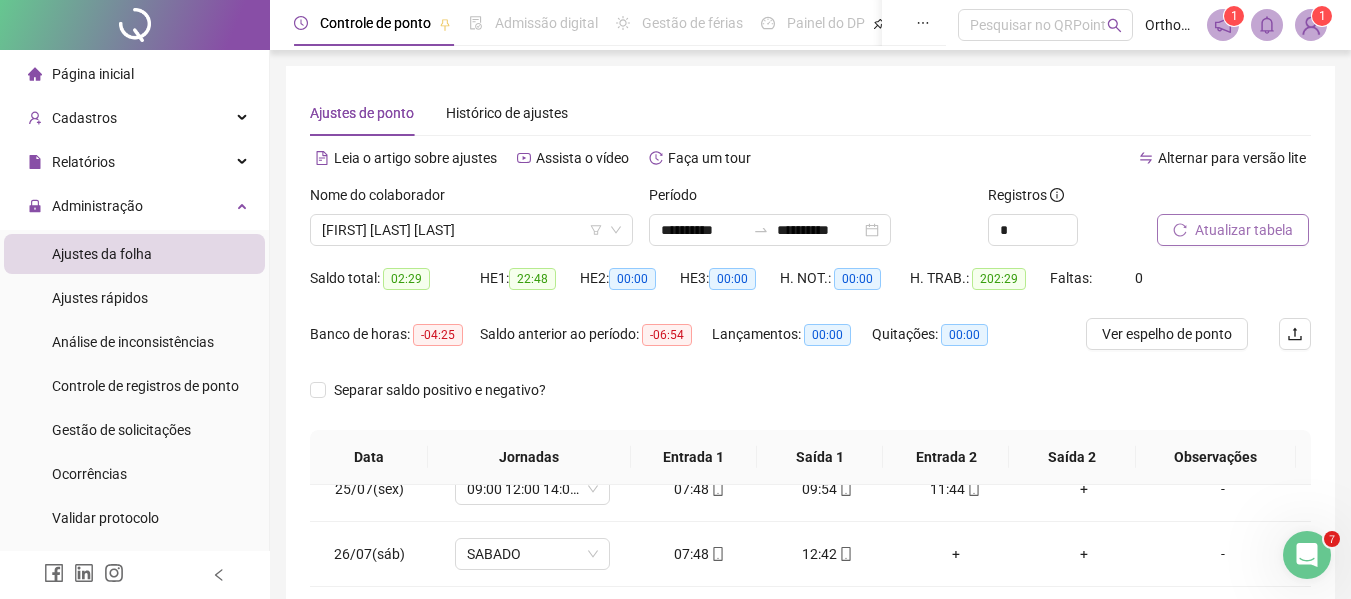click on "Ver espelho de ponto" at bounding box center [1167, 334] 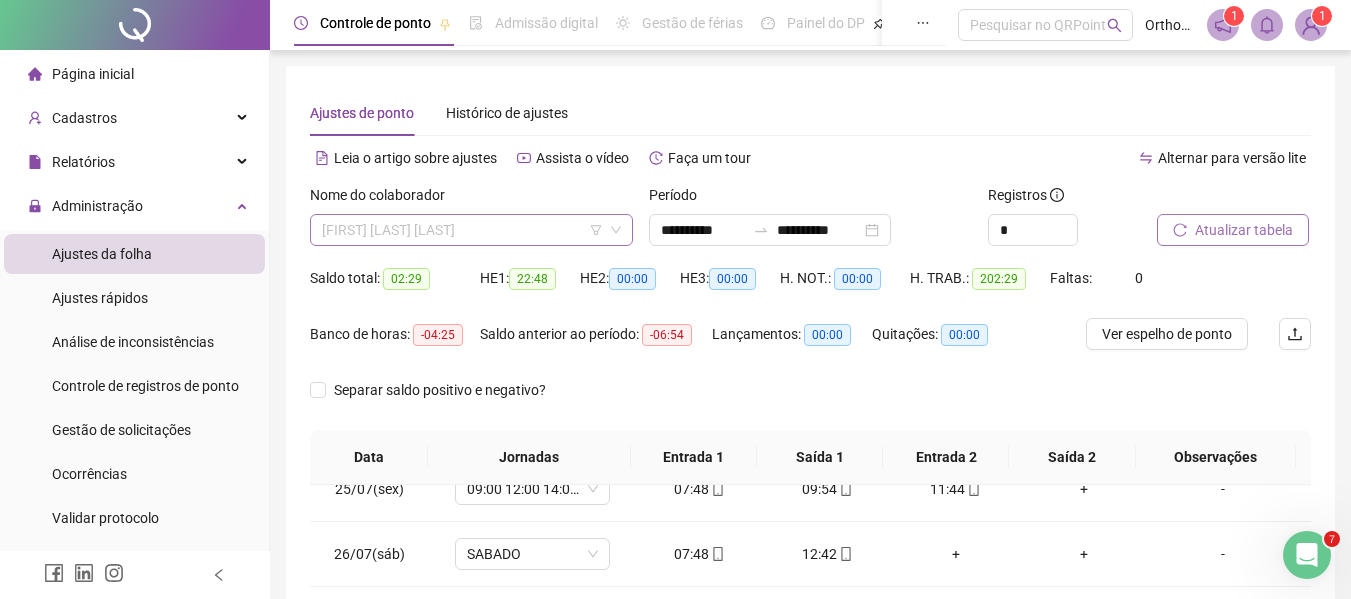 click on "[FIRST] [LAST] [LAST]" at bounding box center [471, 230] 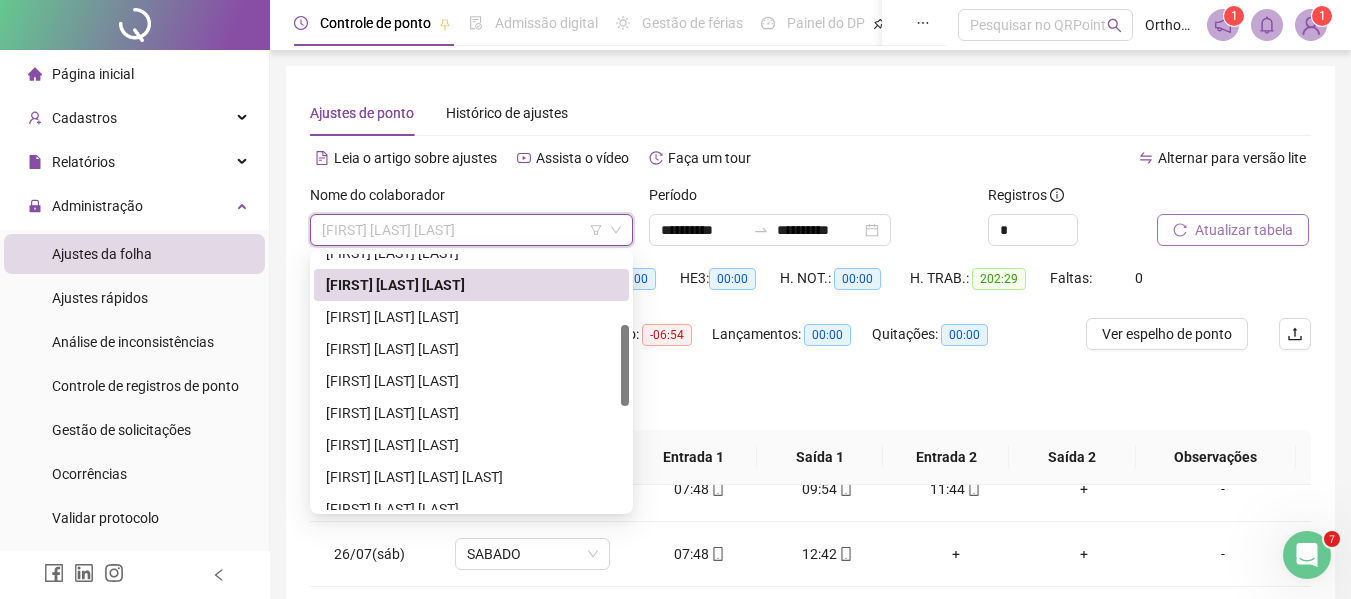 scroll, scrollTop: 224, scrollLeft: 0, axis: vertical 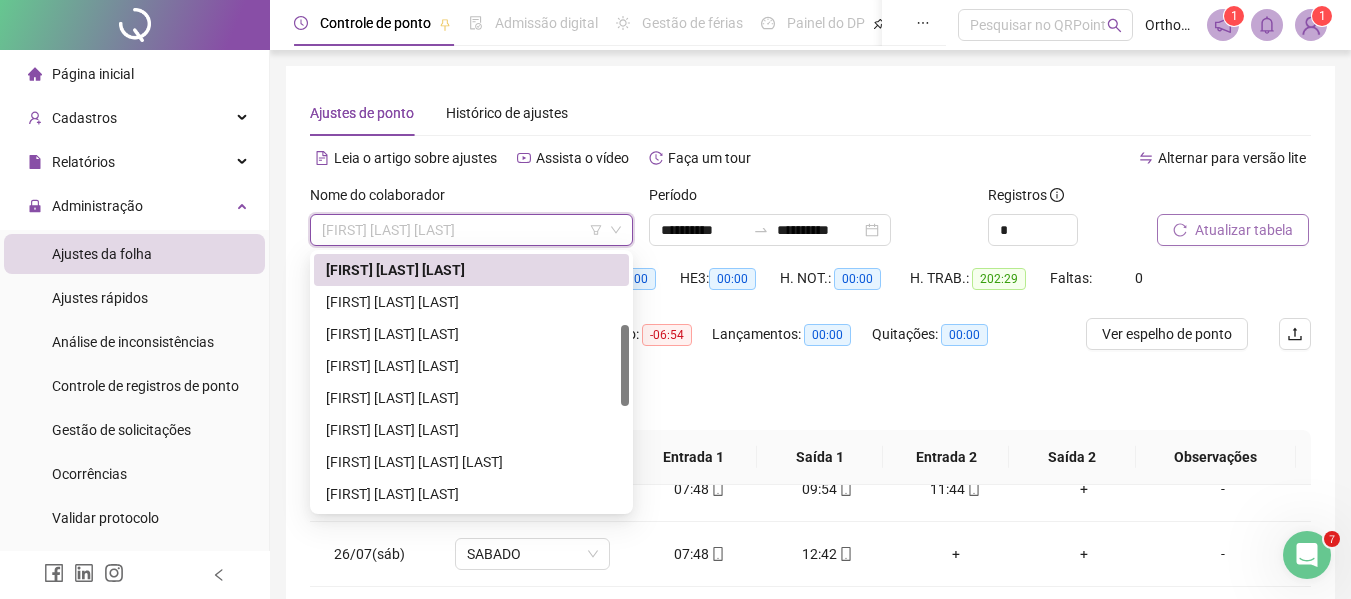 drag, startPoint x: 625, startPoint y: 276, endPoint x: 629, endPoint y: 348, distance: 72.11102 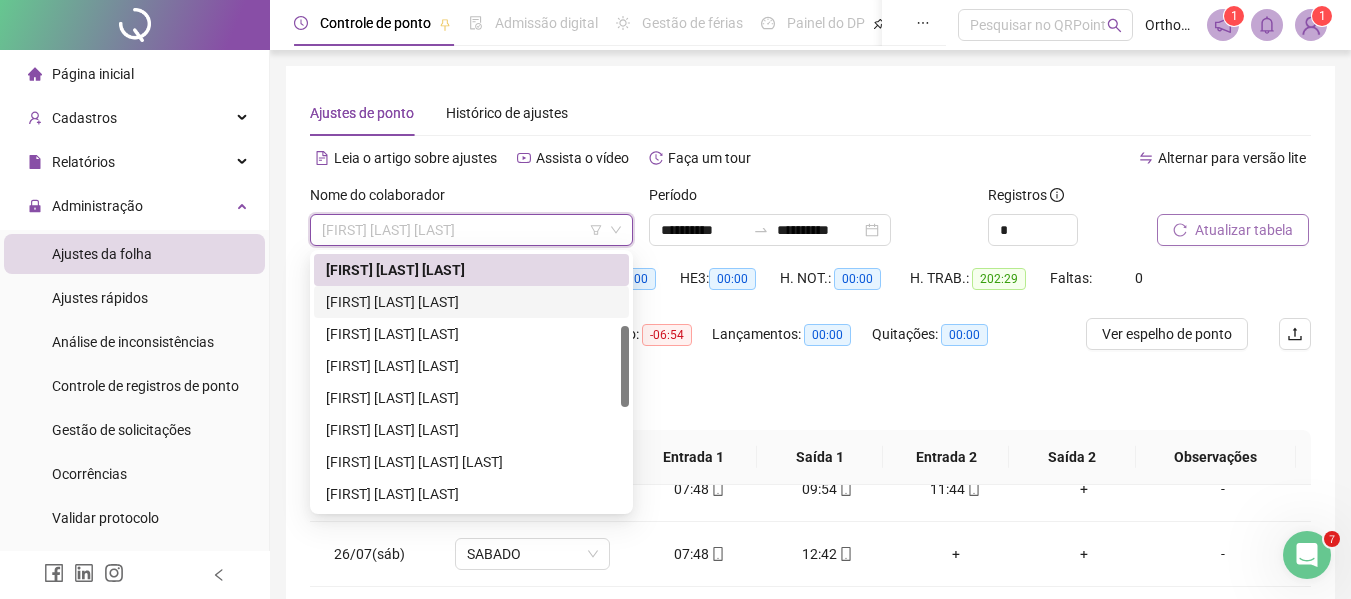 drag, startPoint x: 524, startPoint y: 300, endPoint x: 1124, endPoint y: 253, distance: 601.838 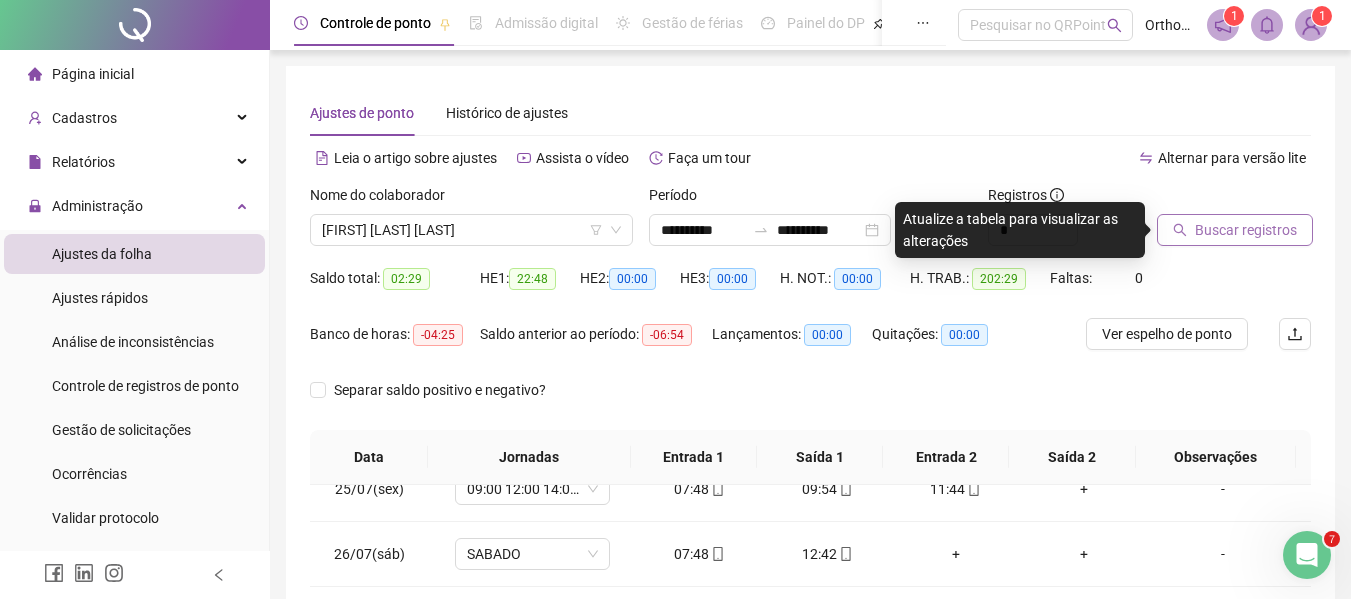 click on "Buscar registros" at bounding box center (1246, 230) 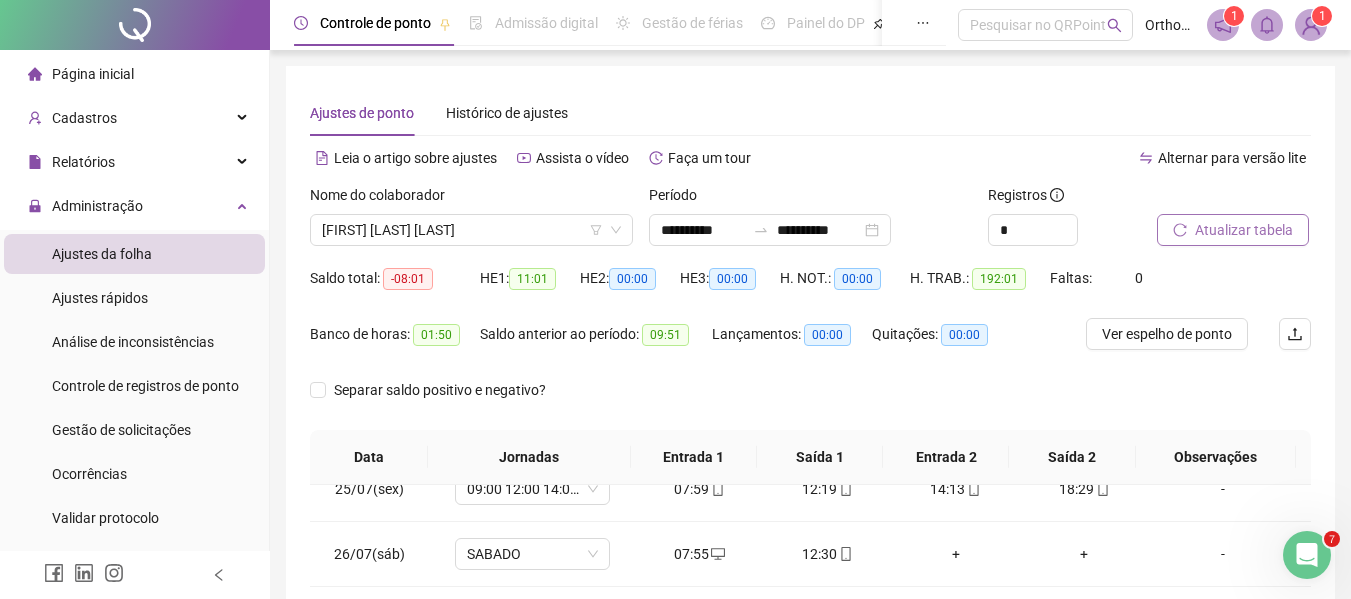 click on "Saldo total:   -08:01 HE 1:   11:01 HE 2:   00:00 HE 3:   00:00 H. NOT.:   00:00 H. TRAB.:   192:01 Faltas:   0" at bounding box center (810, 290) 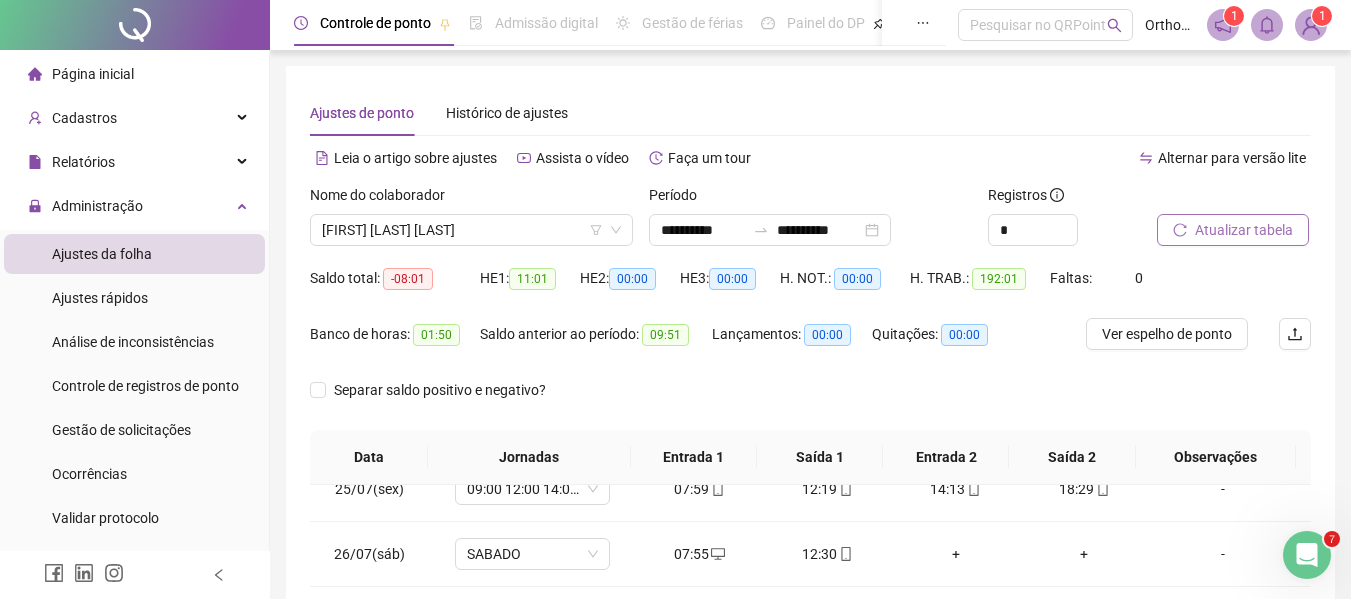 click at bounding box center (1209, 199) 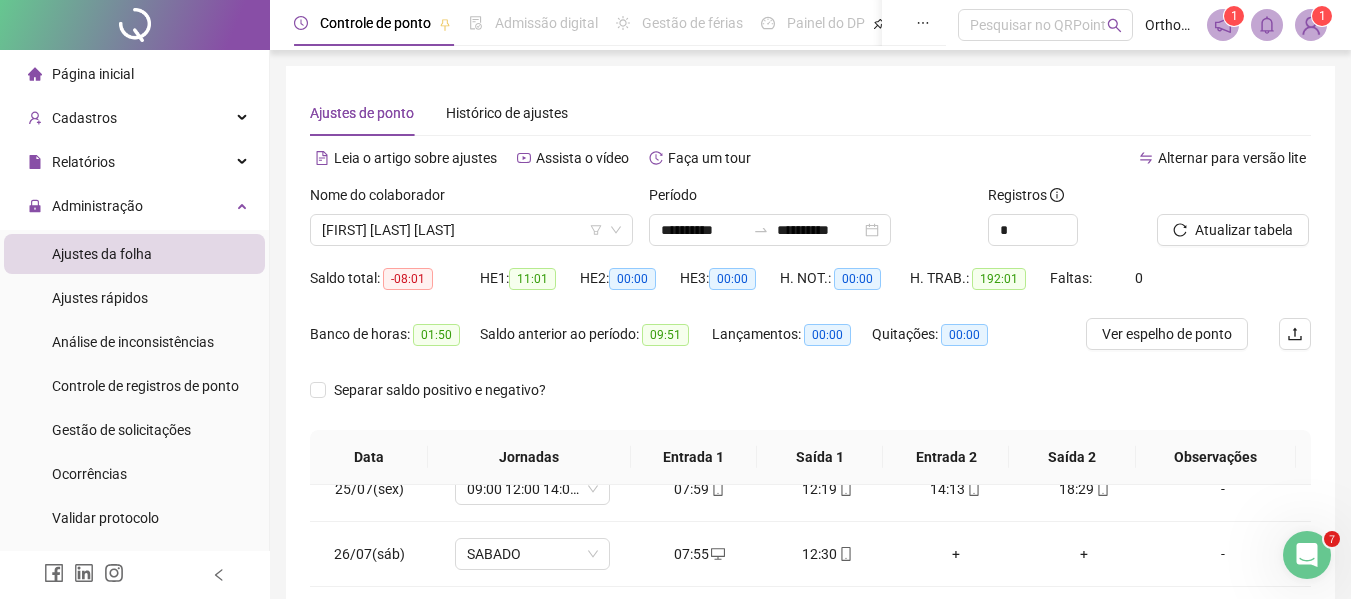 click on "Ver espelho de ponto" at bounding box center (1167, 334) 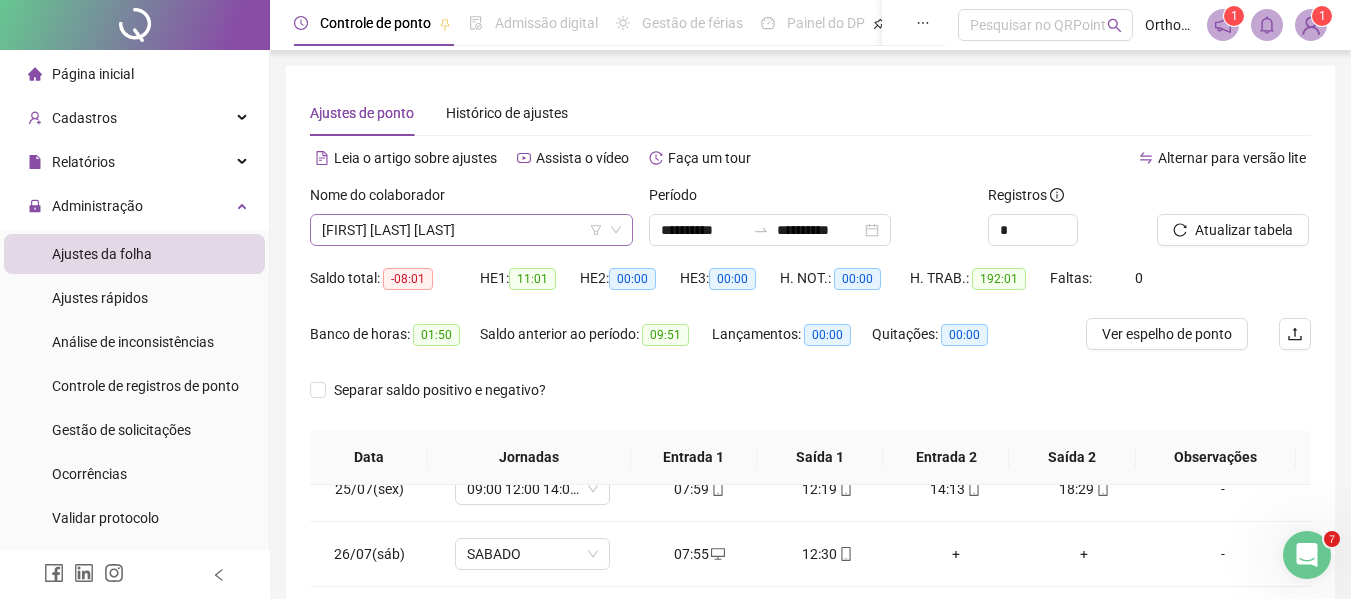 click on "[FIRST] [LAST] [LAST]" at bounding box center (471, 230) 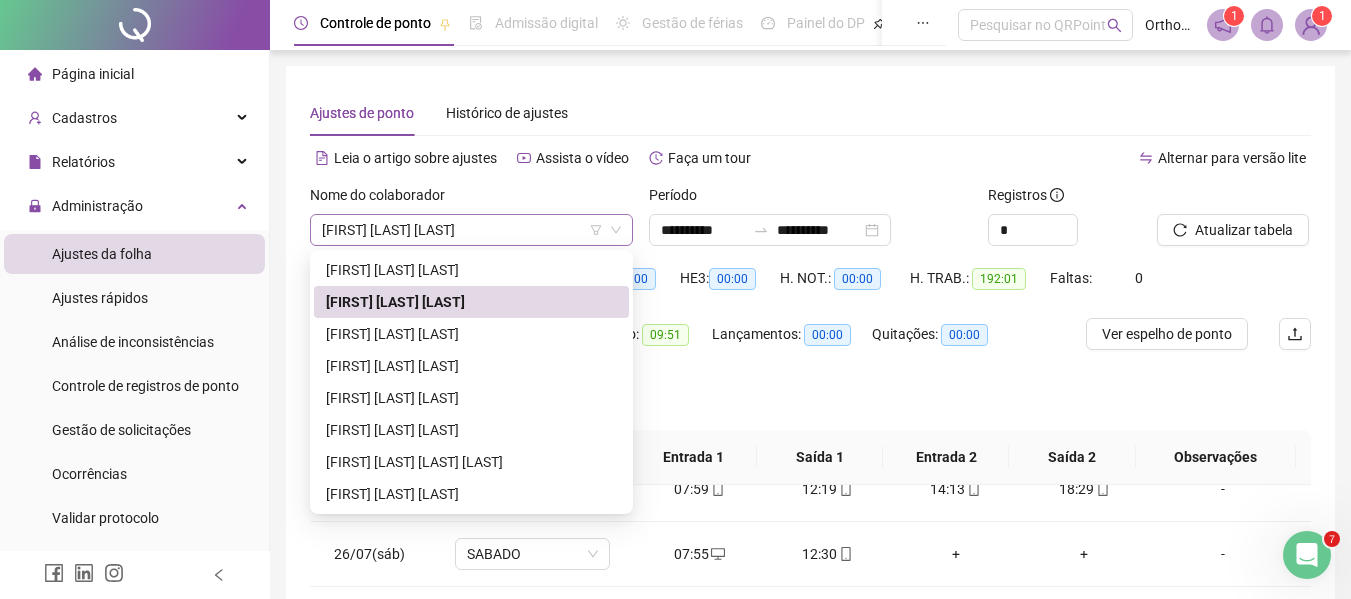 click on "[FIRST] [LAST] [LAST]" at bounding box center (471, 230) 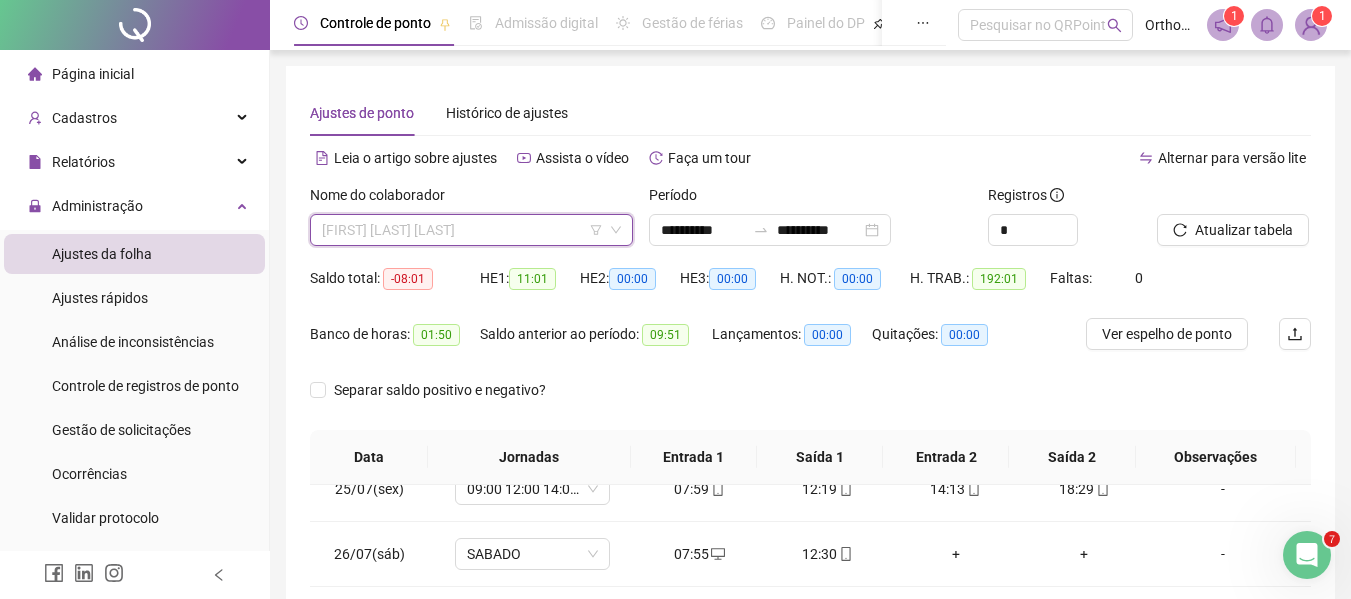 click 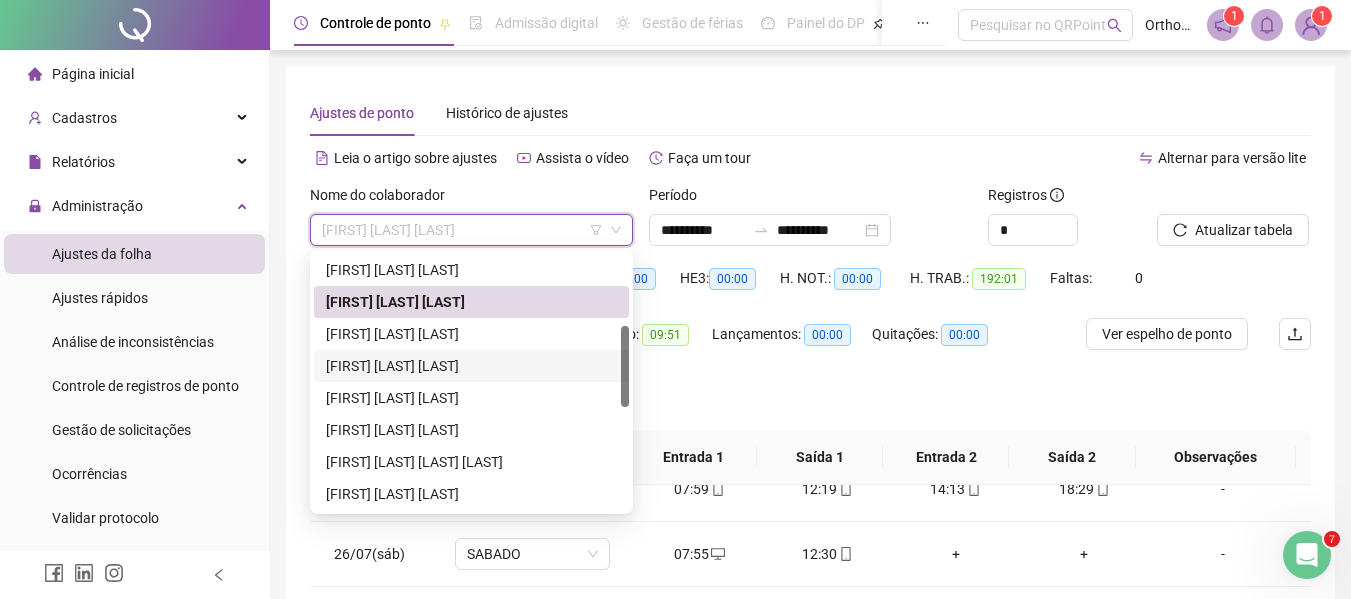 click on "[FIRST] [LAST] [LAST]" at bounding box center [471, 366] 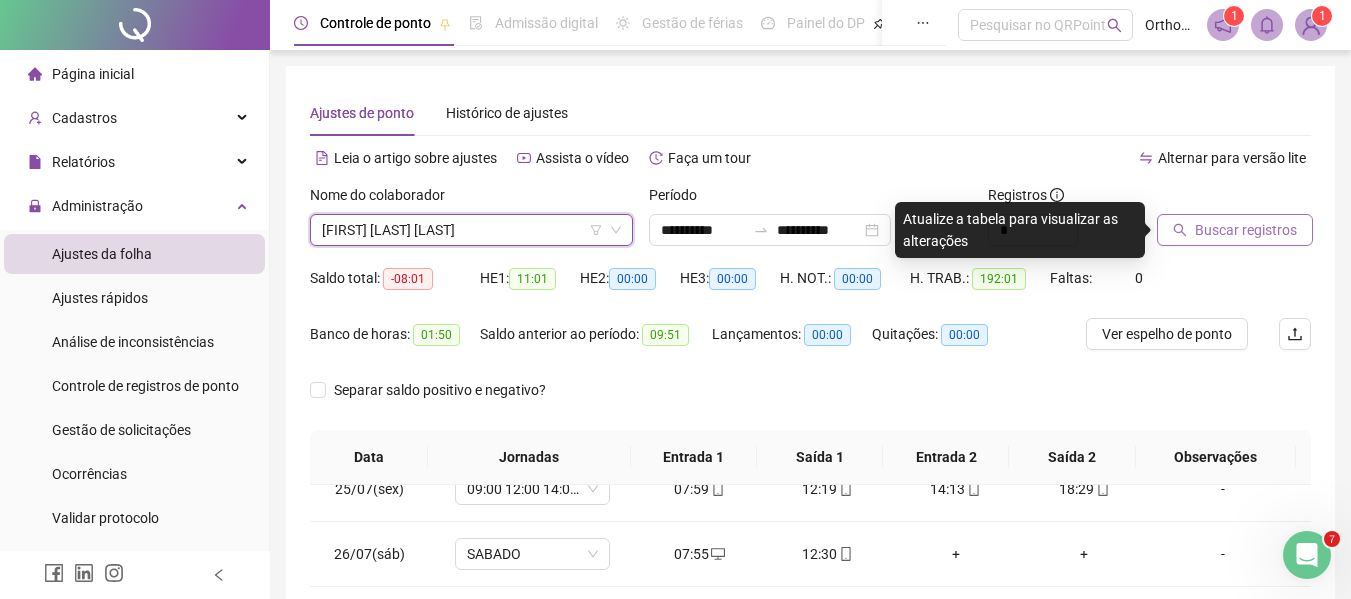 click on "Buscar registros" at bounding box center [1235, 230] 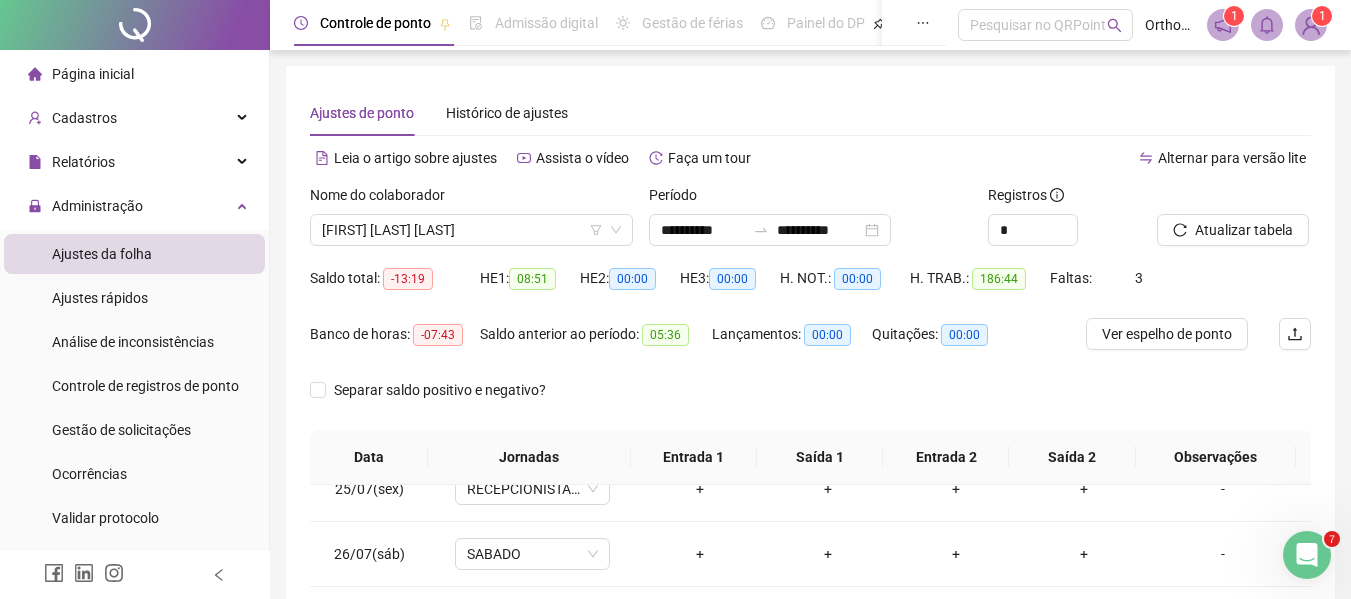 scroll, scrollTop: 200, scrollLeft: 0, axis: vertical 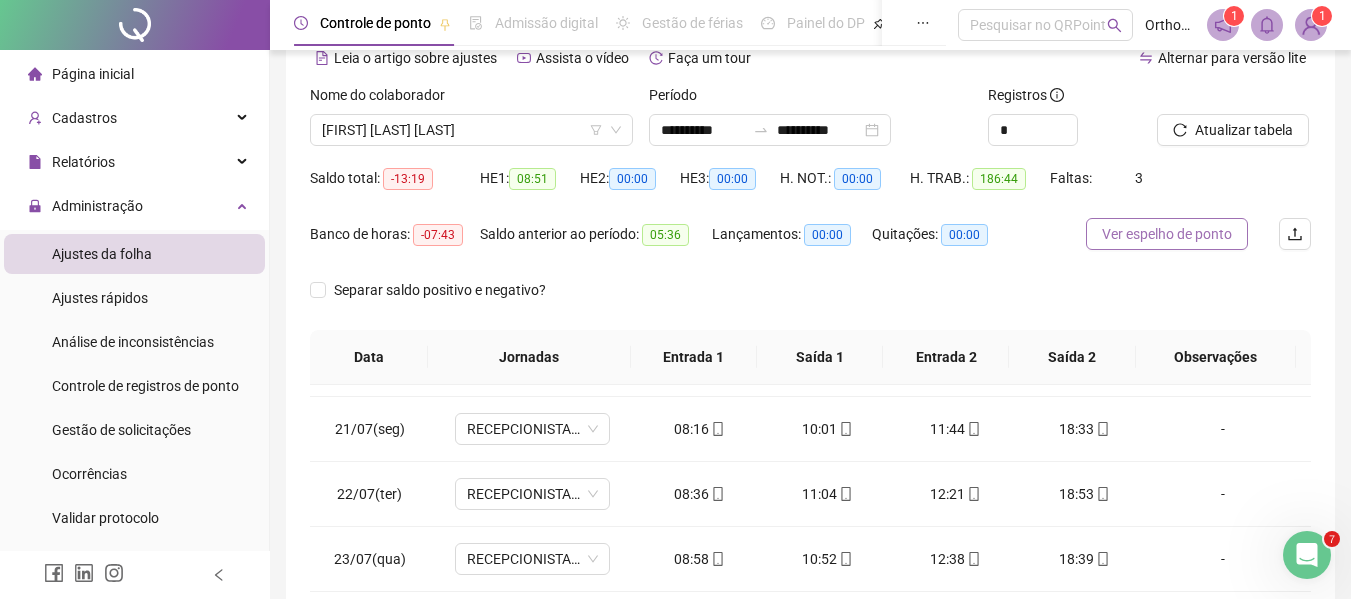 click on "Ver espelho de ponto" at bounding box center [1167, 234] 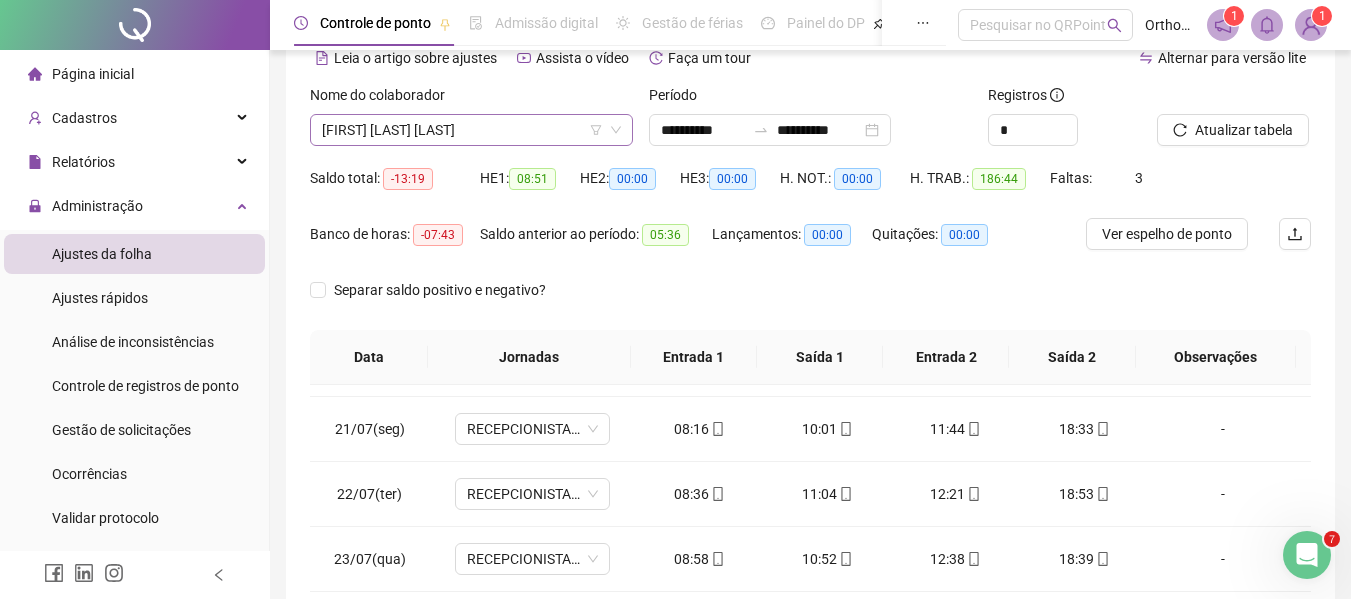 click 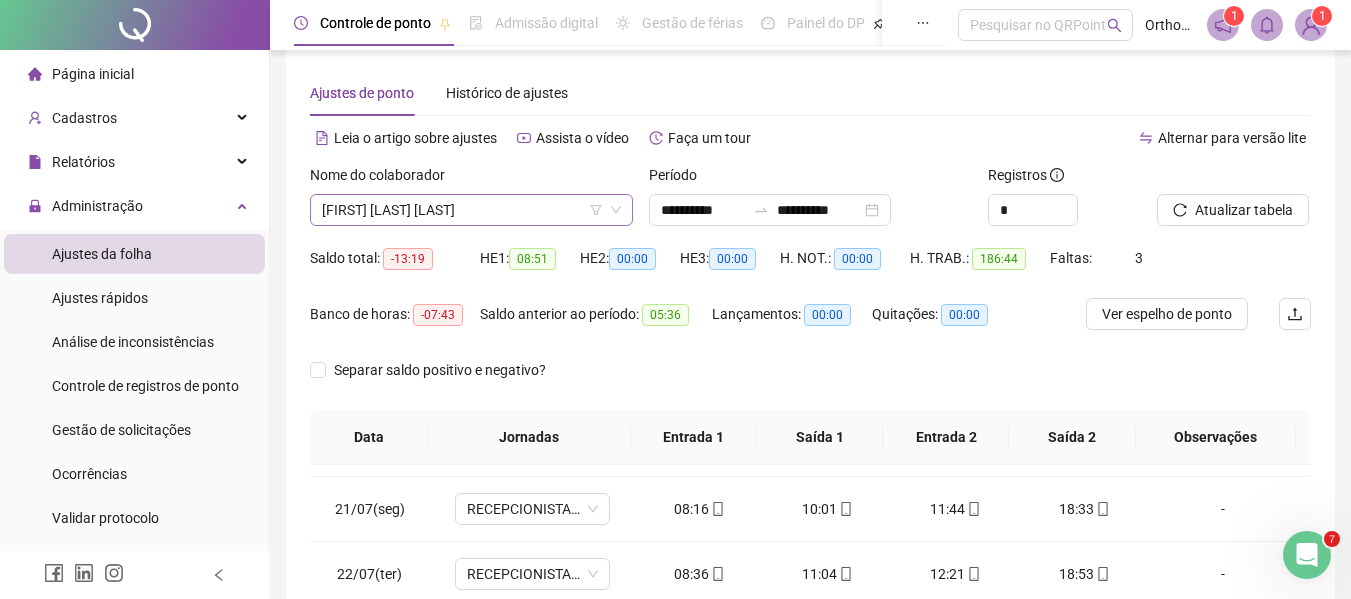 scroll, scrollTop: 0, scrollLeft: 0, axis: both 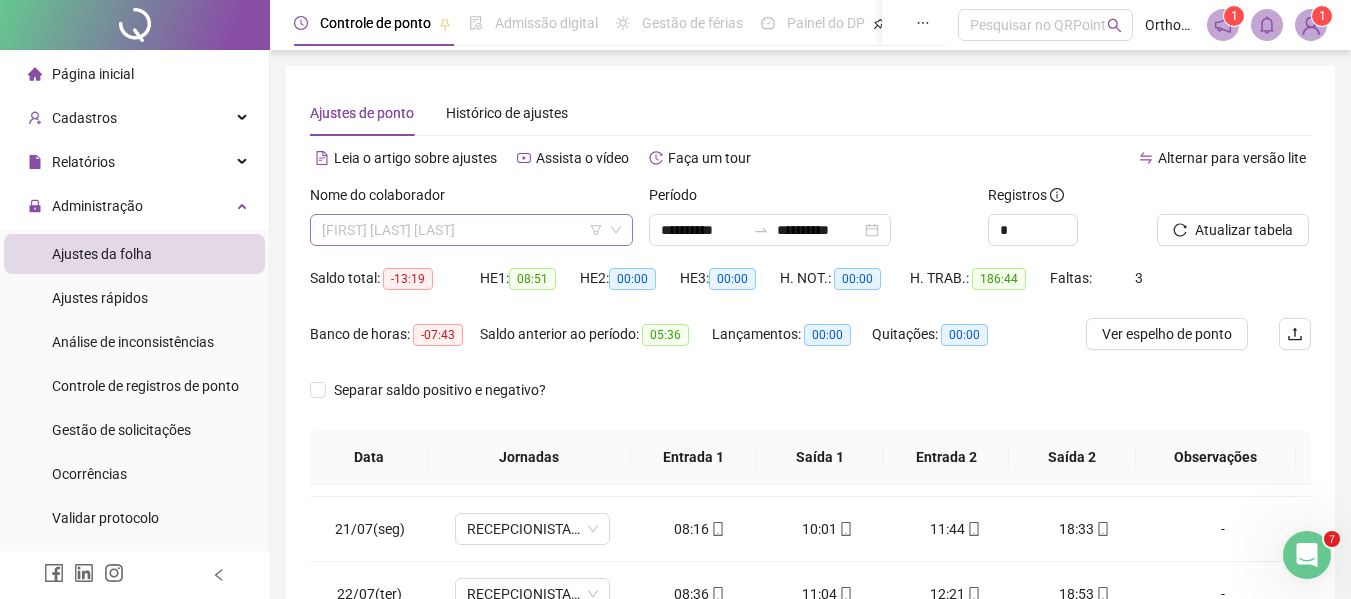 click on "[FIRST] [LAST] [LAST]" at bounding box center [471, 230] 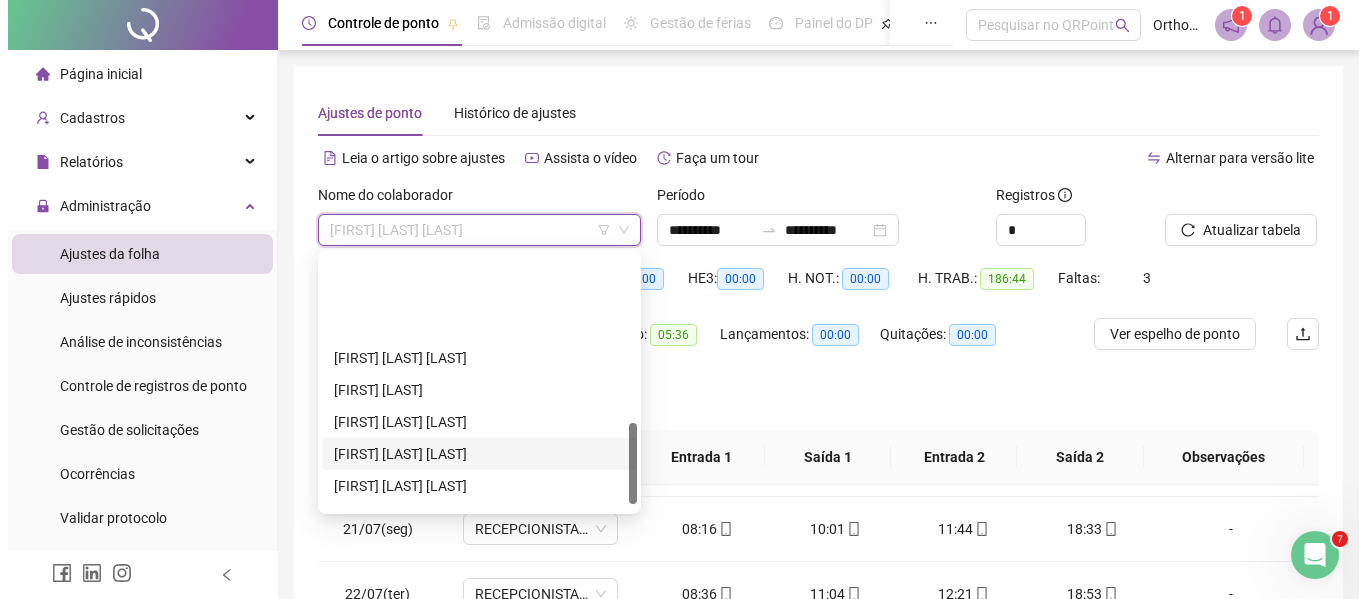 scroll, scrollTop: 524, scrollLeft: 0, axis: vertical 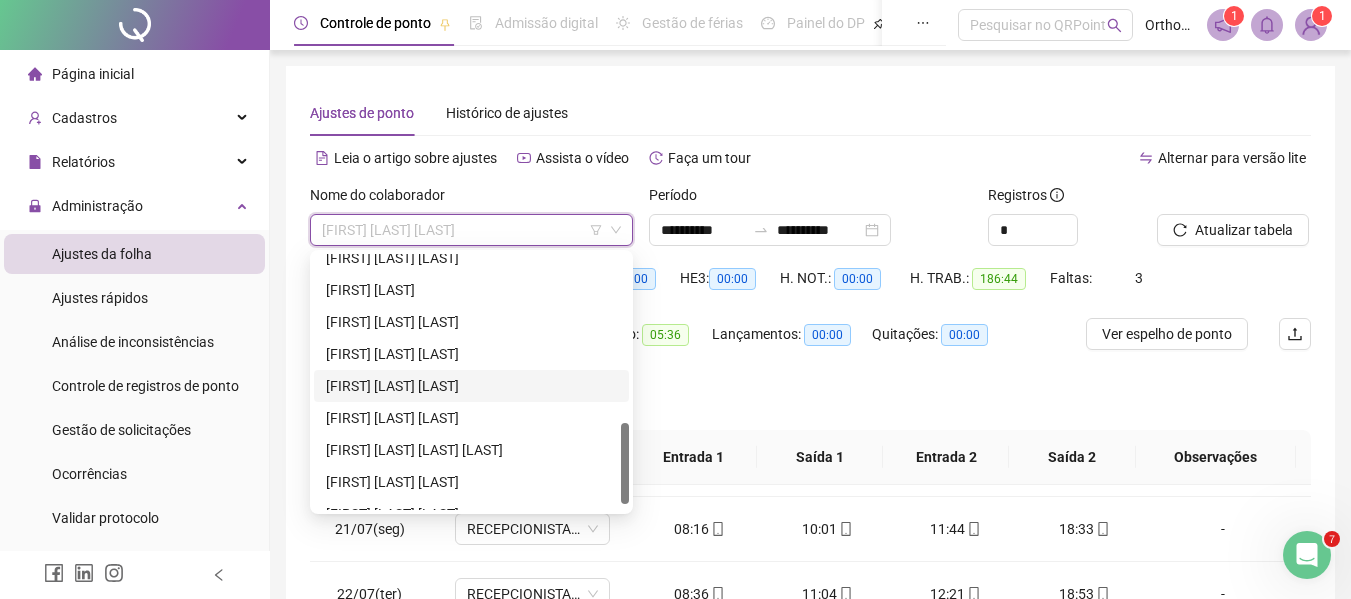 click on "[FIRST] [LAST] [LAST]" at bounding box center [471, 386] 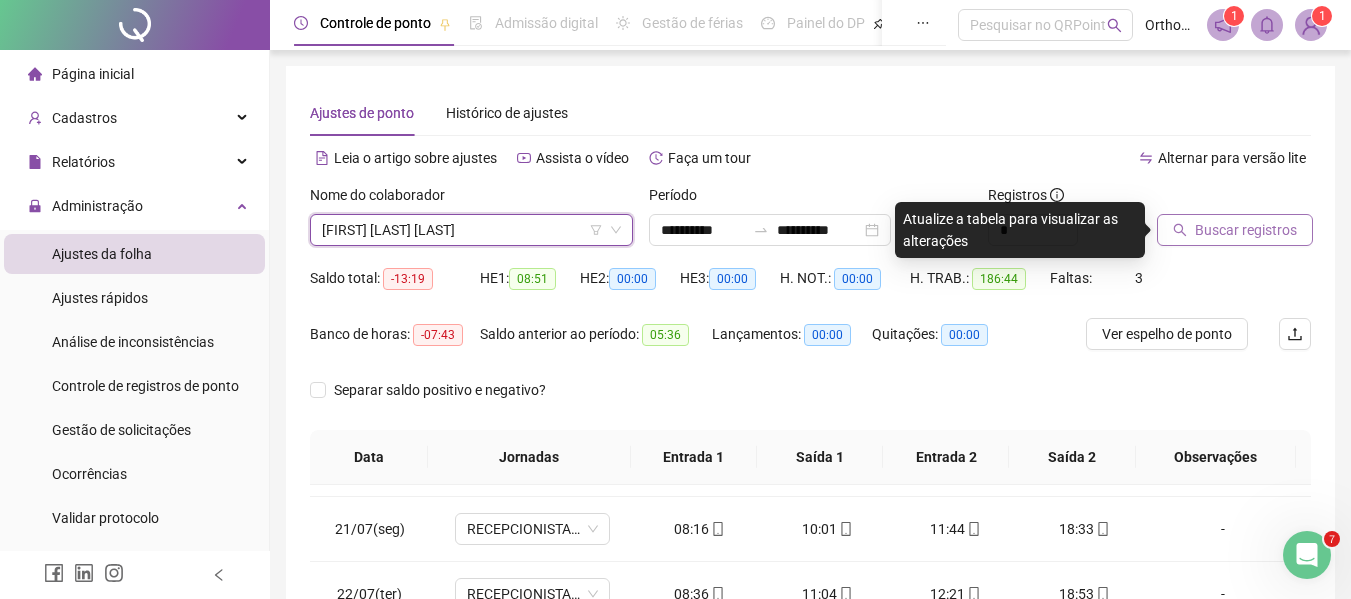 click on "Buscar registros" at bounding box center (1246, 230) 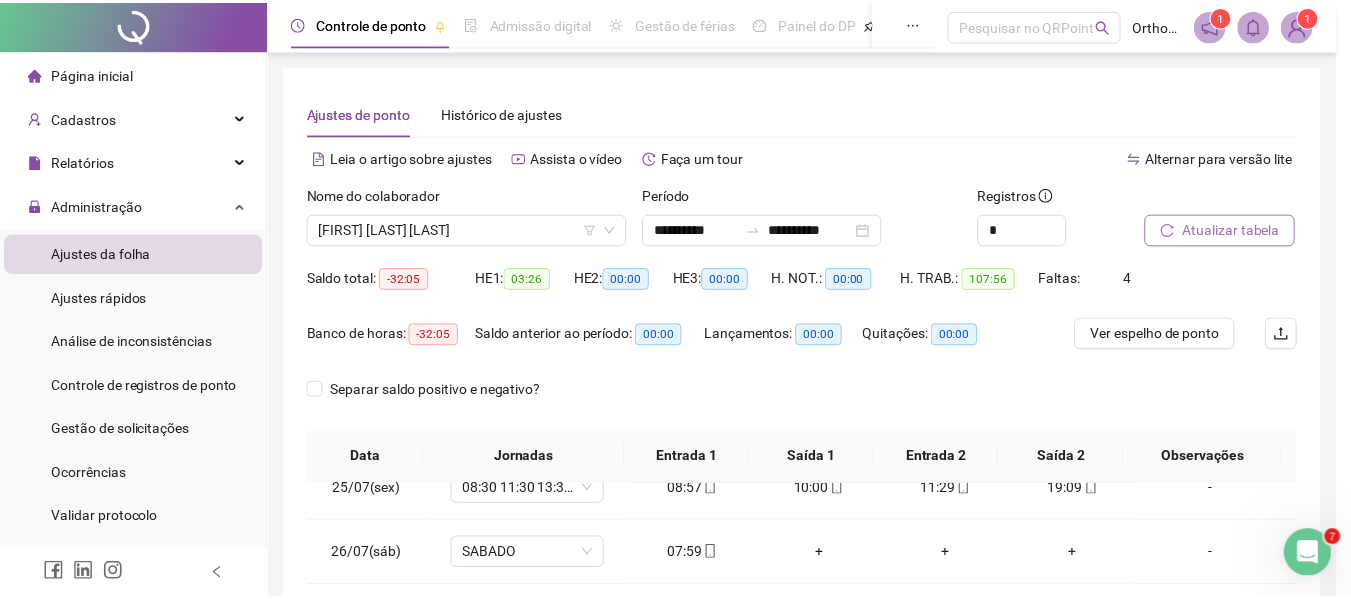 scroll, scrollTop: 1003, scrollLeft: 0, axis: vertical 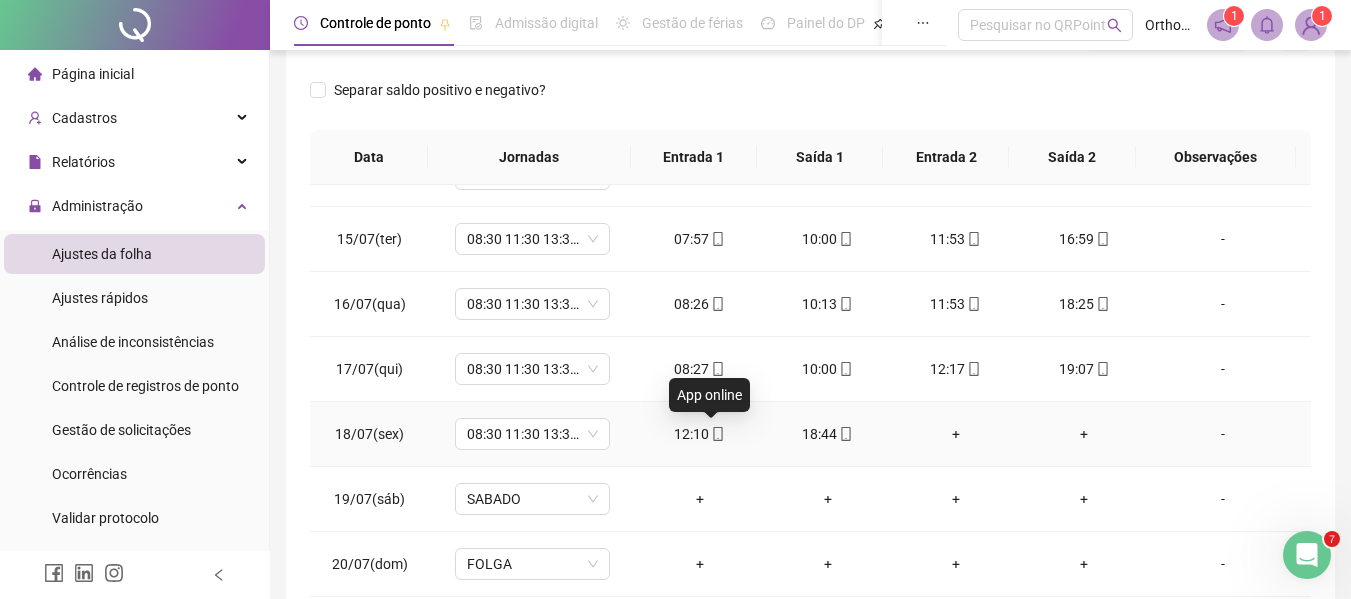 click 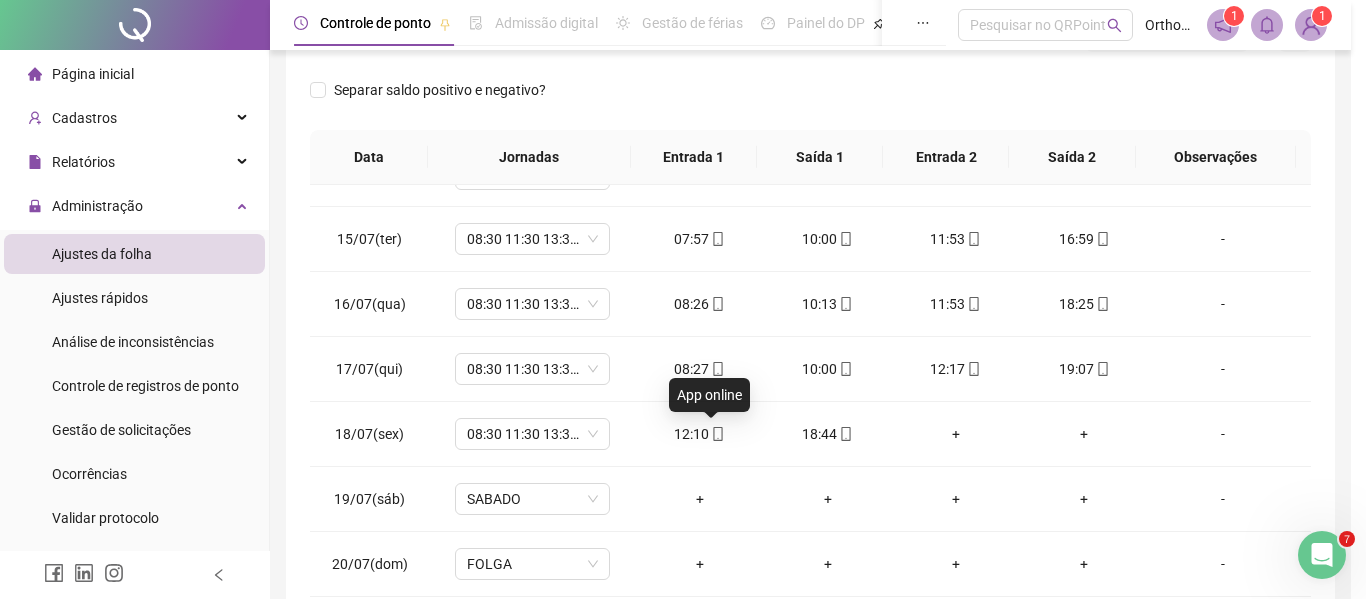 type on "**********" 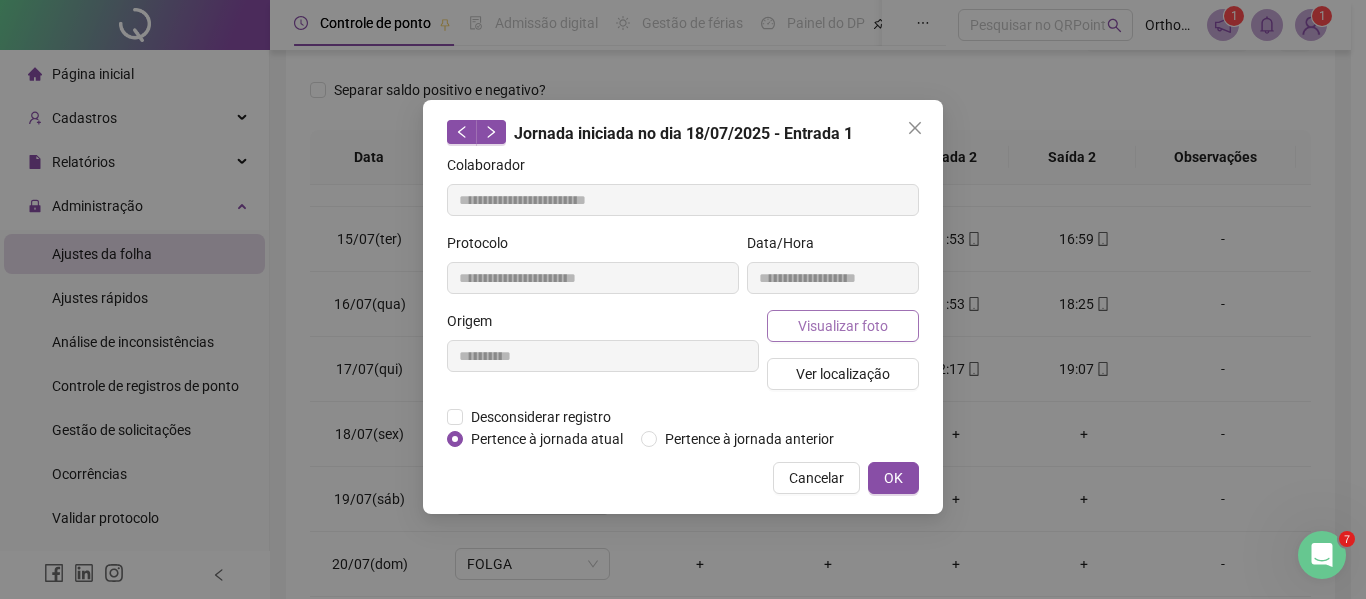 click on "Visualizar foto" at bounding box center [843, 326] 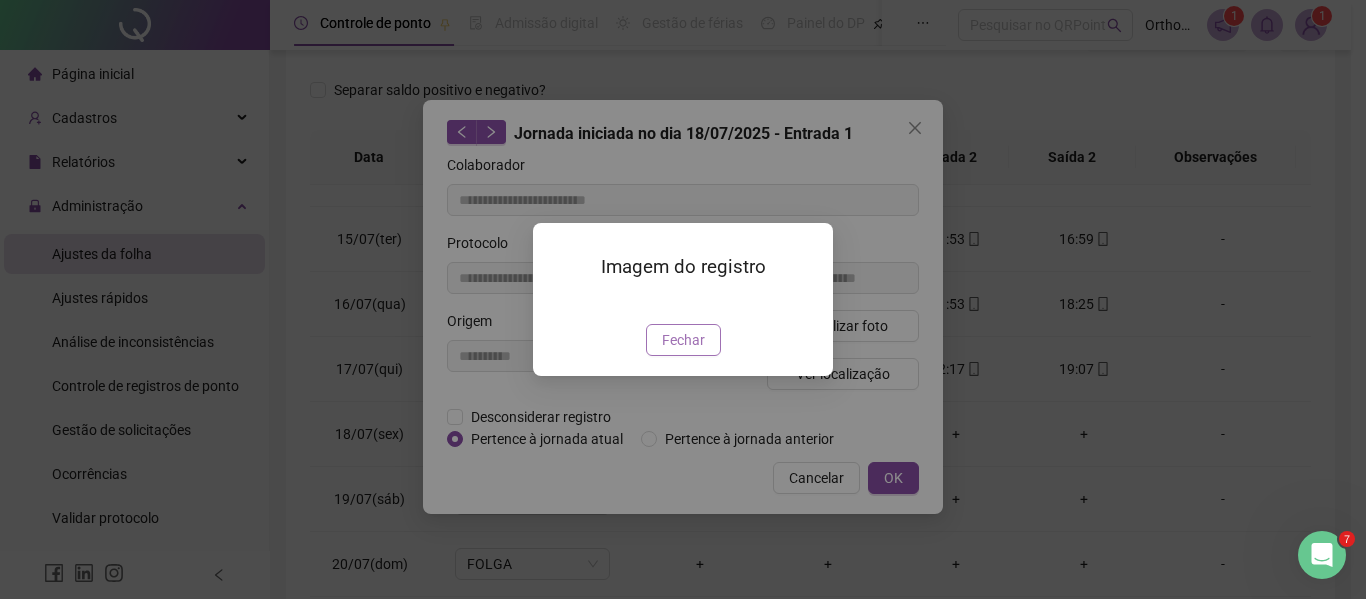 click on "Fechar" at bounding box center (683, 340) 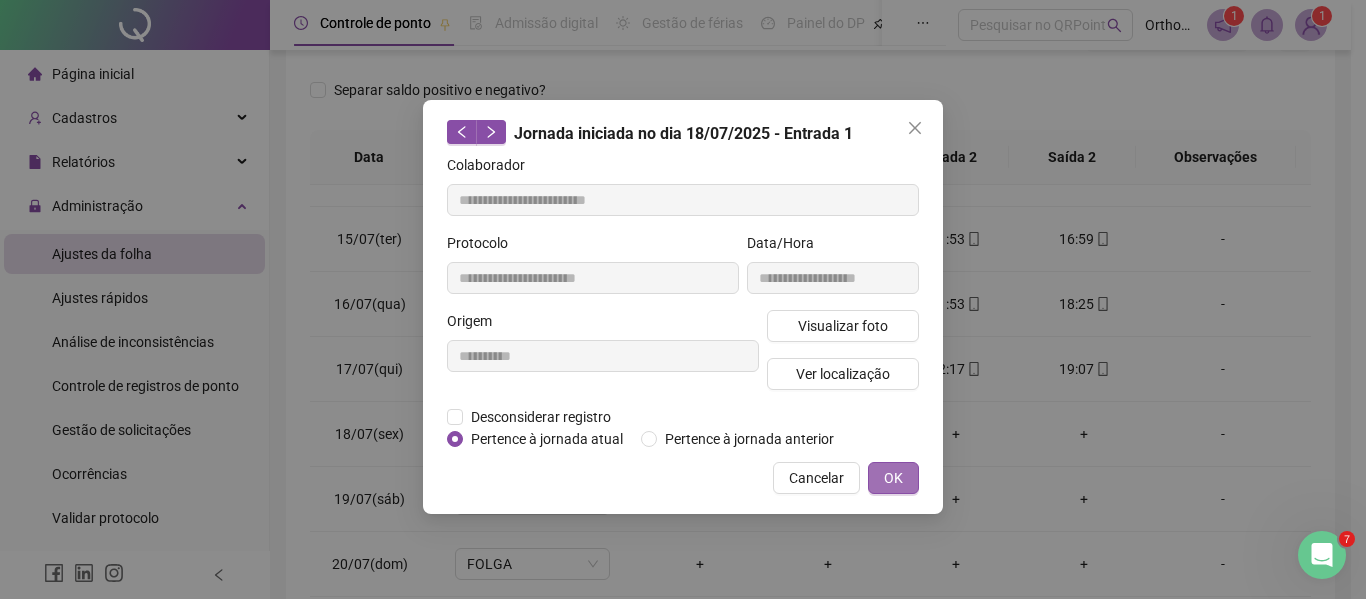 click on "OK" at bounding box center [893, 478] 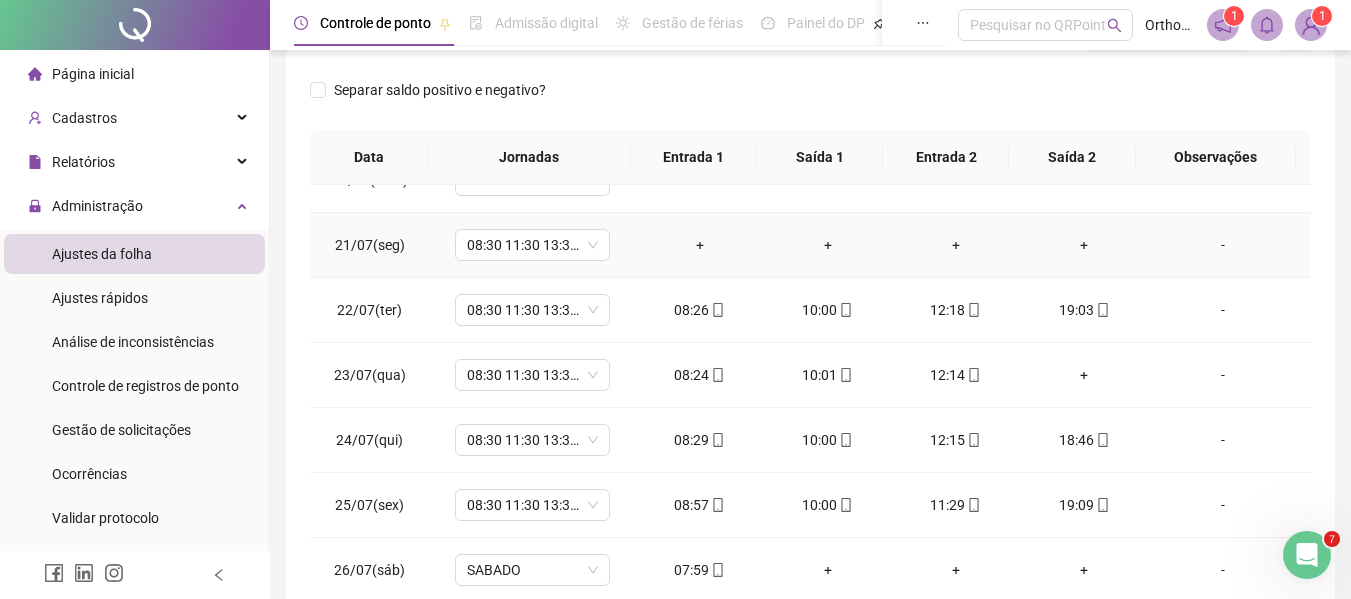 scroll, scrollTop: 703, scrollLeft: 0, axis: vertical 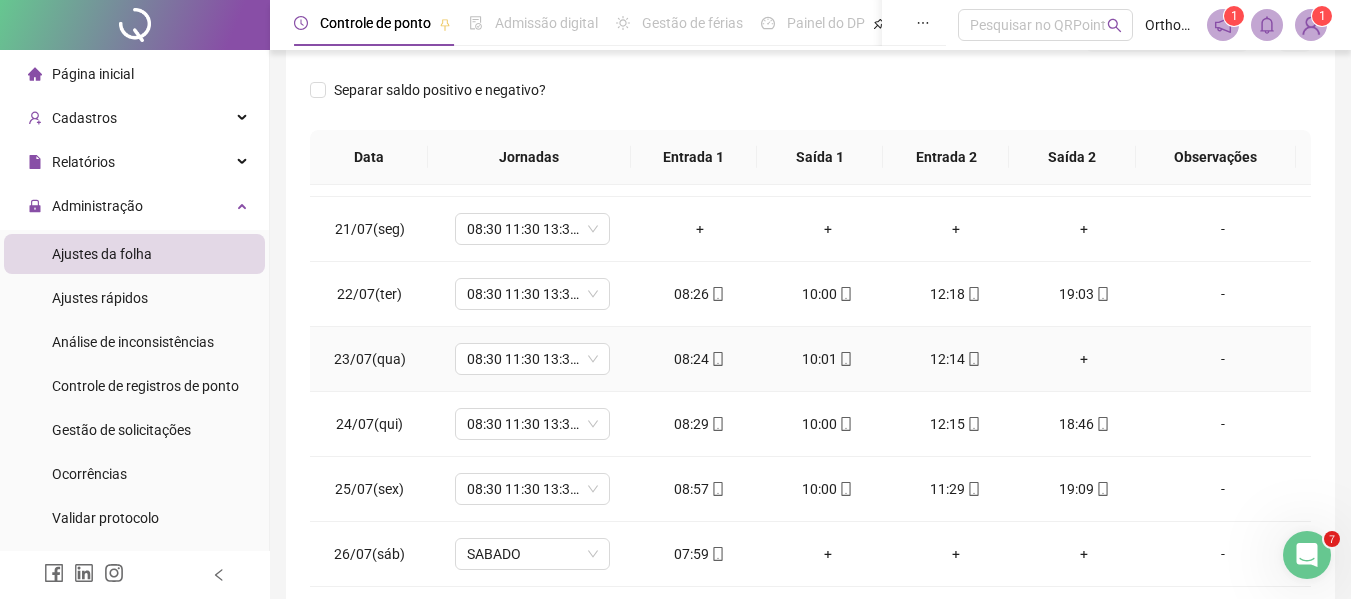 drag, startPoint x: 1076, startPoint y: 361, endPoint x: 1077, endPoint y: 349, distance: 12.0415945 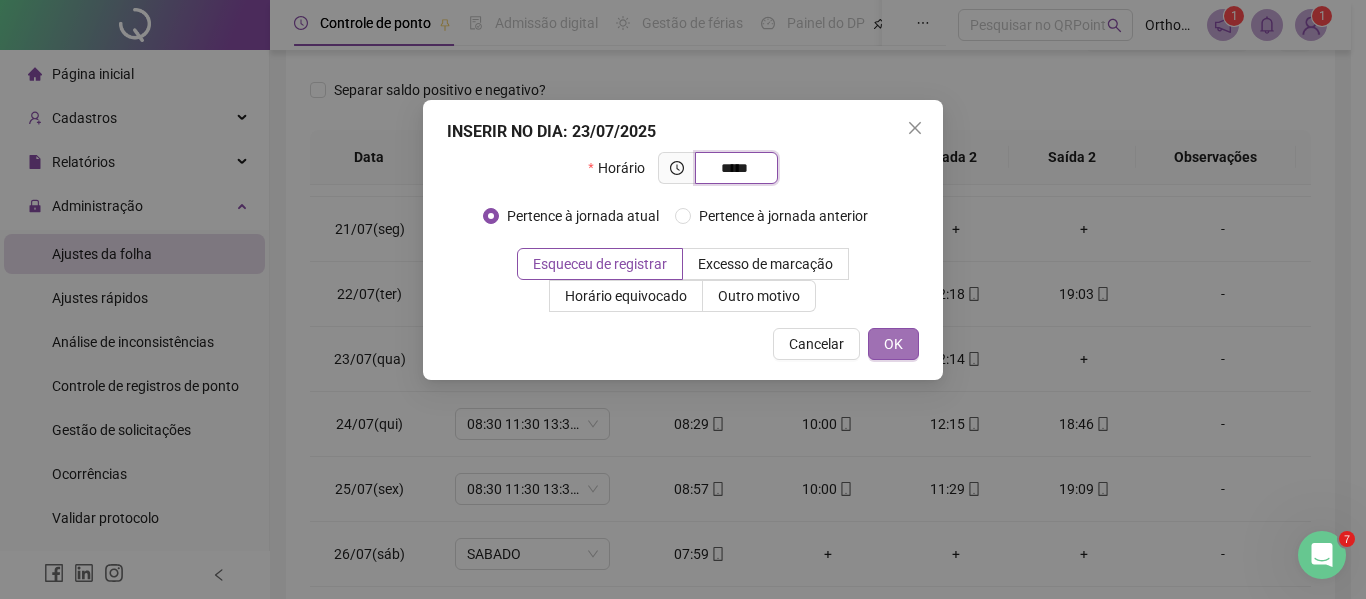 type on "*****" 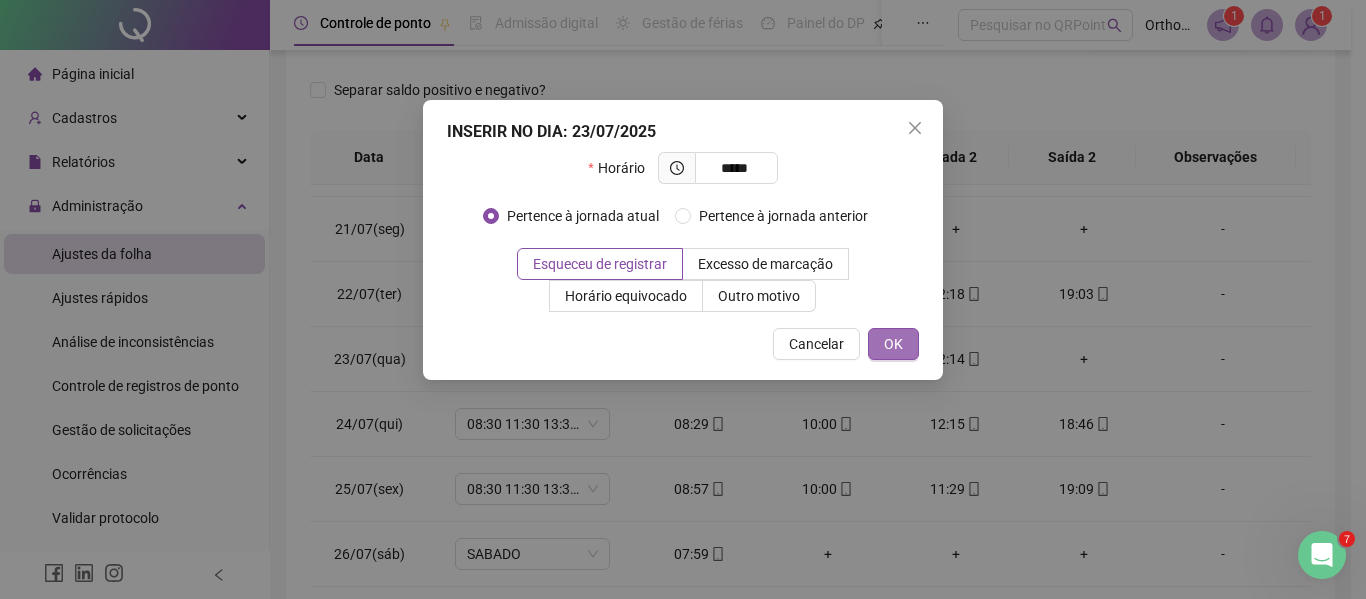 click on "OK" at bounding box center [893, 344] 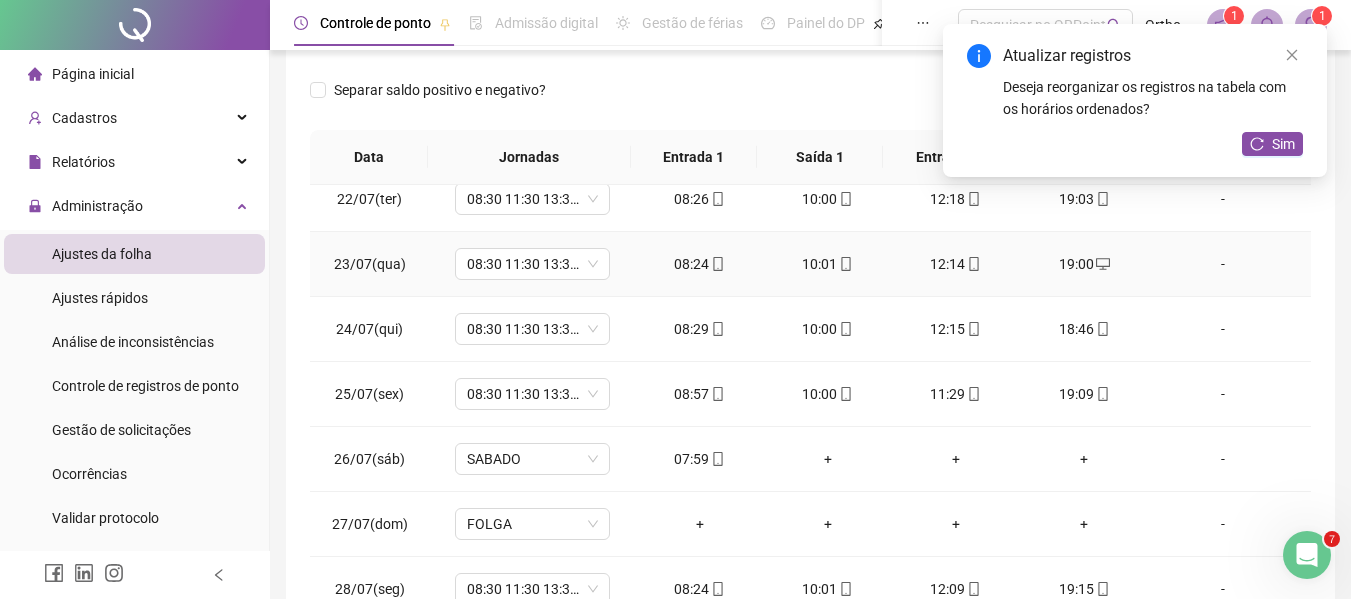 scroll, scrollTop: 903, scrollLeft: 0, axis: vertical 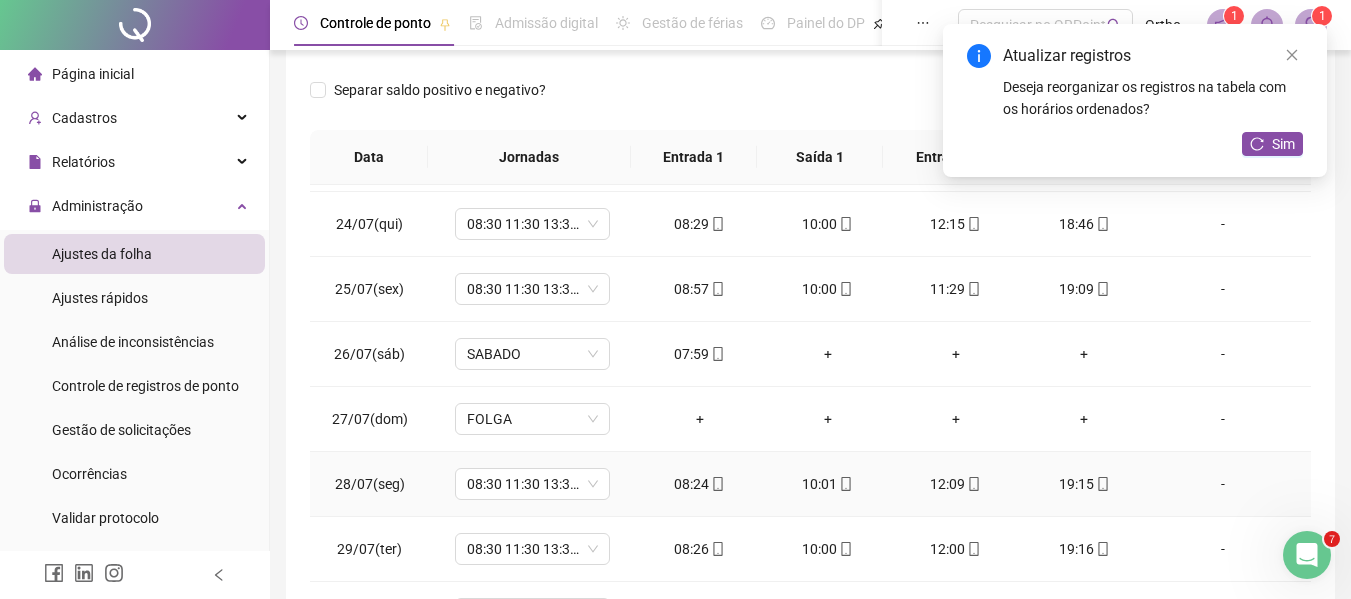 click on "10:01" at bounding box center [828, 484] 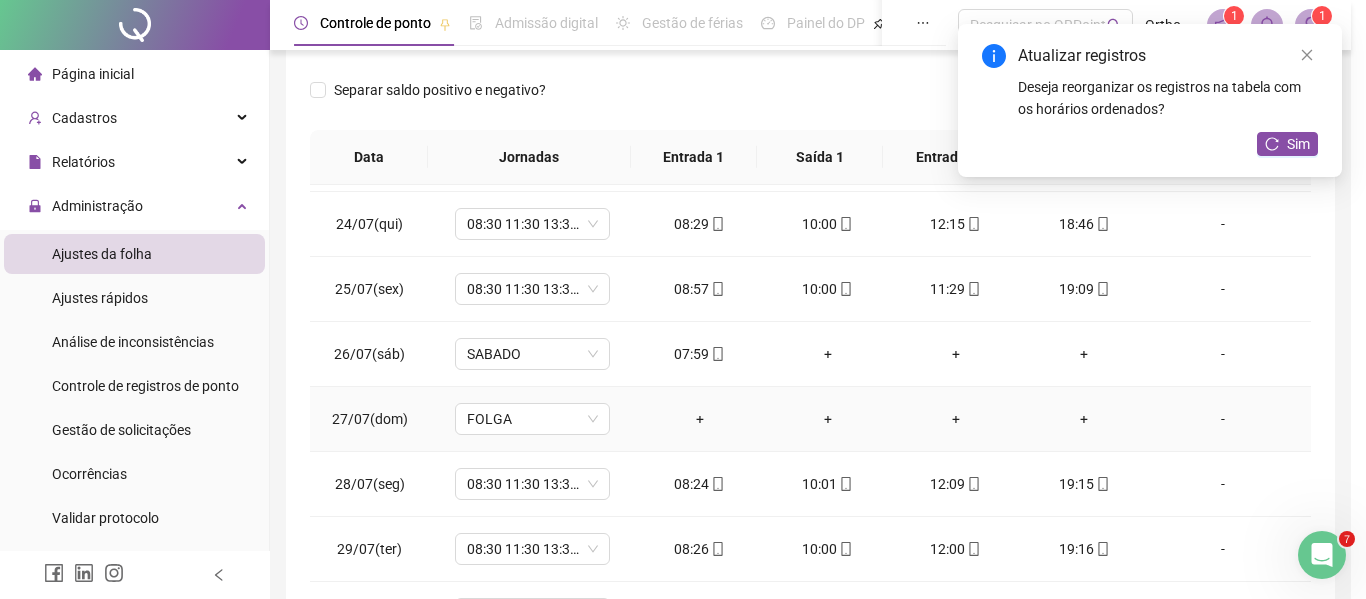 type on "**********" 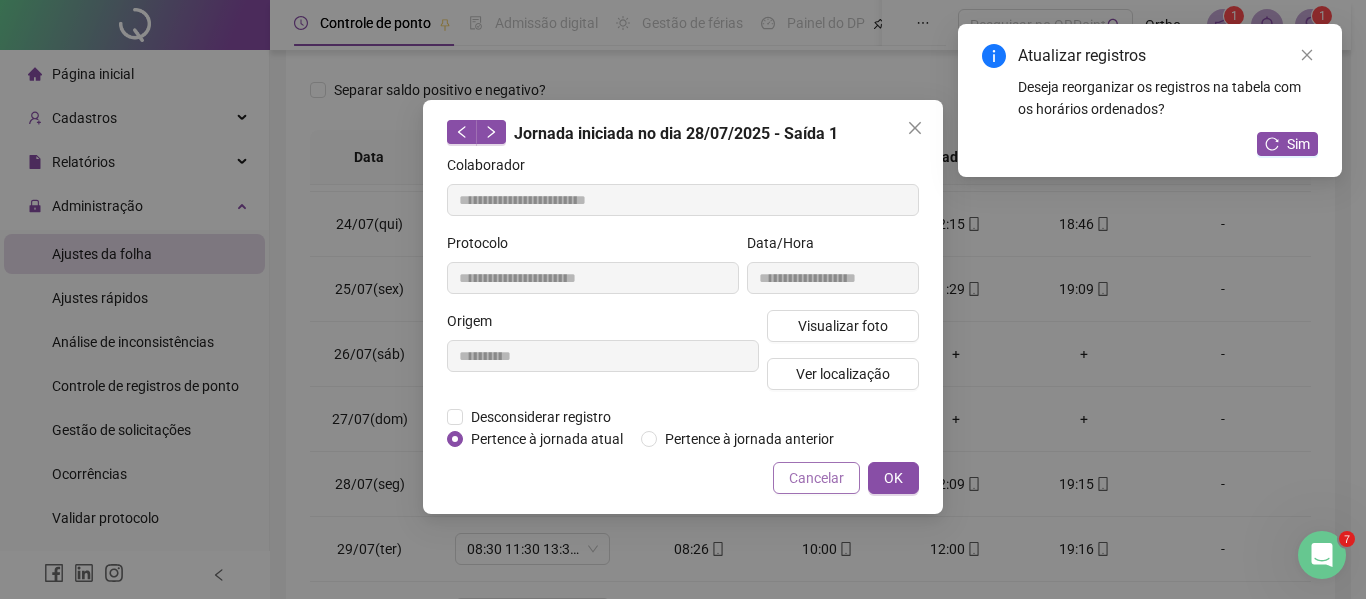 click on "Cancelar" at bounding box center (816, 478) 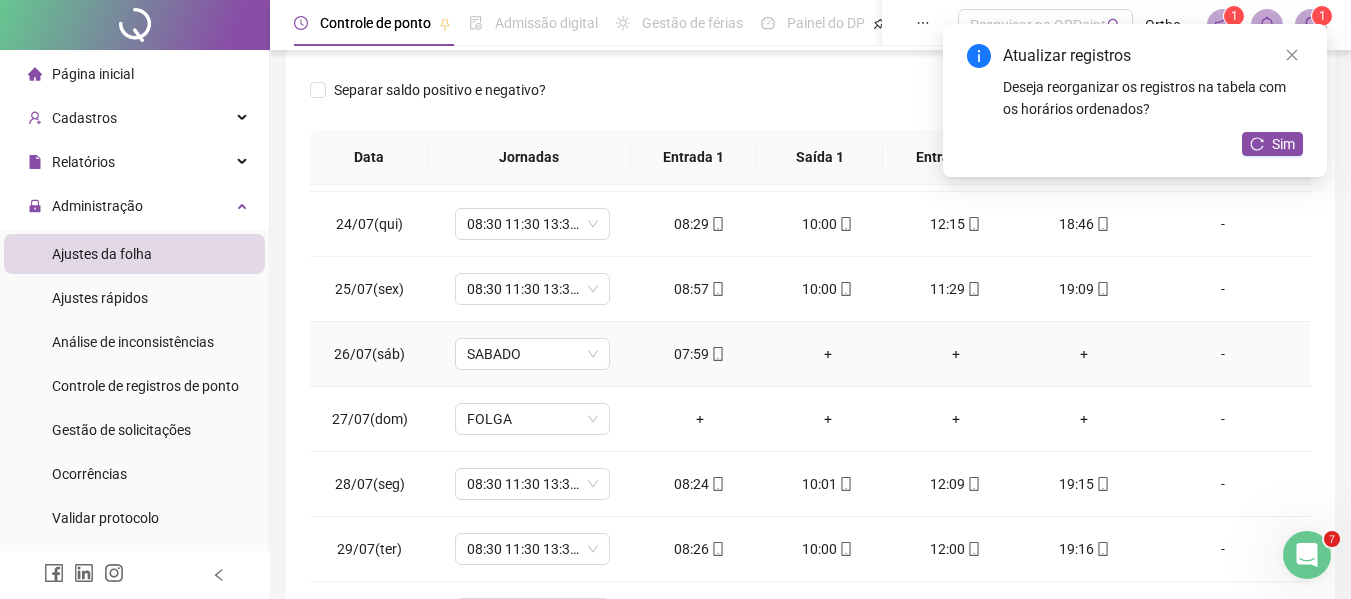 click on "+" at bounding box center [828, 354] 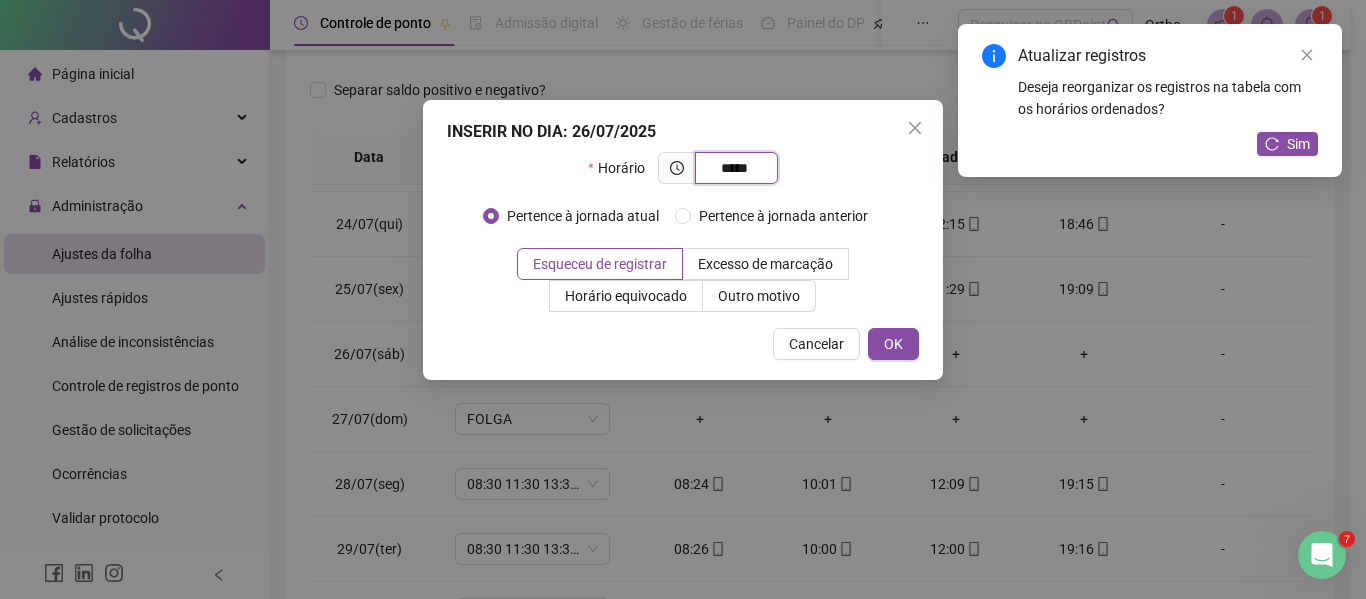 type on "*****" 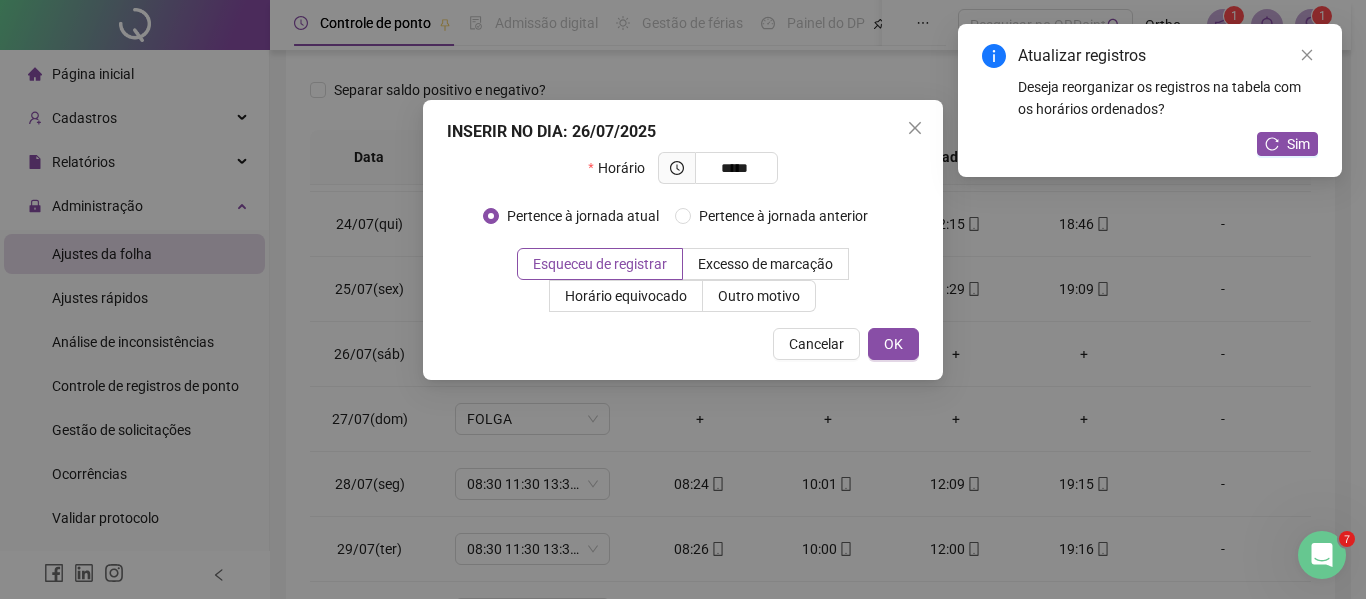 click on "INSERIR NO DIA :   26/07/2025 Horário ***** Pertence à jornada atual Pertence à jornada anterior Esqueceu de registrar Excesso de marcação Horário equivocado Outro motivo Motivo Cancelar OK" at bounding box center (683, 240) 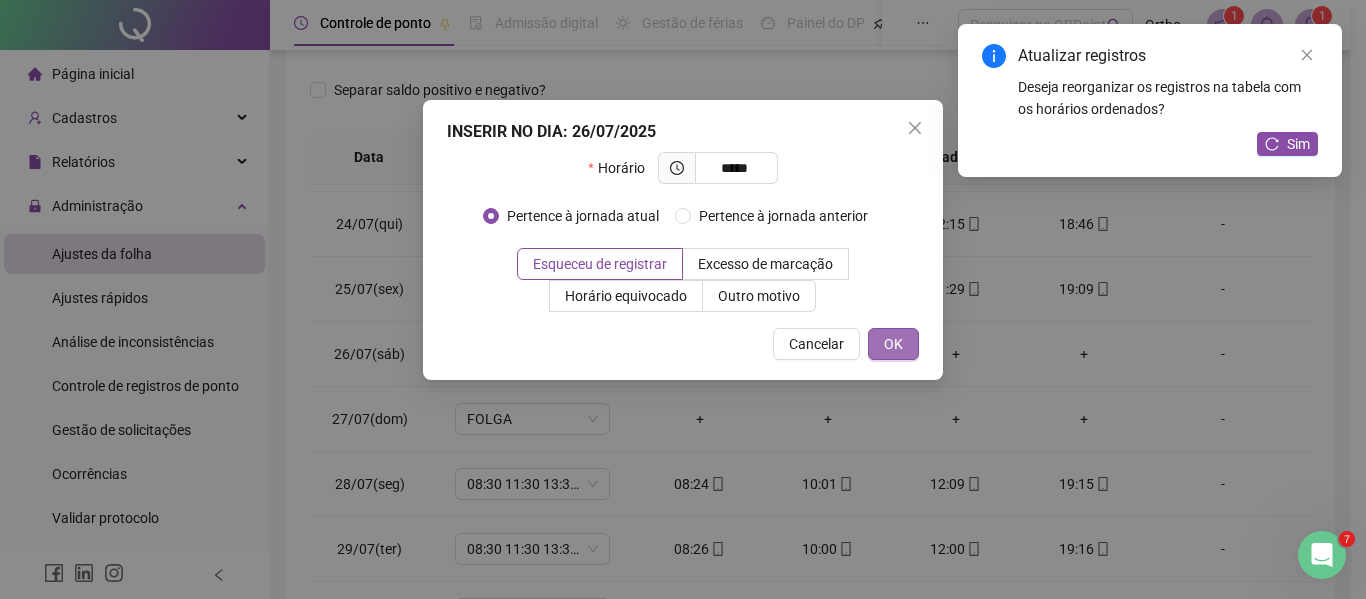 click on "OK" at bounding box center [893, 344] 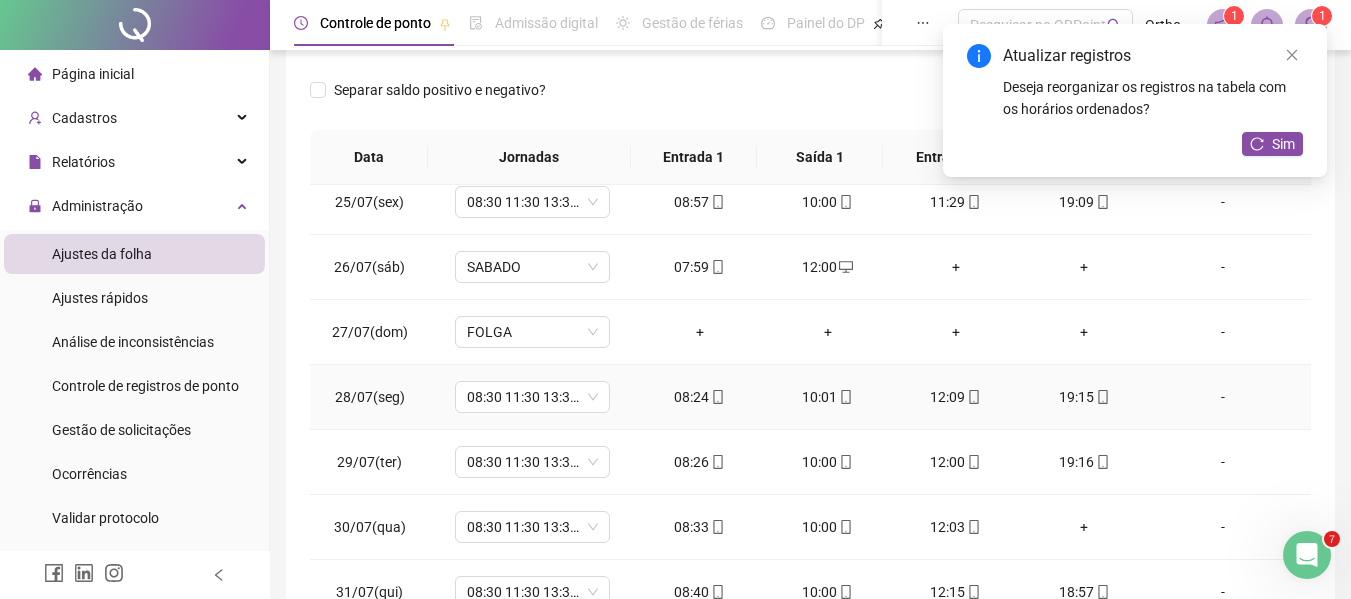 scroll, scrollTop: 1003, scrollLeft: 0, axis: vertical 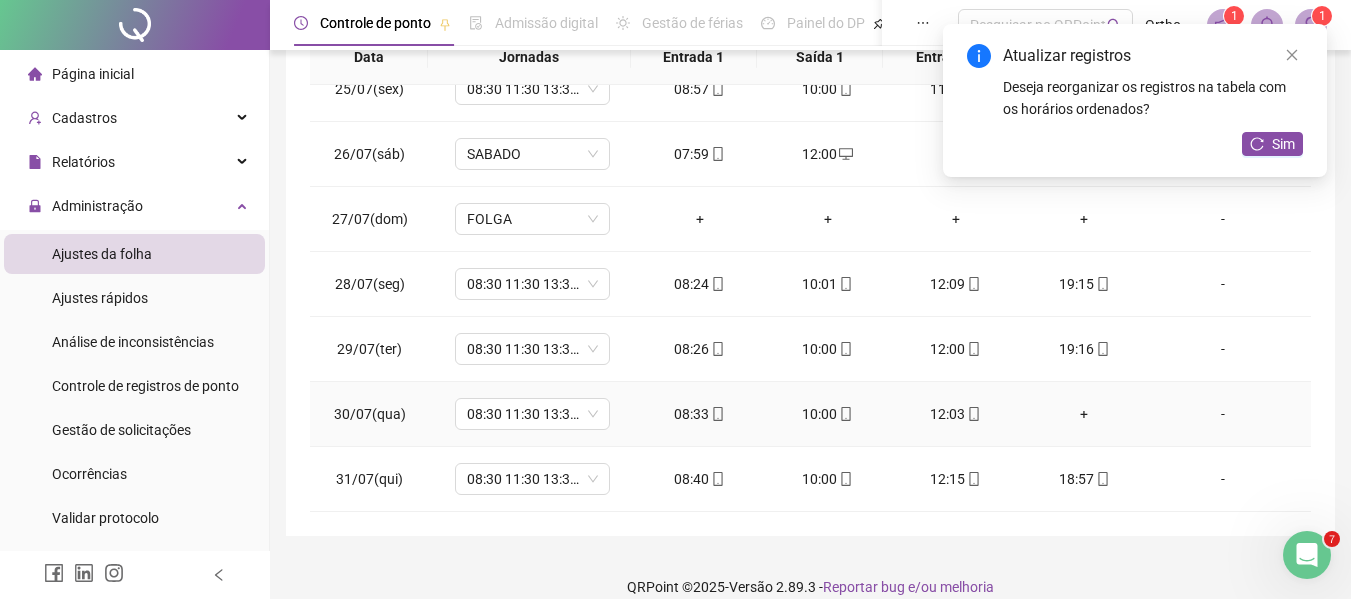 click on "+" at bounding box center (1084, 414) 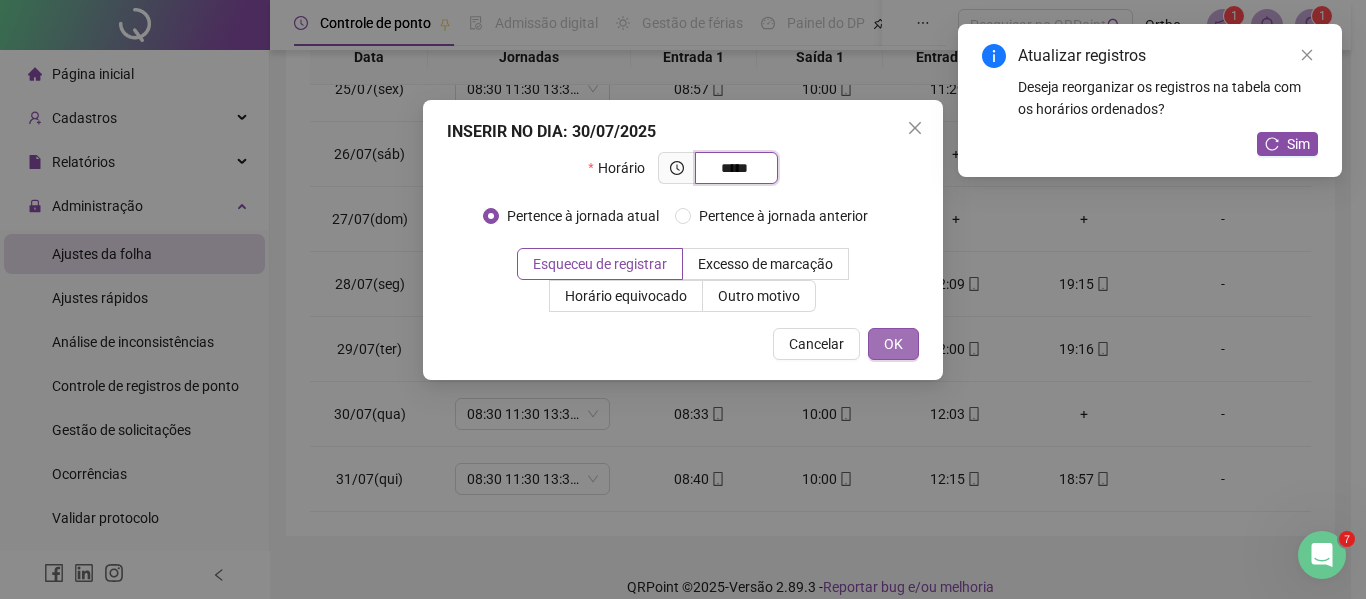 type on "*****" 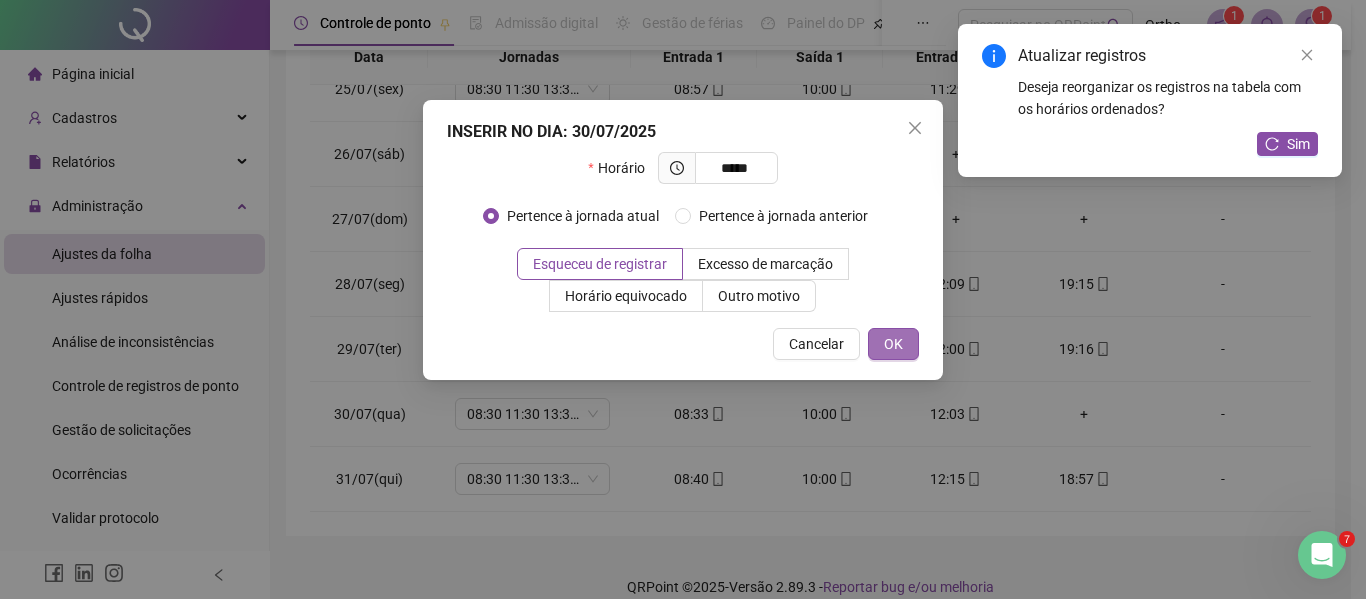click on "OK" at bounding box center (893, 344) 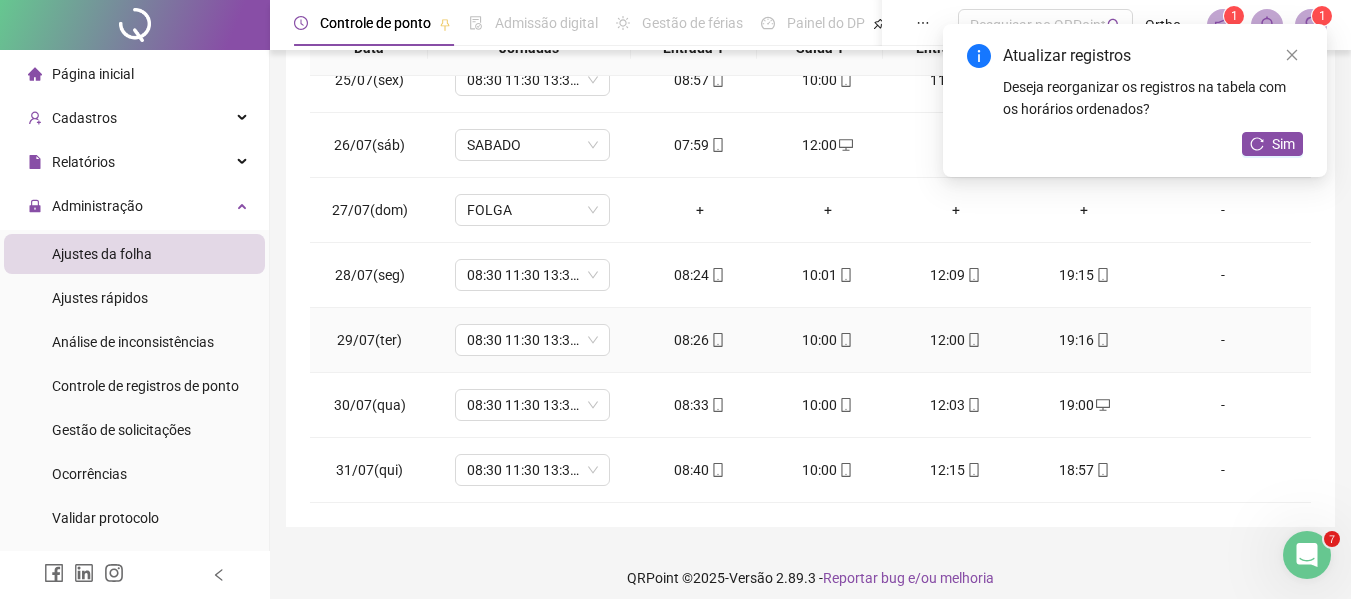scroll, scrollTop: 423, scrollLeft: 0, axis: vertical 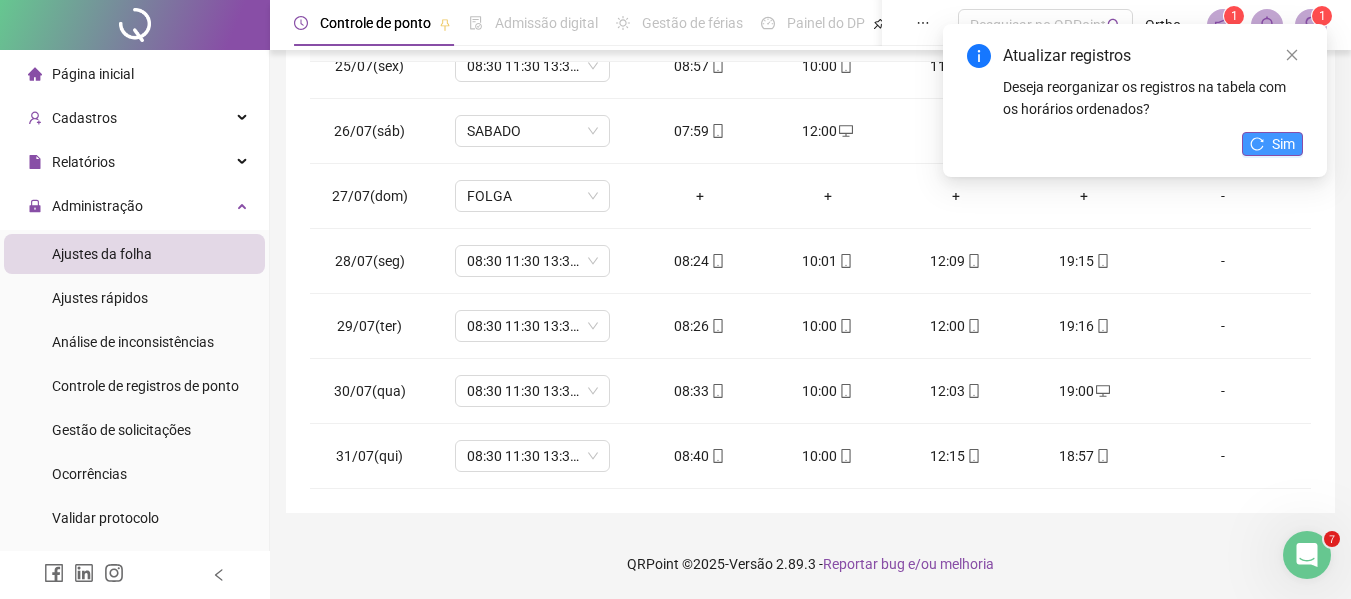 click on "Sim" at bounding box center (1283, 144) 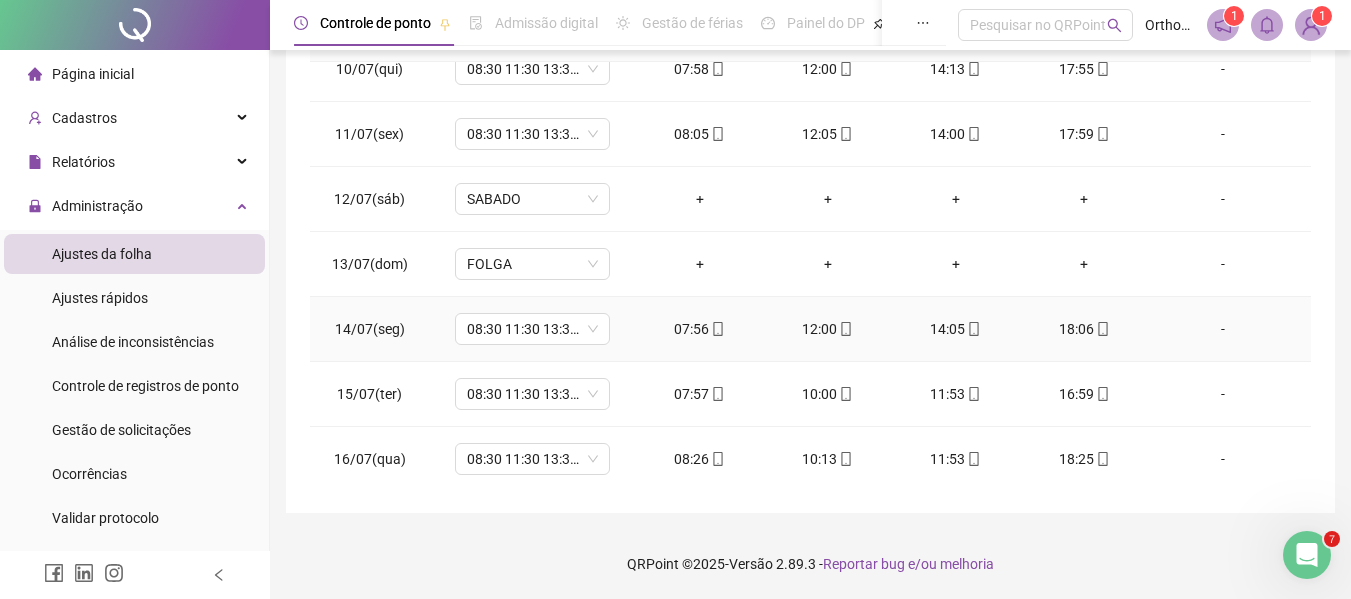 scroll, scrollTop: 0, scrollLeft: 0, axis: both 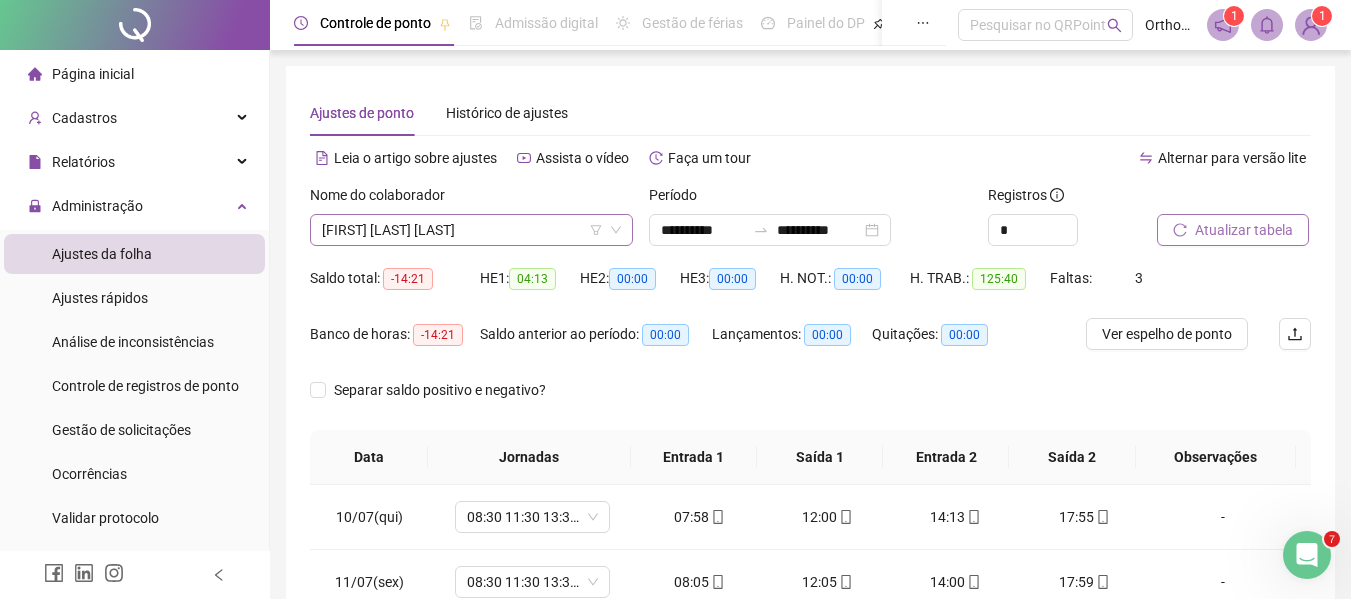 click 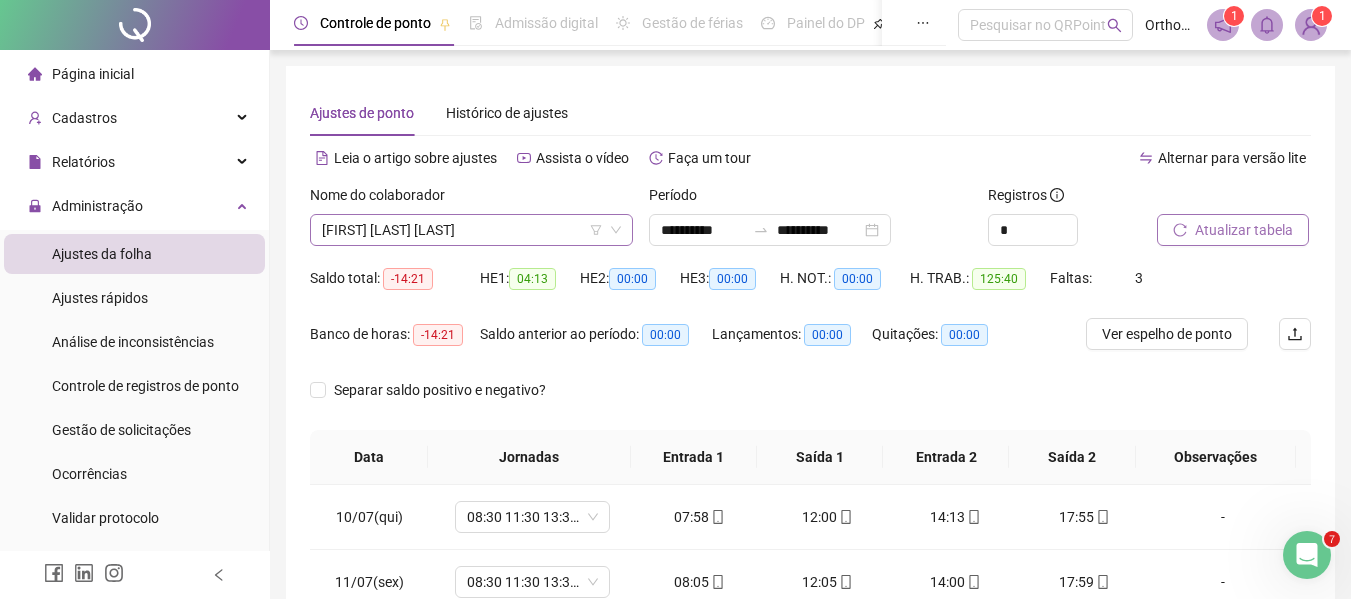 click 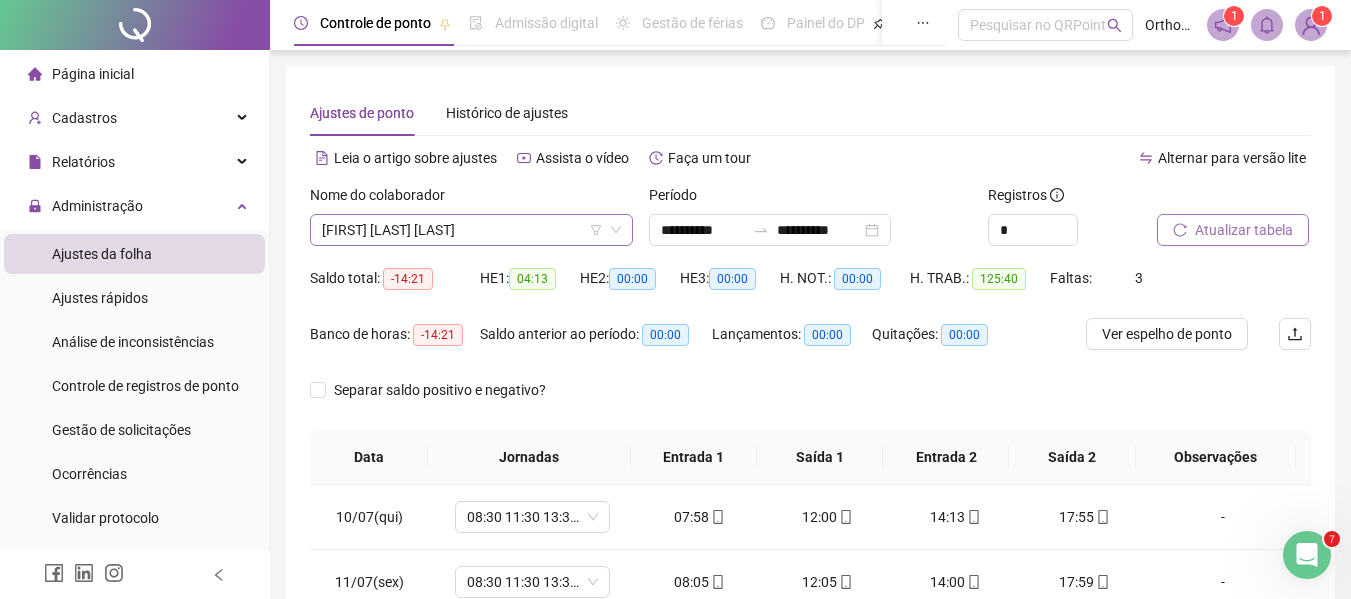 click 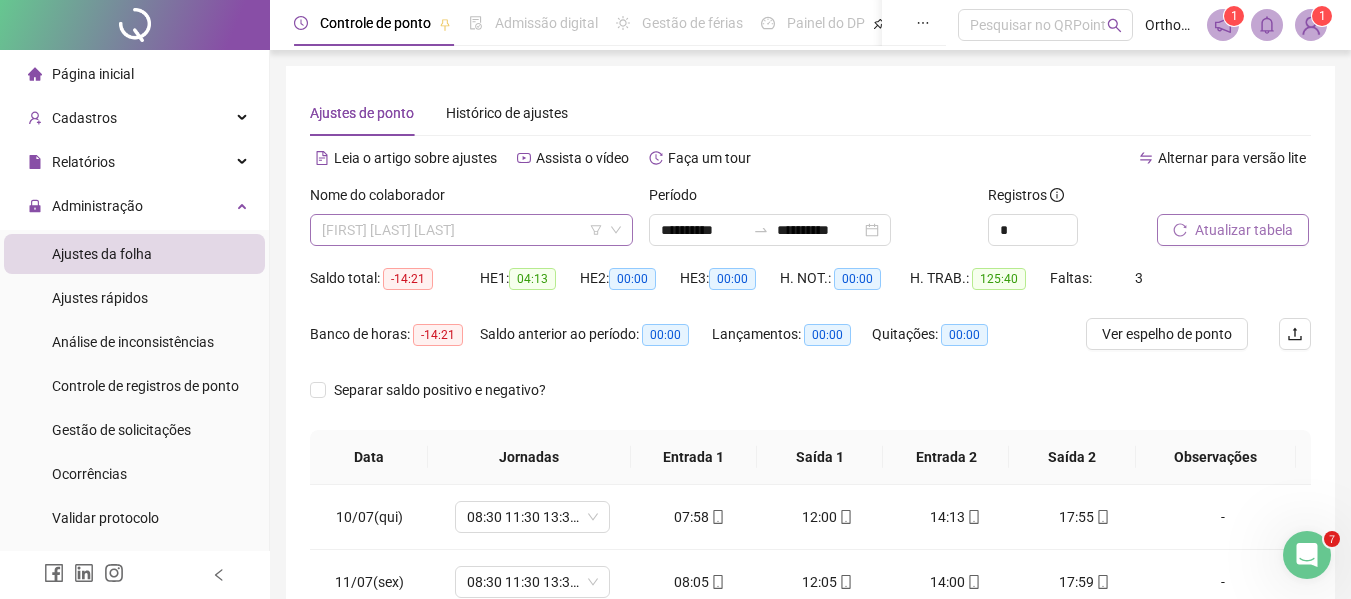 click on "[FIRST] [LAST] [LAST]" at bounding box center [471, 230] 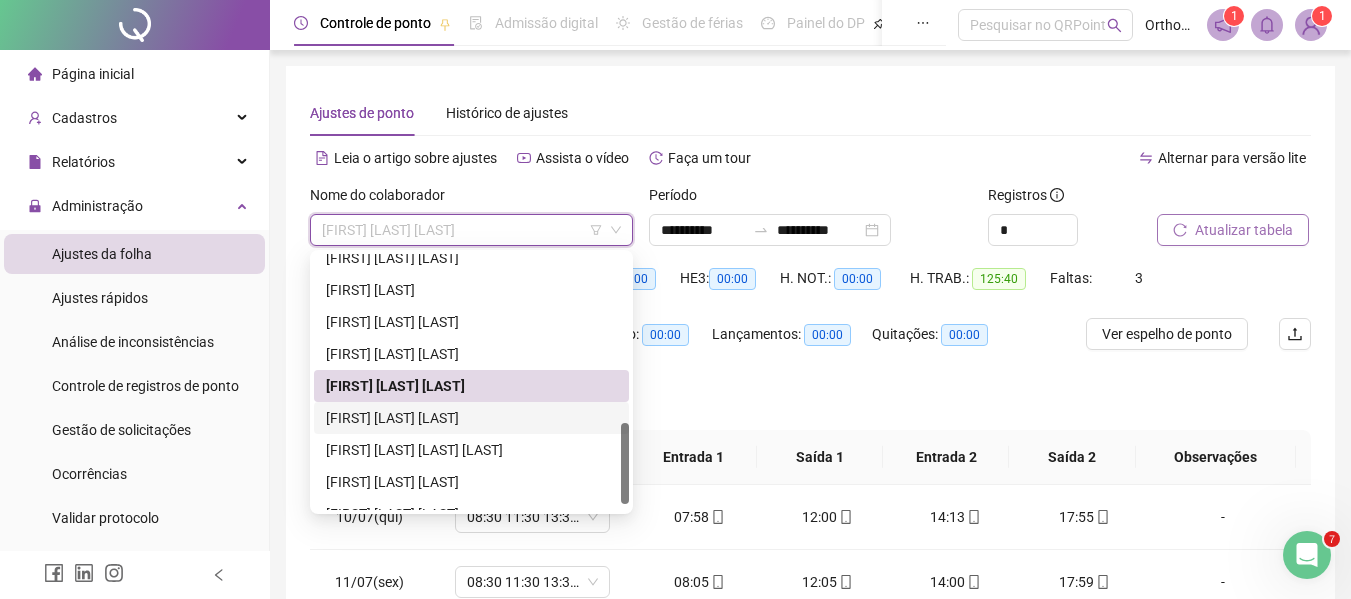 click on "[FIRST] [LAST] [LAST]" at bounding box center (471, 418) 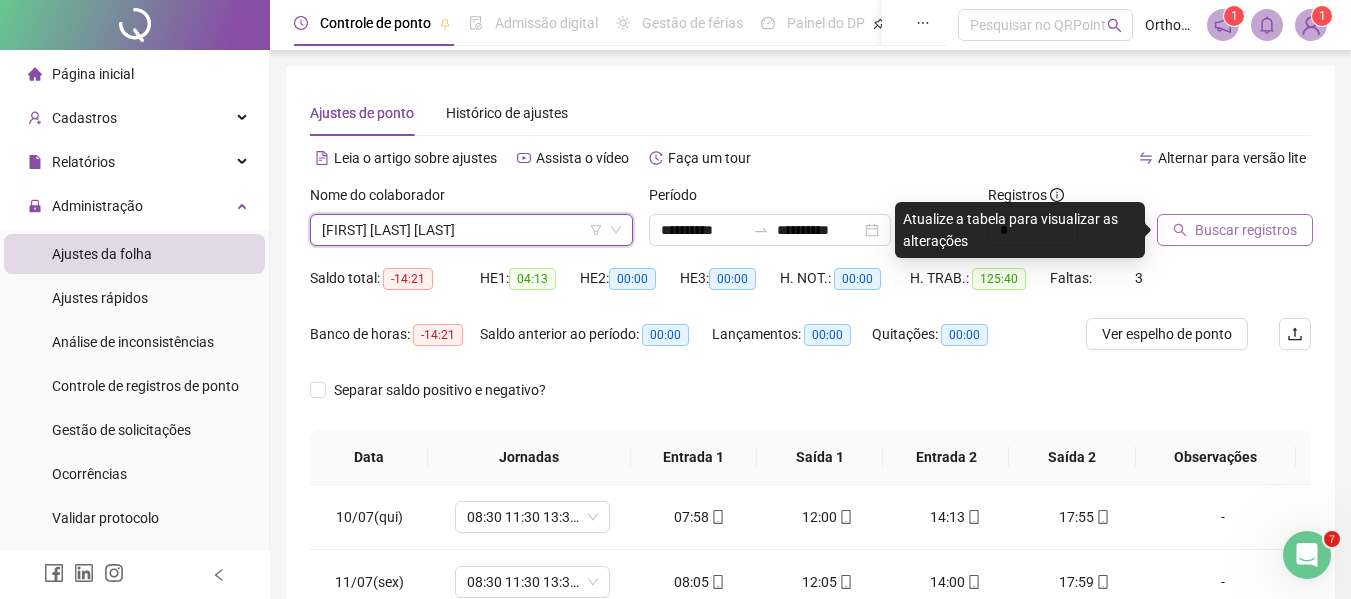 click on "Buscar registros" at bounding box center (1235, 230) 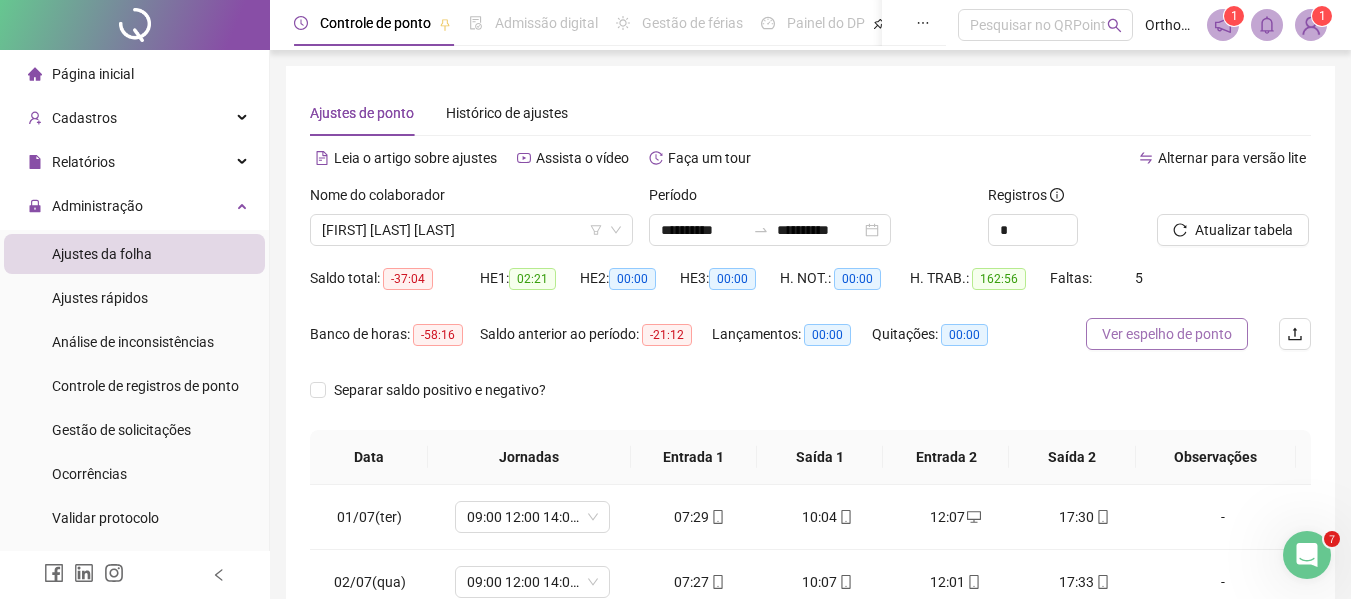 click on "Ver espelho de ponto" at bounding box center [1167, 334] 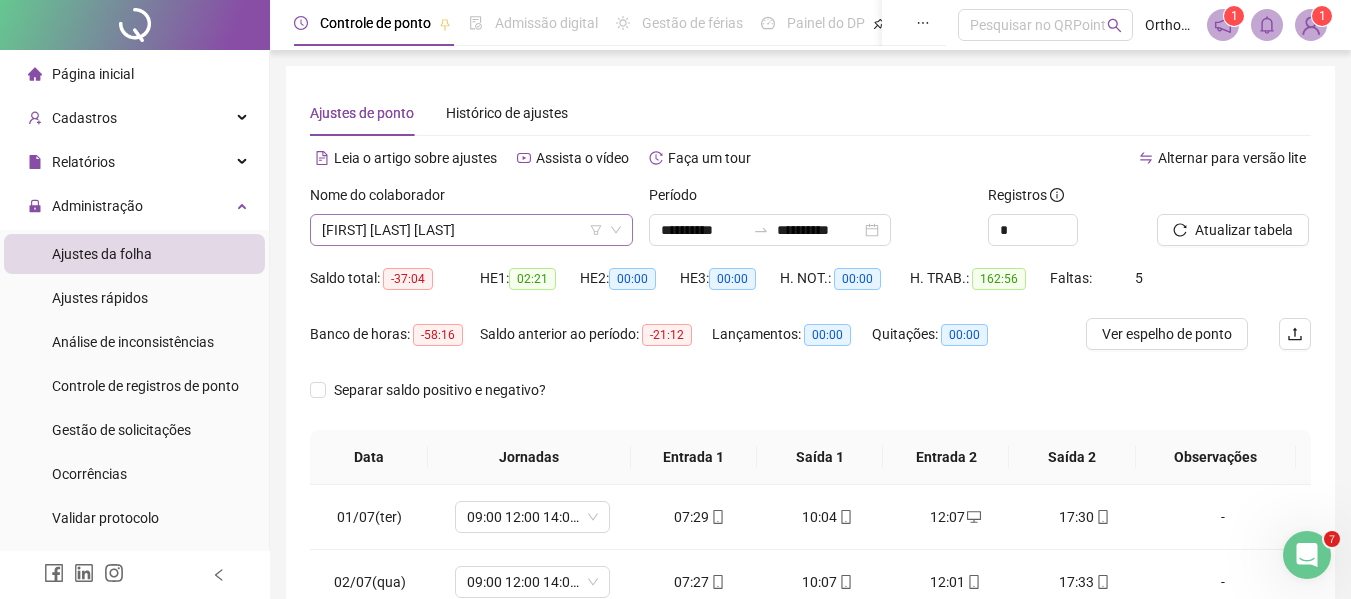 click 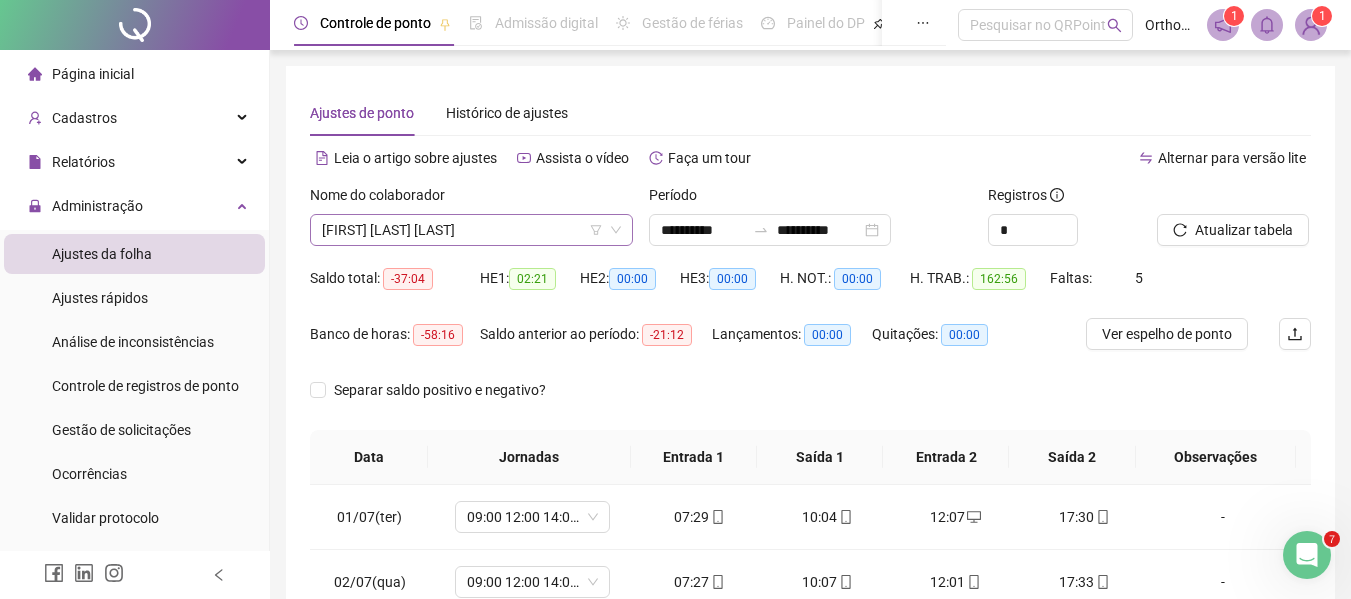 click on "[FIRST] [LAST] [LAST]" at bounding box center (471, 230) 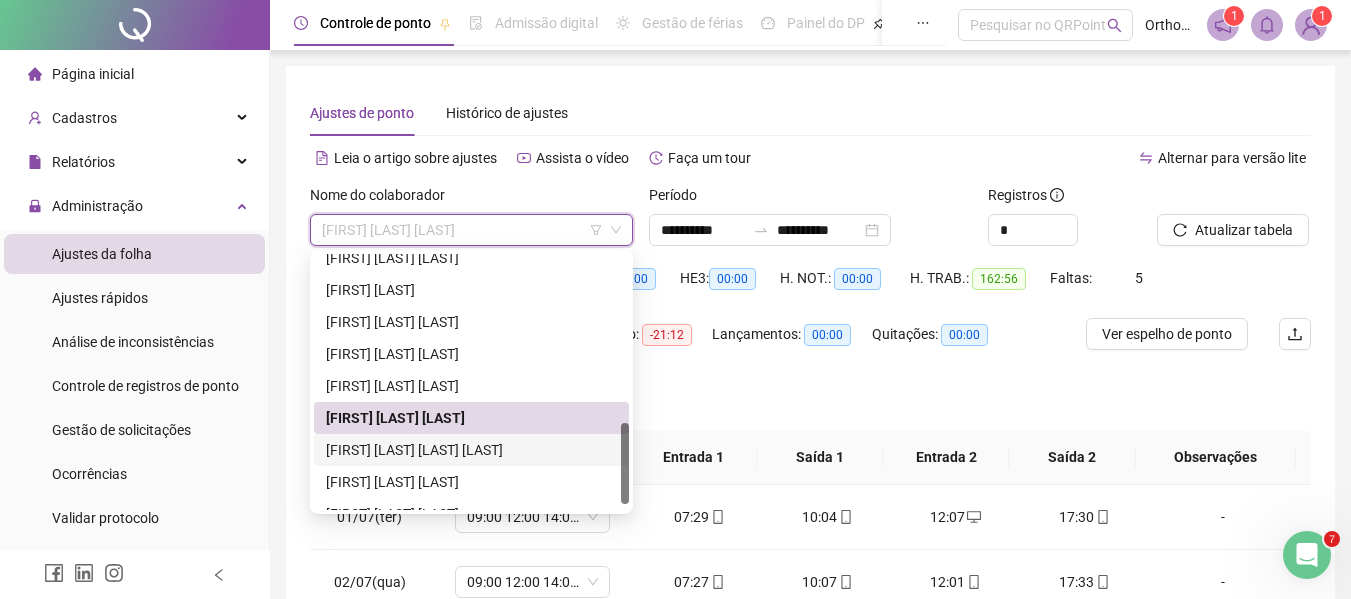 click on "[FIRST] [LAST] [LAST] [LAST]" at bounding box center [471, 450] 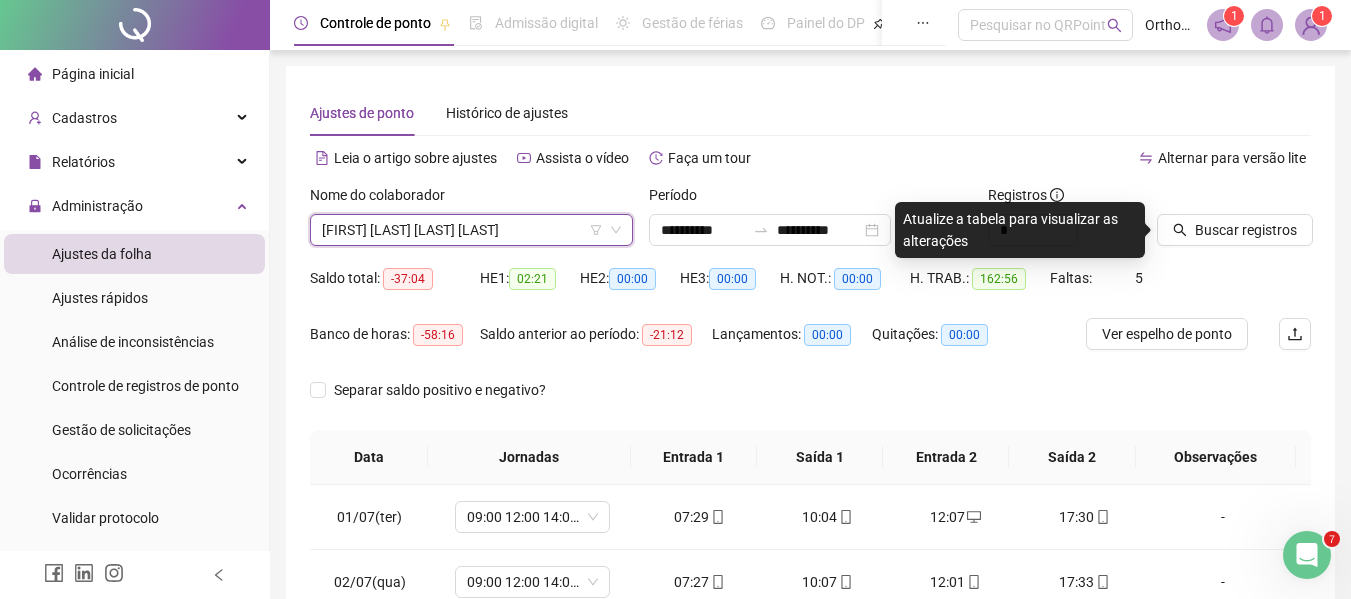 click on "[FIRST] [LAST] [LAST] [LAST]" at bounding box center [471, 230] 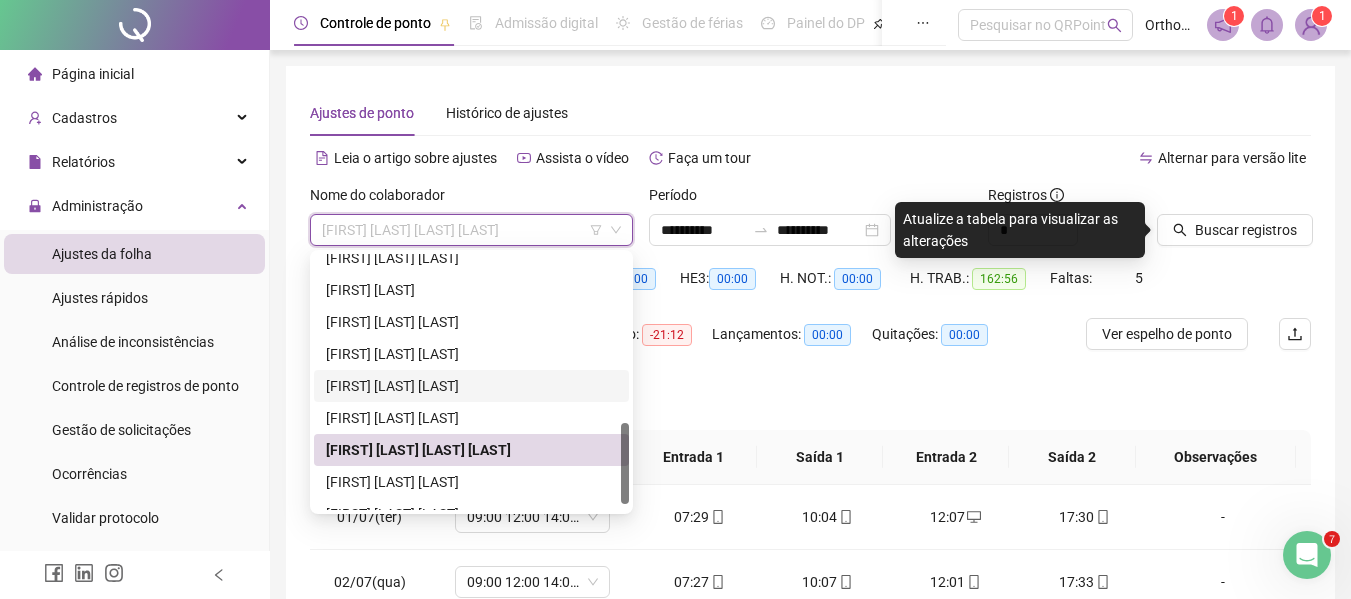 scroll, scrollTop: 544, scrollLeft: 0, axis: vertical 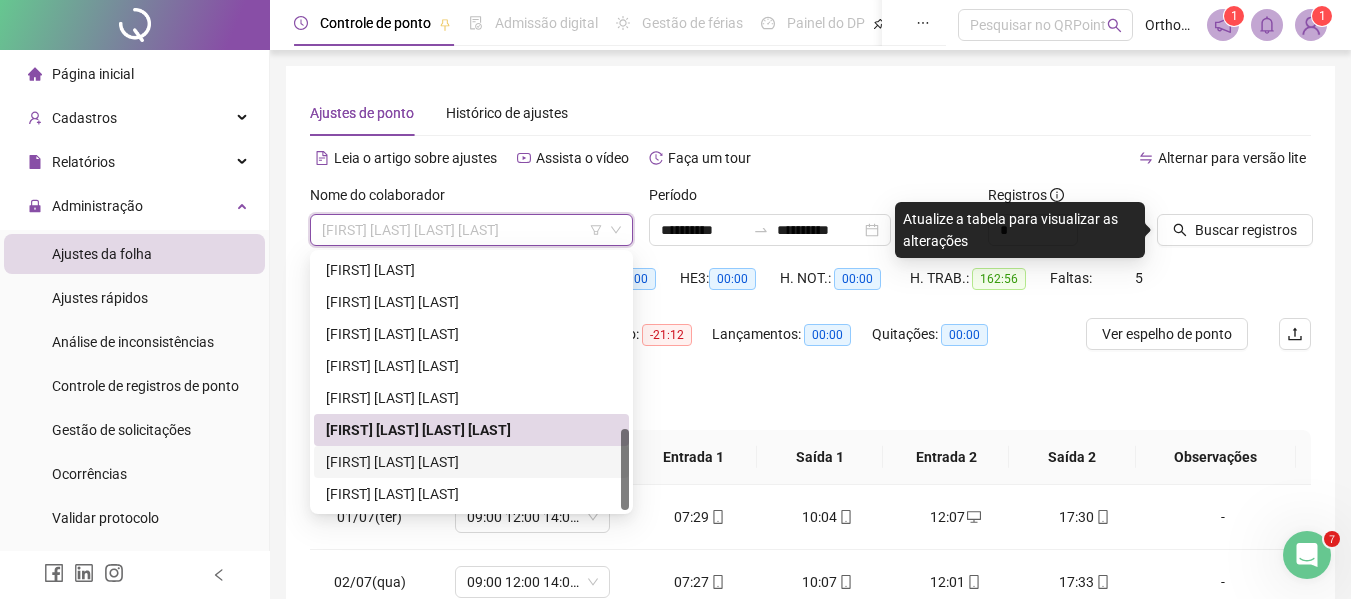 click on "[FIRST] [LAST] [LAST]" at bounding box center (471, 462) 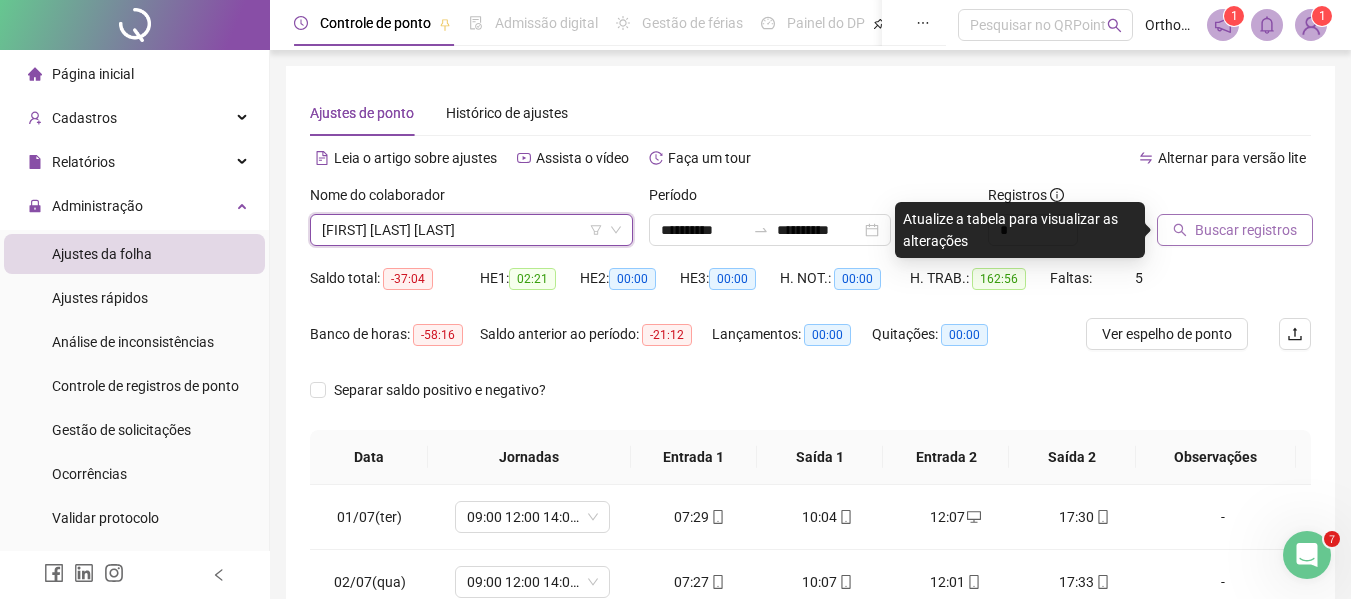click on "Buscar registros" at bounding box center [1246, 230] 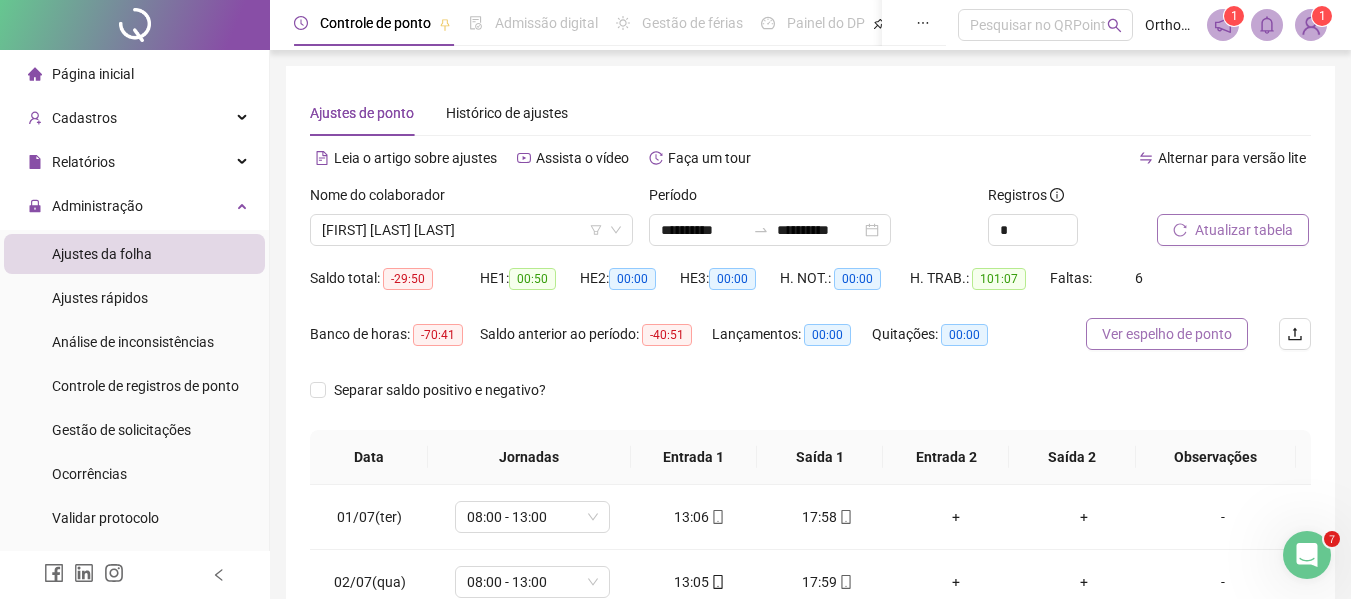 click on "Ver espelho de ponto" at bounding box center (1167, 334) 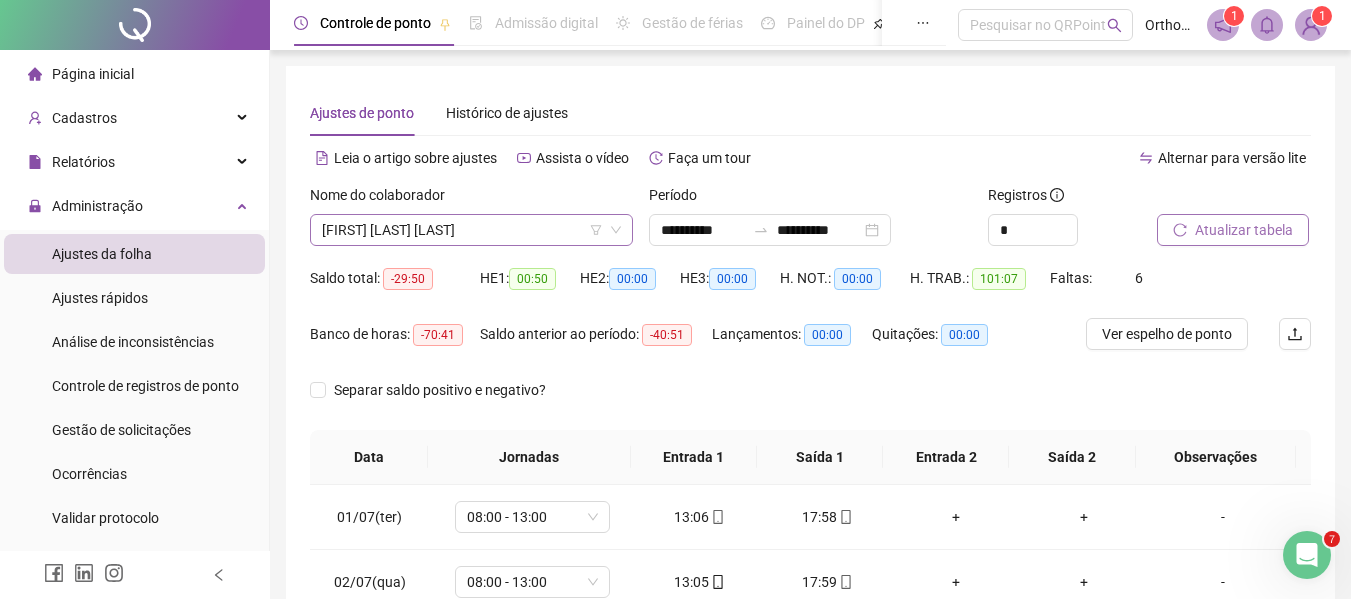 click on "[FIRST] [LAST] [LAST]" at bounding box center (471, 230) 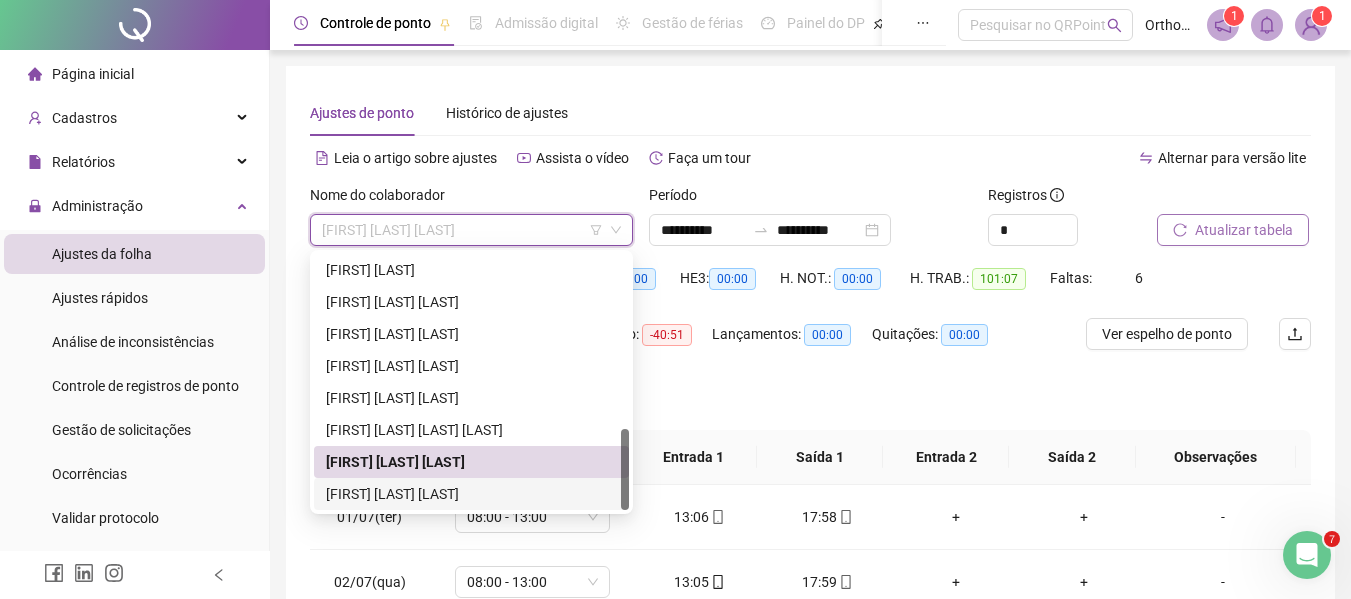 scroll, scrollTop: 100, scrollLeft: 0, axis: vertical 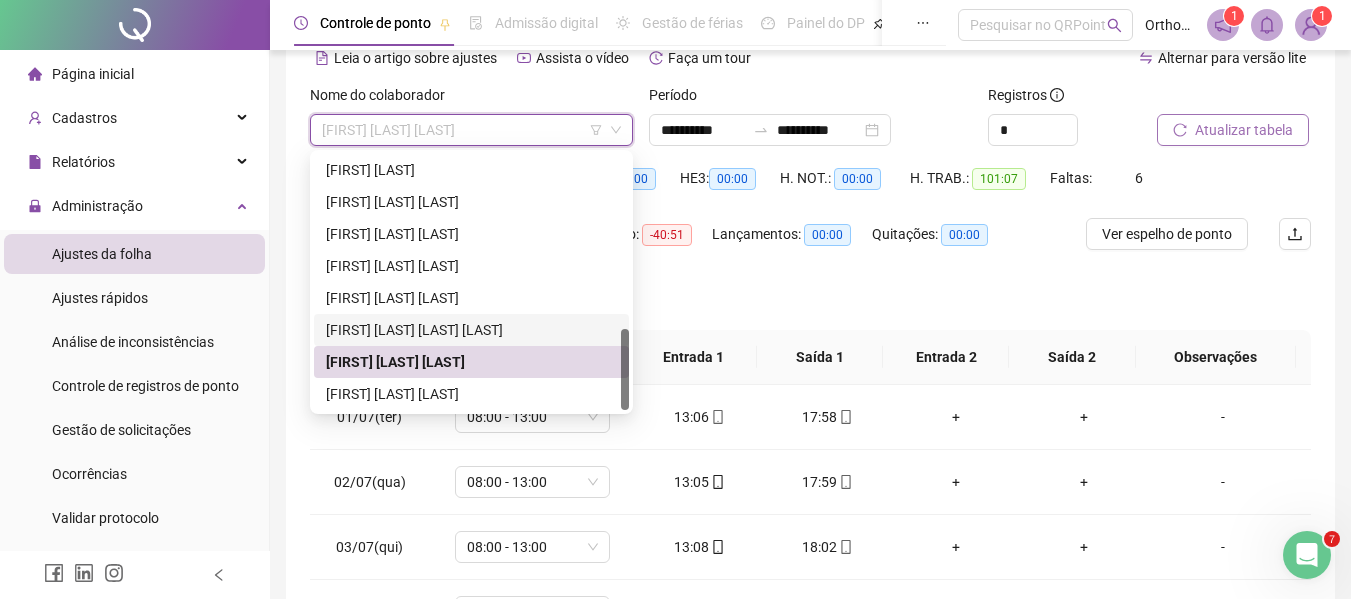 drag, startPoint x: 369, startPoint y: 328, endPoint x: 813, endPoint y: 330, distance: 444.00452 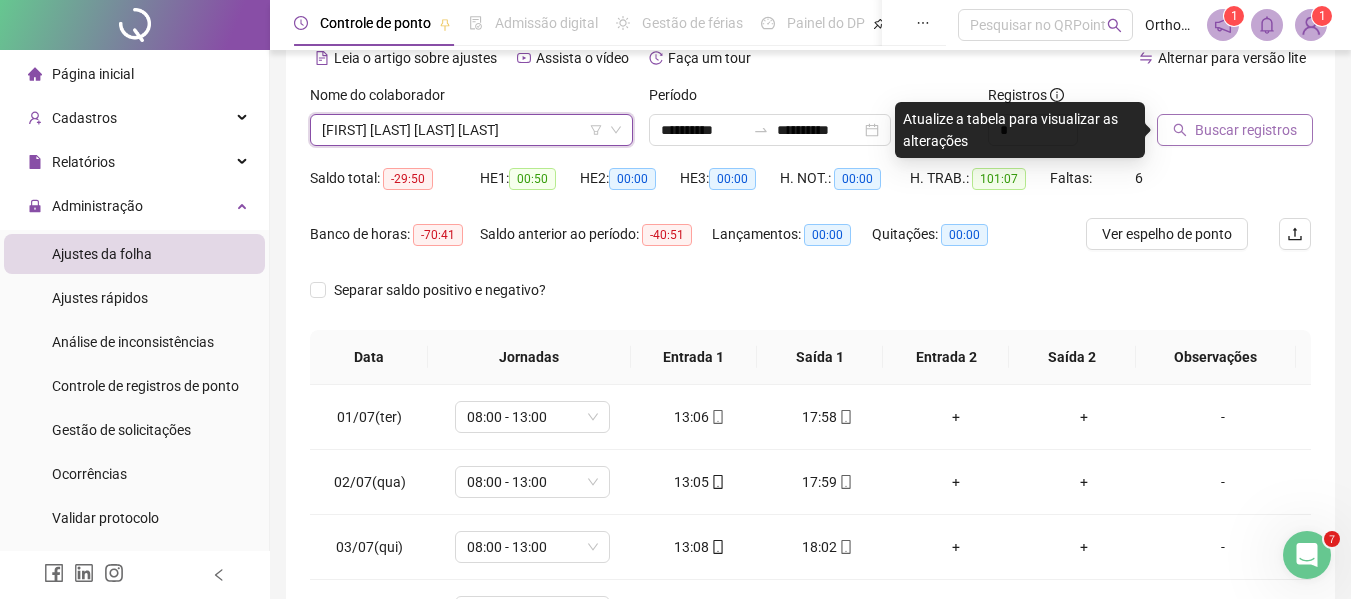 click on "Buscar registros" at bounding box center (1246, 130) 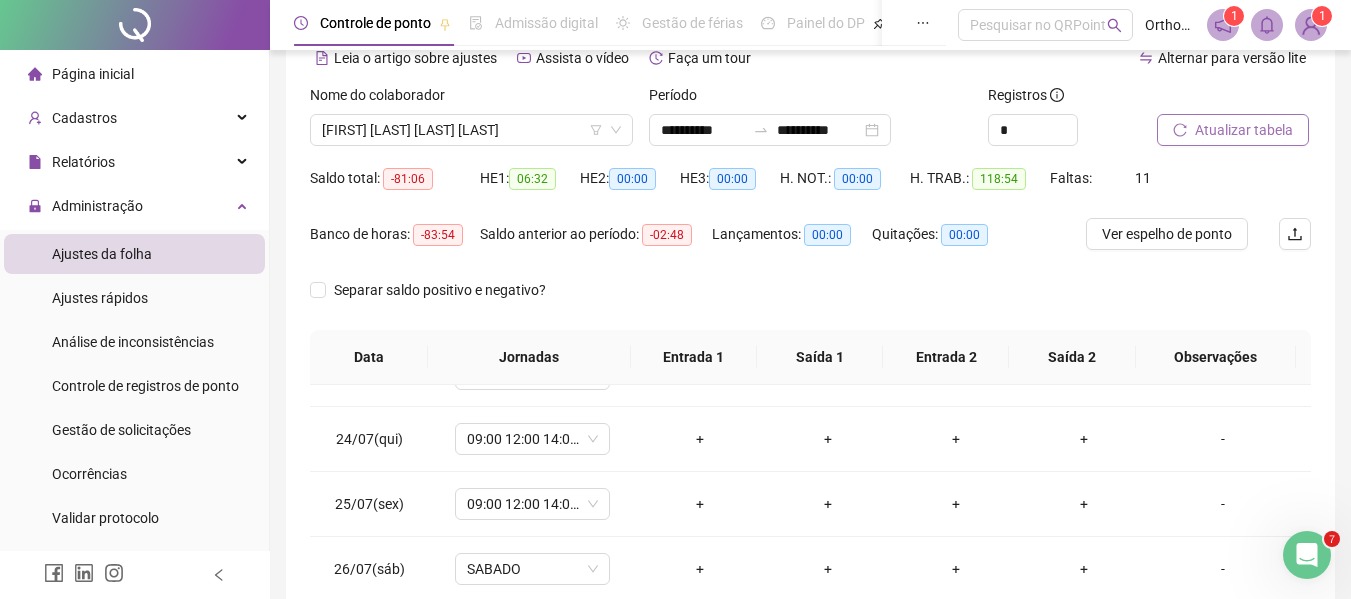 scroll, scrollTop: 1588, scrollLeft: 0, axis: vertical 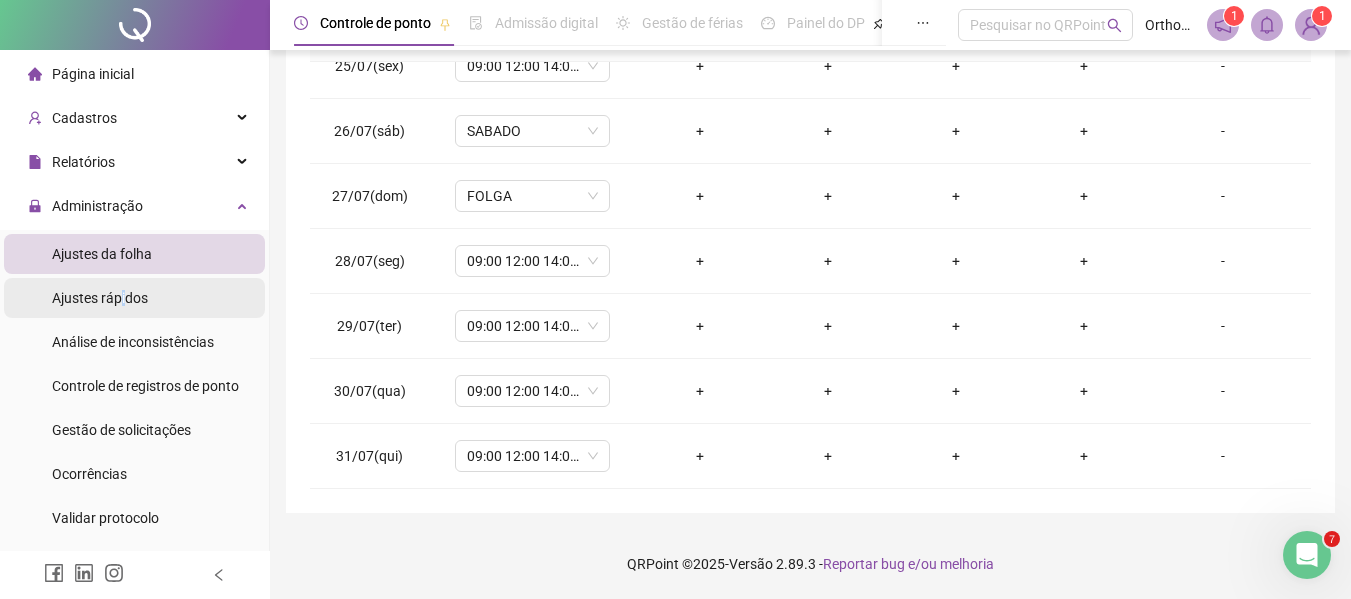 click on "Ajustes rápidos" at bounding box center [100, 298] 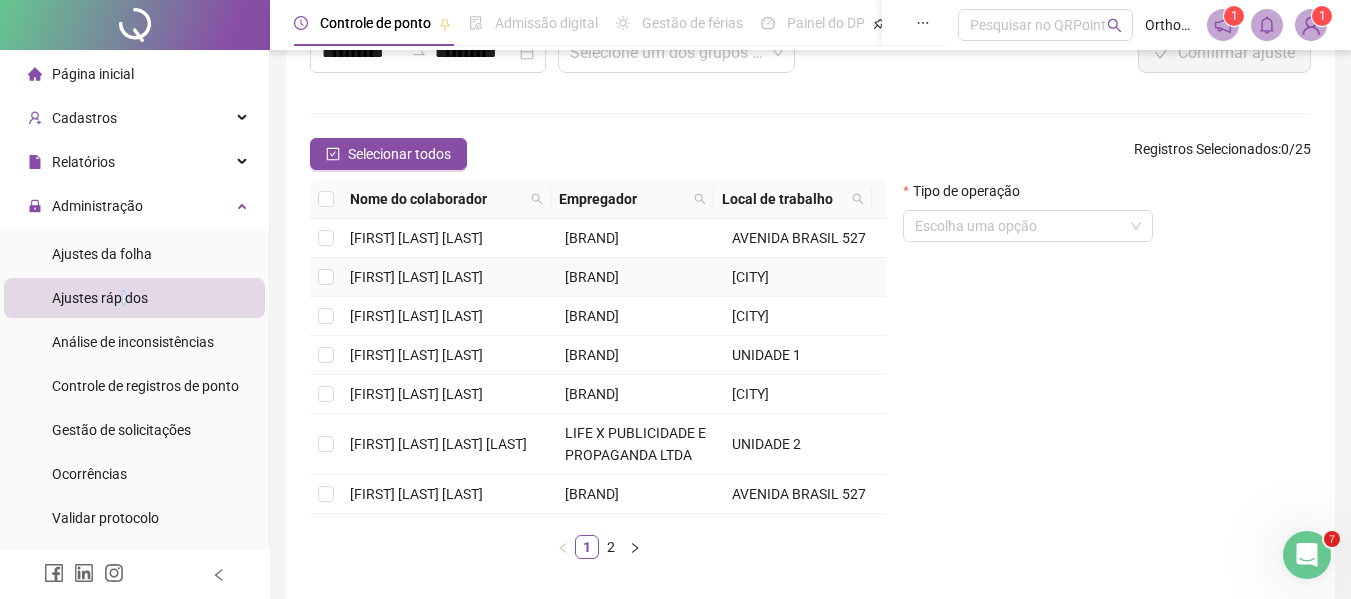 scroll, scrollTop: 35, scrollLeft: 0, axis: vertical 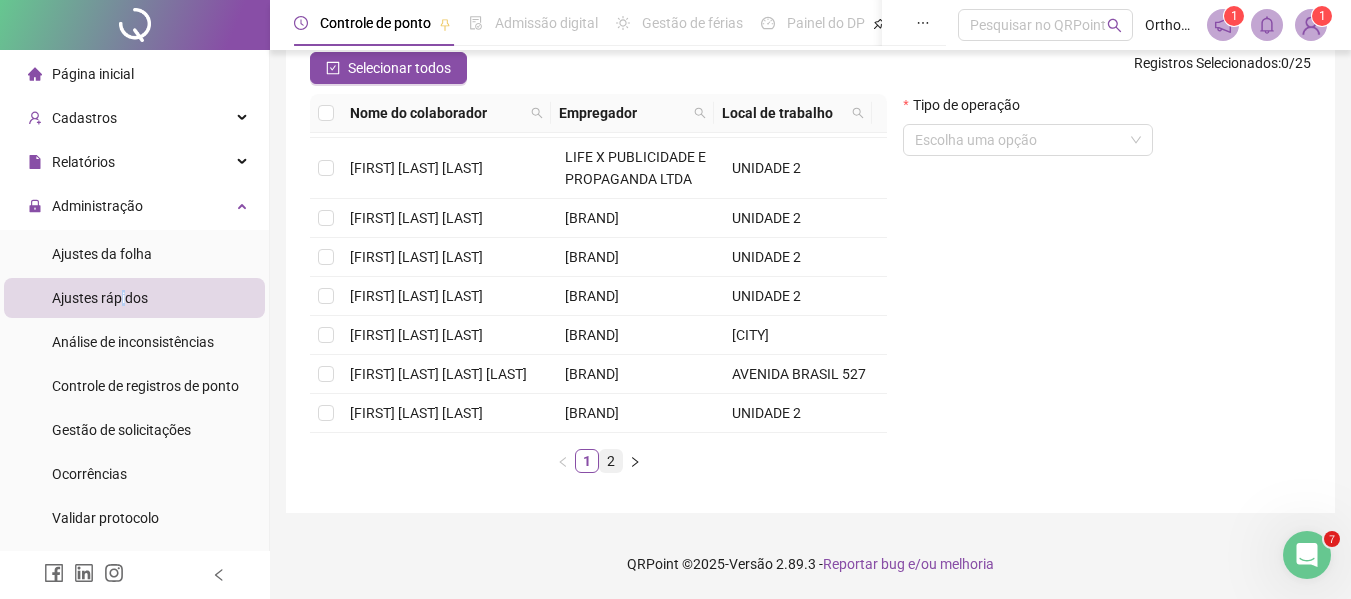click on "2" at bounding box center [611, 461] 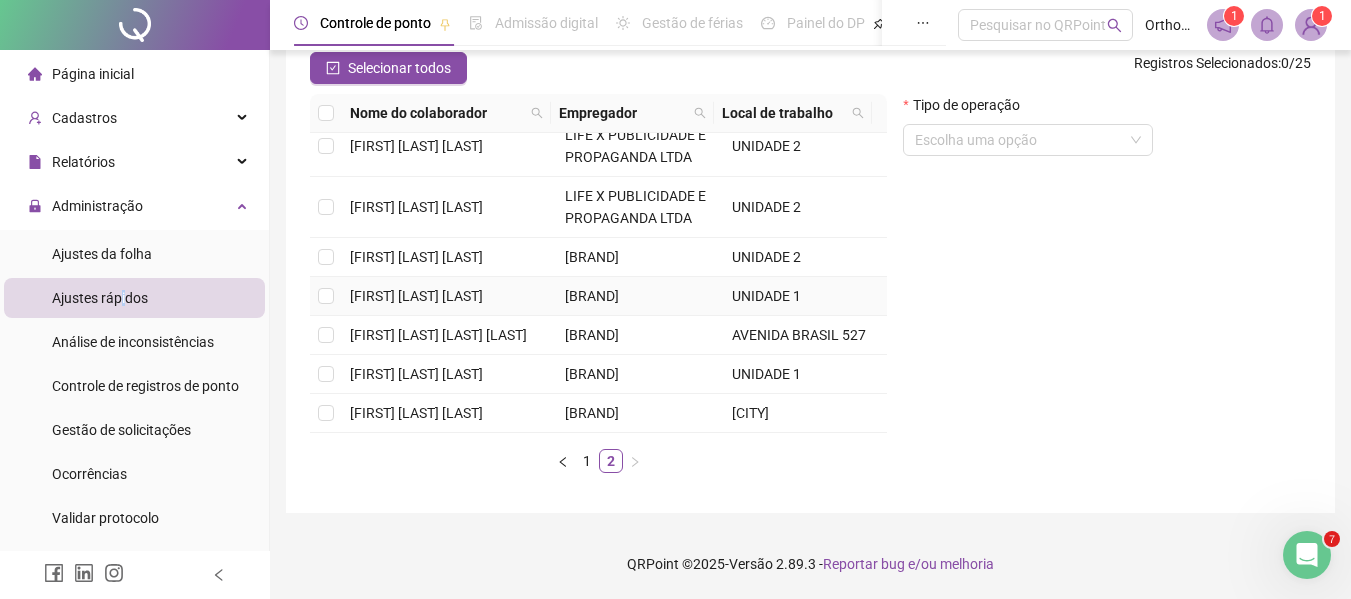 scroll, scrollTop: 400, scrollLeft: 0, axis: vertical 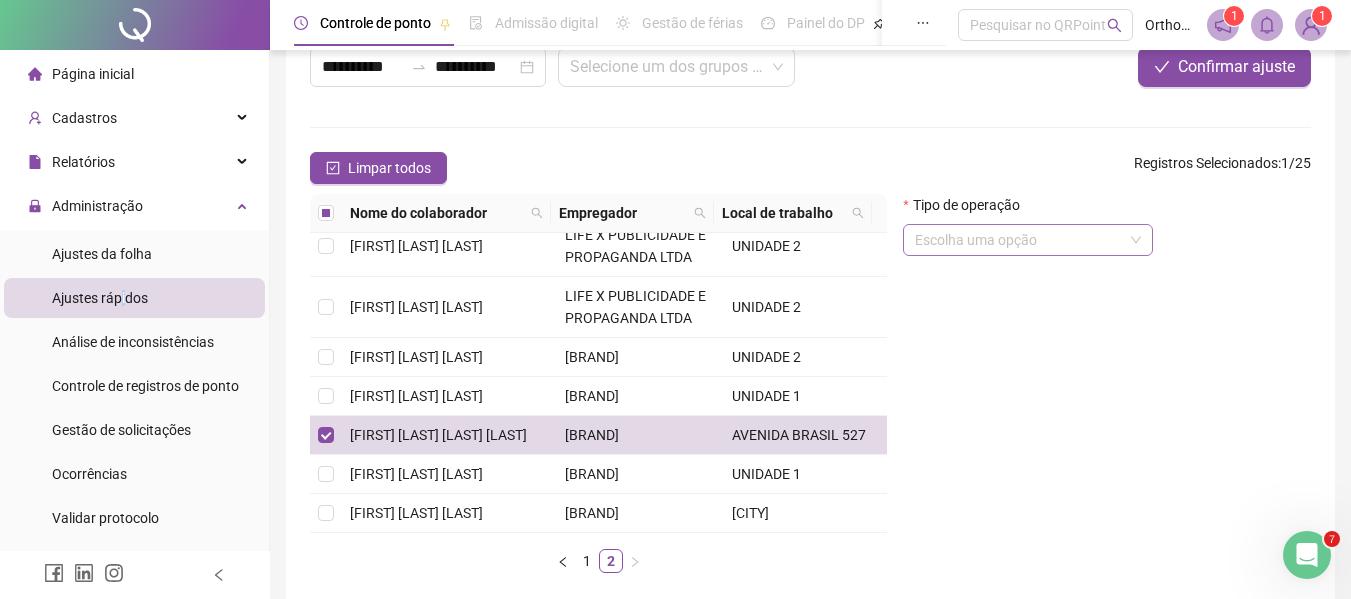 click at bounding box center [1019, 240] 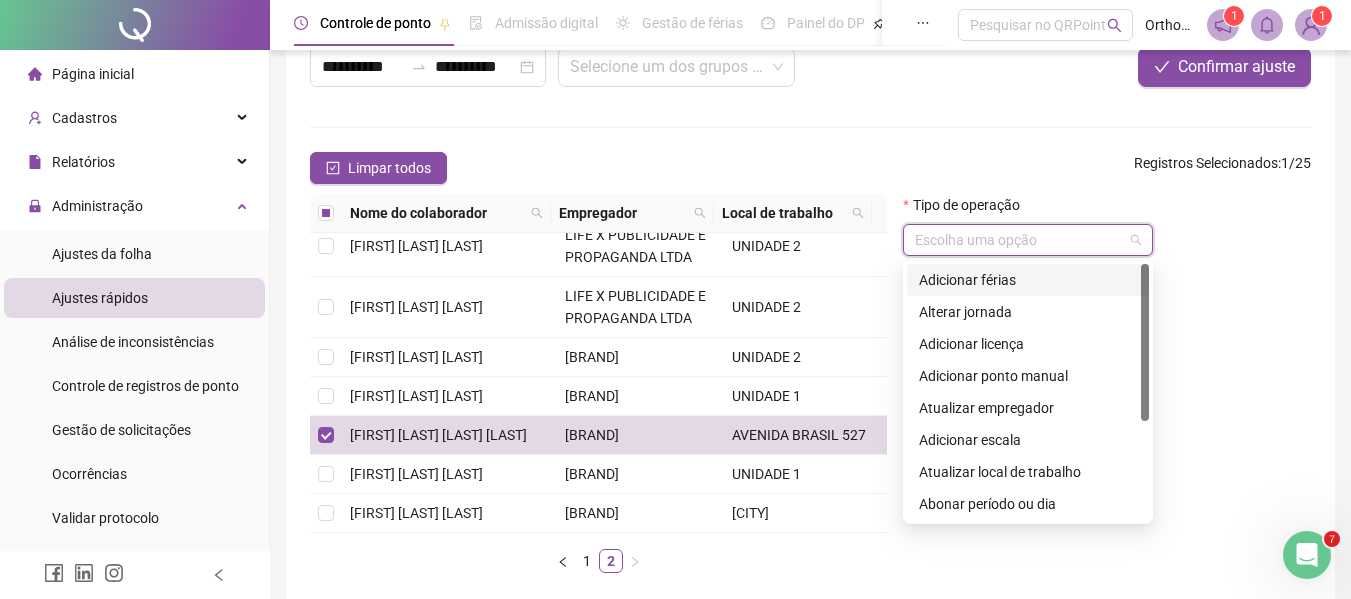 click on "Adicionar férias" at bounding box center (1028, 280) 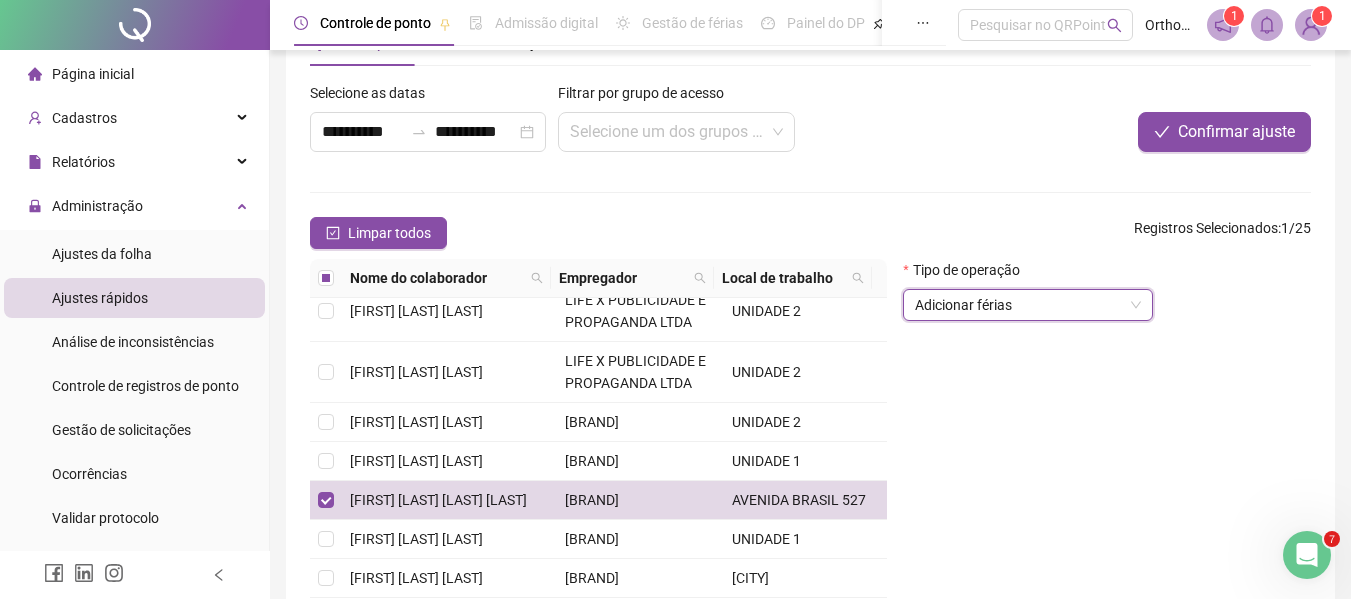 scroll, scrollTop: 35, scrollLeft: 0, axis: vertical 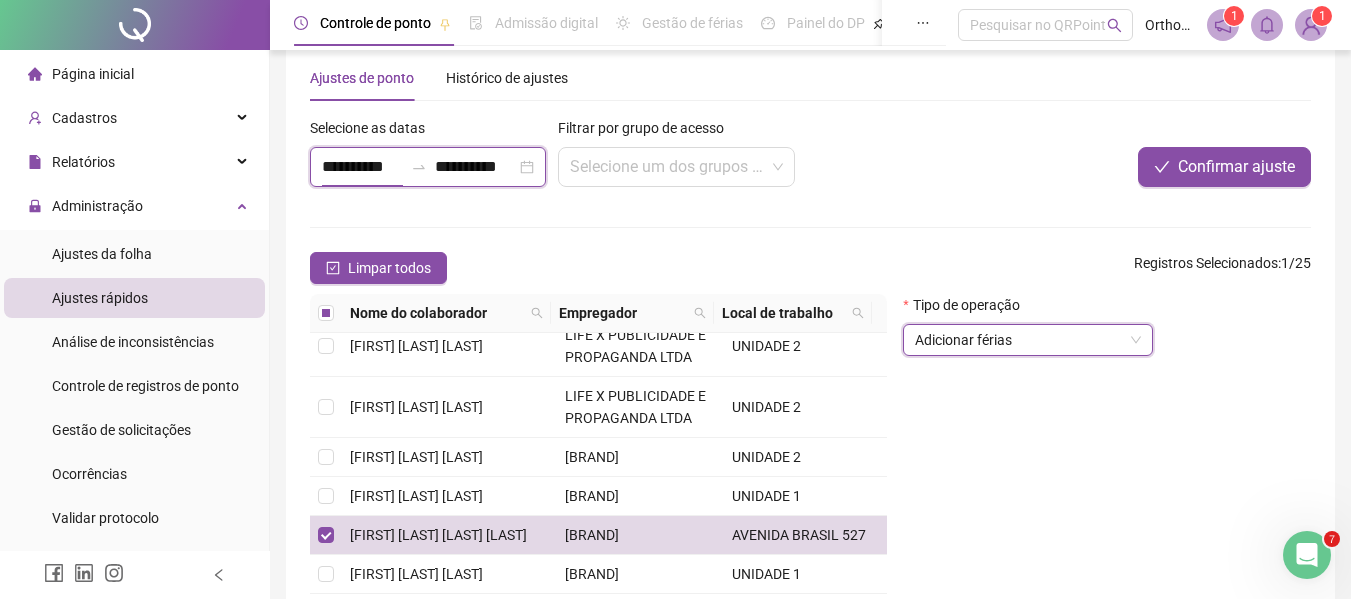 click on "**********" at bounding box center [362, 167] 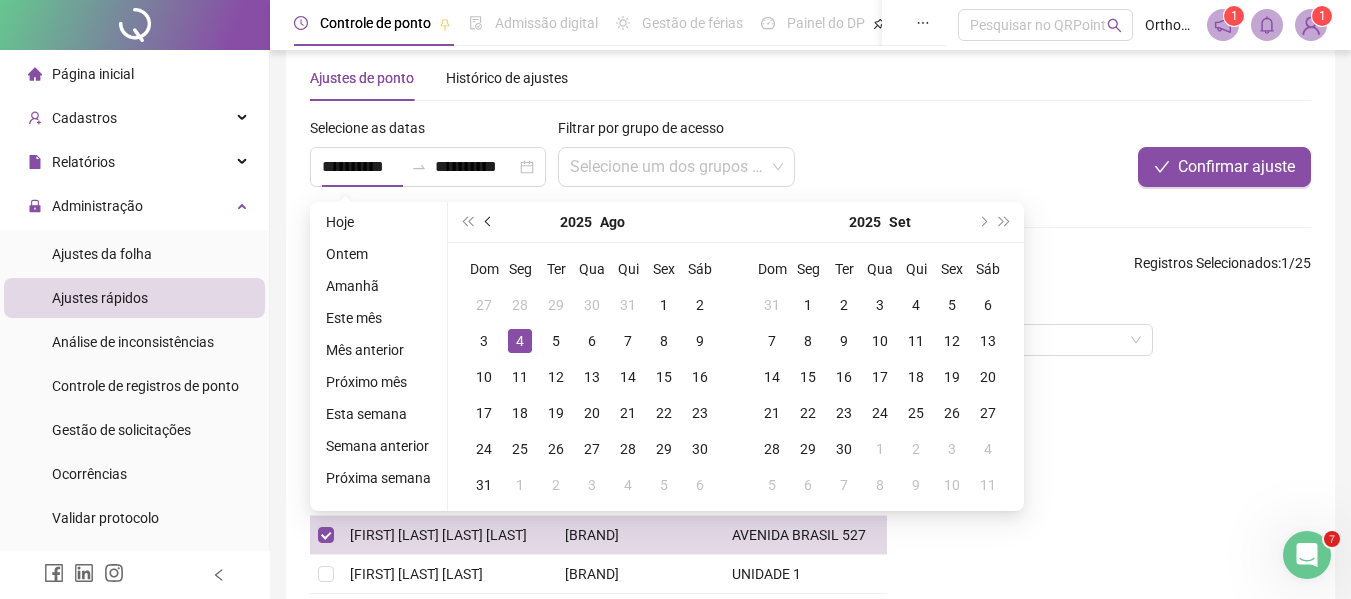 click at bounding box center [489, 222] 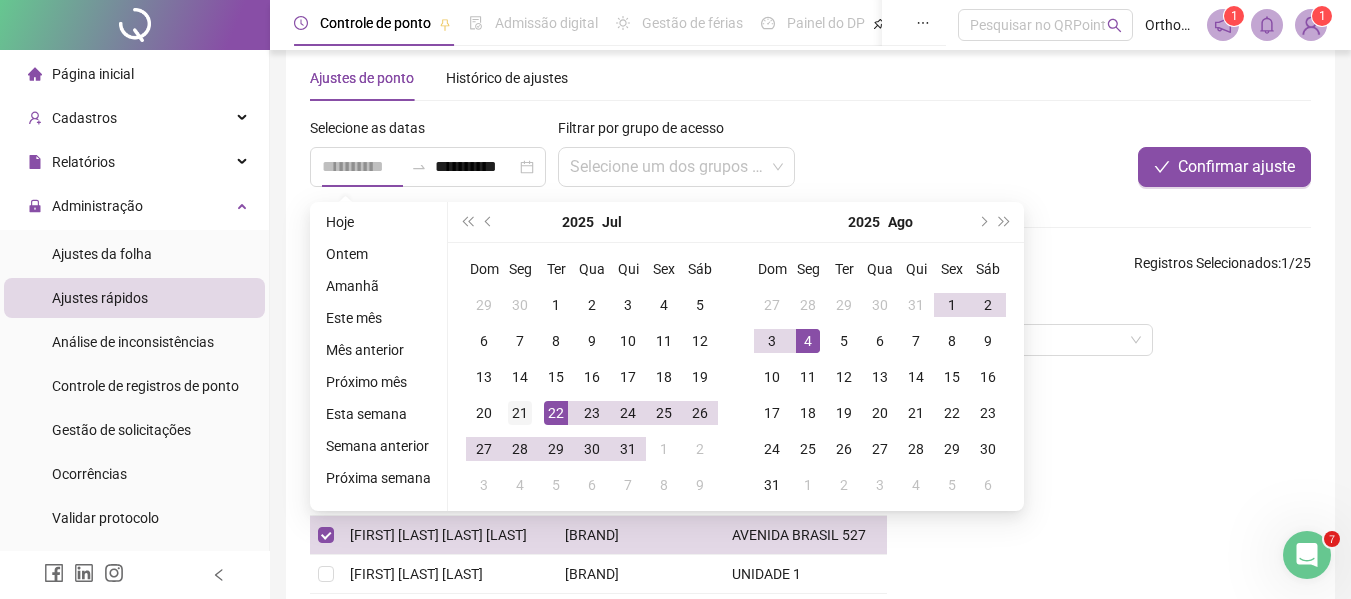 type on "**********" 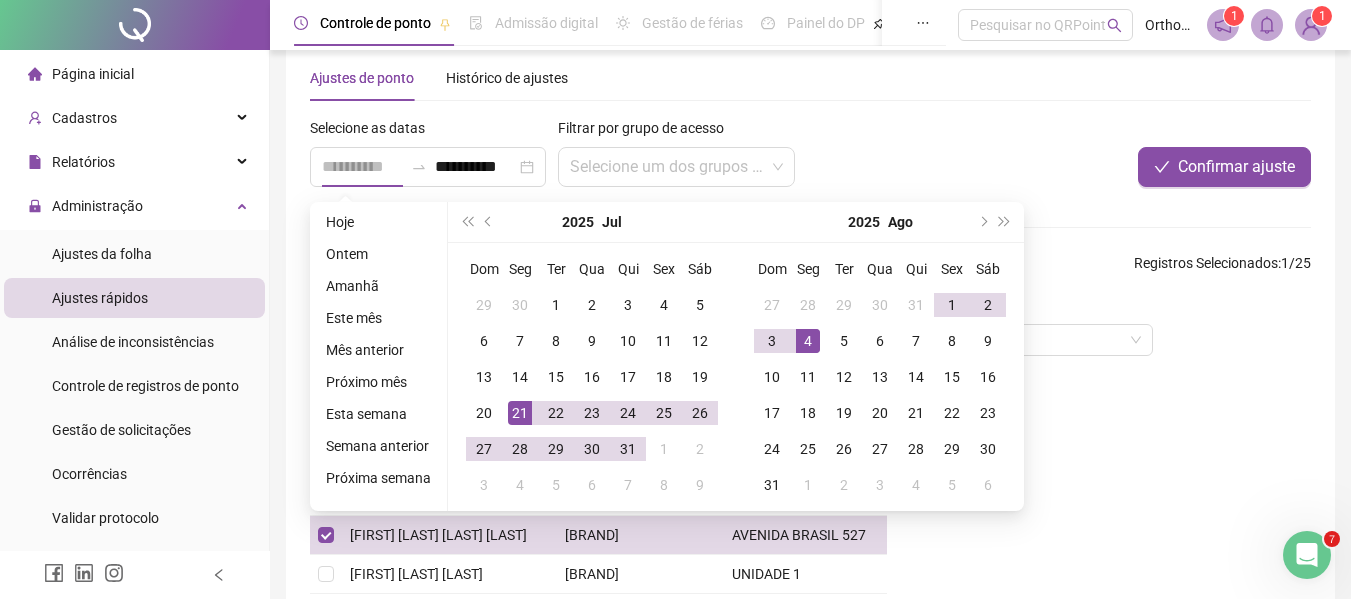 click on "21" at bounding box center [520, 413] 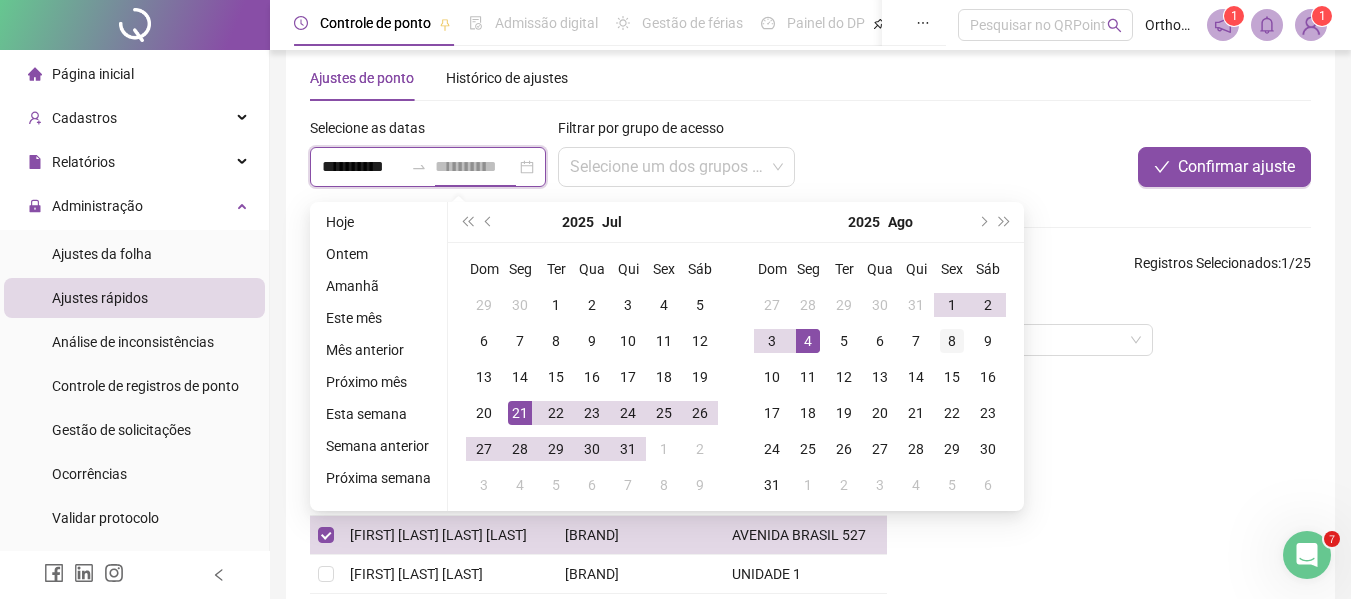 type on "**********" 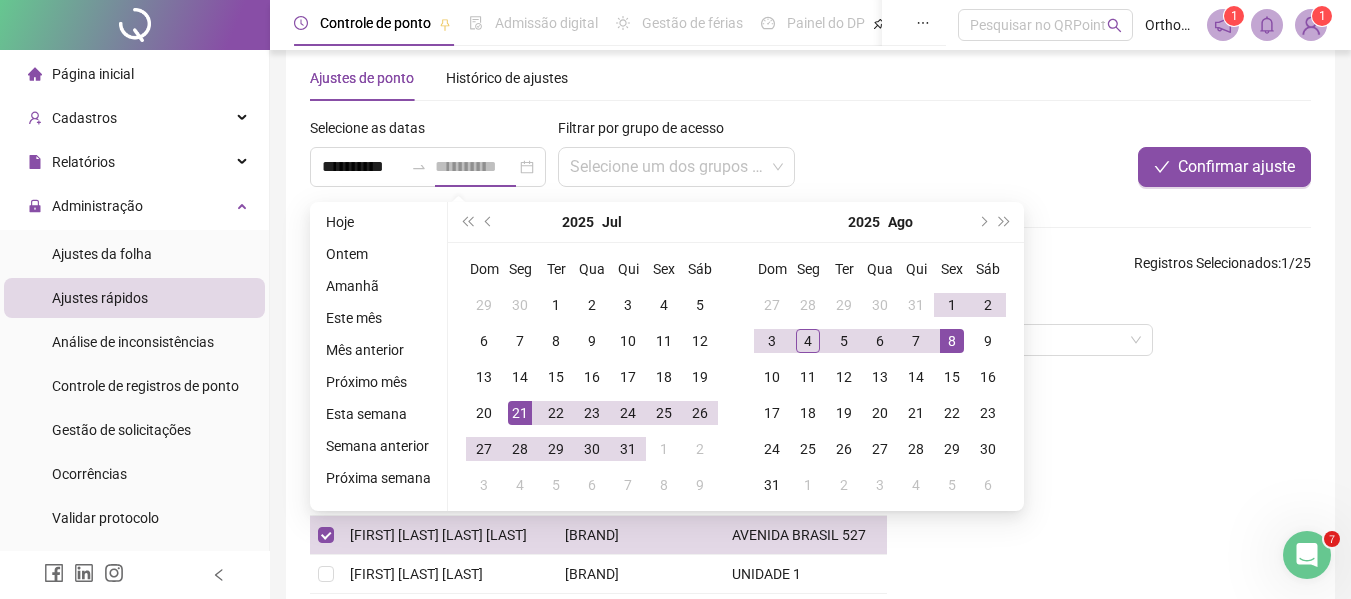 click on "8" at bounding box center [952, 341] 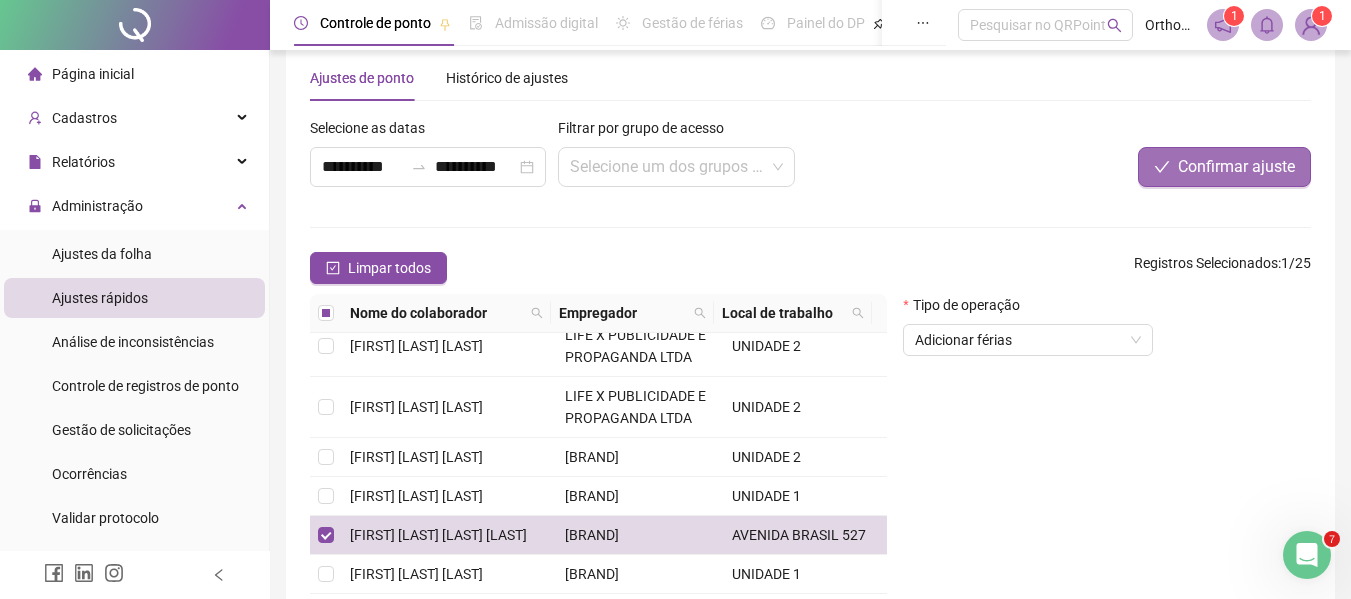 click on "Confirmar ajuste" at bounding box center [1236, 167] 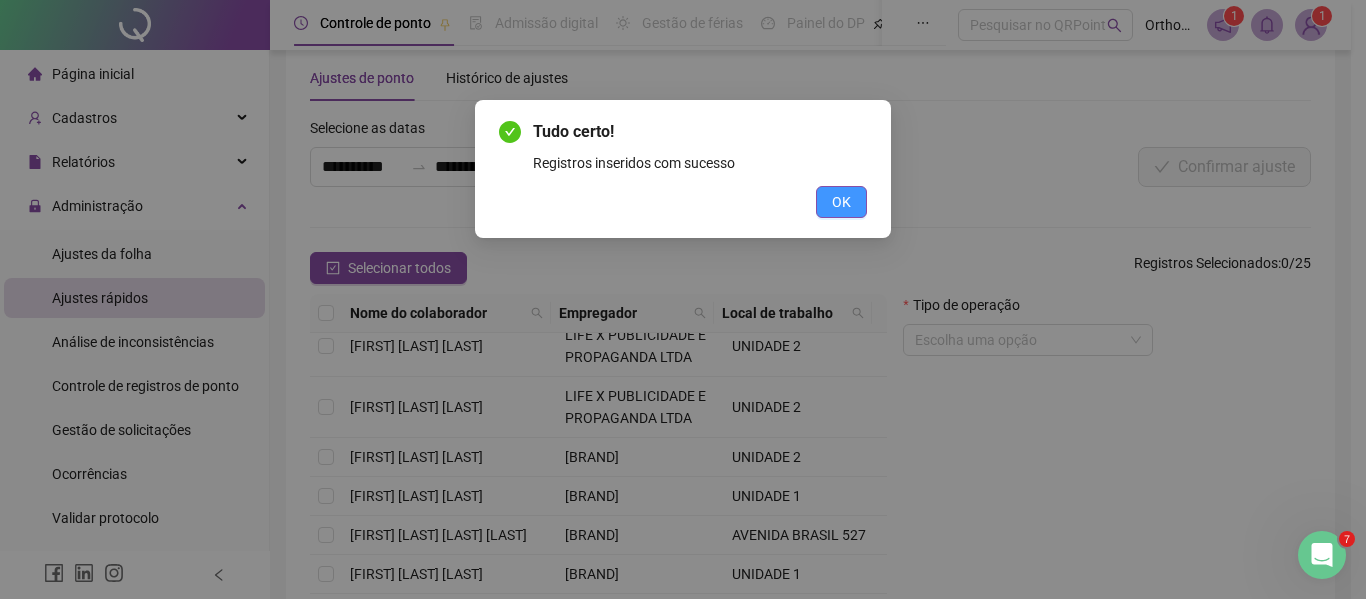 click on "OK" at bounding box center [841, 202] 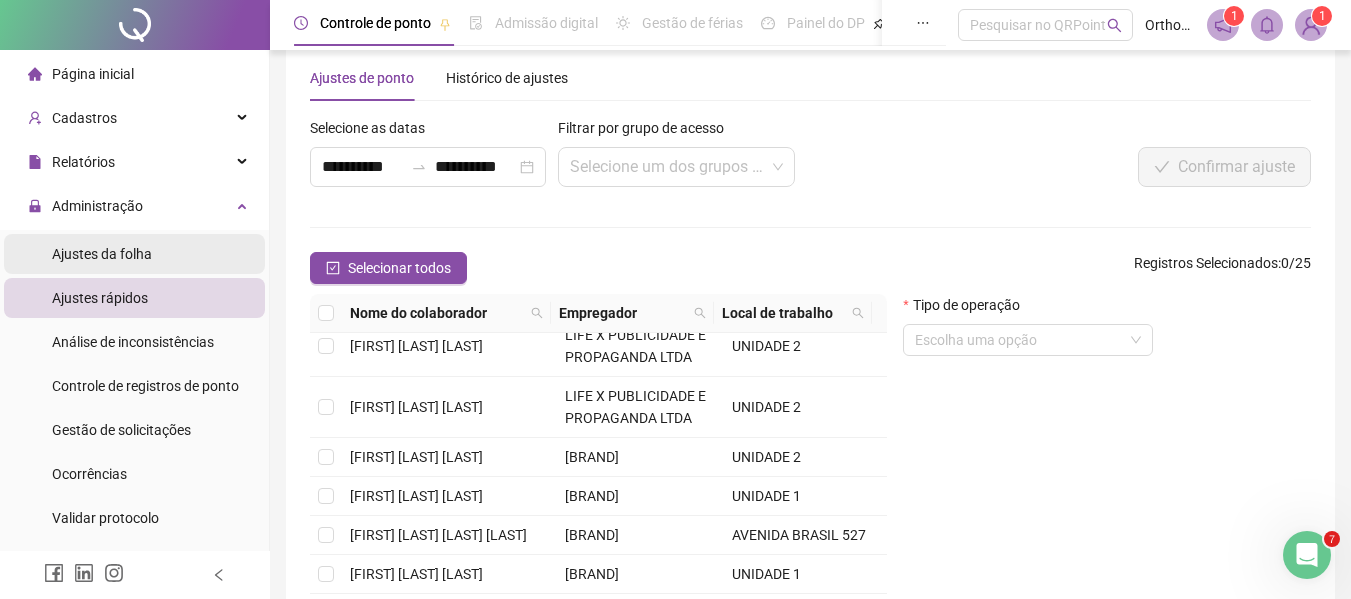 click on "Ajustes da folha" at bounding box center [134, 254] 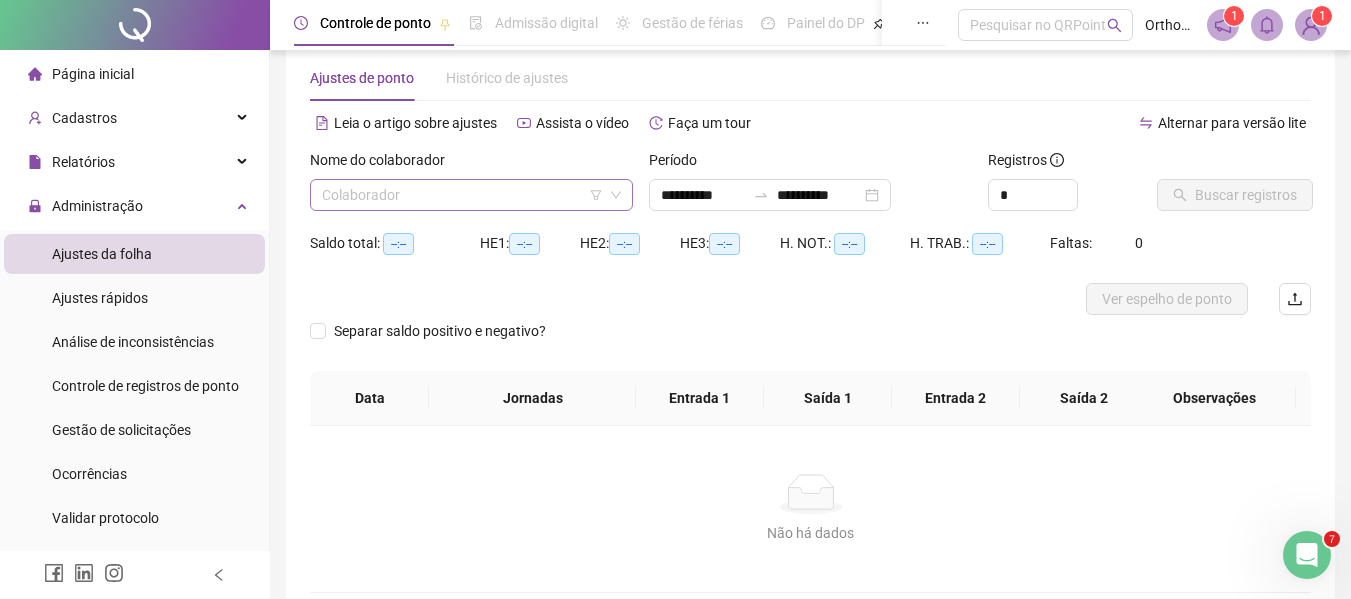 click at bounding box center (462, 195) 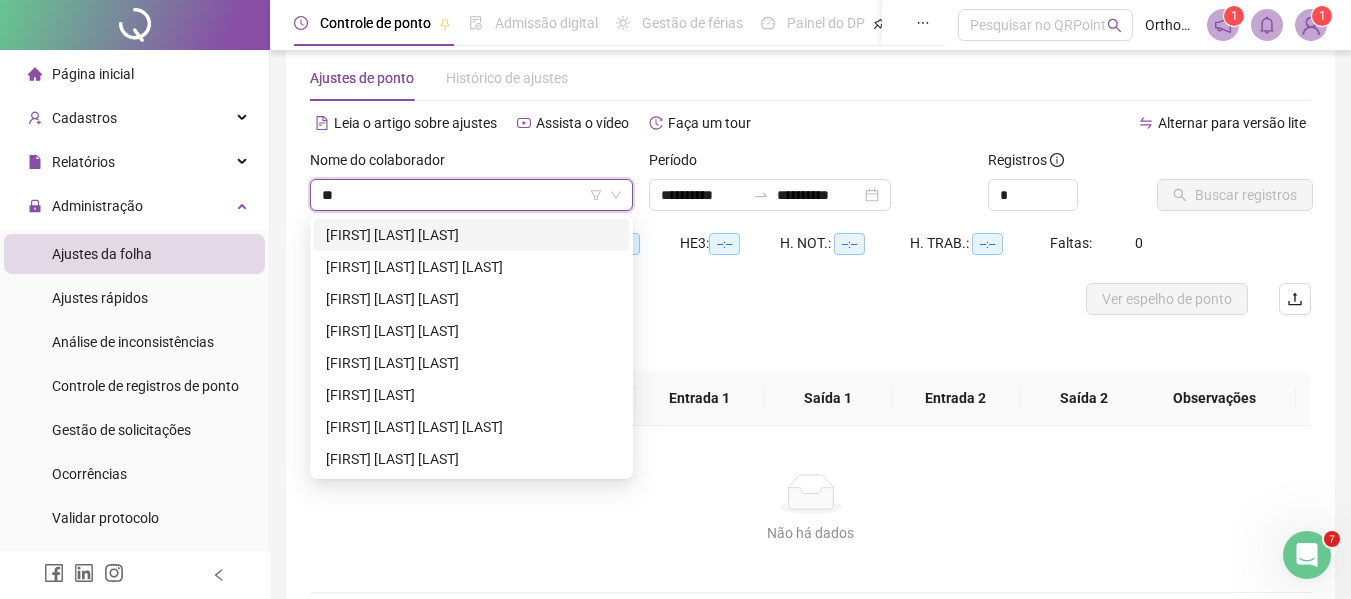 type on "***" 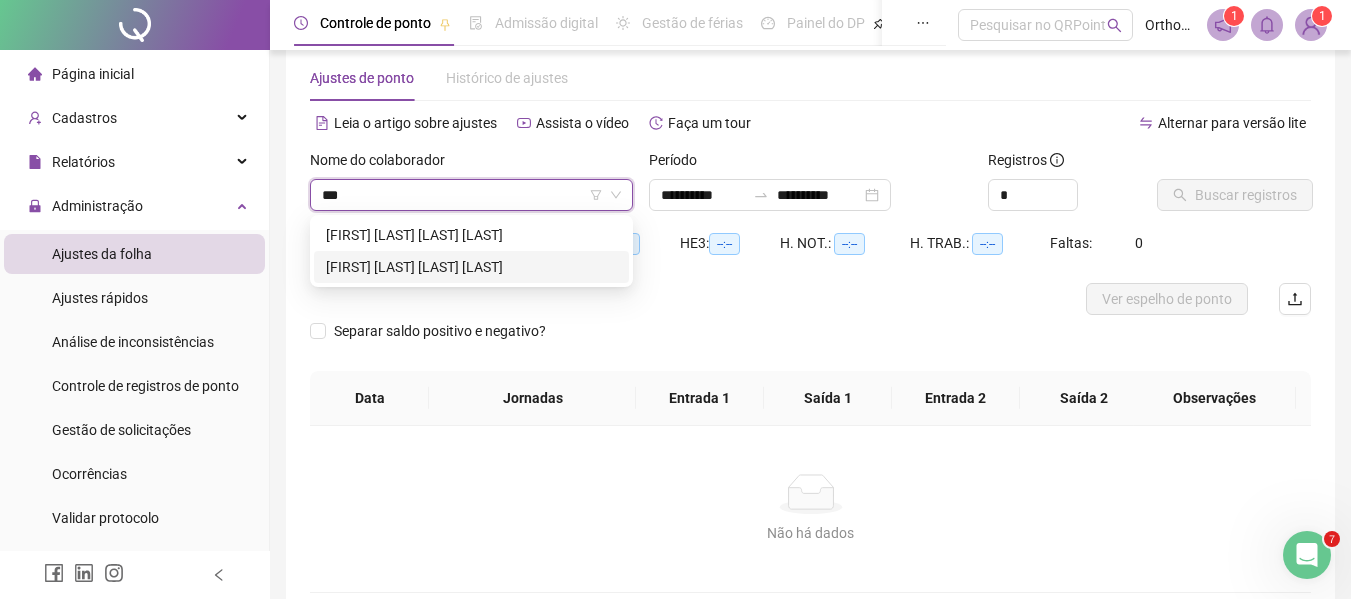 click on "[FIRST] [LAST] [LAST] [LAST]" at bounding box center (471, 267) 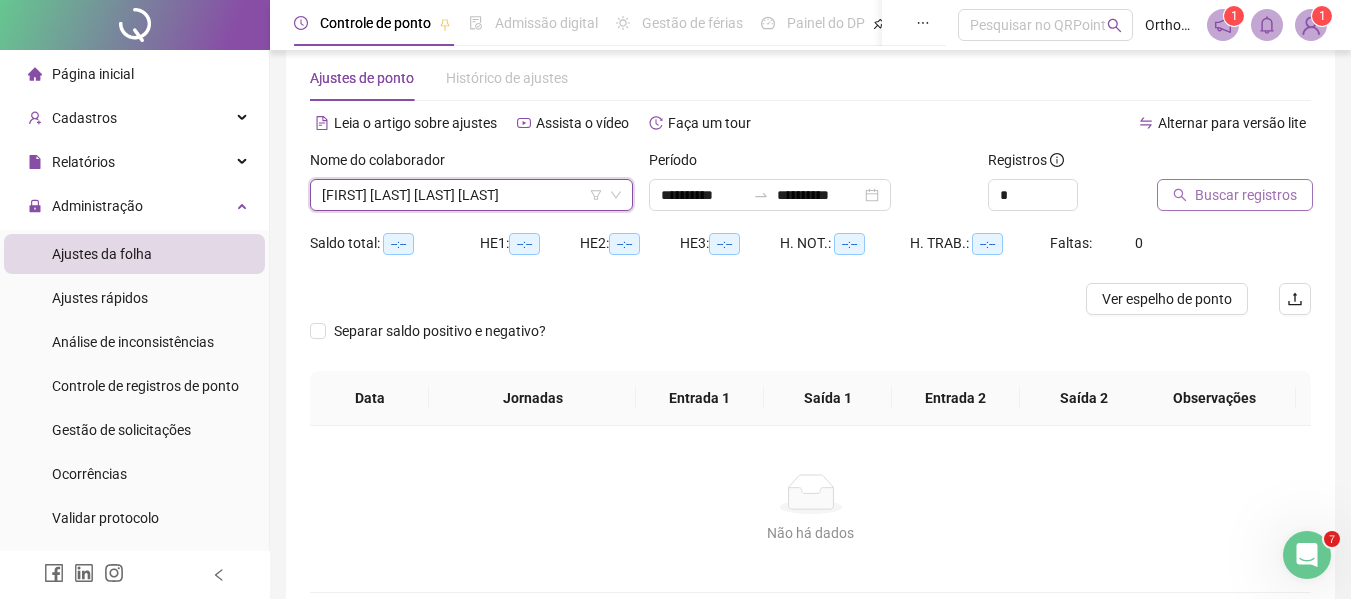 click on "Buscar registros" at bounding box center (1246, 195) 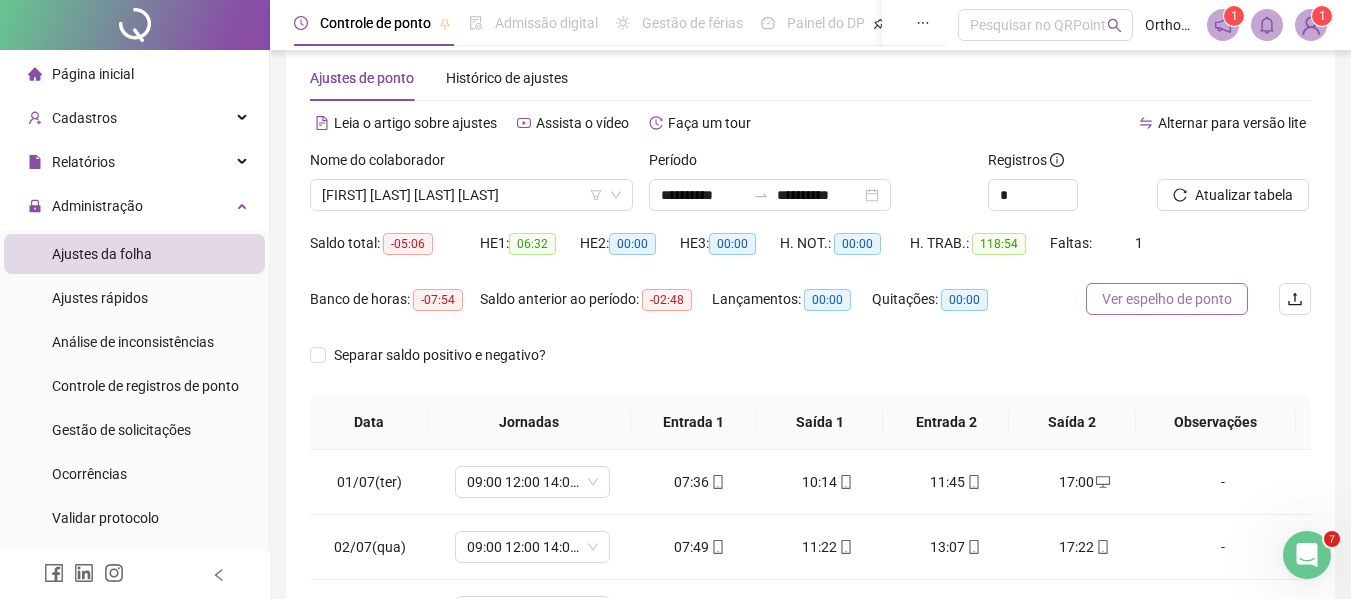 click on "Ver espelho de ponto" at bounding box center [1167, 299] 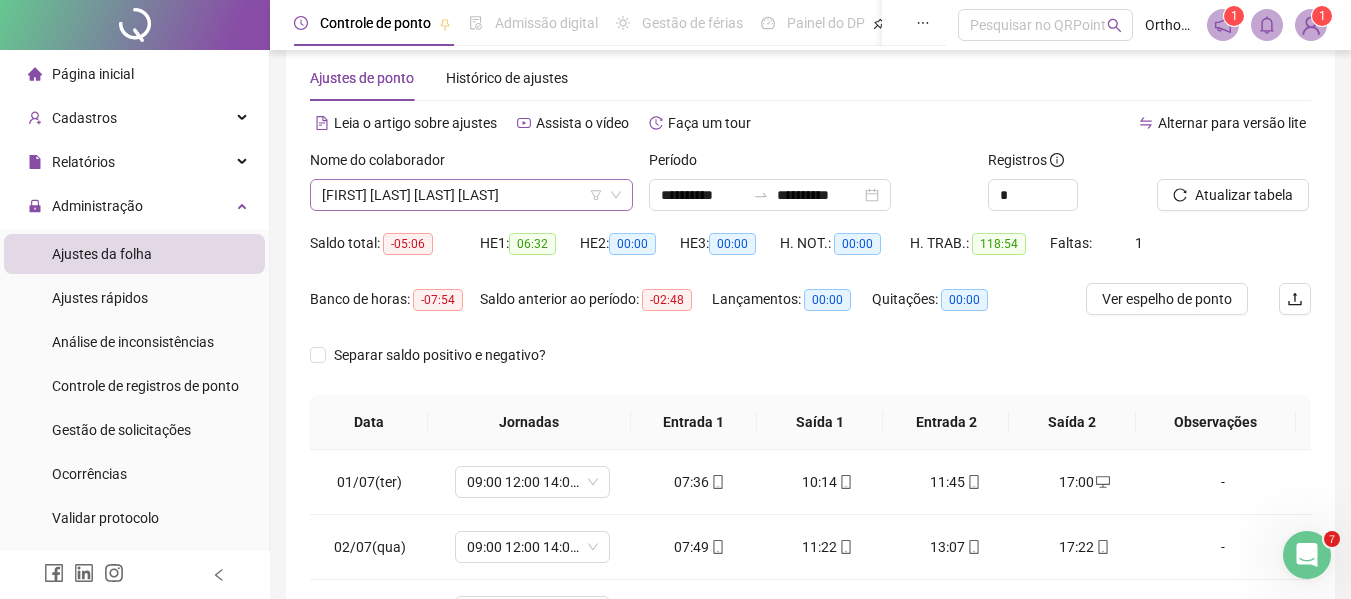 click on "[FIRST] [LAST] [LAST] [LAST]" at bounding box center (471, 195) 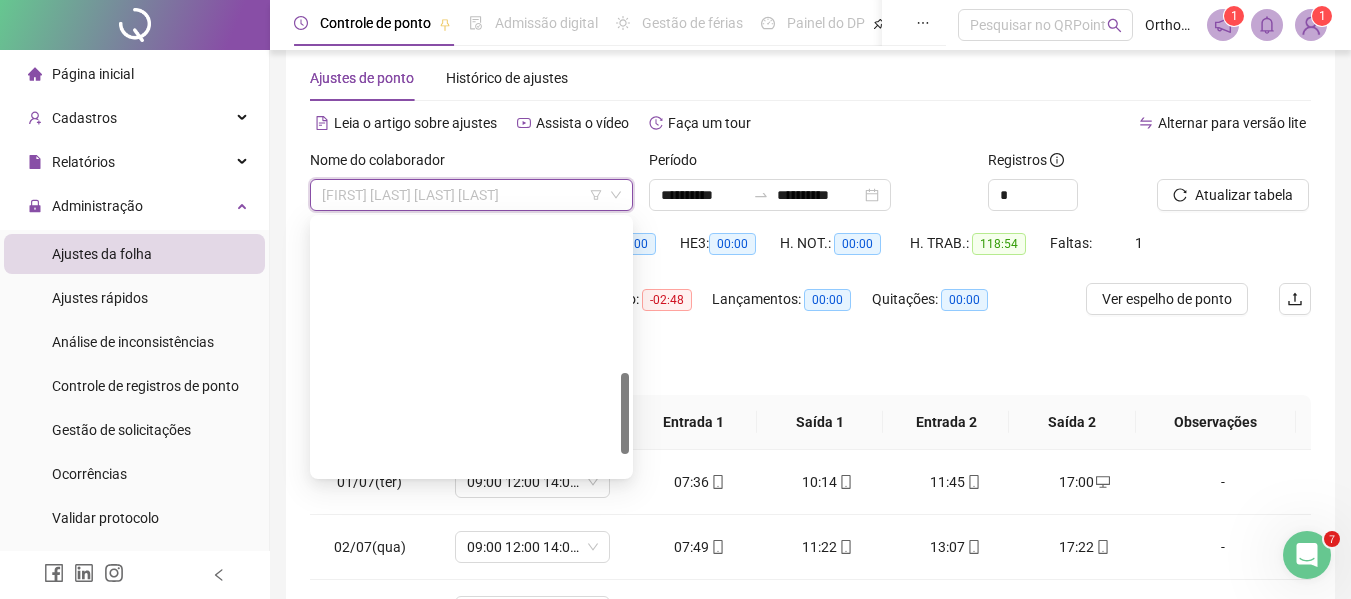 scroll, scrollTop: 480, scrollLeft: 0, axis: vertical 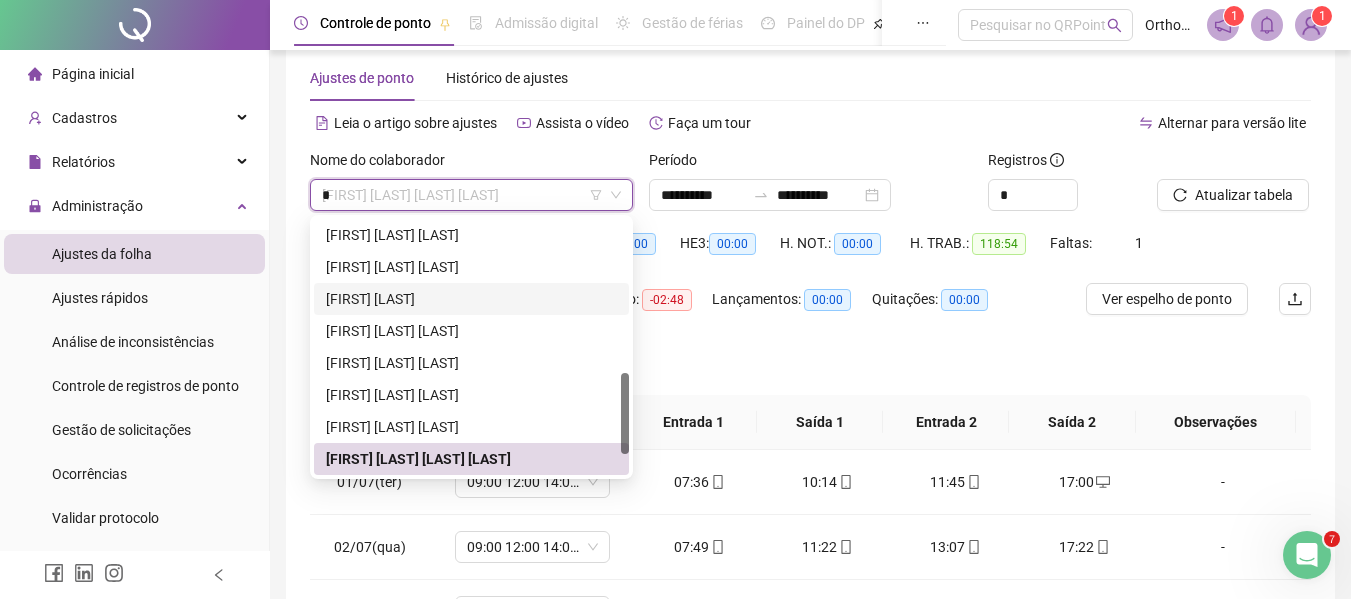 type on "**" 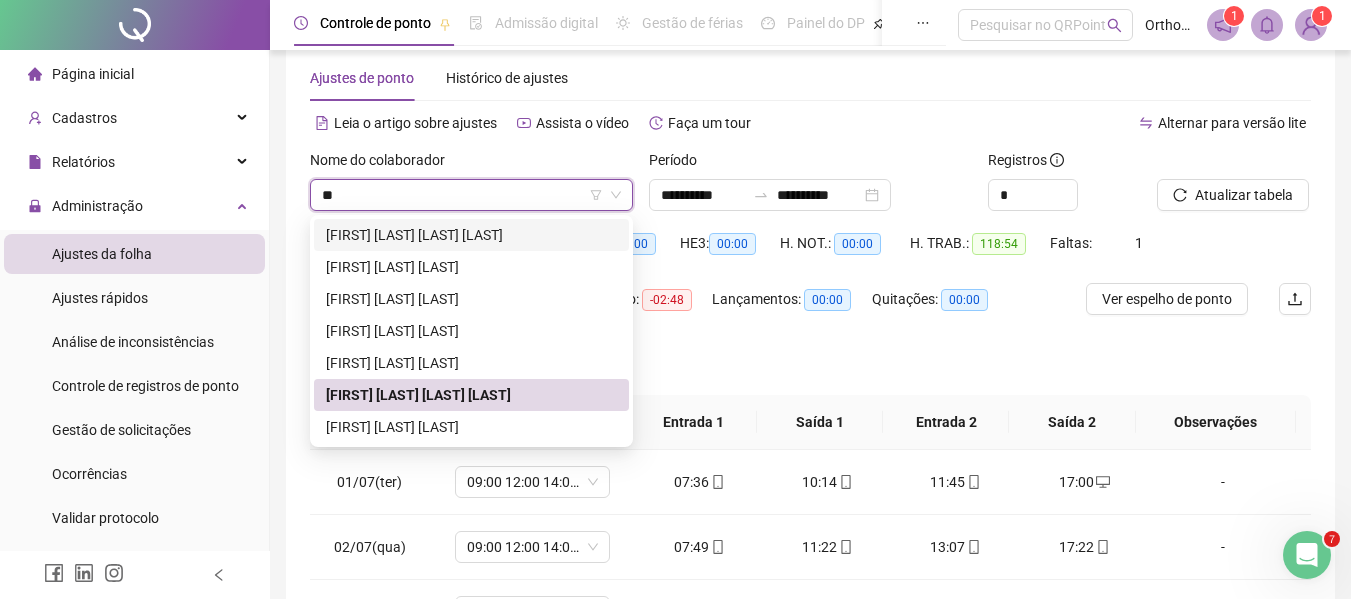 scroll, scrollTop: 0, scrollLeft: 0, axis: both 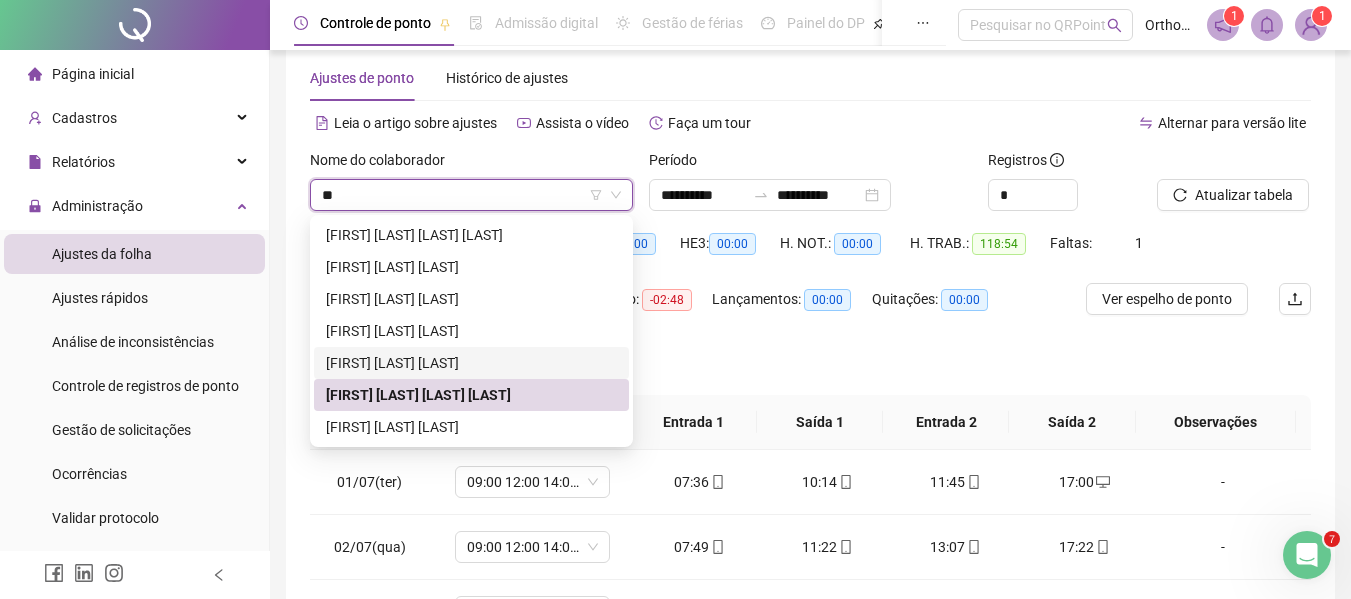 click on "[FIRST] [LAST] [LAST]" at bounding box center (471, 363) 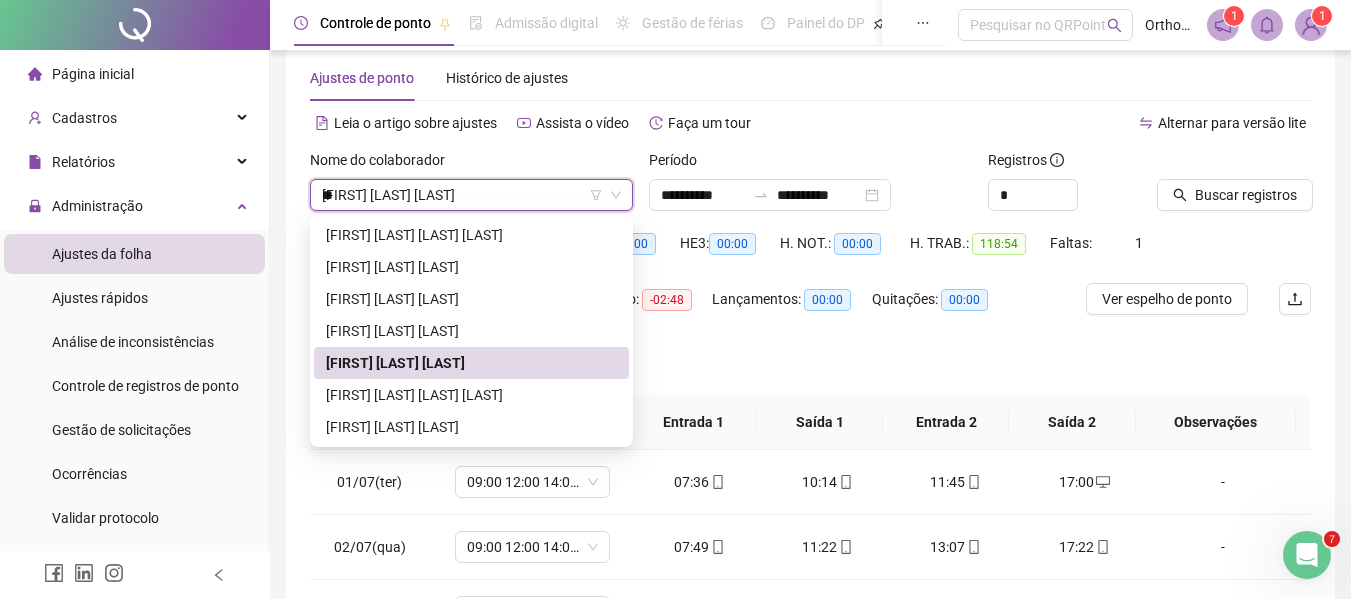 type 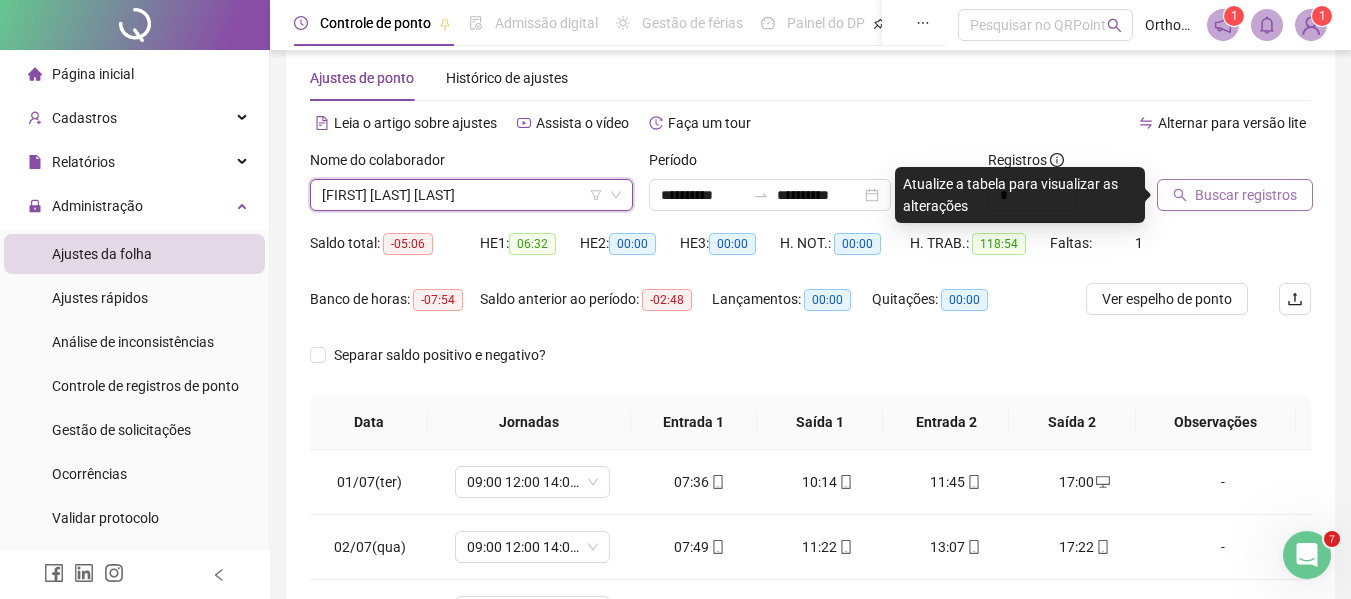 click on "Buscar registros" at bounding box center [1246, 195] 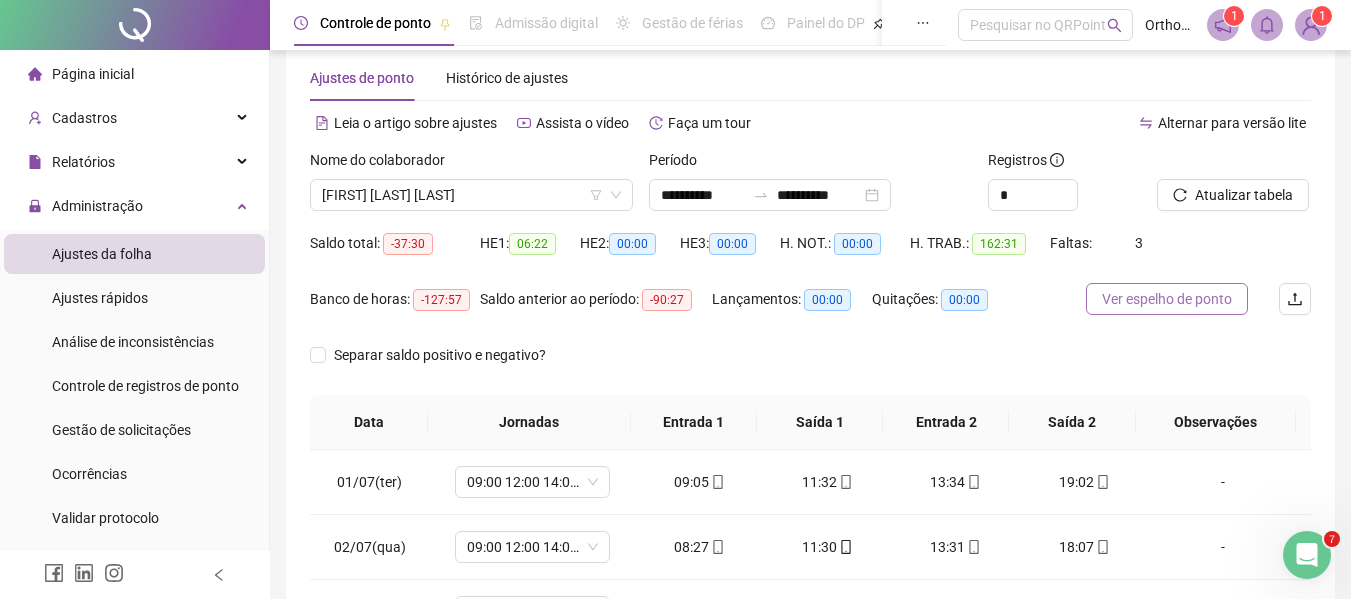 click on "Ver espelho de ponto" at bounding box center [1167, 299] 